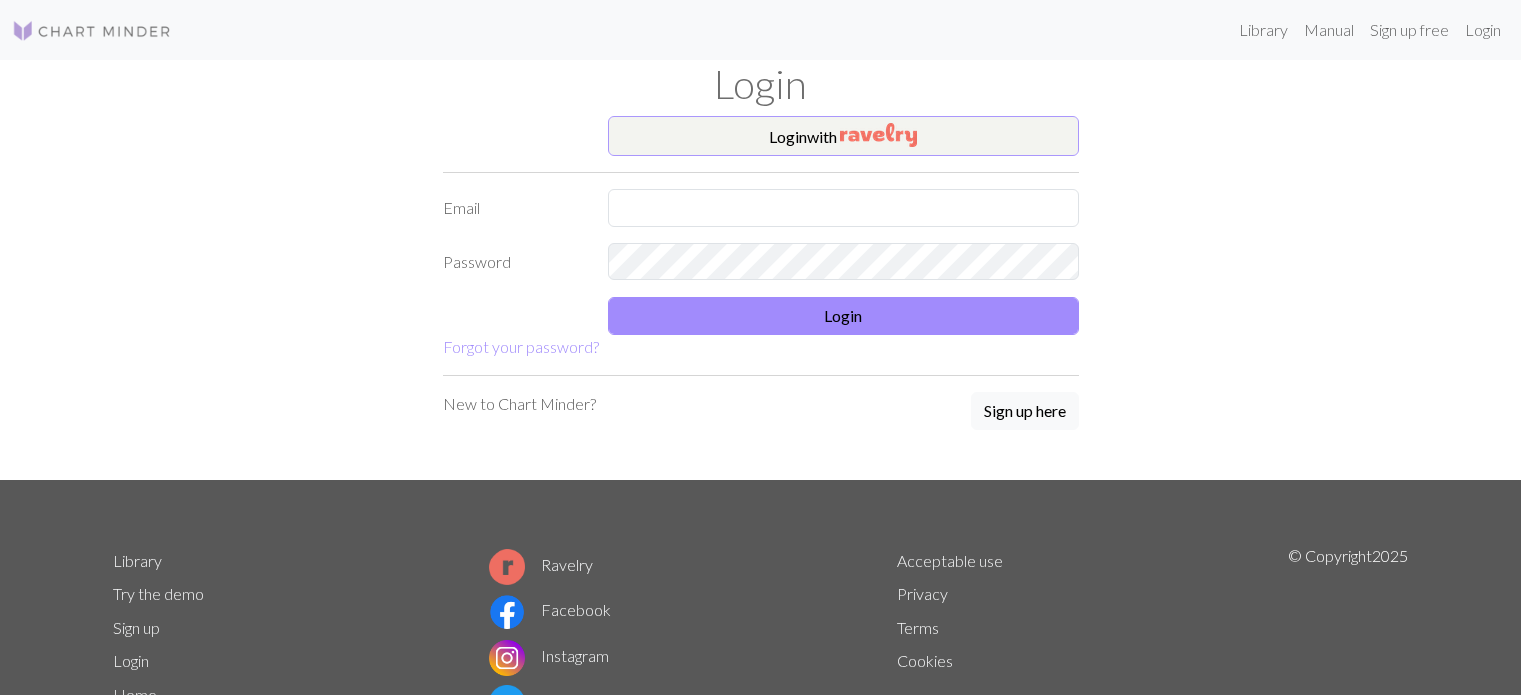scroll, scrollTop: 0, scrollLeft: 0, axis: both 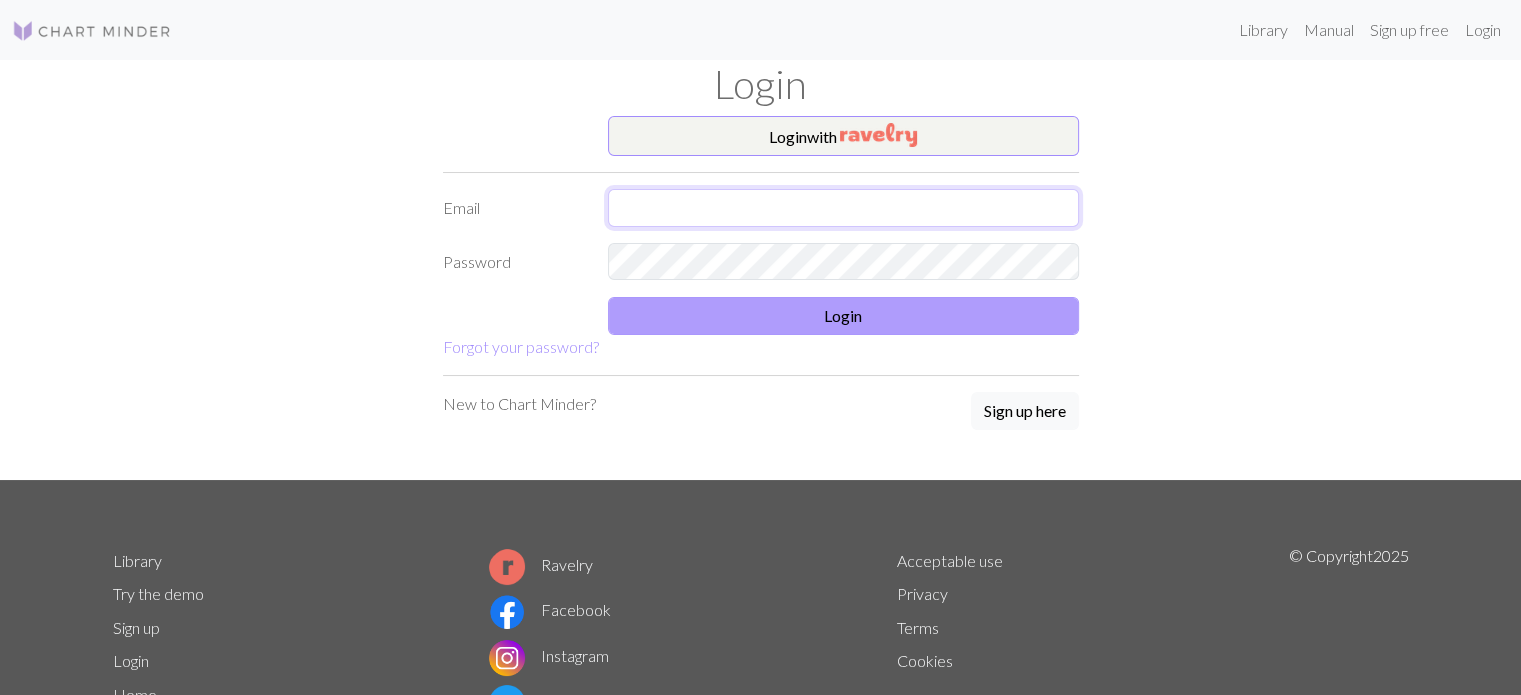 type on "henna@vinhapaanari.com" 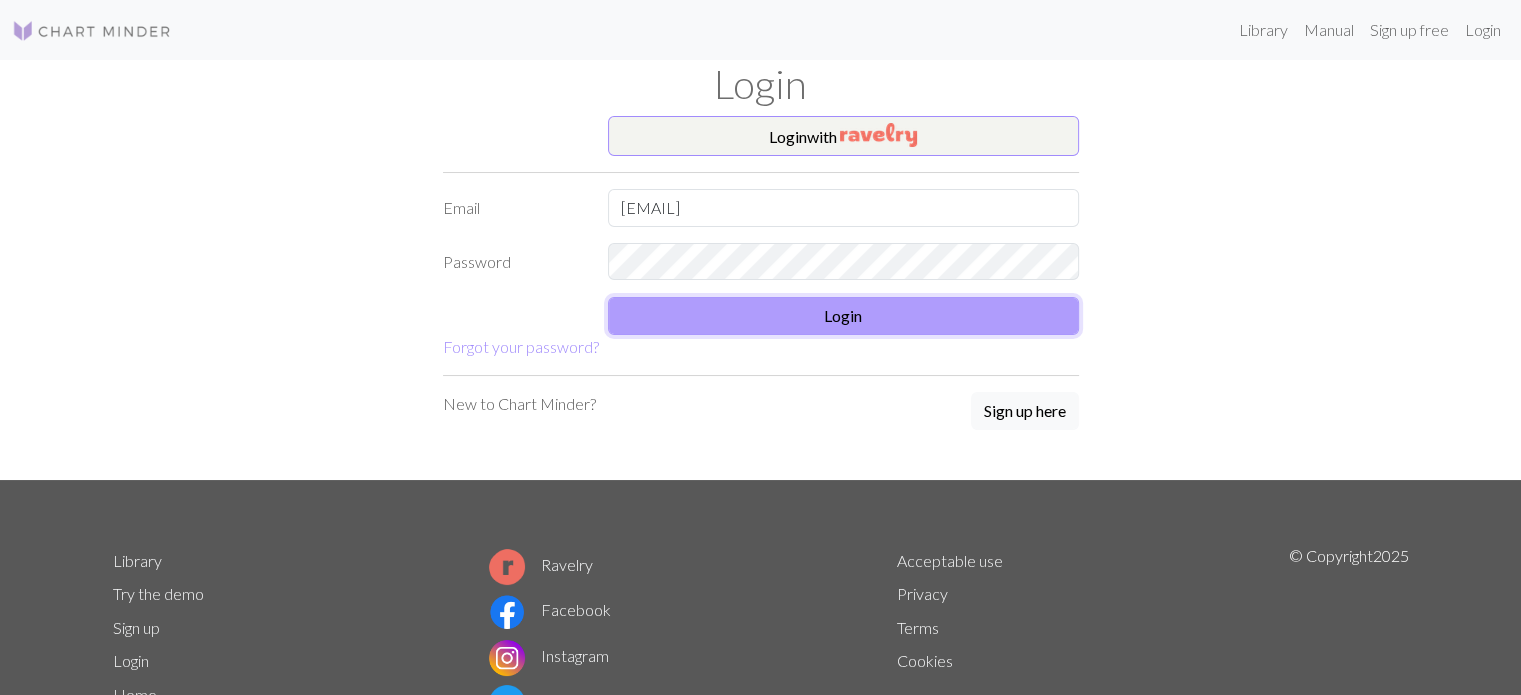 click on "Login" at bounding box center [843, 316] 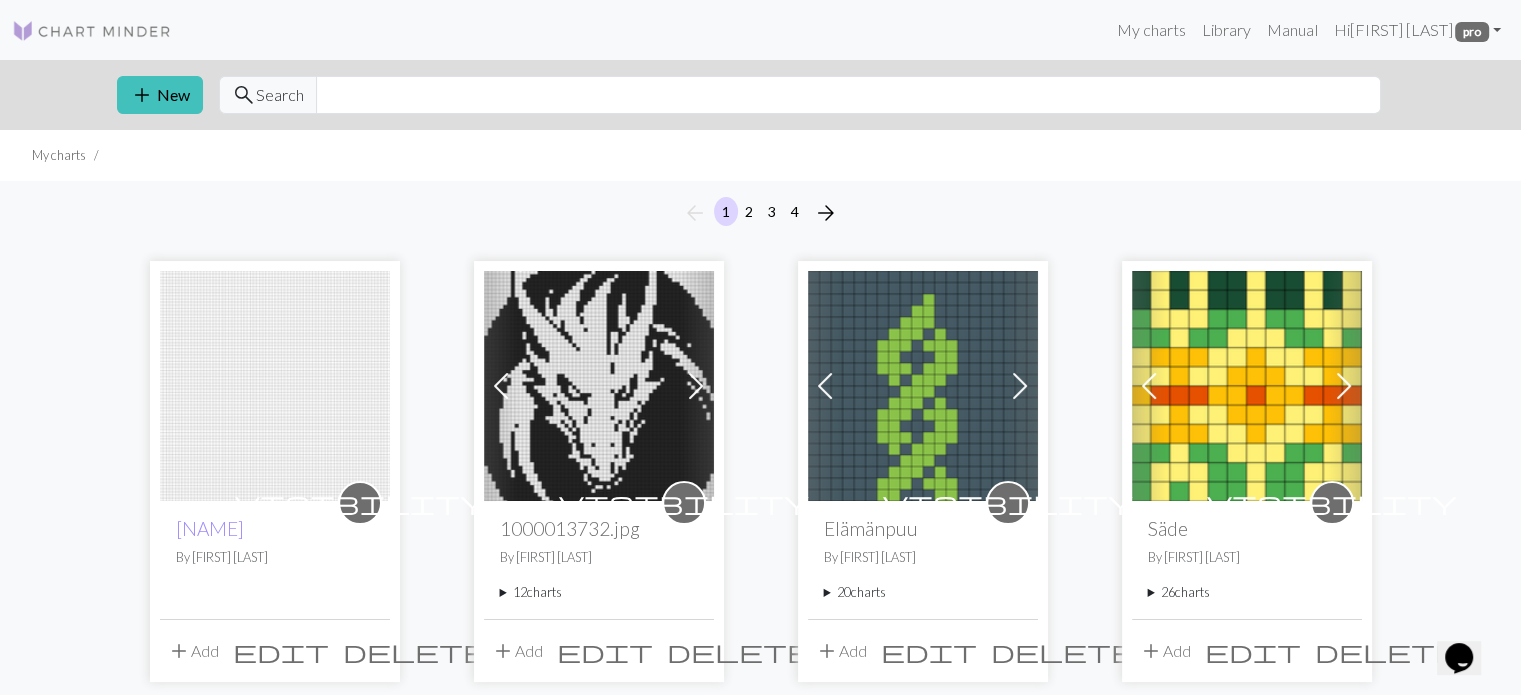 click on "20  charts" at bounding box center [923, 592] 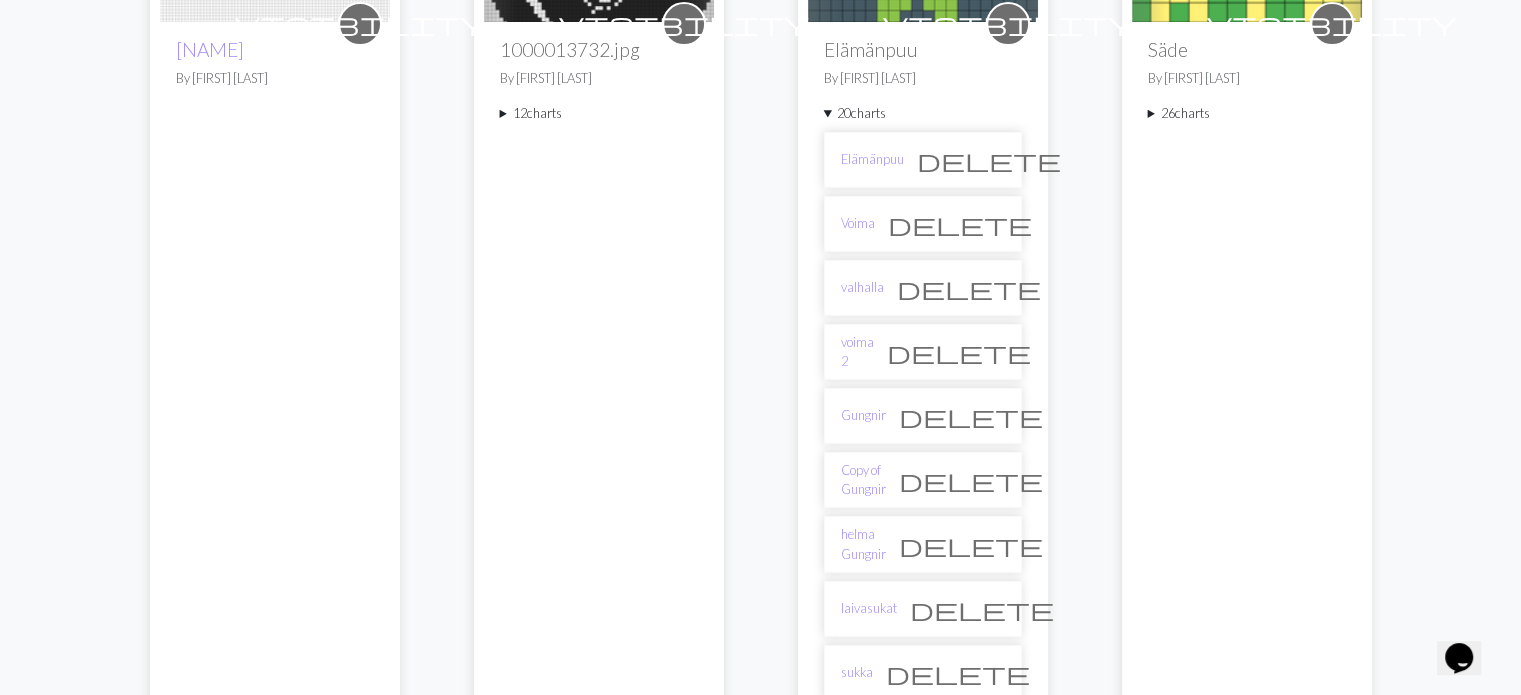 scroll, scrollTop: 700, scrollLeft: 0, axis: vertical 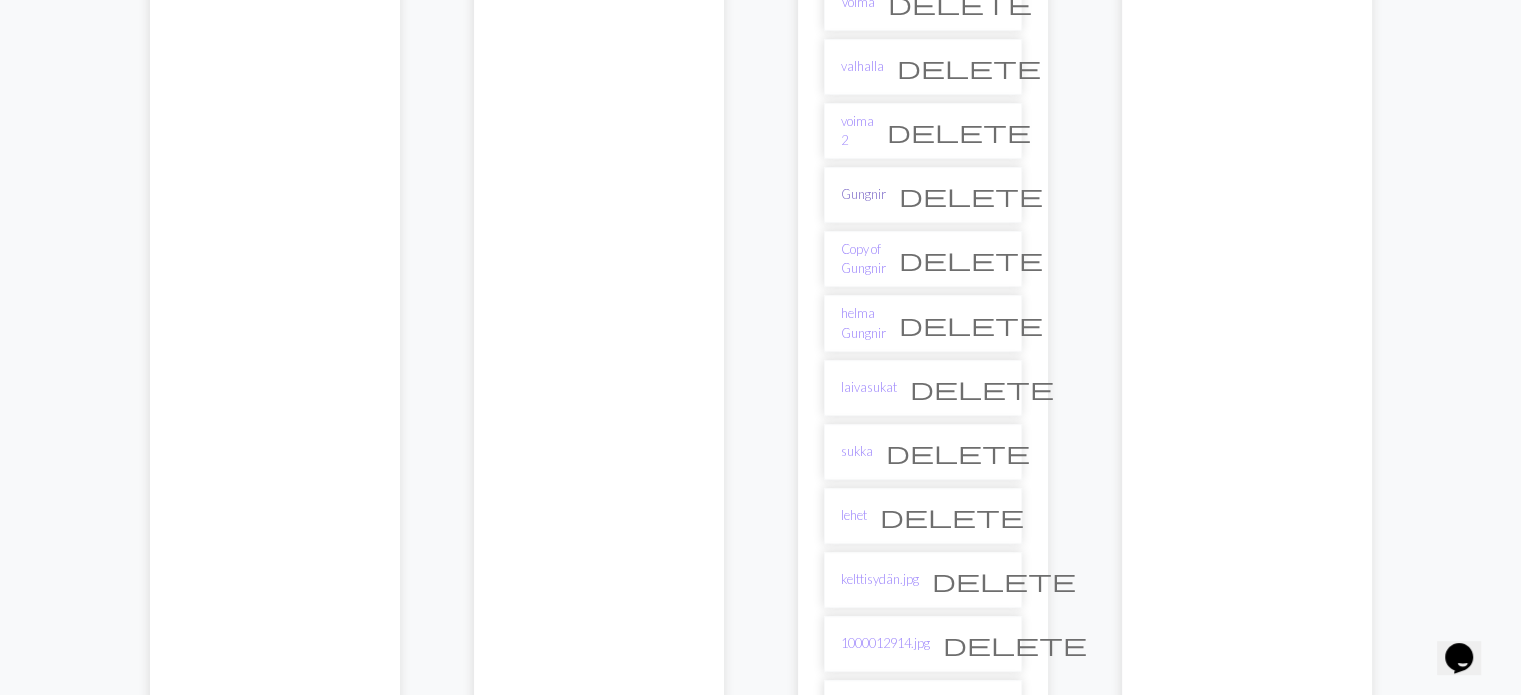 click on "Gungnir" at bounding box center (863, 194) 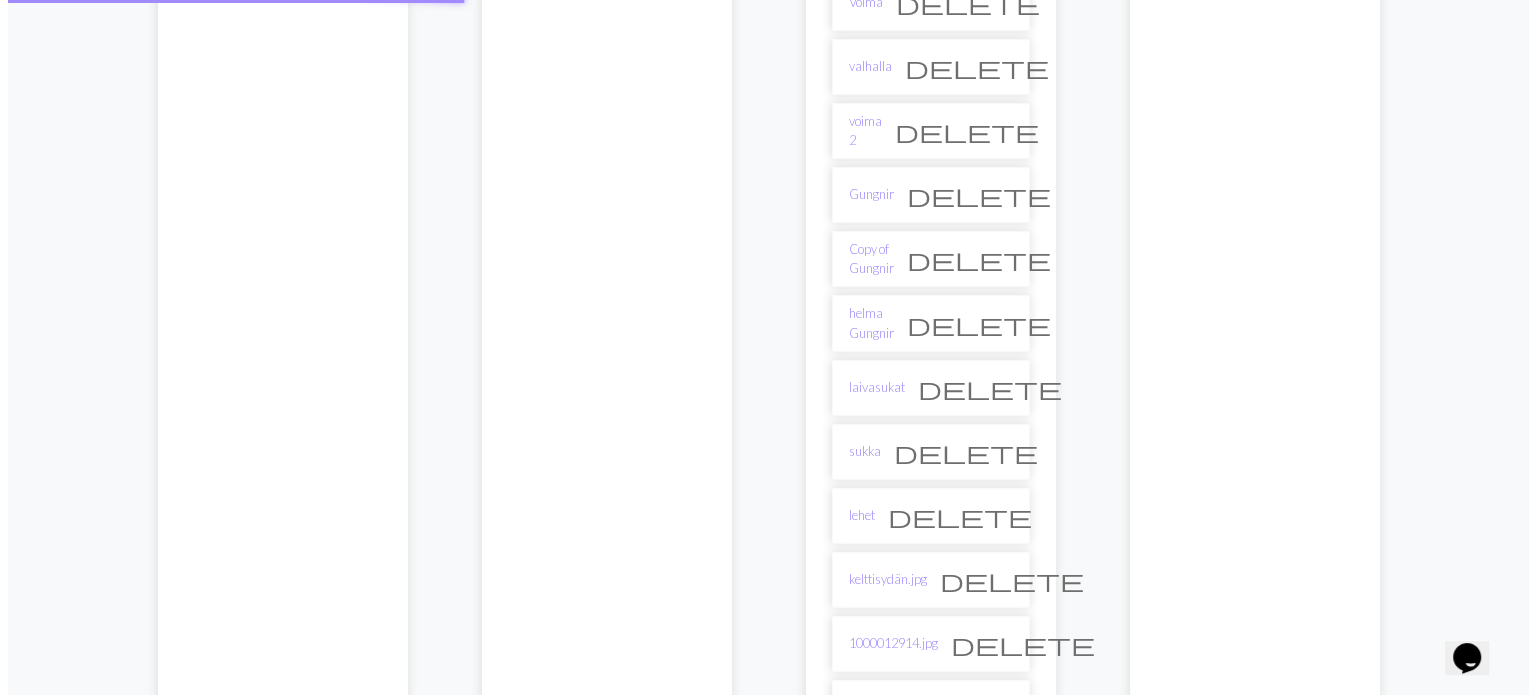 scroll, scrollTop: 0, scrollLeft: 0, axis: both 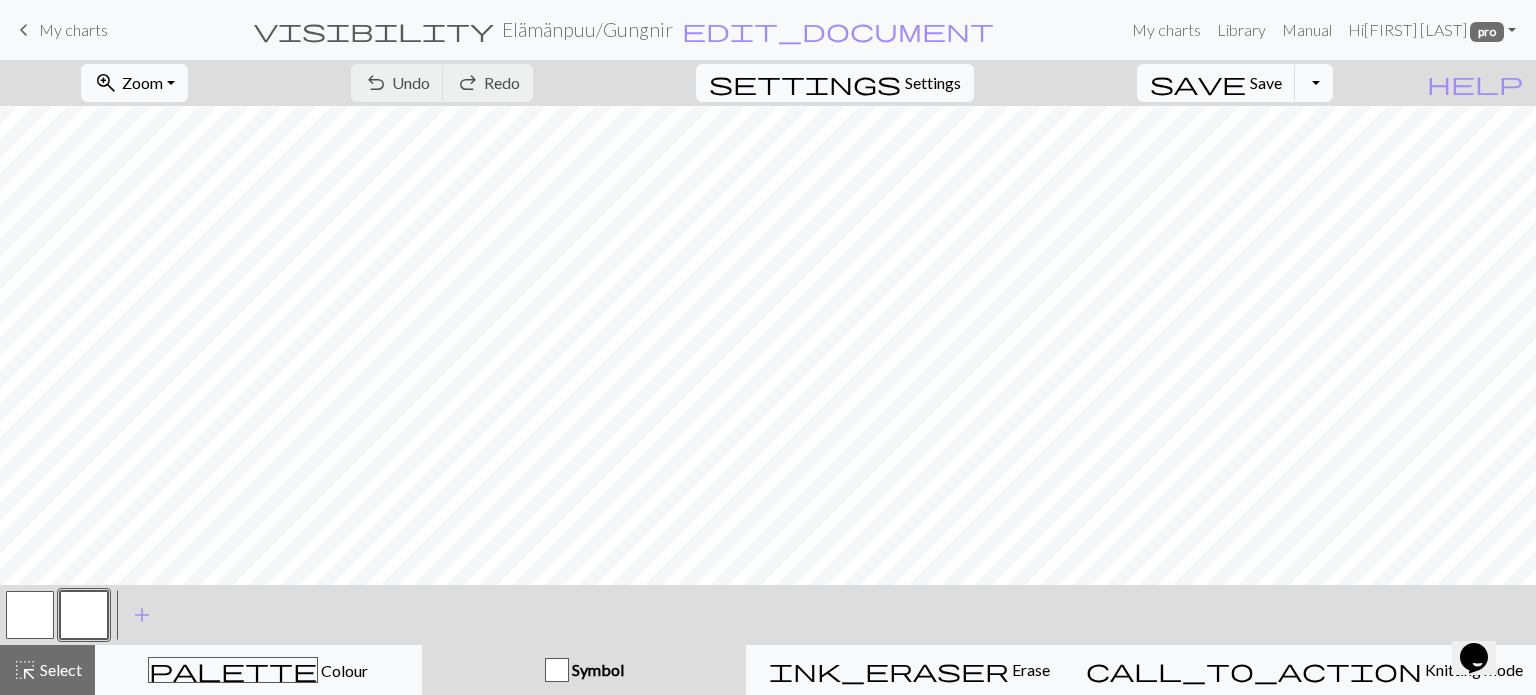 click on "zoom_in" at bounding box center [106, 83] 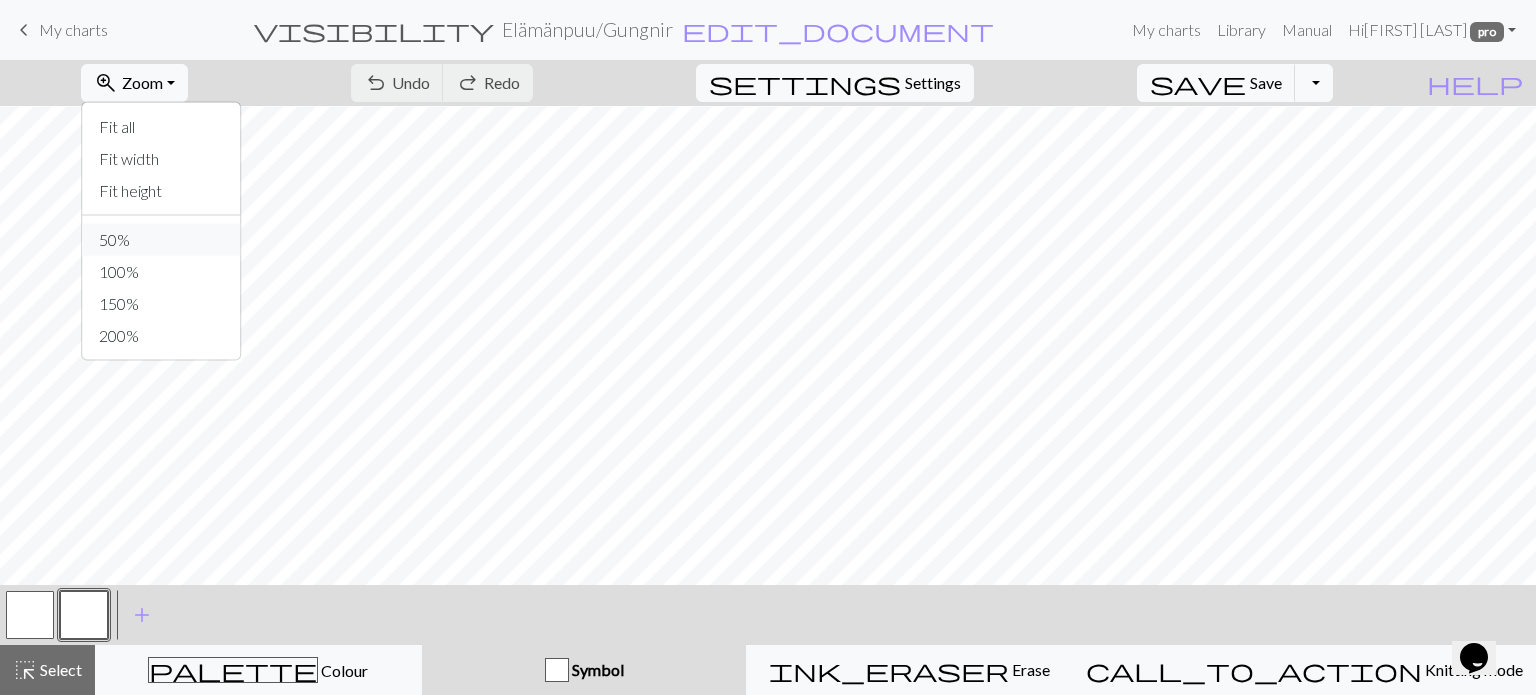 click on "50%" at bounding box center (162, 240) 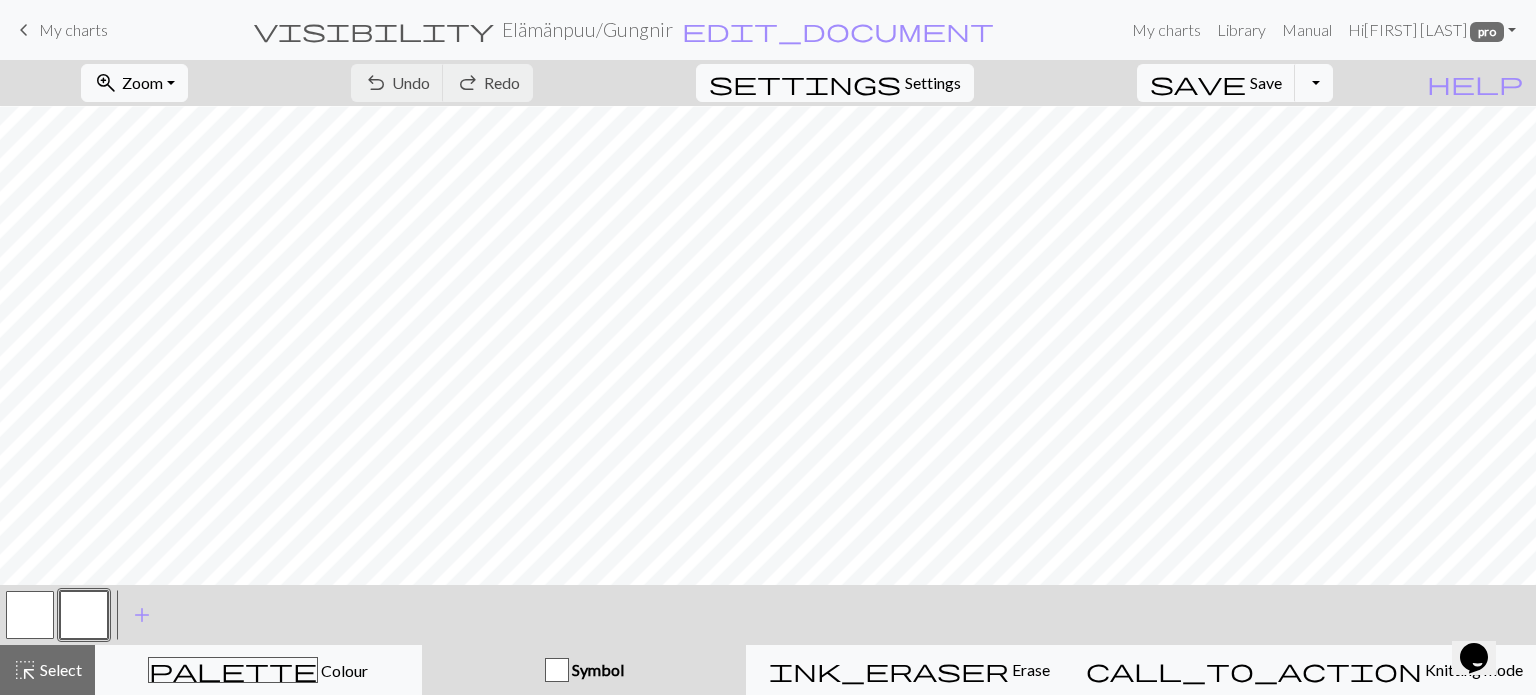 click on "keyboard_arrow_left   My charts" at bounding box center (60, 30) 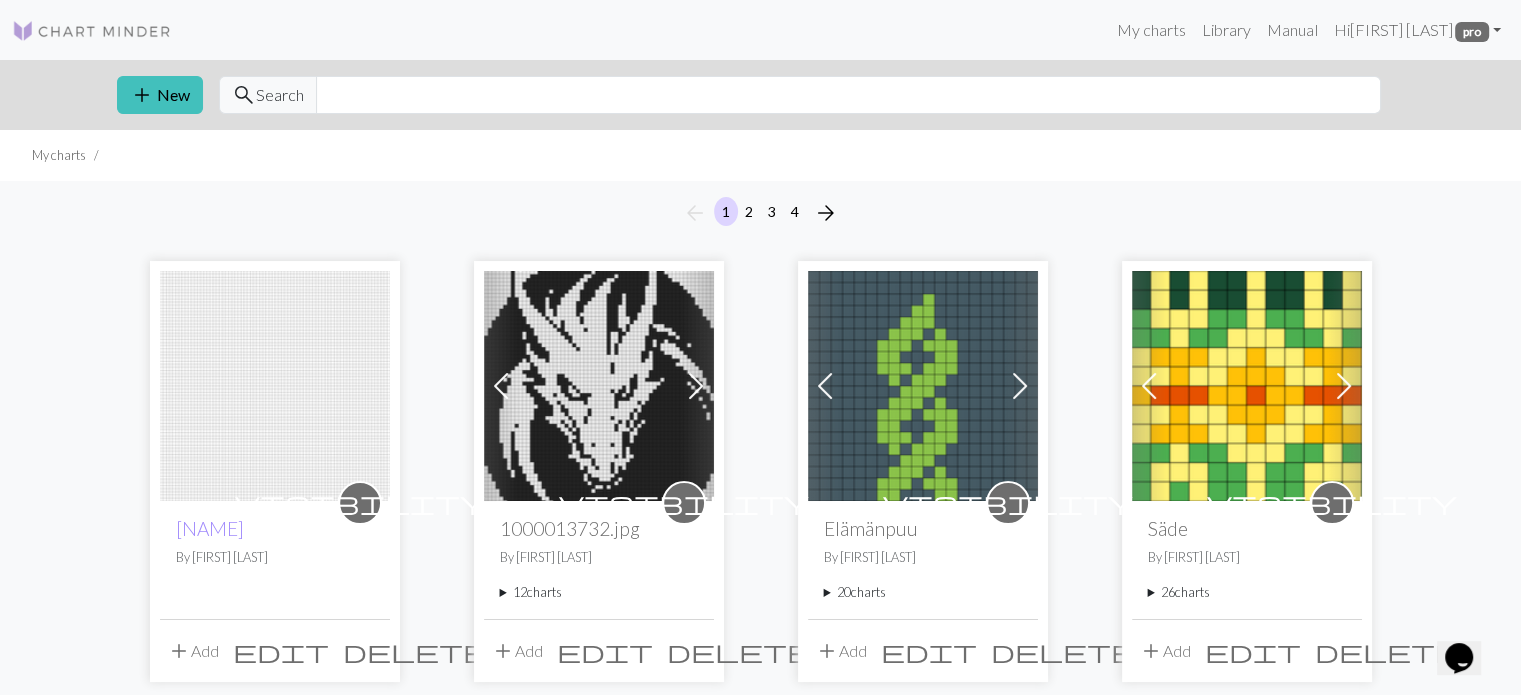 scroll, scrollTop: 100, scrollLeft: 0, axis: vertical 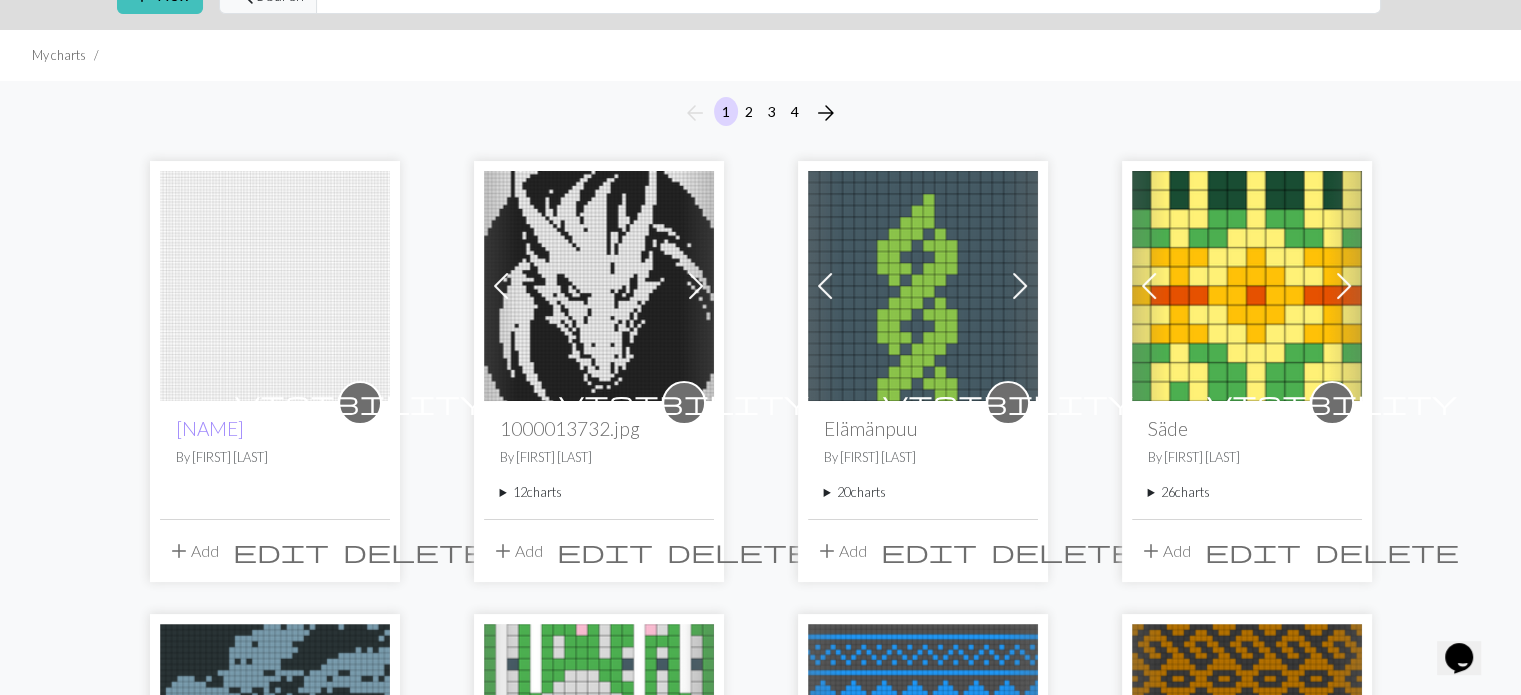 click on "20  charts" at bounding box center [923, 492] 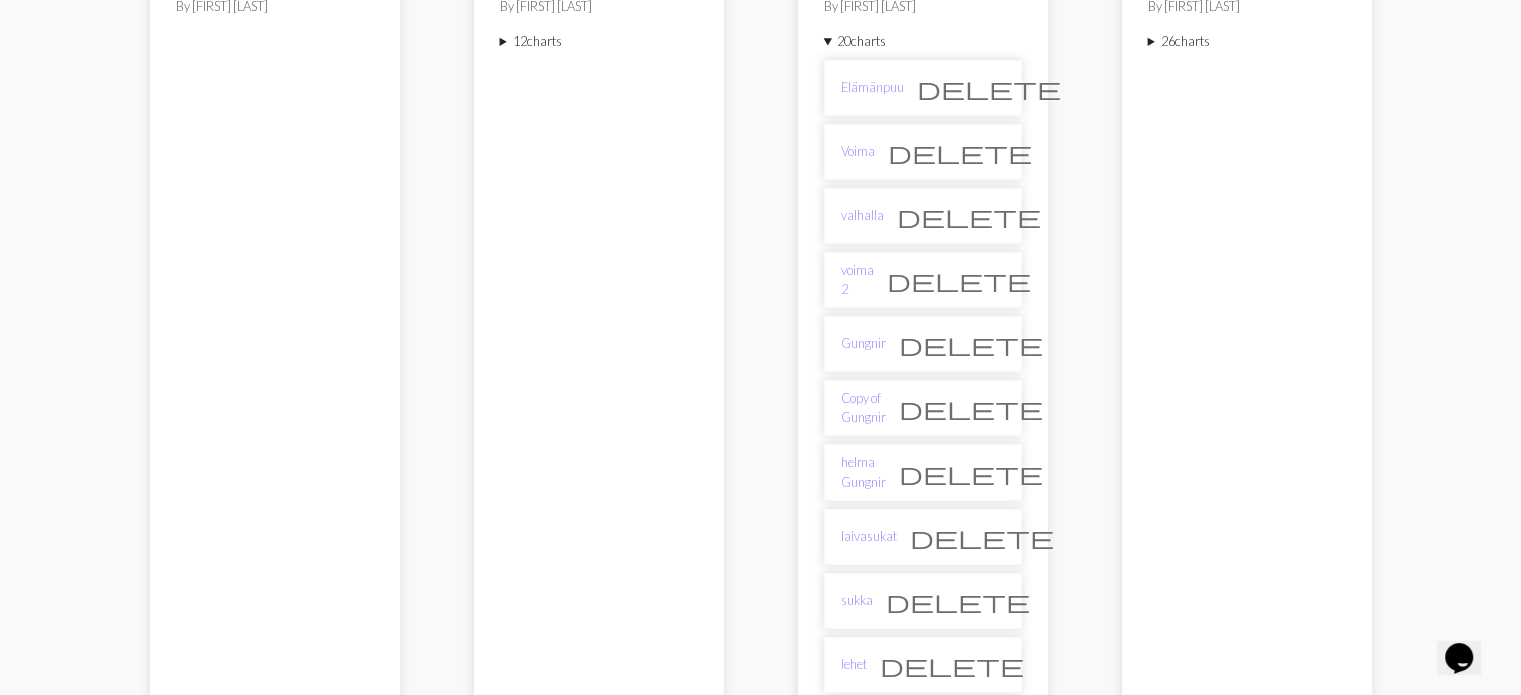 scroll, scrollTop: 600, scrollLeft: 0, axis: vertical 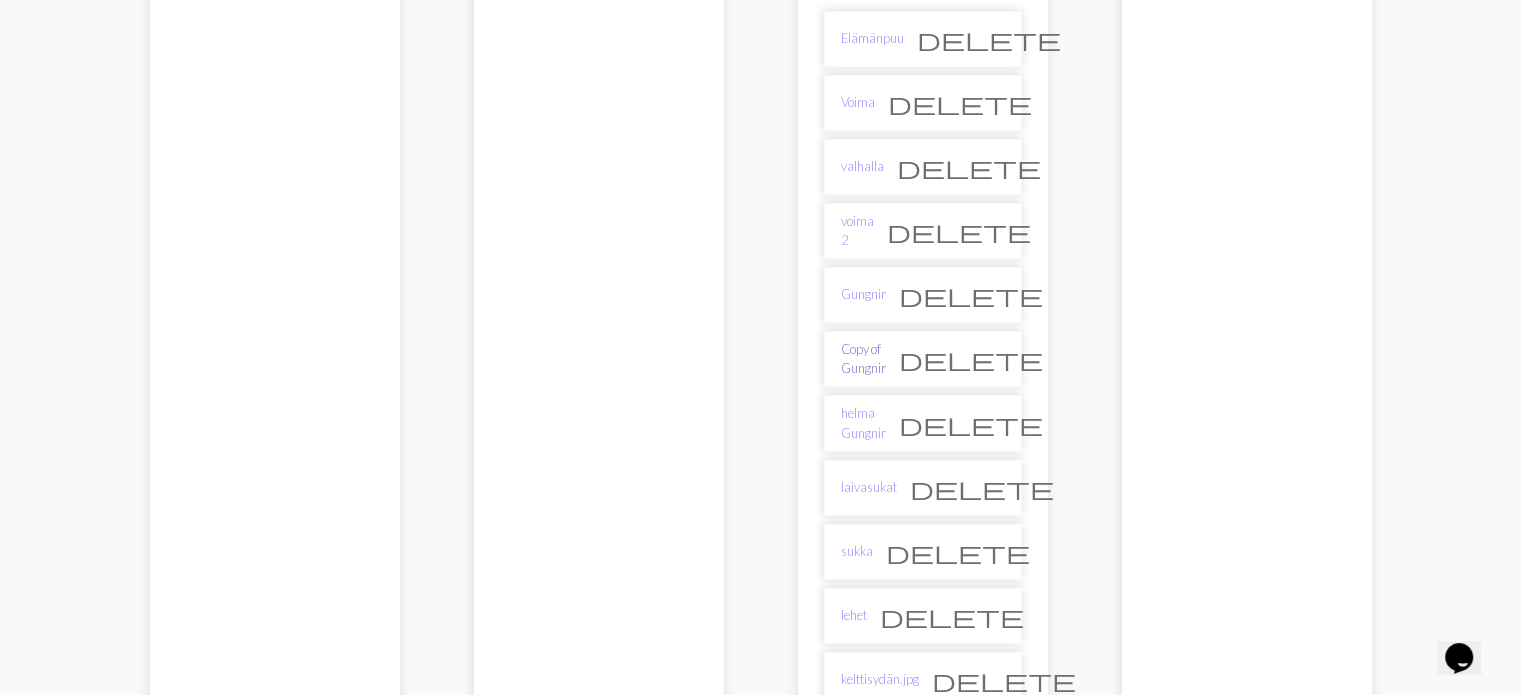 click on "Copy of Gungnir" at bounding box center (863, 359) 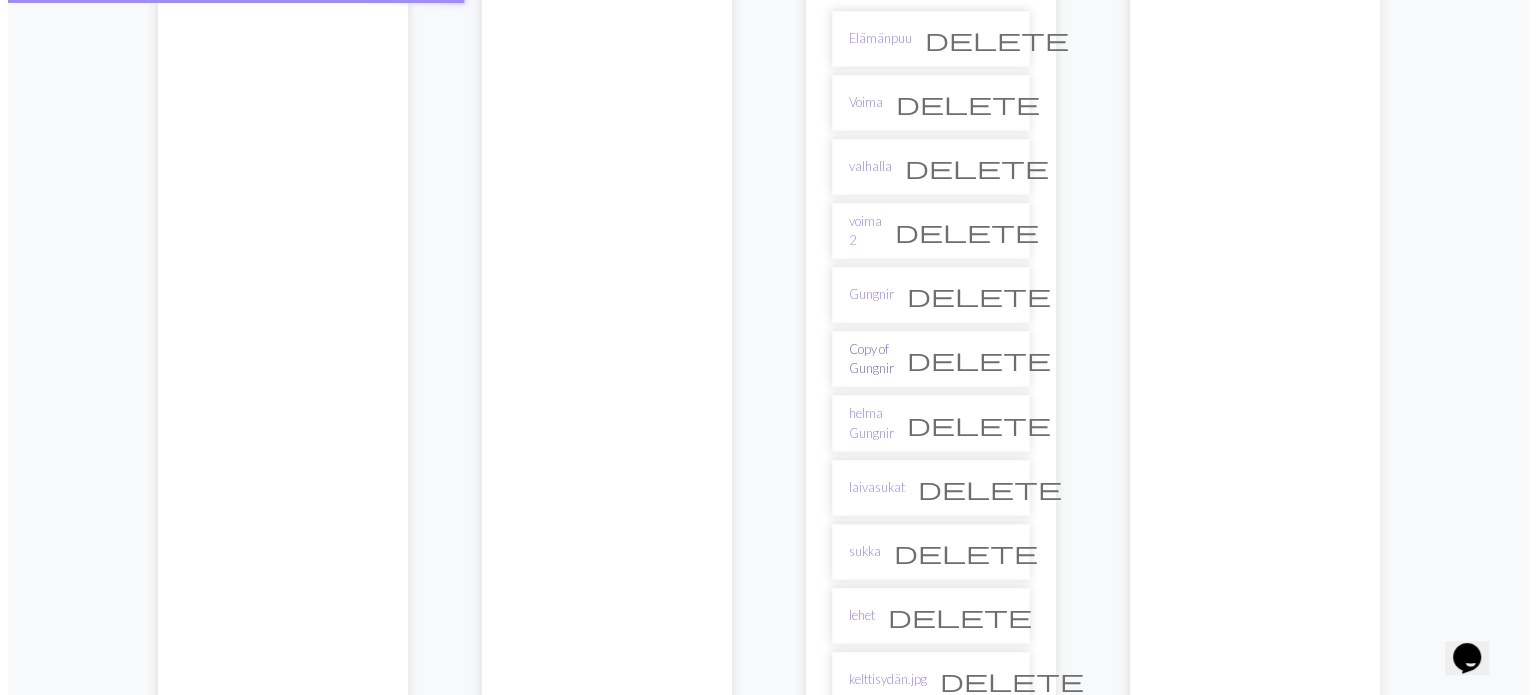 scroll, scrollTop: 0, scrollLeft: 0, axis: both 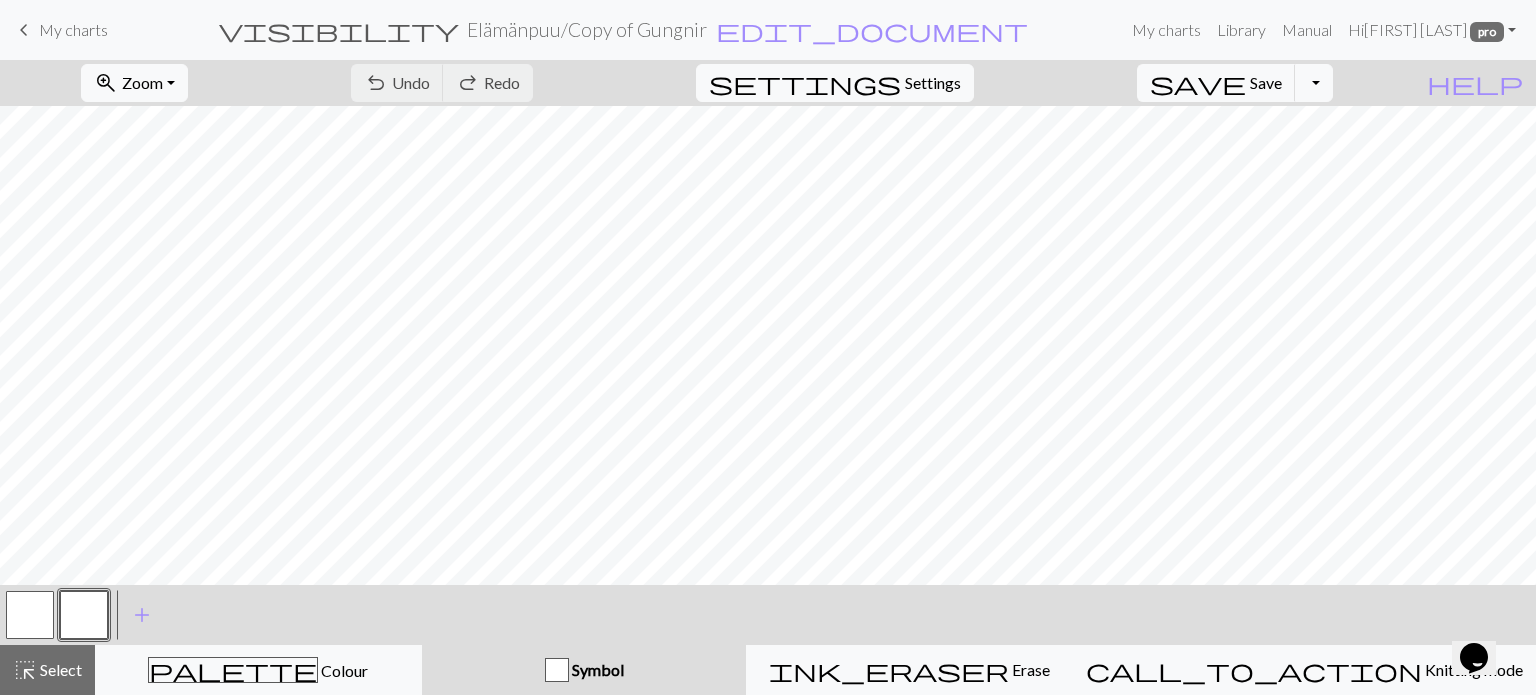 click on "My charts" at bounding box center (73, 29) 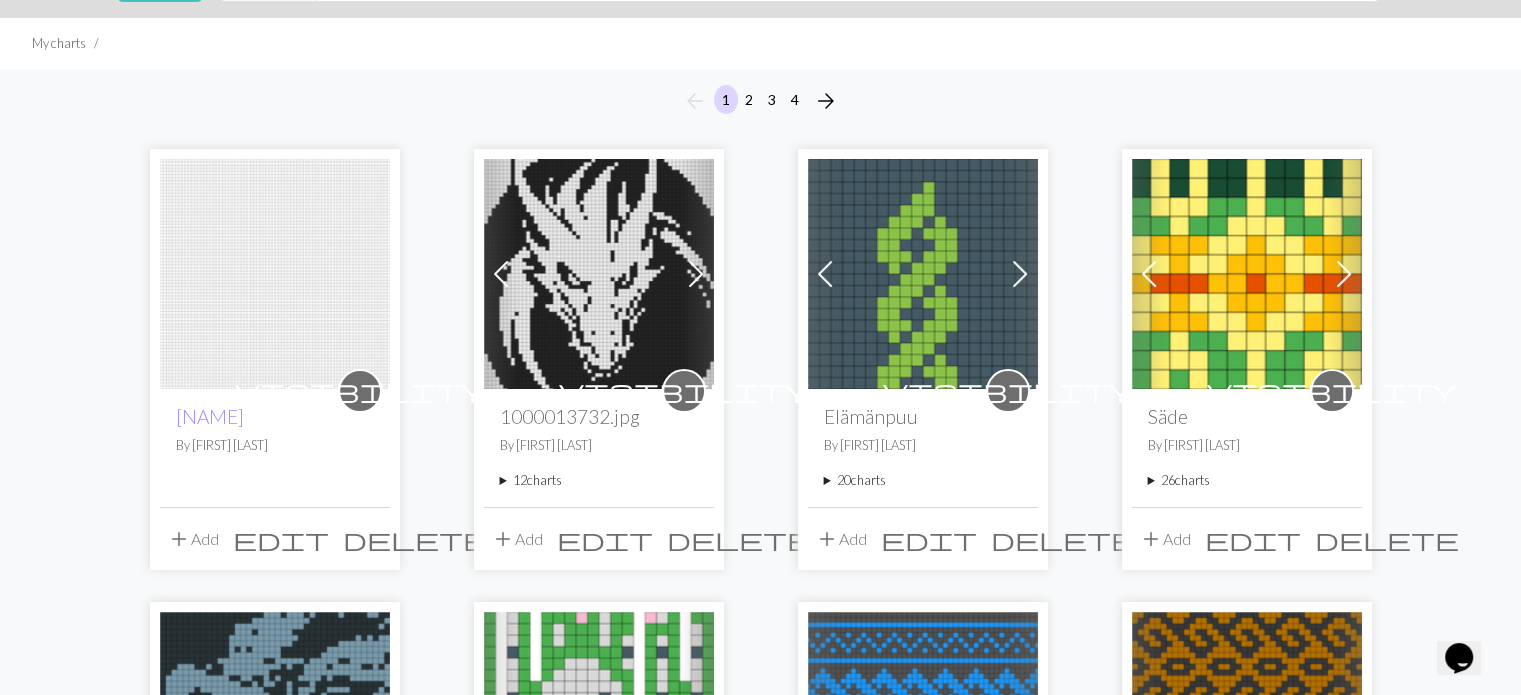 scroll, scrollTop: 200, scrollLeft: 0, axis: vertical 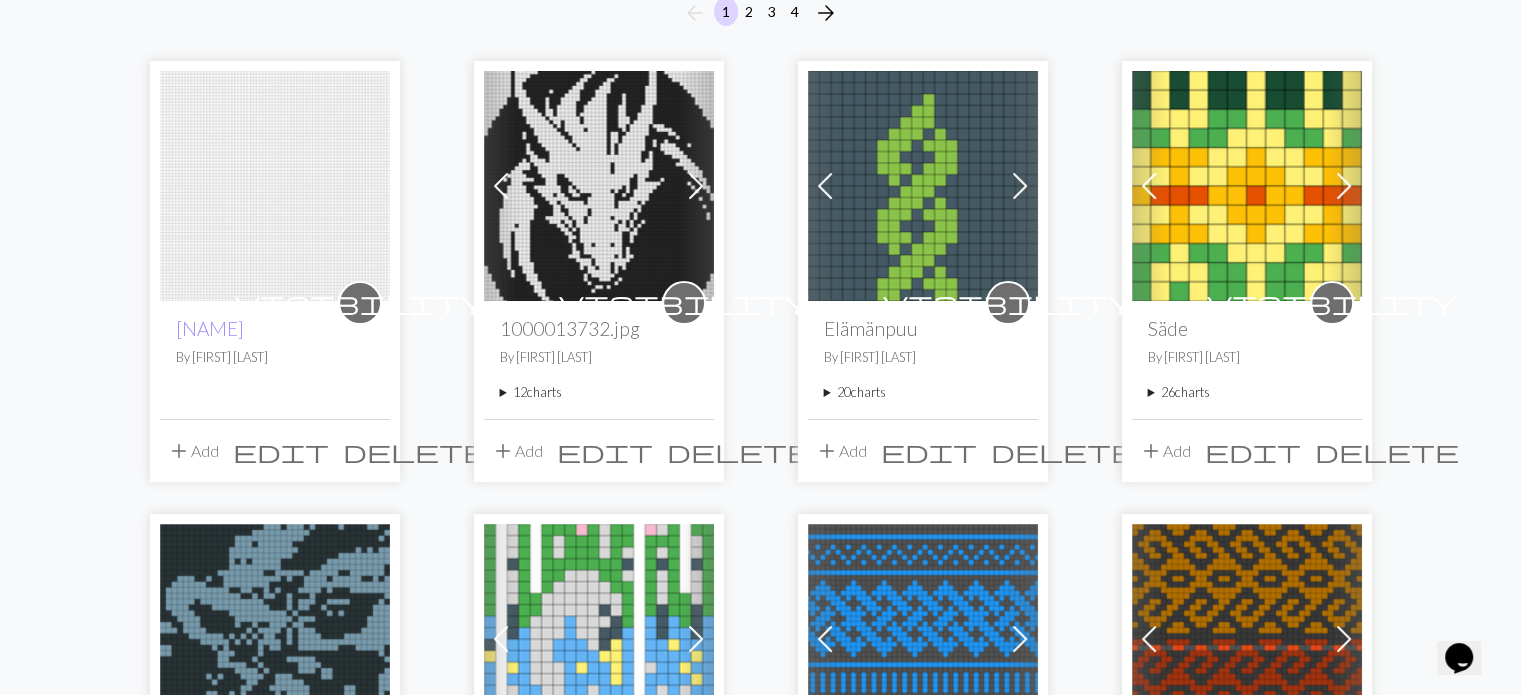 click on "20  charts" at bounding box center [923, 392] 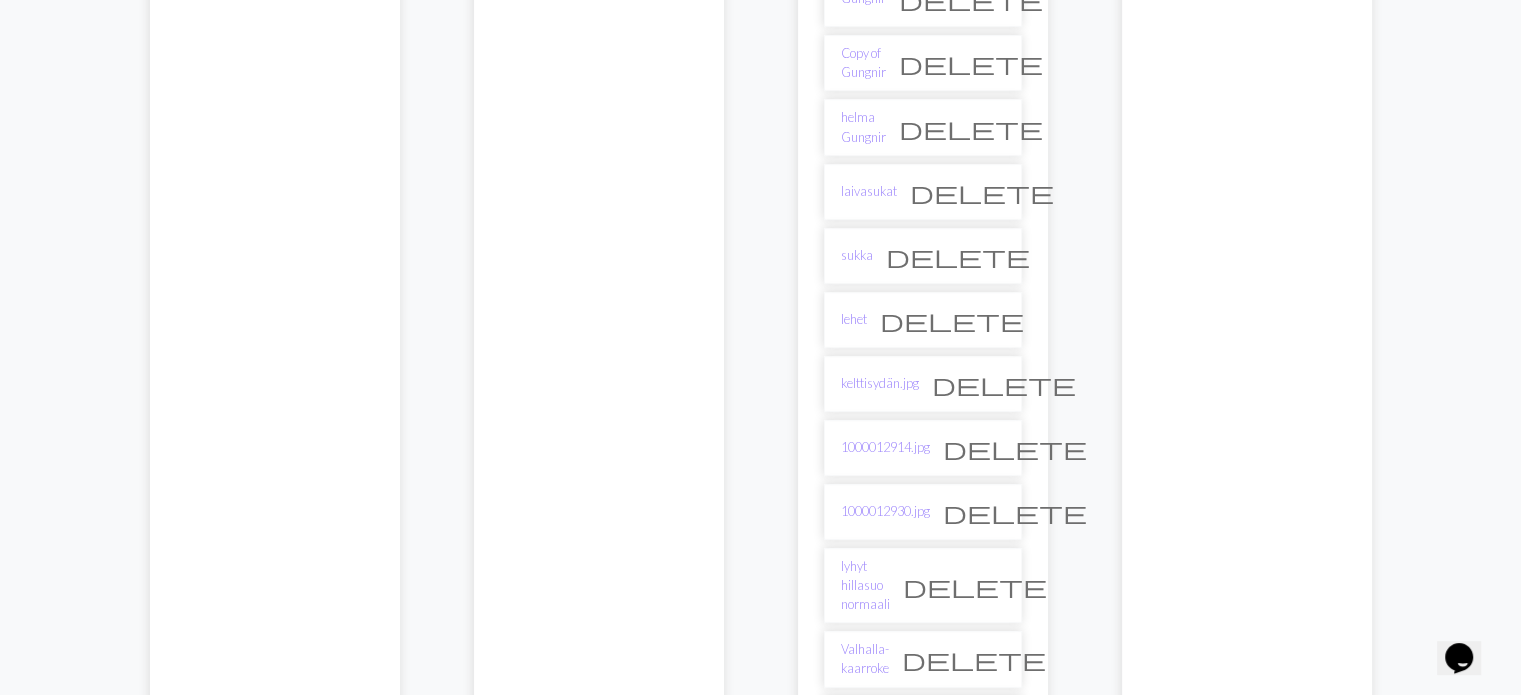 scroll, scrollTop: 1300, scrollLeft: 0, axis: vertical 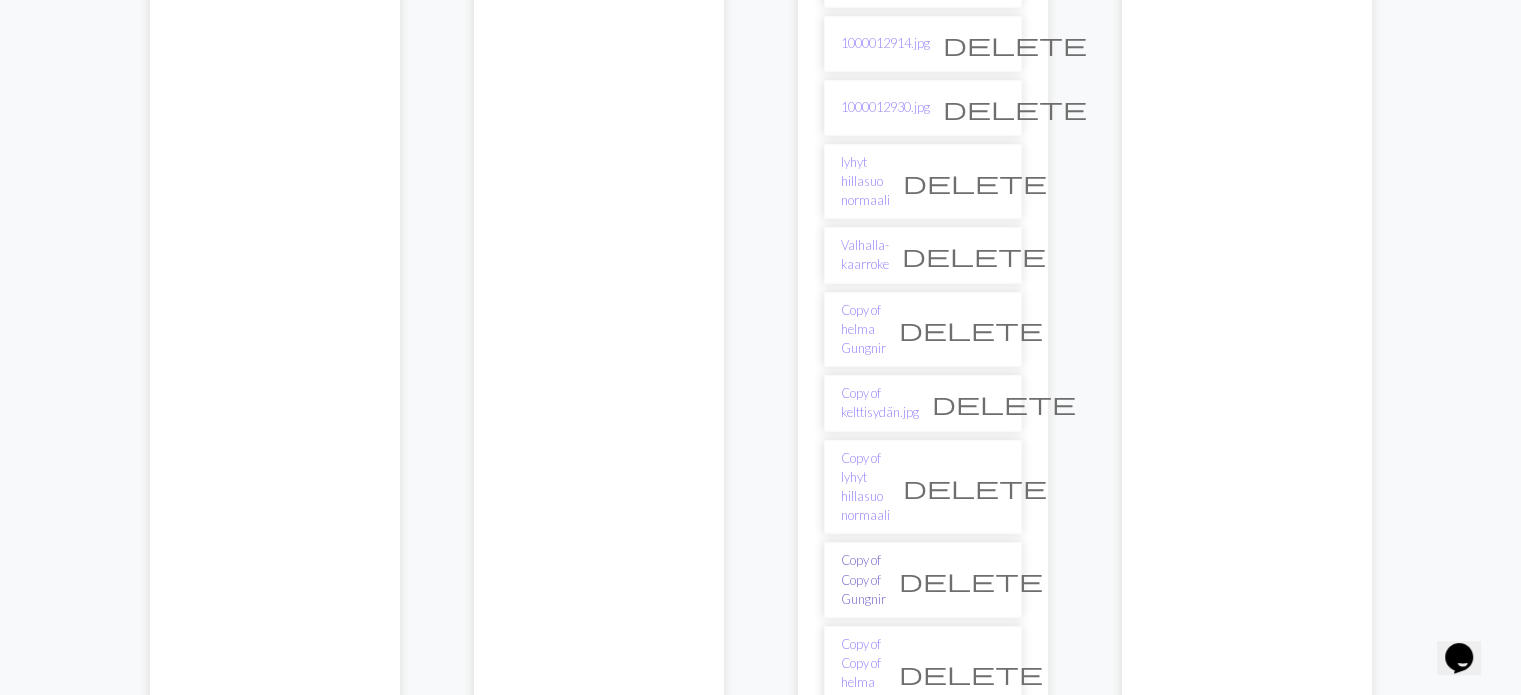 click on "Copy of Copy of Gungnir" at bounding box center [863, 580] 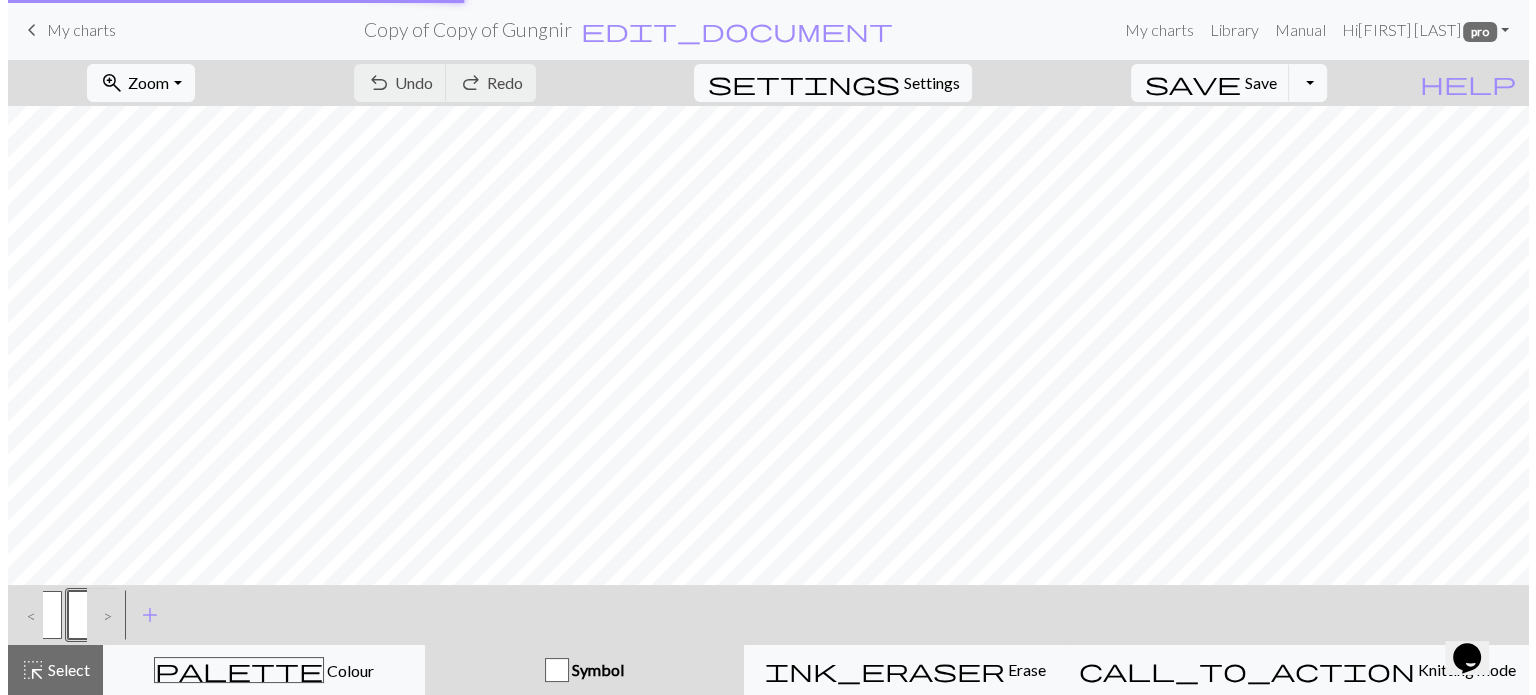 scroll, scrollTop: 0, scrollLeft: 0, axis: both 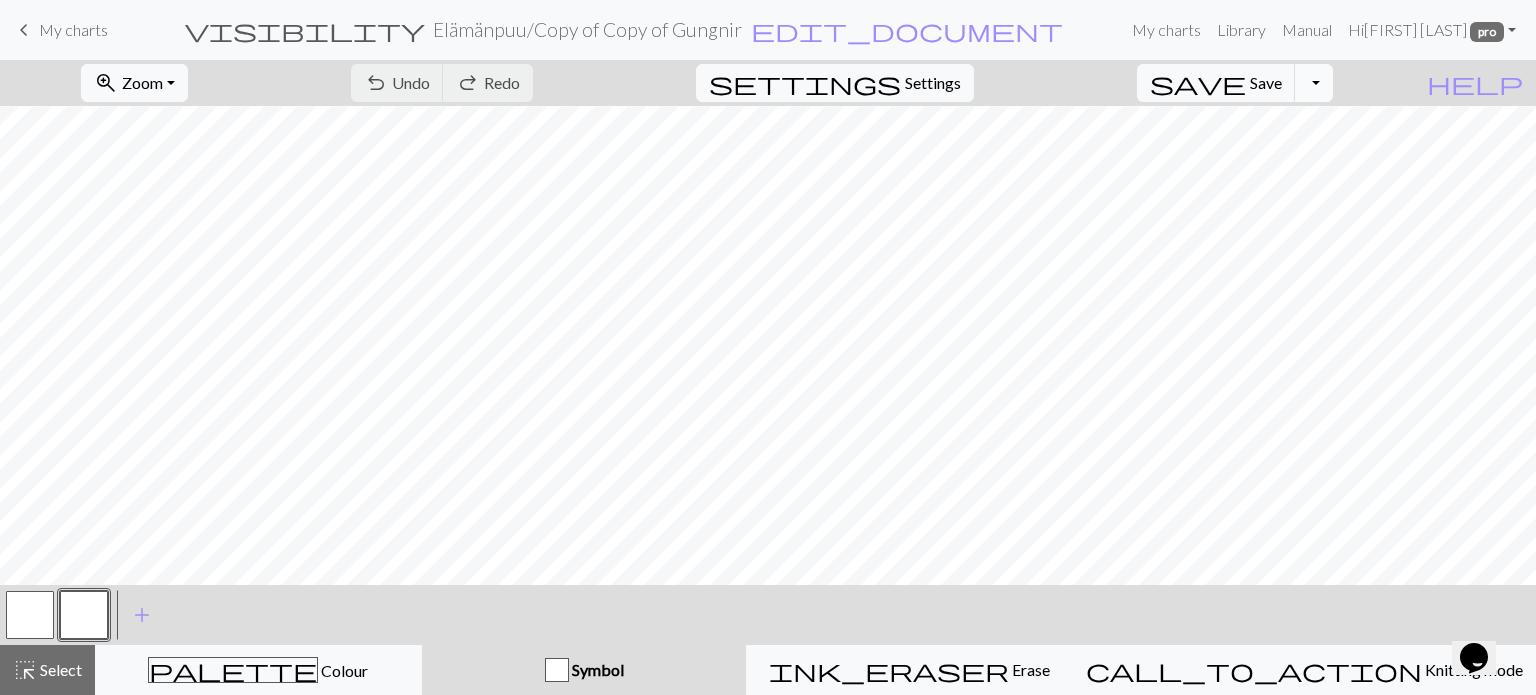 click on "Toggle Dropdown" at bounding box center (1314, 83) 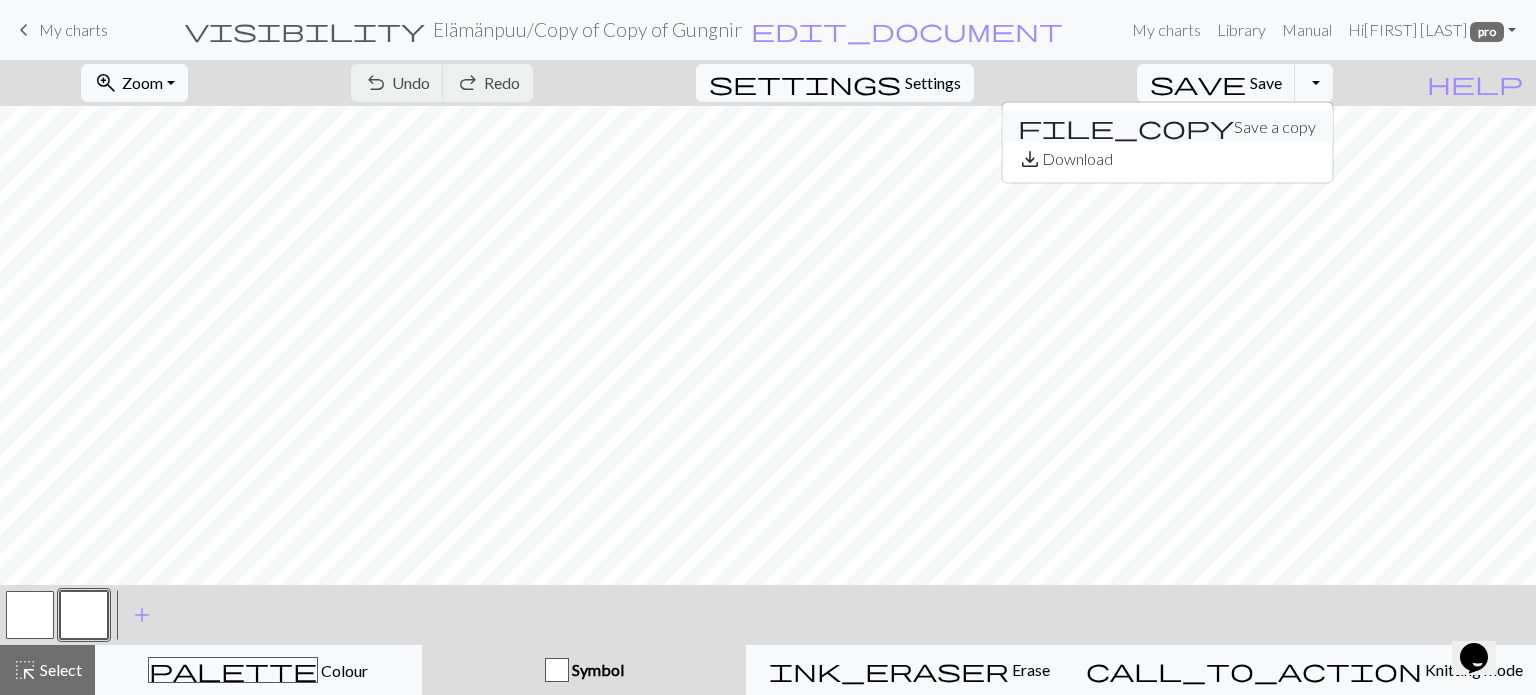 click on "file_copy  Save a copy" at bounding box center [1167, 127] 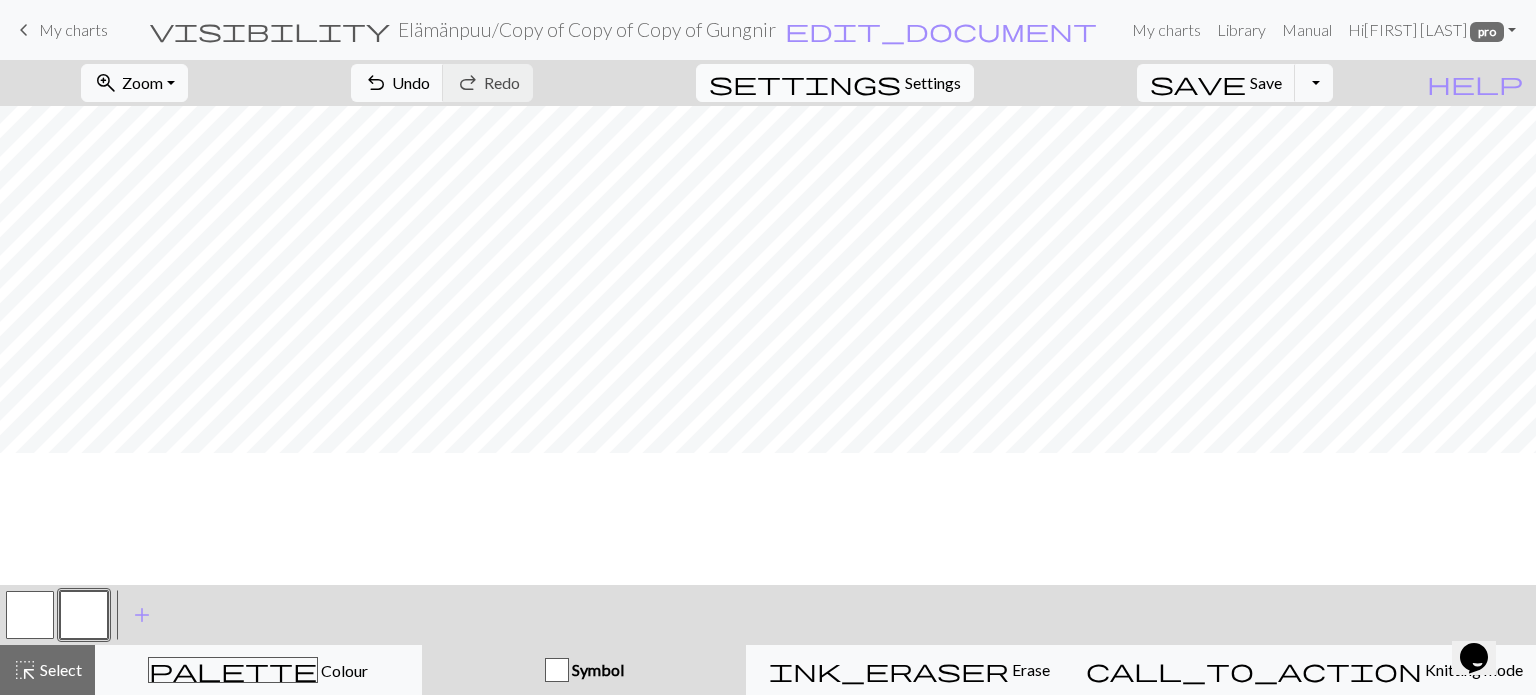 scroll, scrollTop: 0, scrollLeft: 0, axis: both 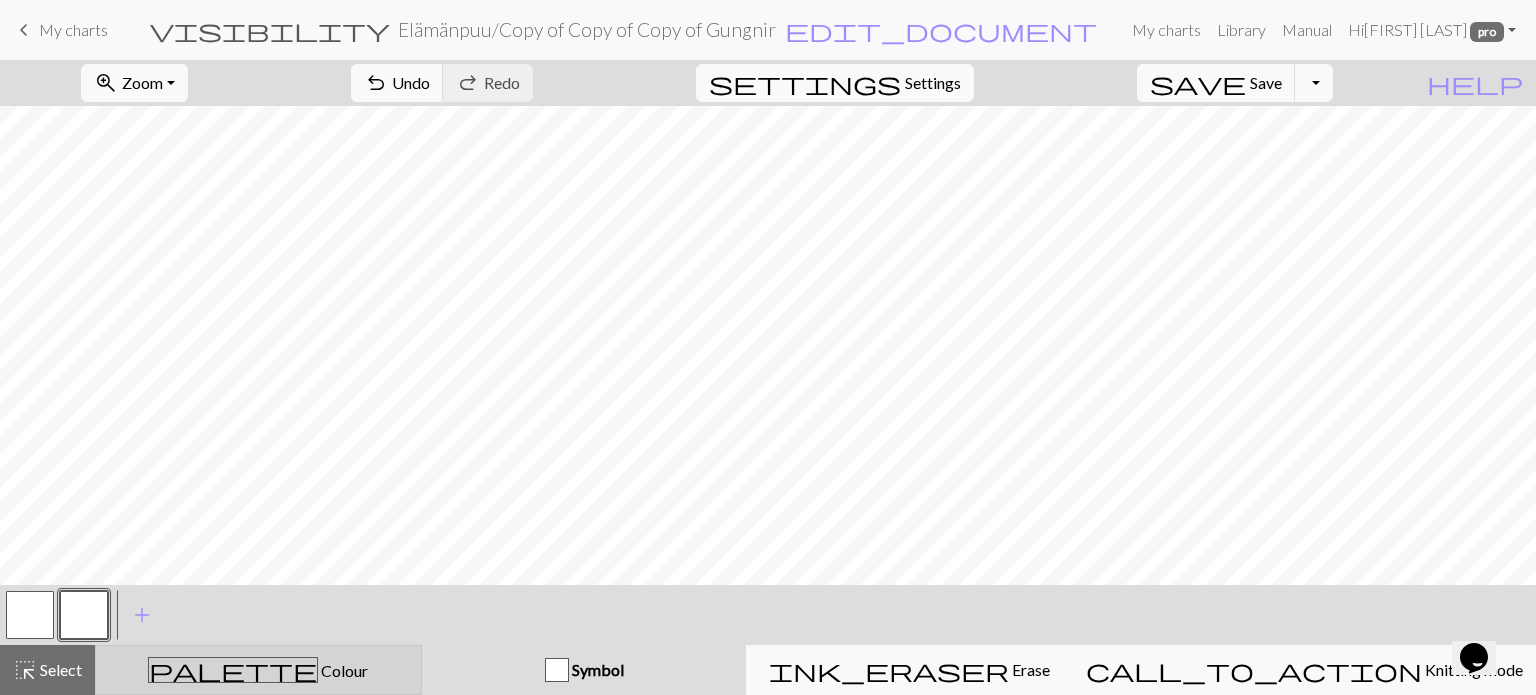 click on "Colour" at bounding box center [343, 670] 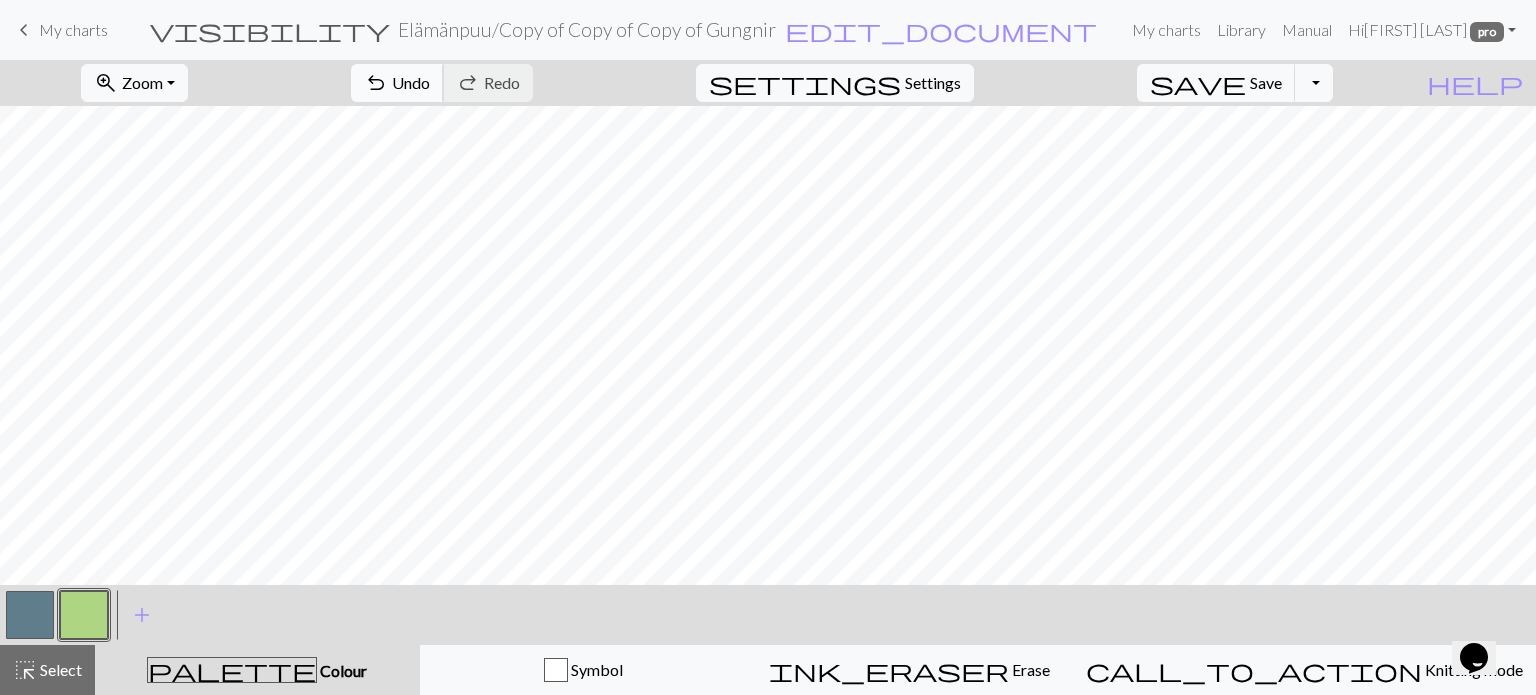 click on "Undo" at bounding box center [411, 82] 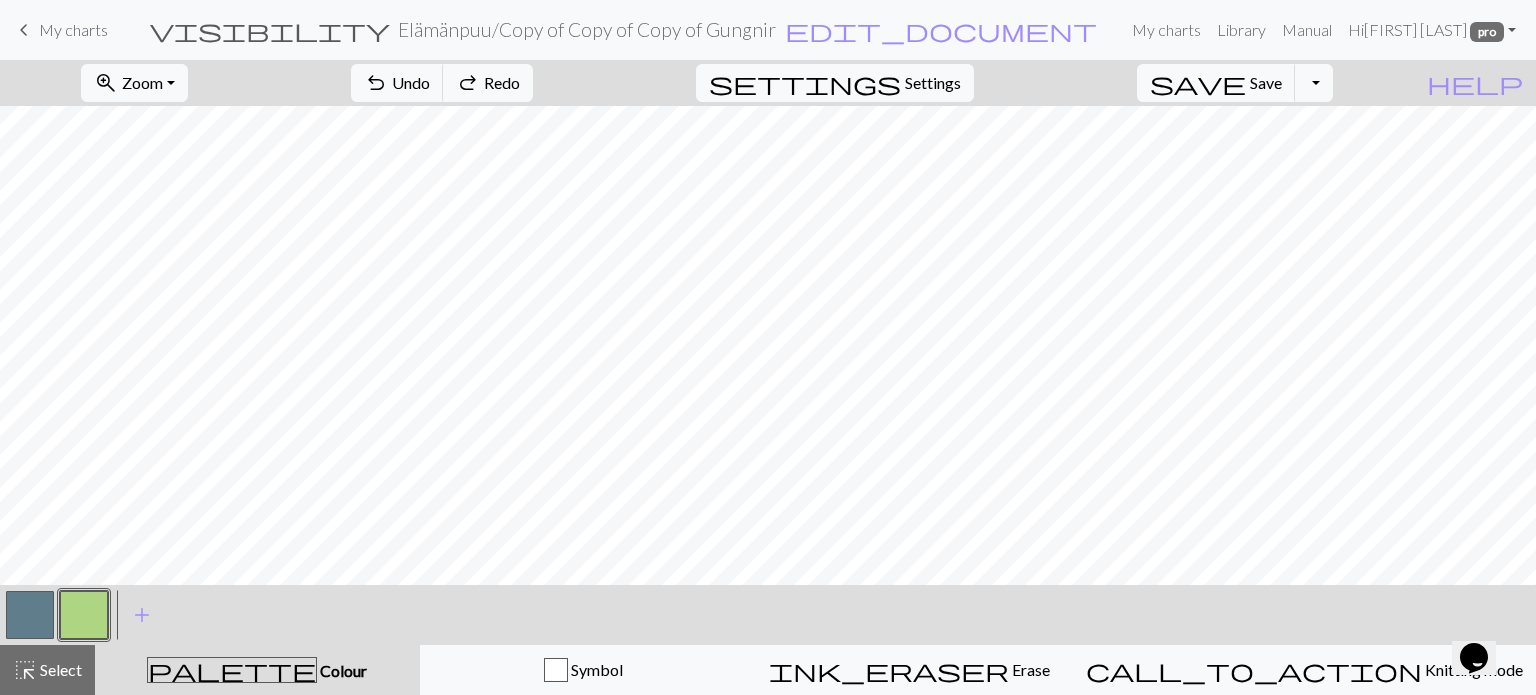 drag, startPoint x: 37, startPoint y: 613, endPoint x: 102, endPoint y: 572, distance: 76.8505 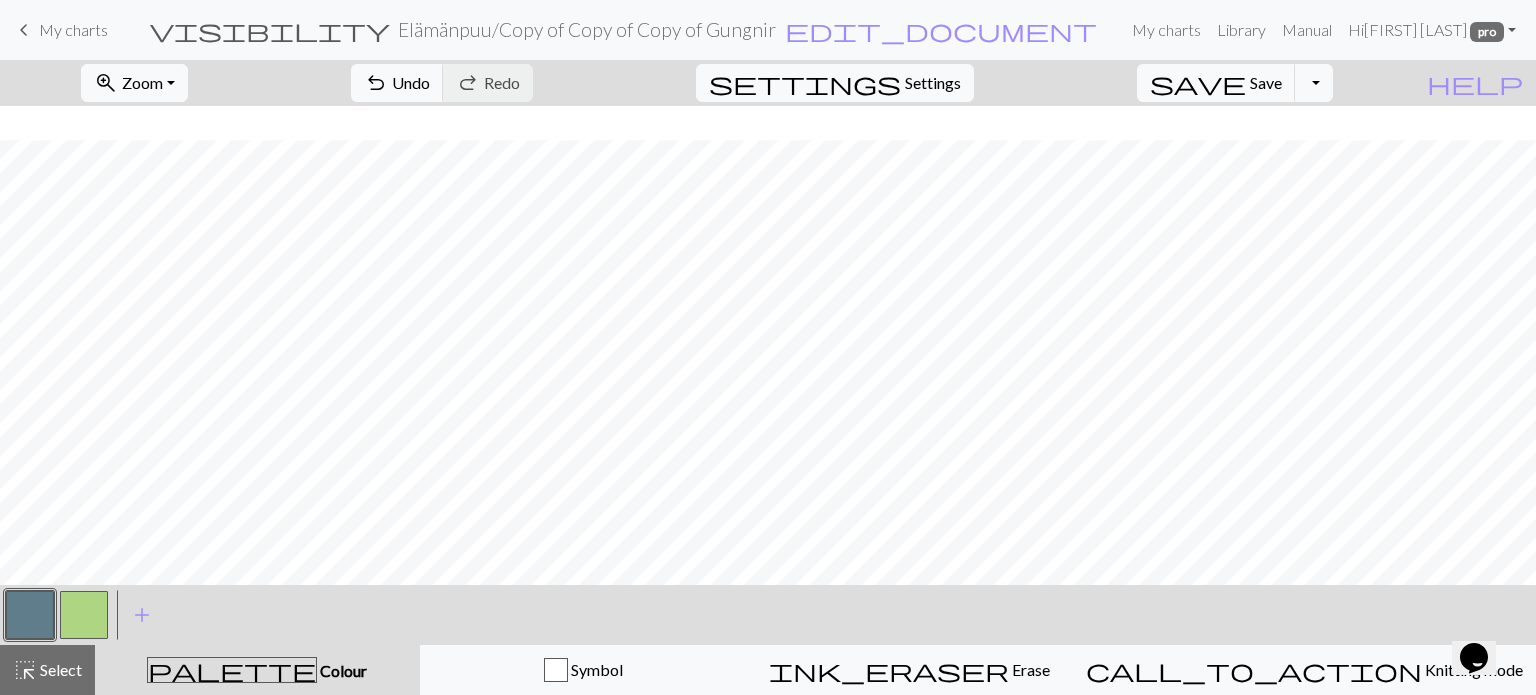 scroll, scrollTop: 200, scrollLeft: 0, axis: vertical 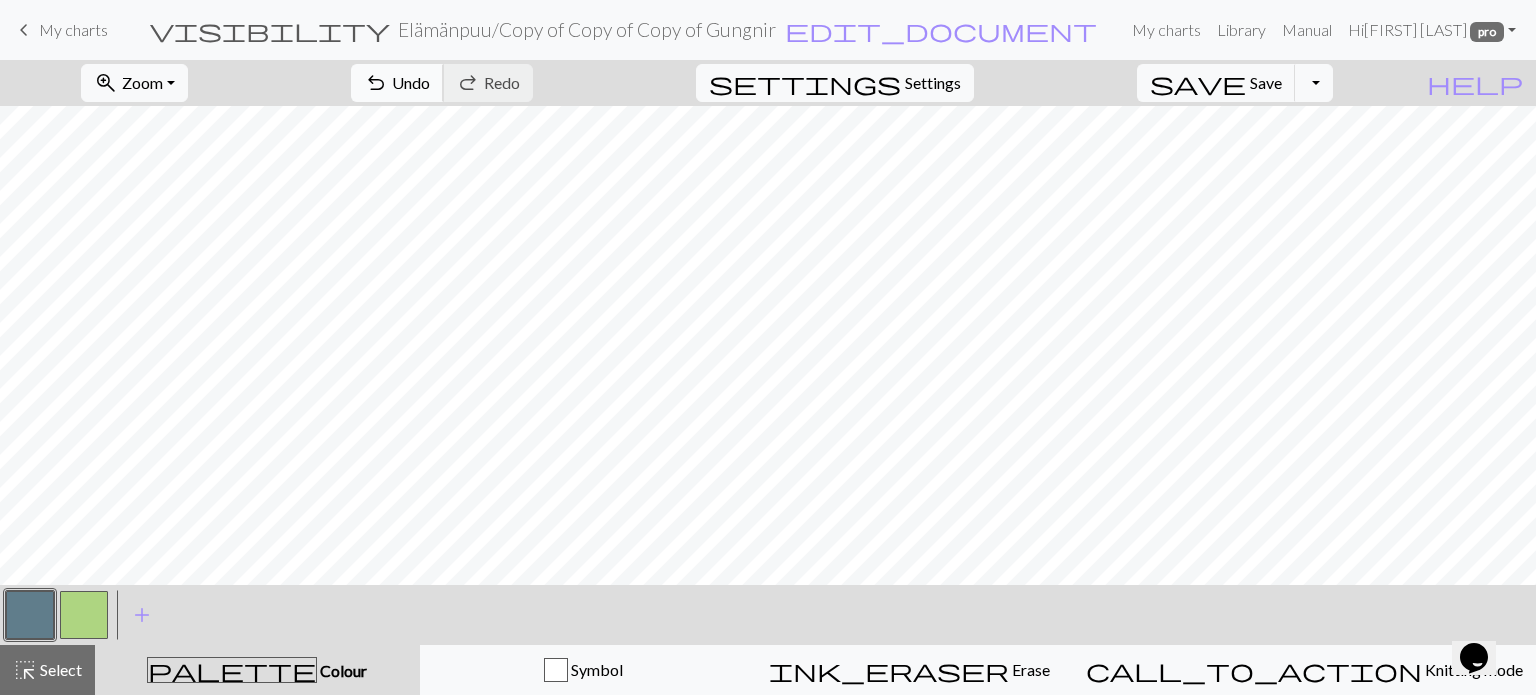 drag, startPoint x: 511, startPoint y: 70, endPoint x: 523, endPoint y: 101, distance: 33.24154 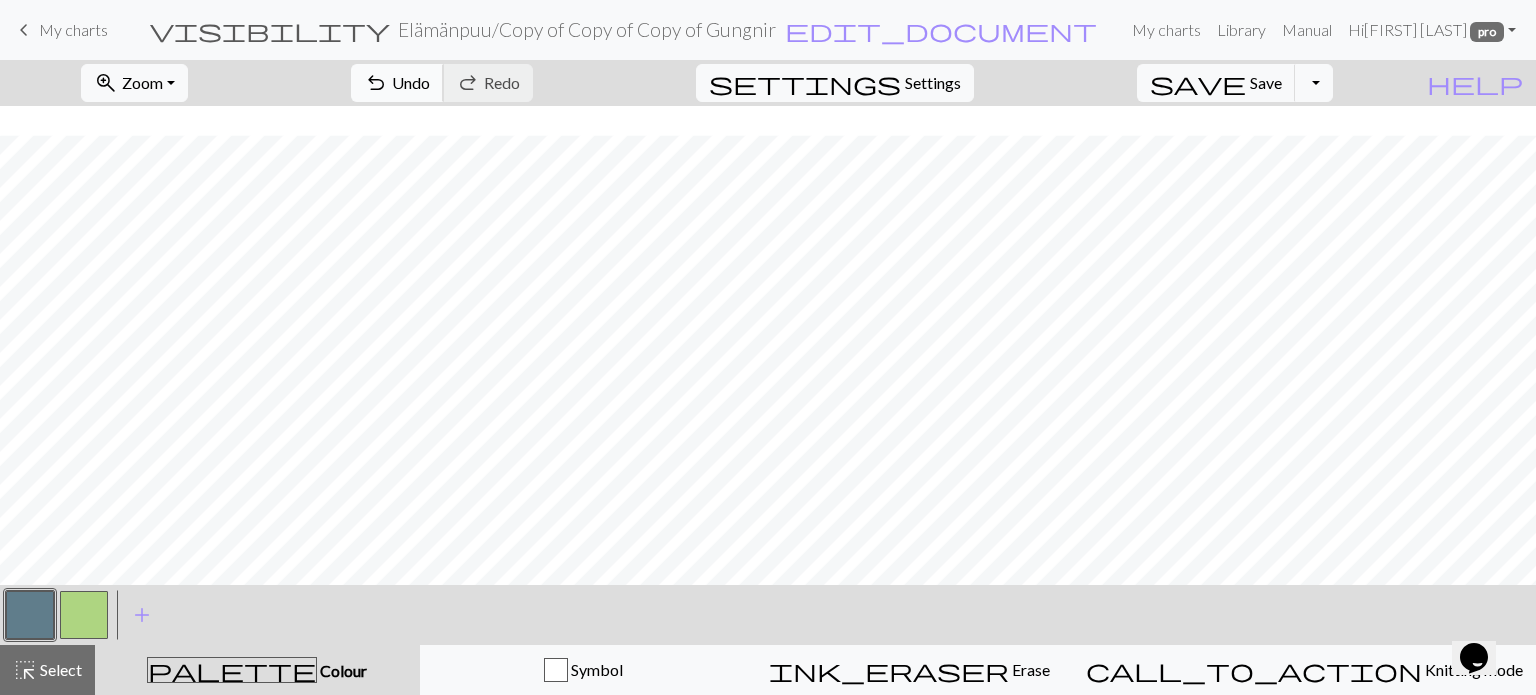 scroll, scrollTop: 600, scrollLeft: 0, axis: vertical 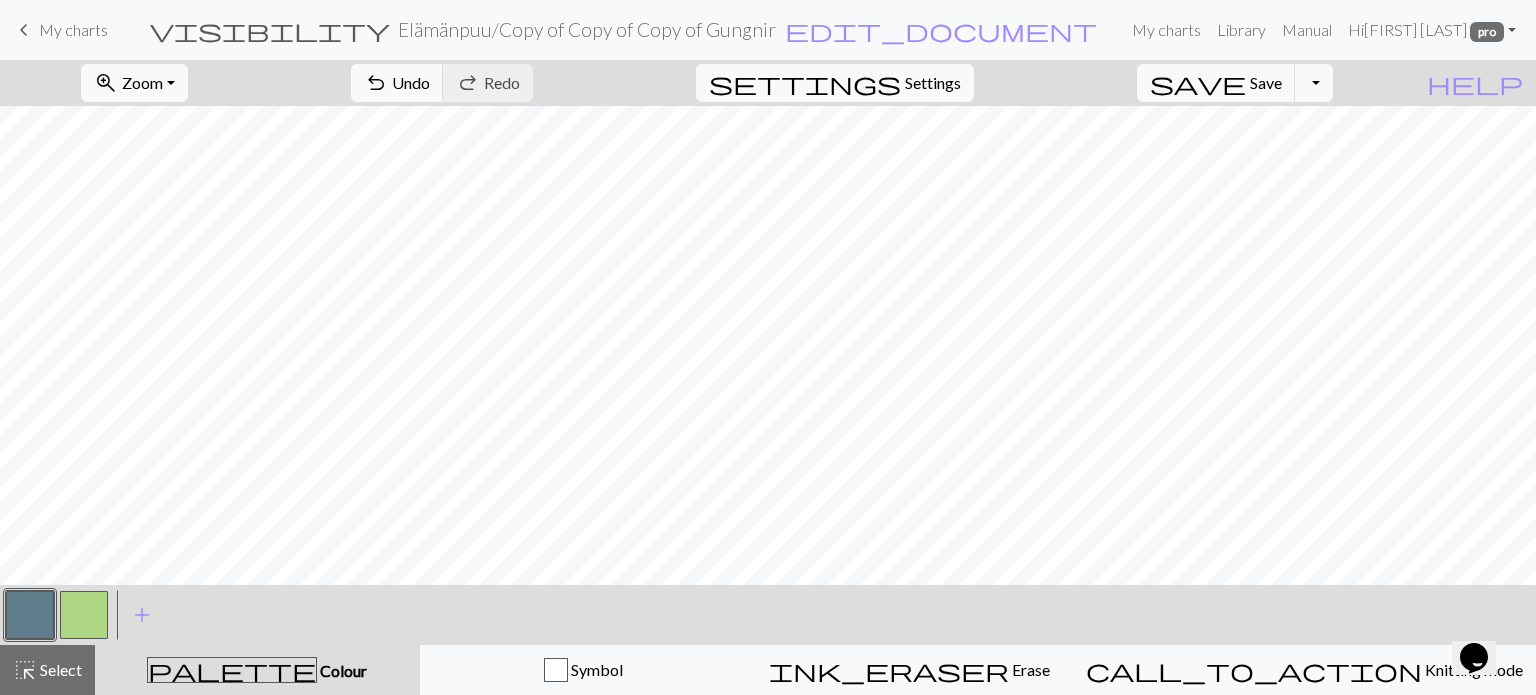 drag, startPoint x: 82, startPoint y: 611, endPoint x: 121, endPoint y: 583, distance: 48.010414 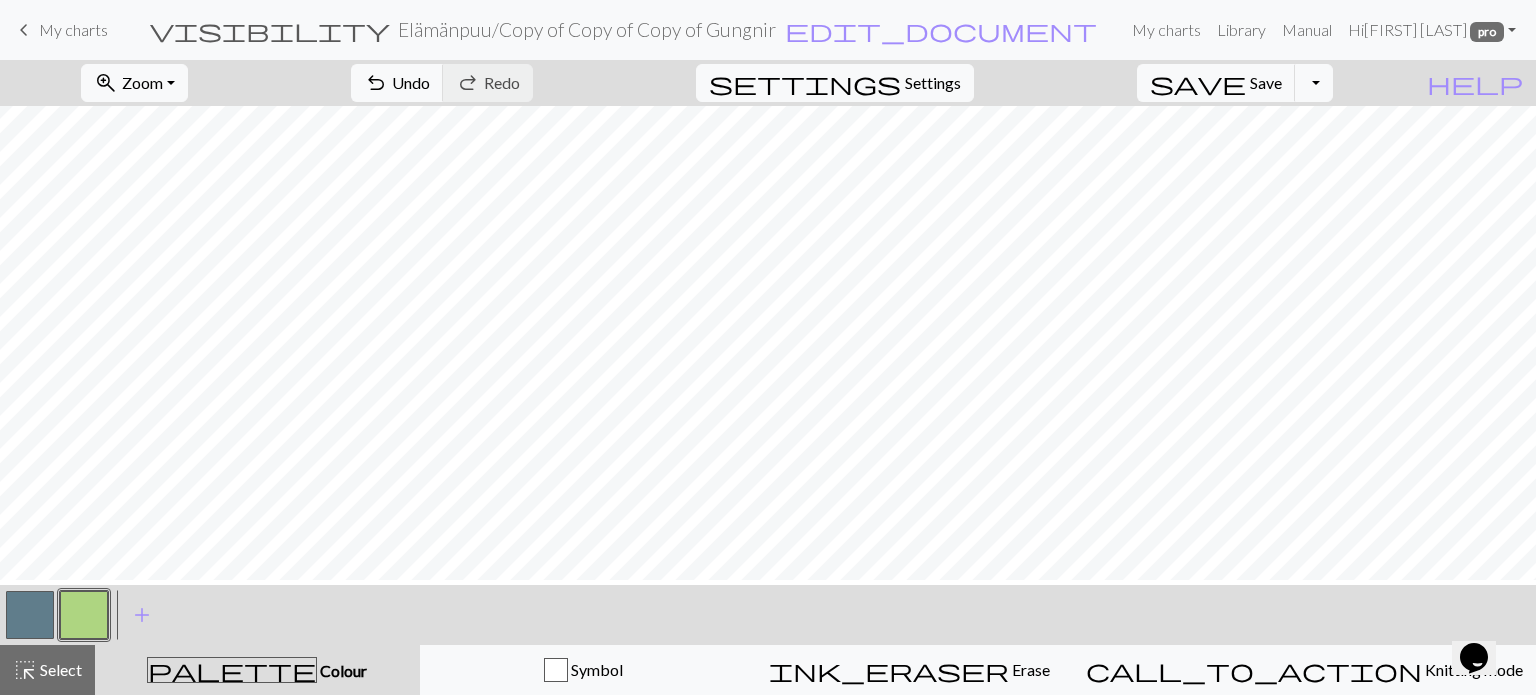 scroll, scrollTop: 0, scrollLeft: 0, axis: both 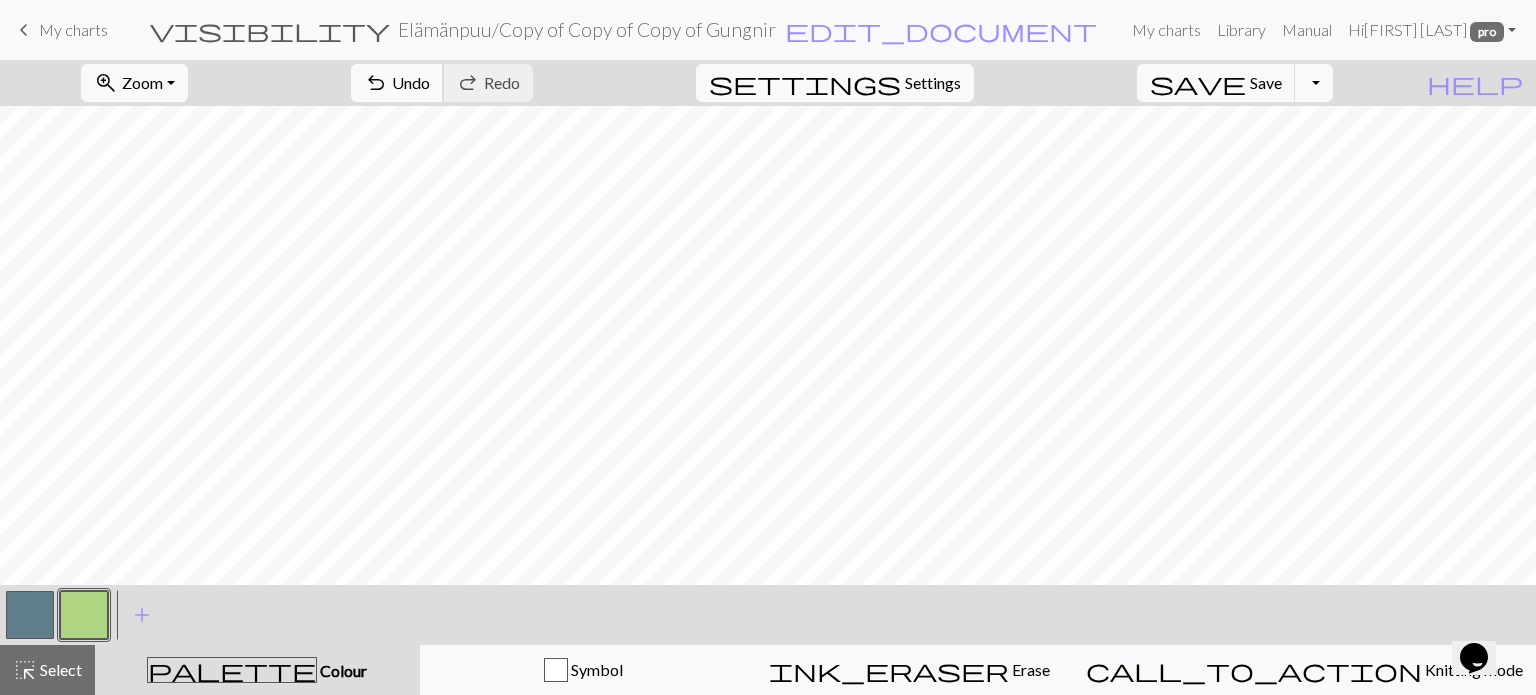 click on "undo" at bounding box center [376, 83] 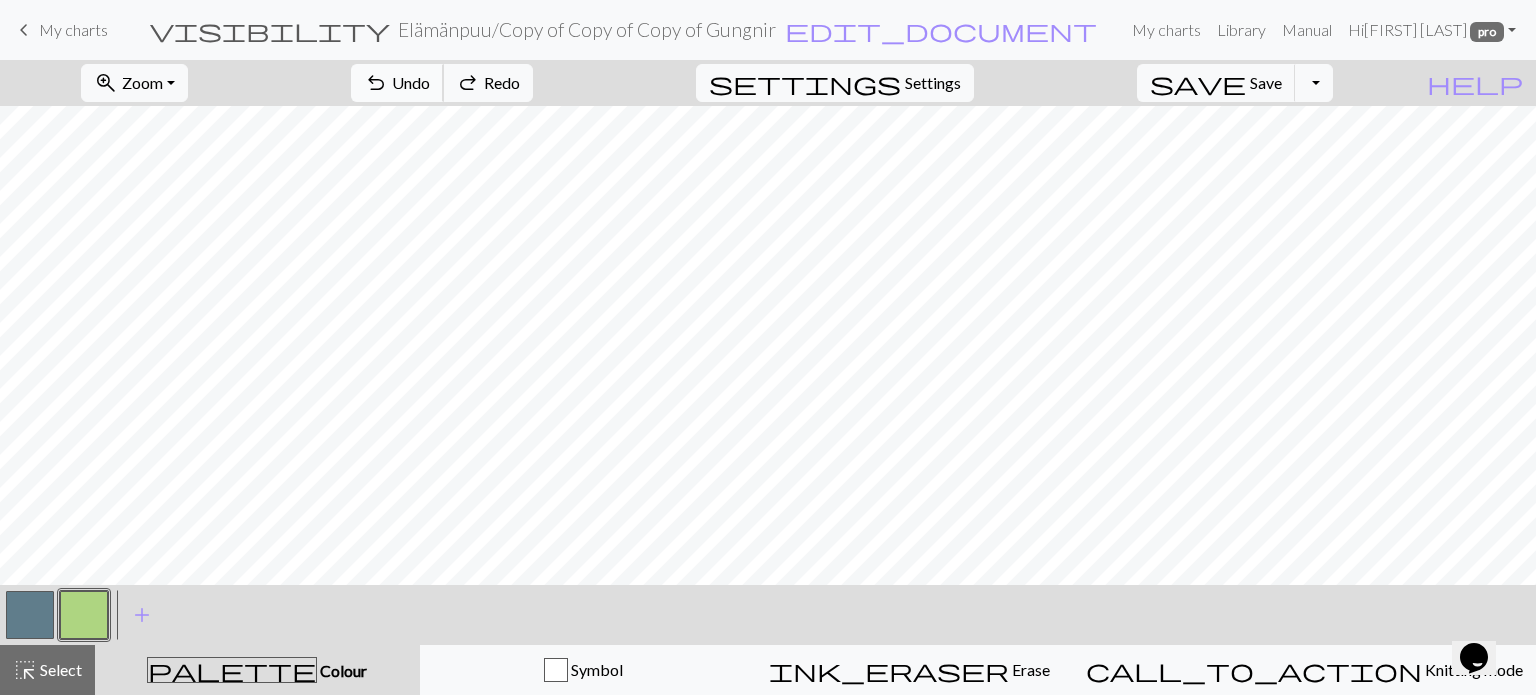 click on "undo" at bounding box center [376, 83] 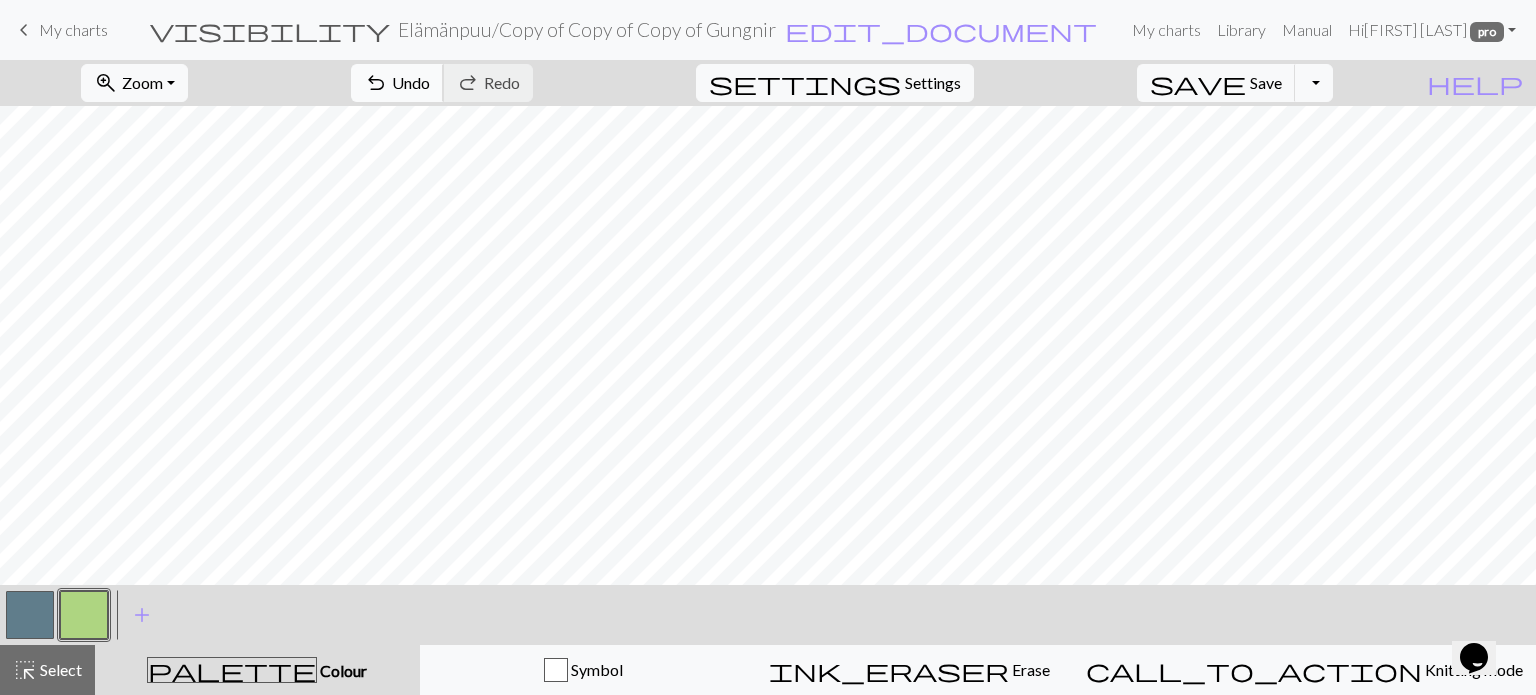 click on "Undo" at bounding box center [411, 82] 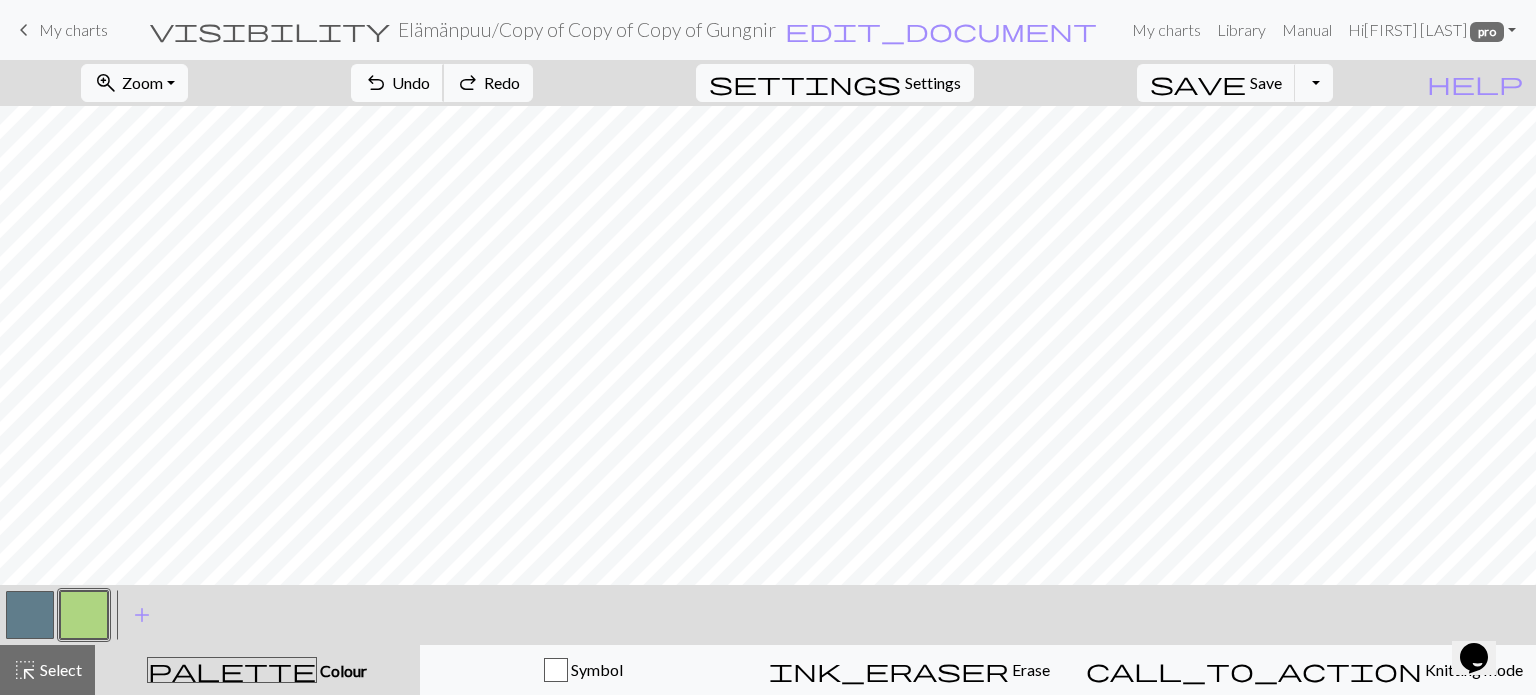 click on "Undo" at bounding box center [411, 82] 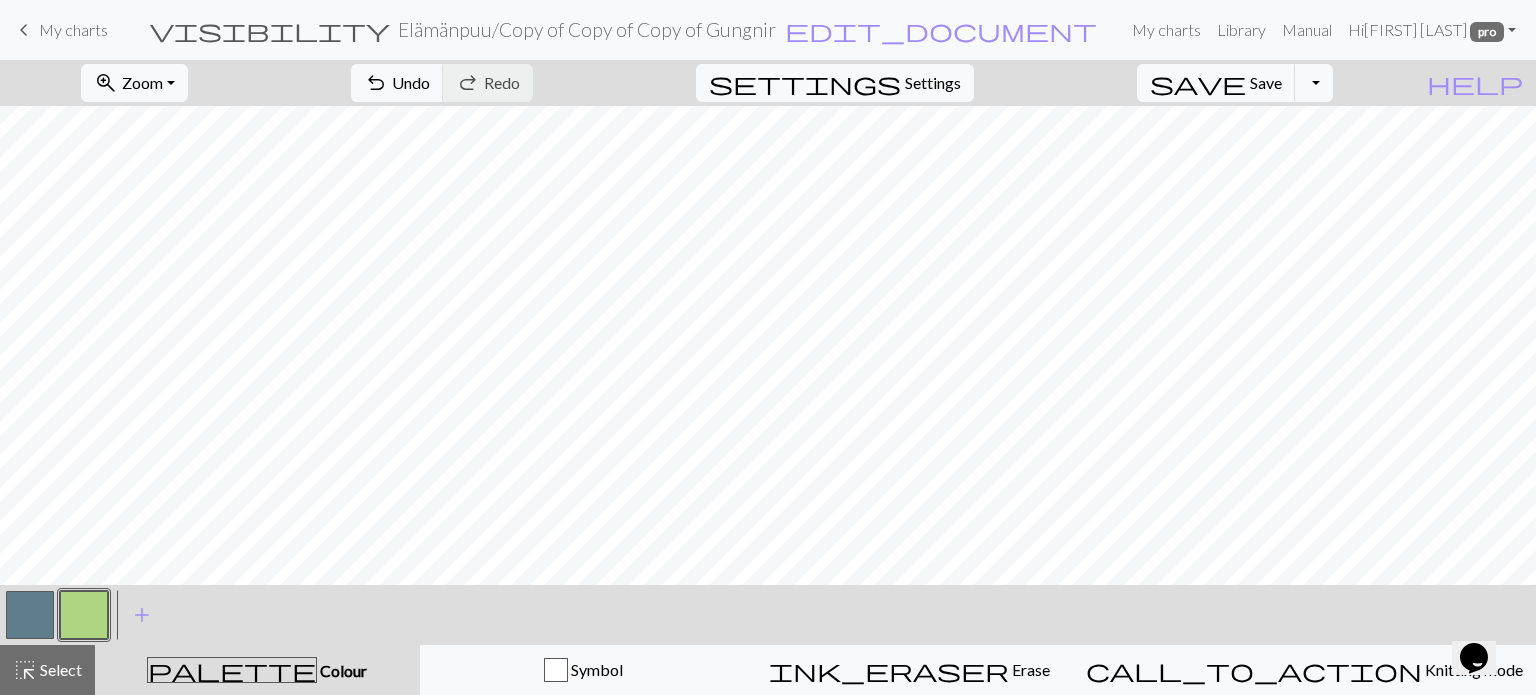 click on "undo Undo Undo redo Redo Redo" at bounding box center [442, 83] 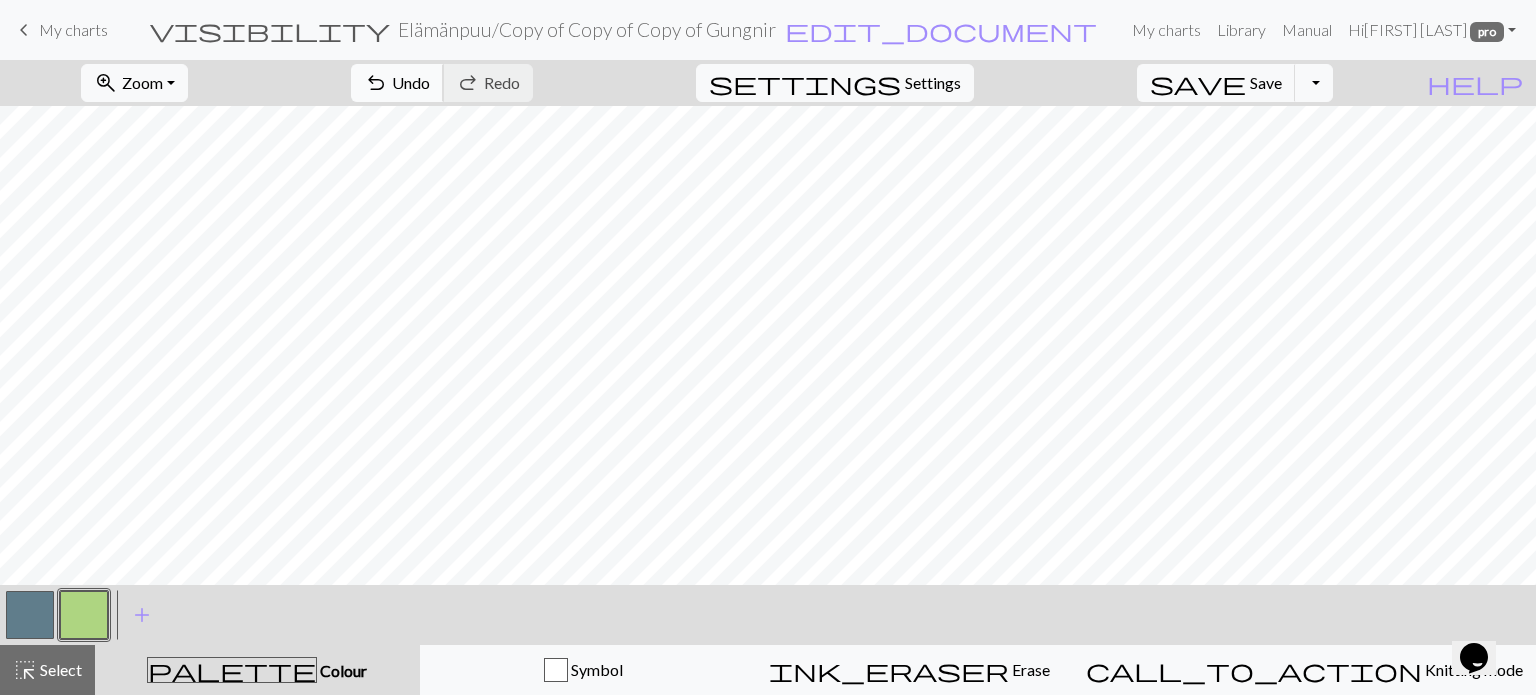 click on "undo Undo Undo" at bounding box center (397, 83) 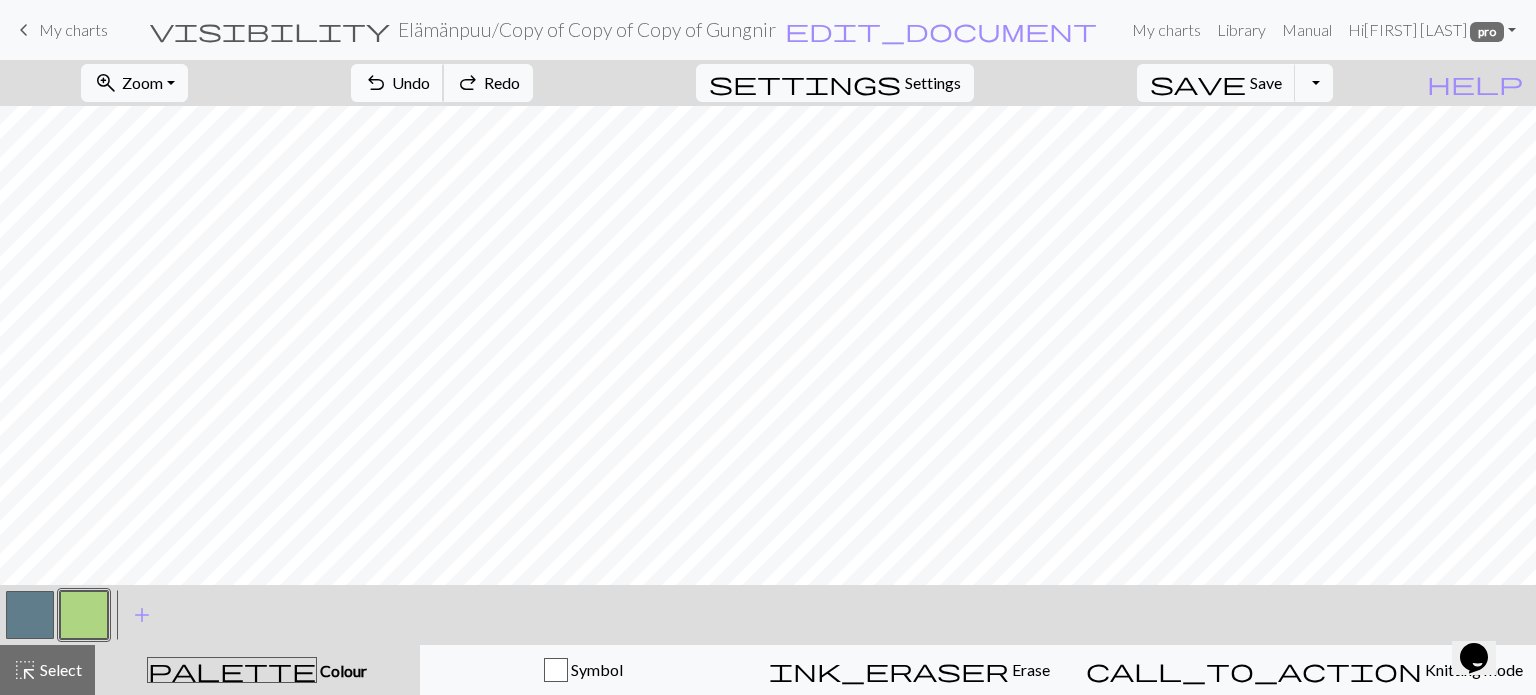 click on "undo Undo Undo" at bounding box center (397, 83) 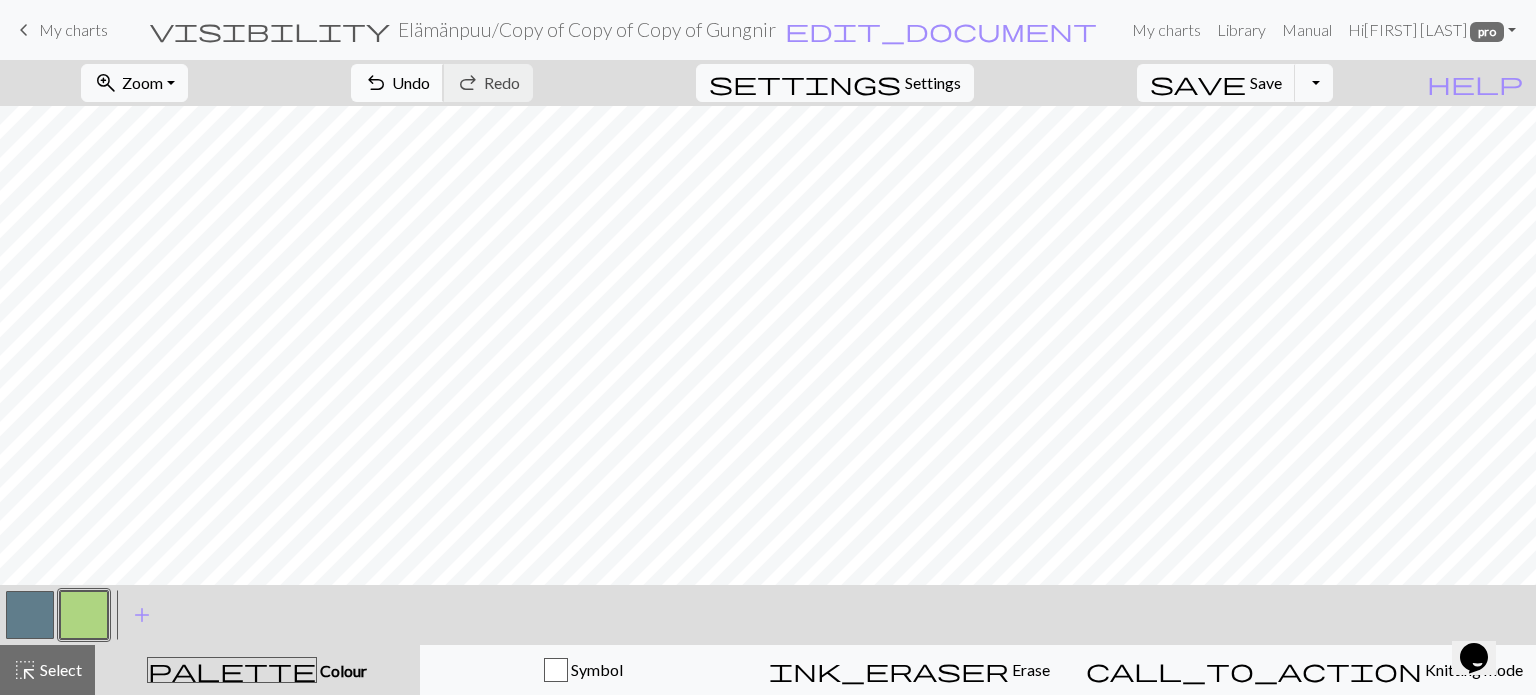 click on "undo Undo Undo" at bounding box center [397, 83] 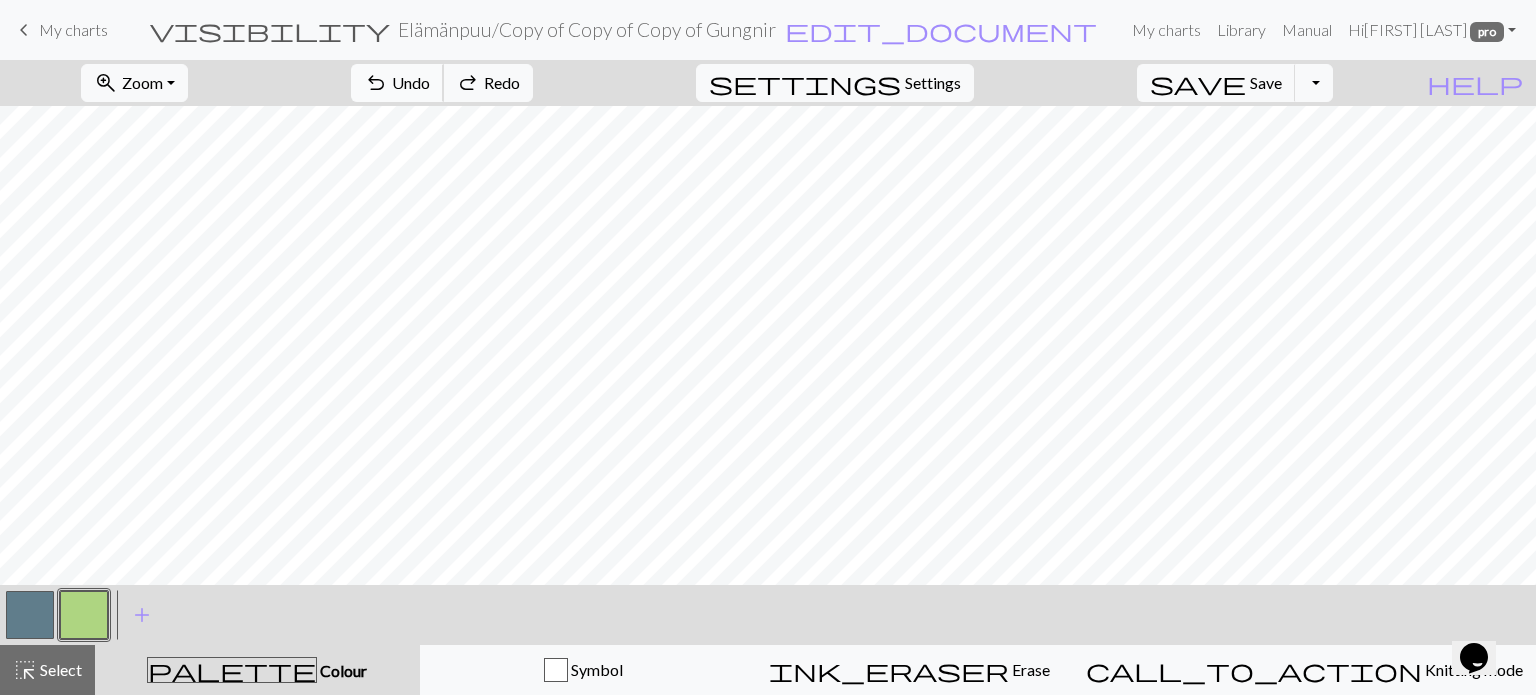 click on "undo Undo Undo" at bounding box center [397, 83] 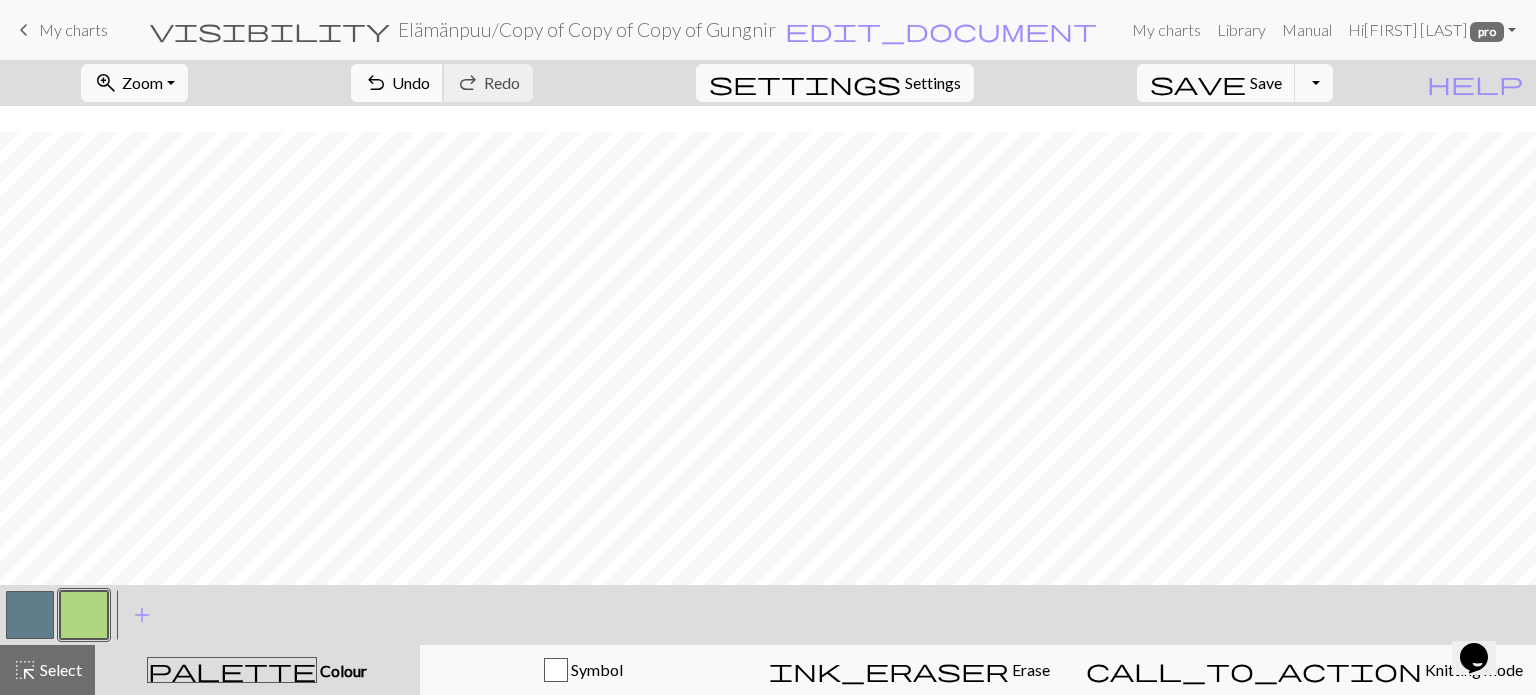 scroll, scrollTop: 100, scrollLeft: 0, axis: vertical 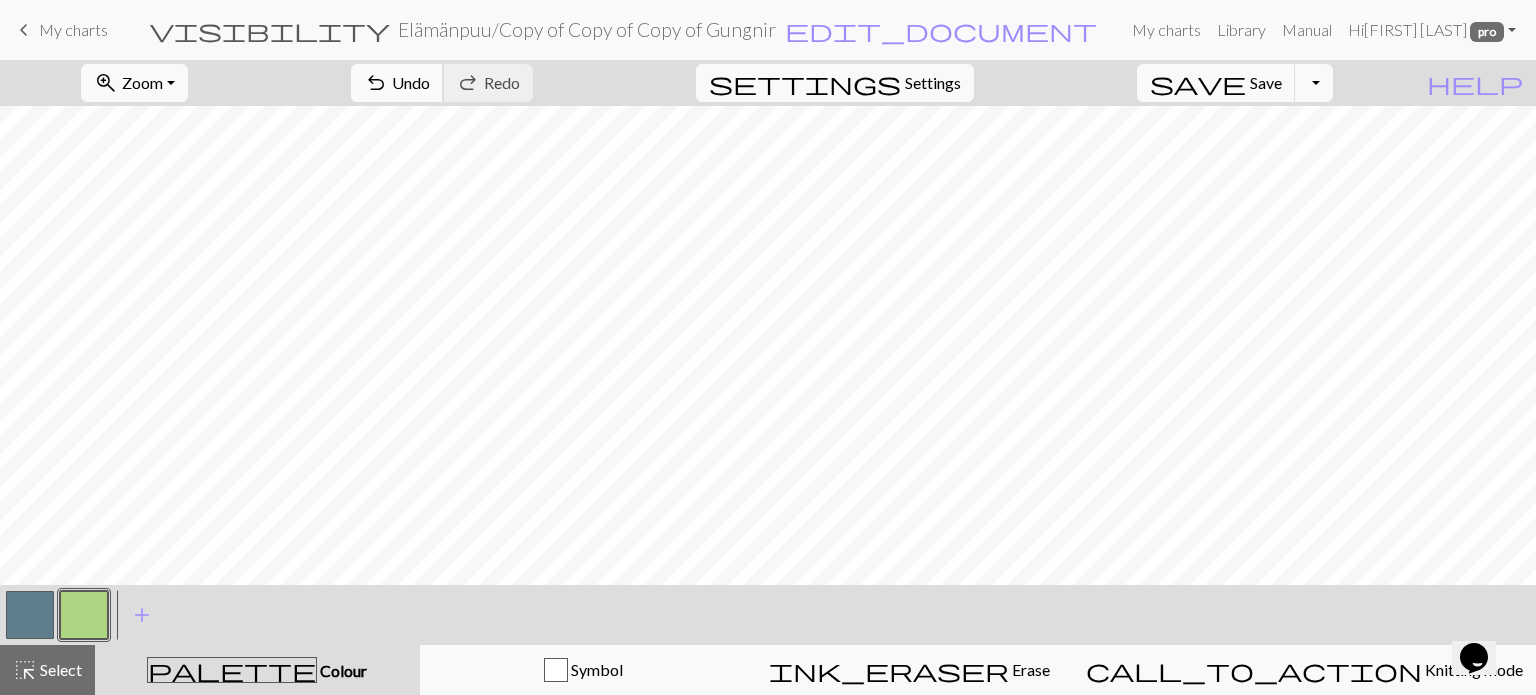 click on "Undo" at bounding box center [411, 82] 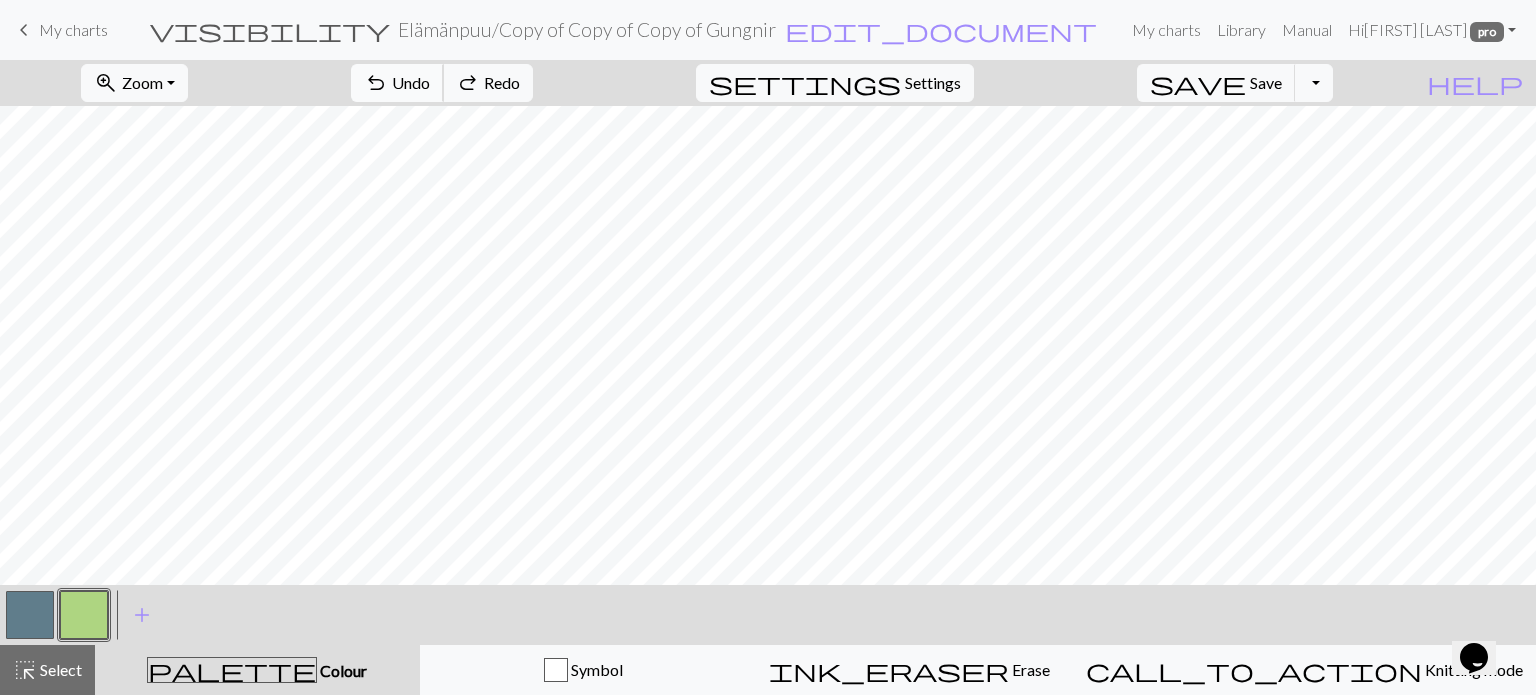 click on "Undo" at bounding box center [411, 82] 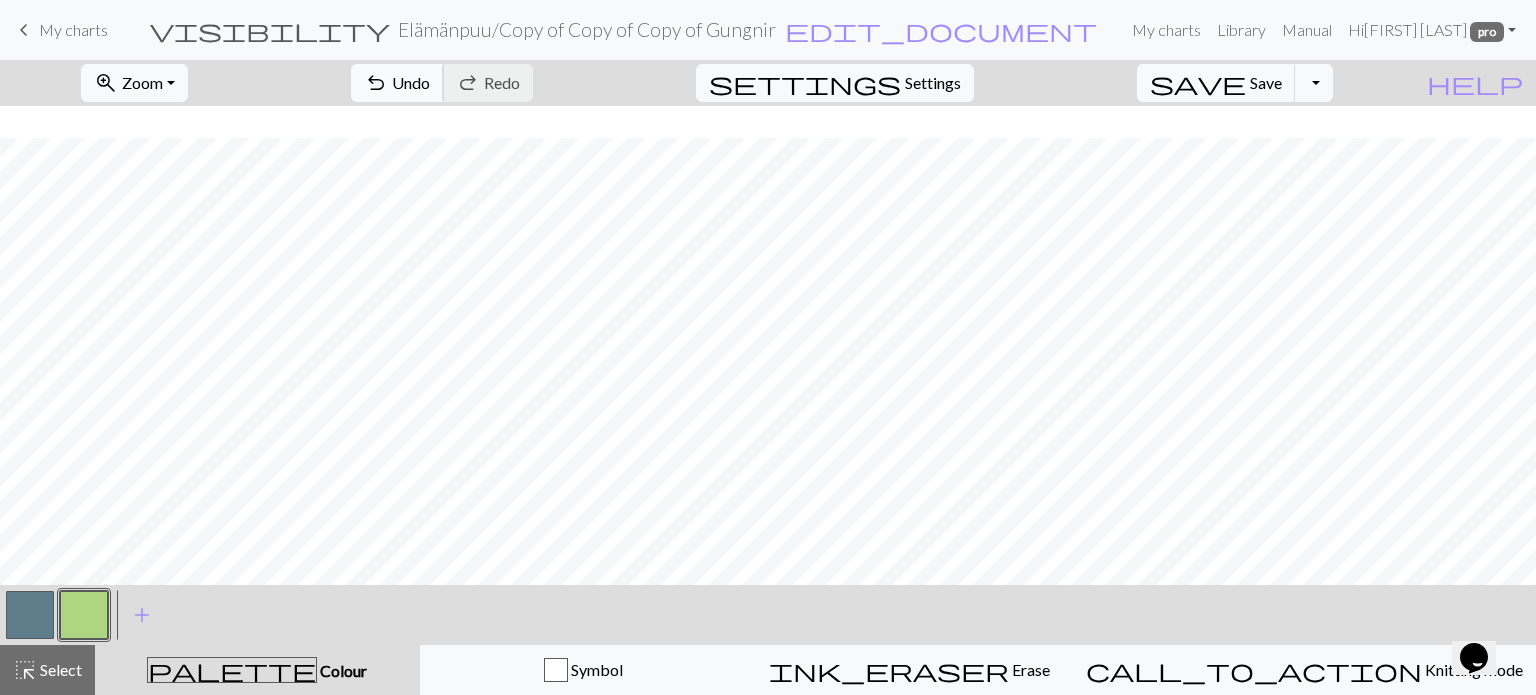scroll, scrollTop: 200, scrollLeft: 0, axis: vertical 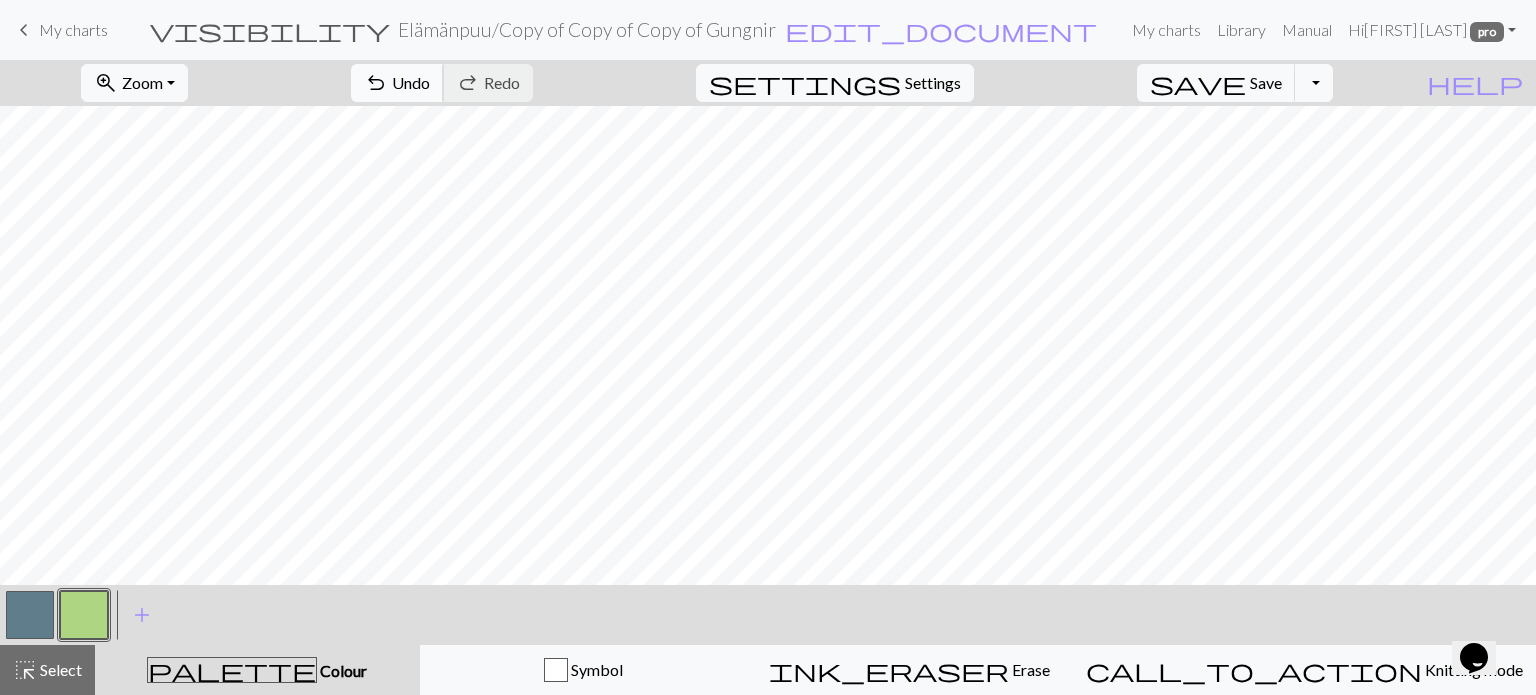 click on "undo Undo Undo" at bounding box center (397, 83) 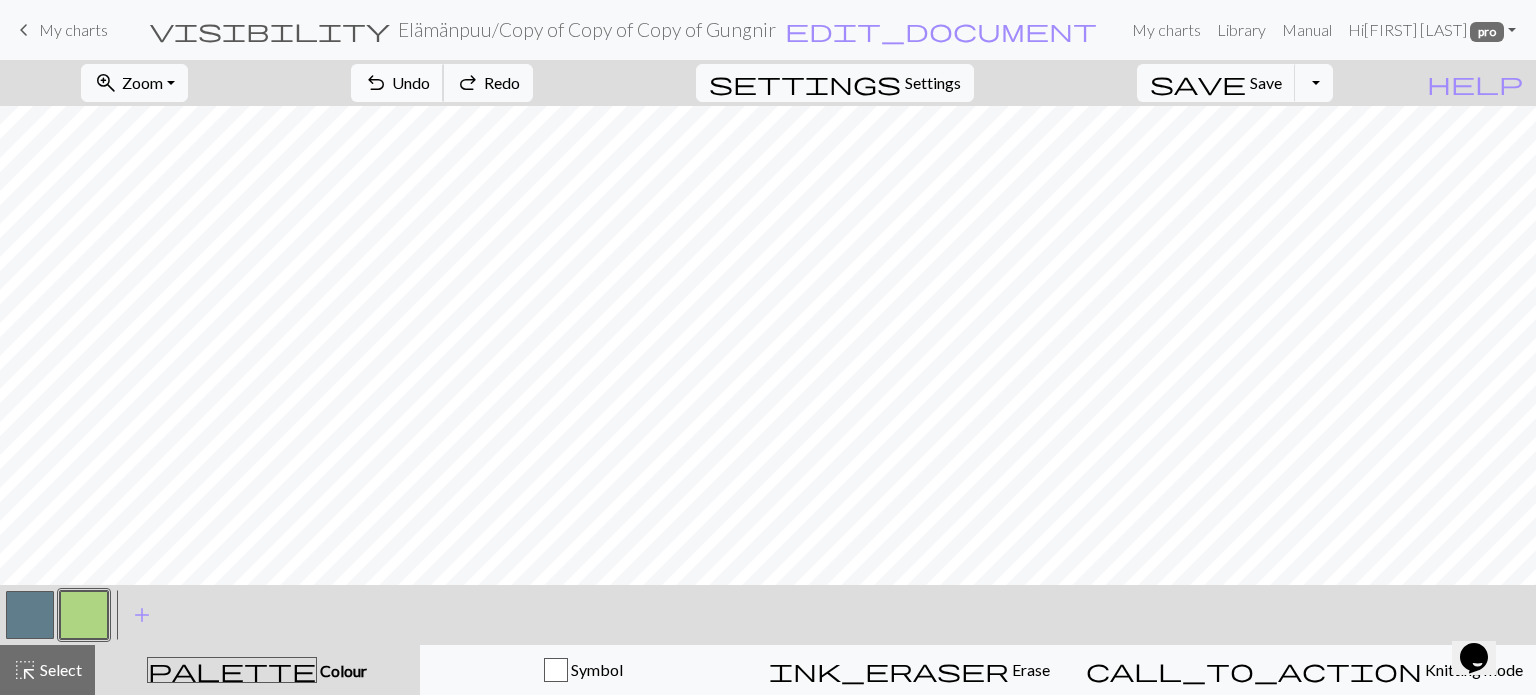 click on "undo Undo Undo" at bounding box center (397, 83) 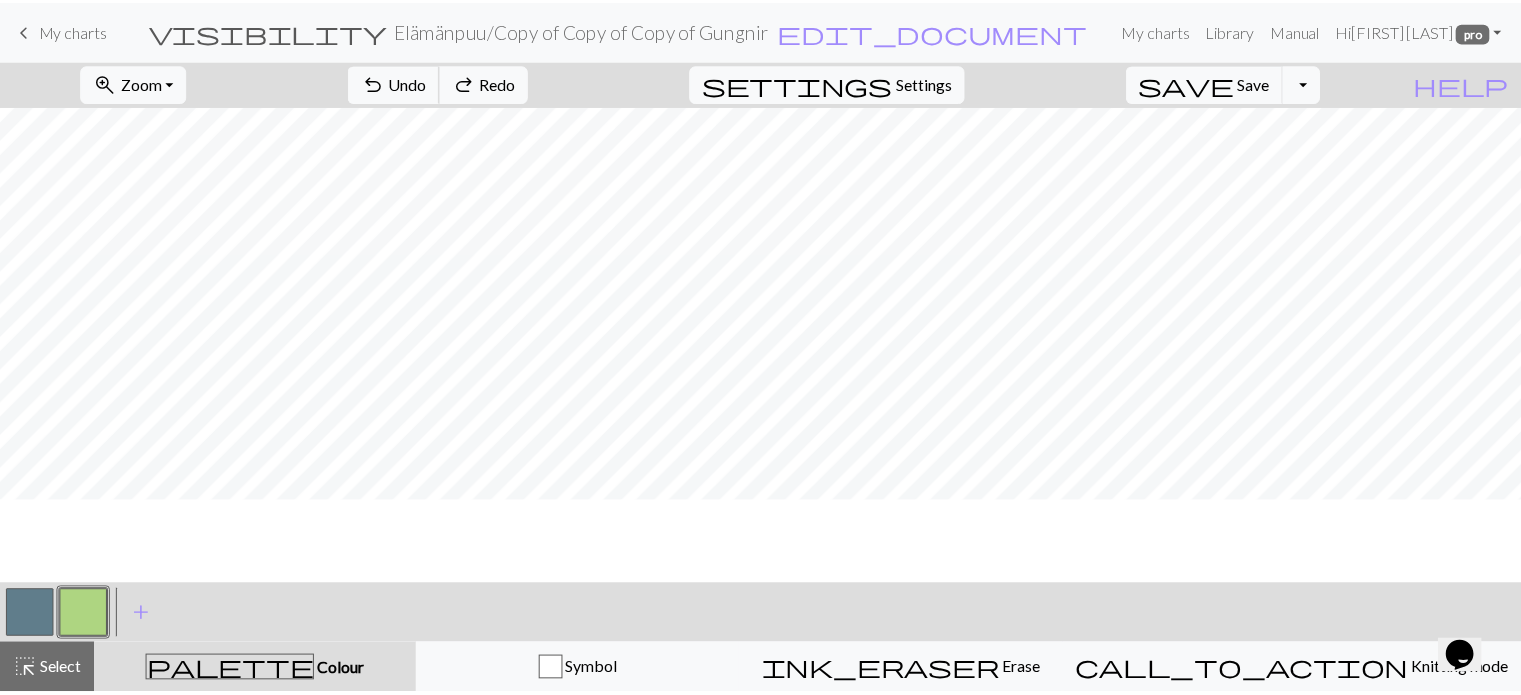 scroll, scrollTop: 0, scrollLeft: 0, axis: both 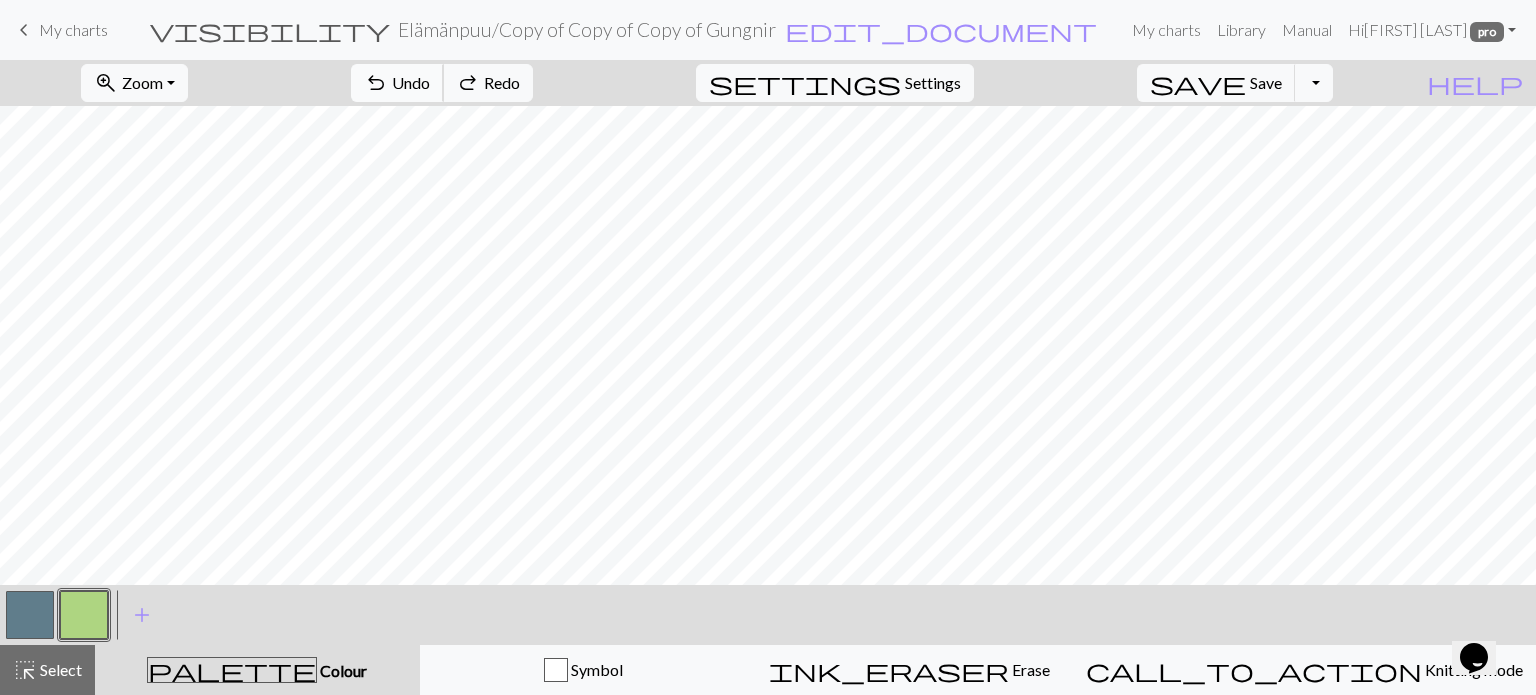 click on "Undo" at bounding box center [411, 82] 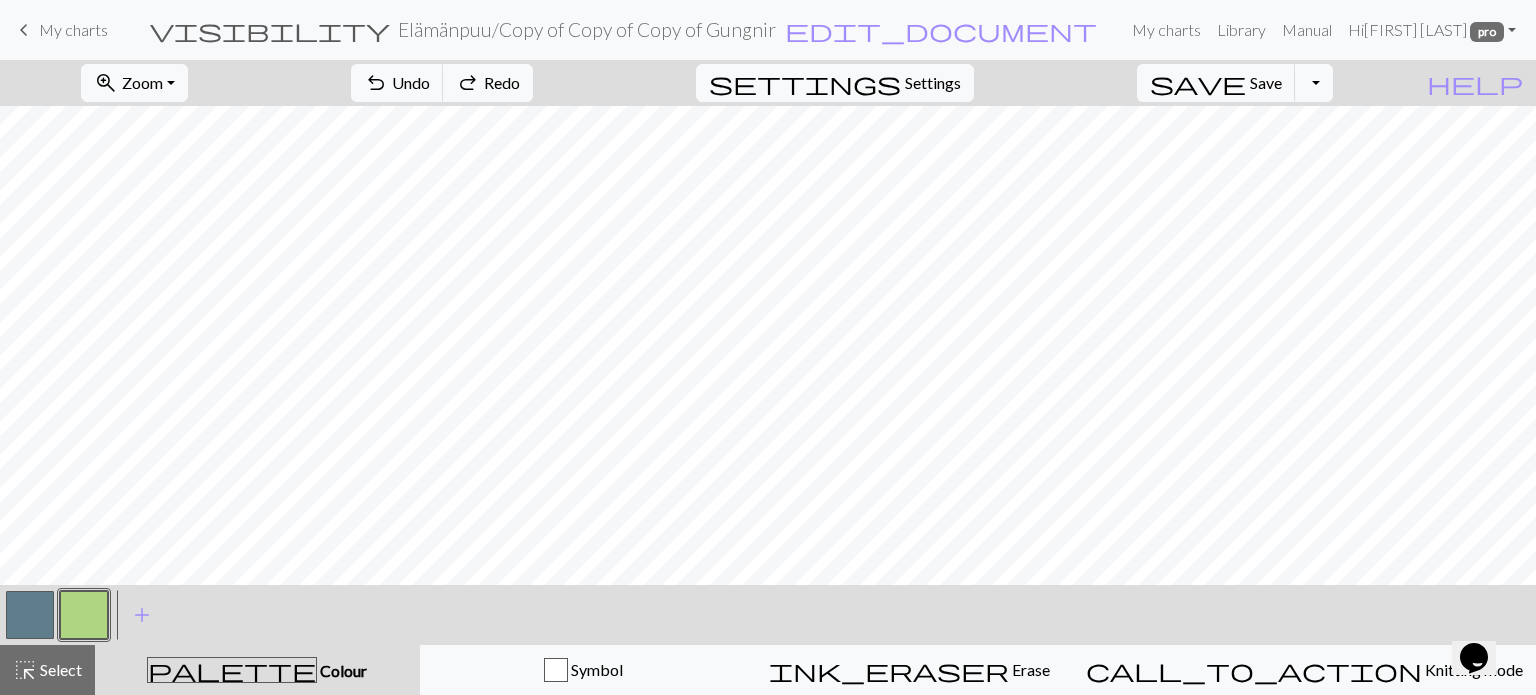 click on "keyboard_arrow_left" at bounding box center (24, 30) 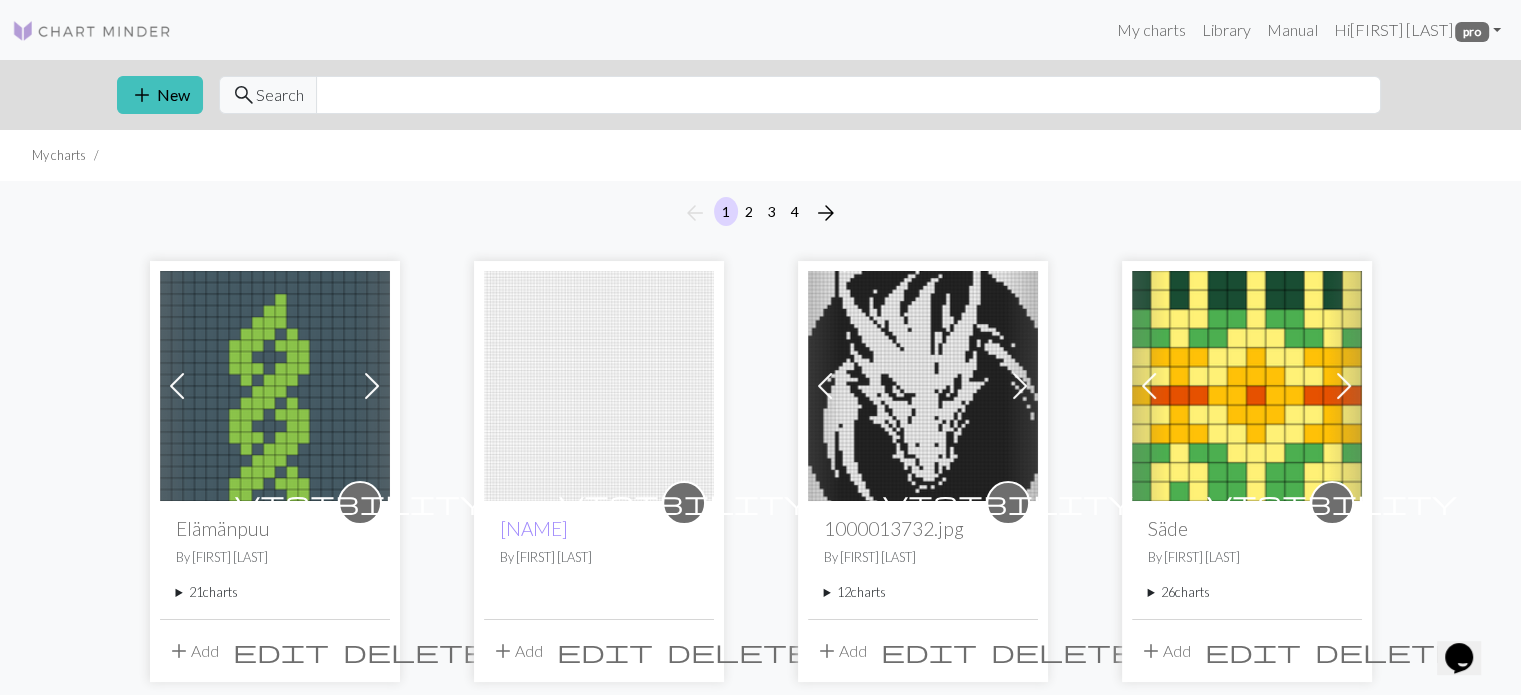 click on "21  charts" at bounding box center [275, 592] 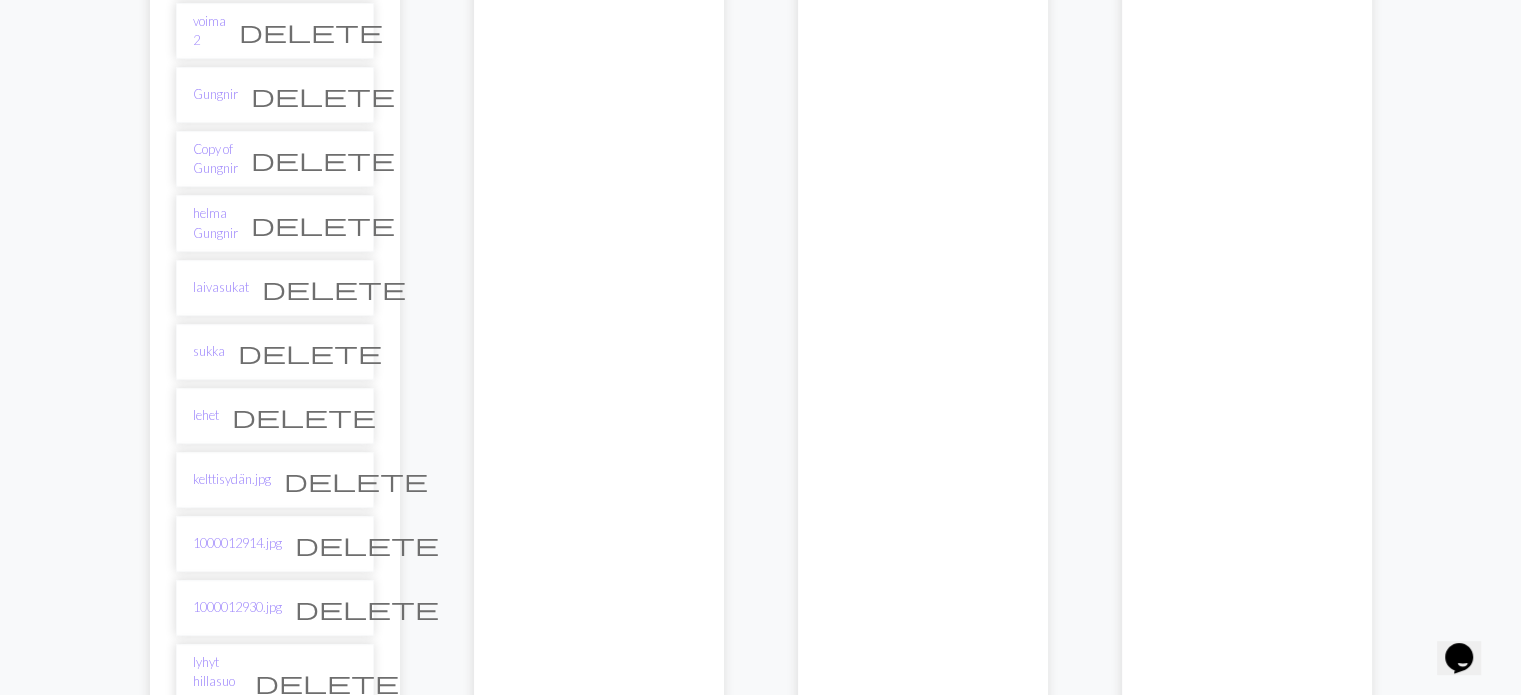 scroll, scrollTop: 1600, scrollLeft: 0, axis: vertical 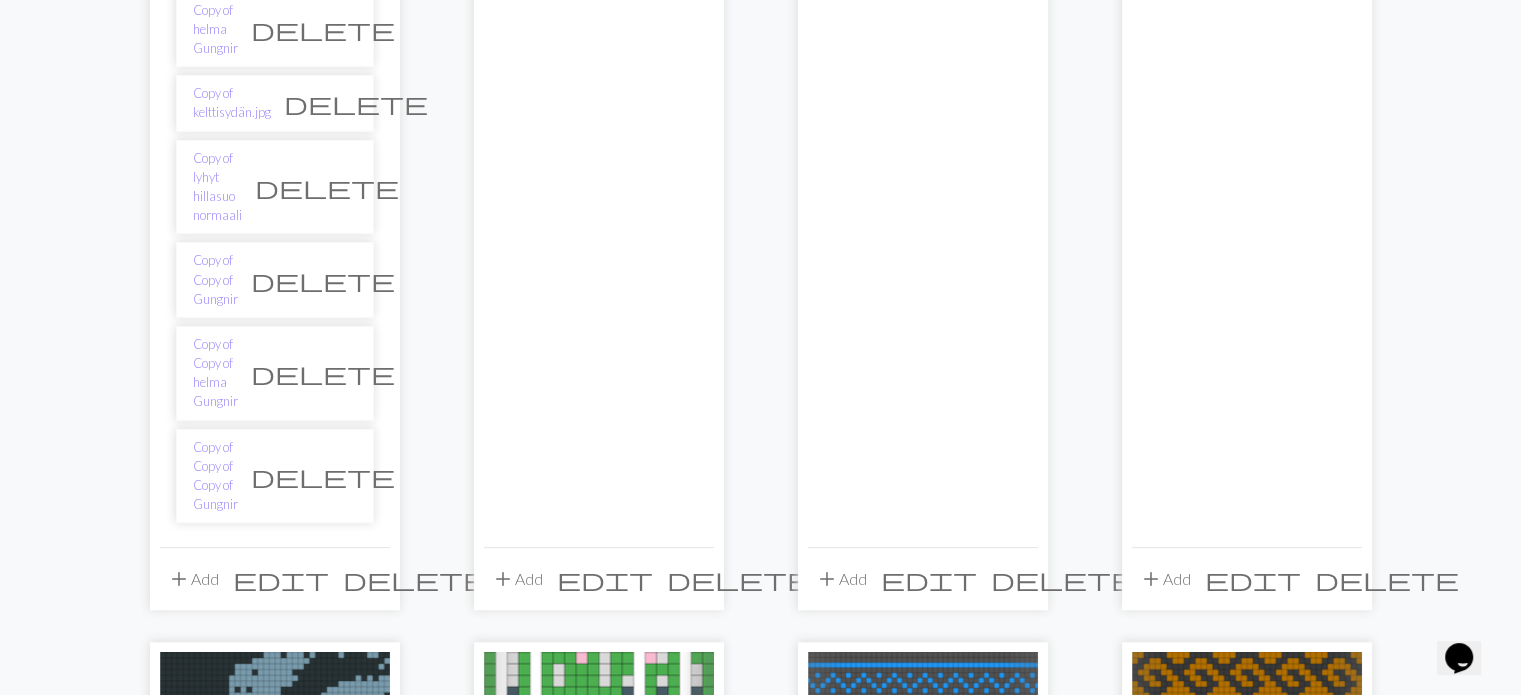 click on "delete" at bounding box center [323, 476] 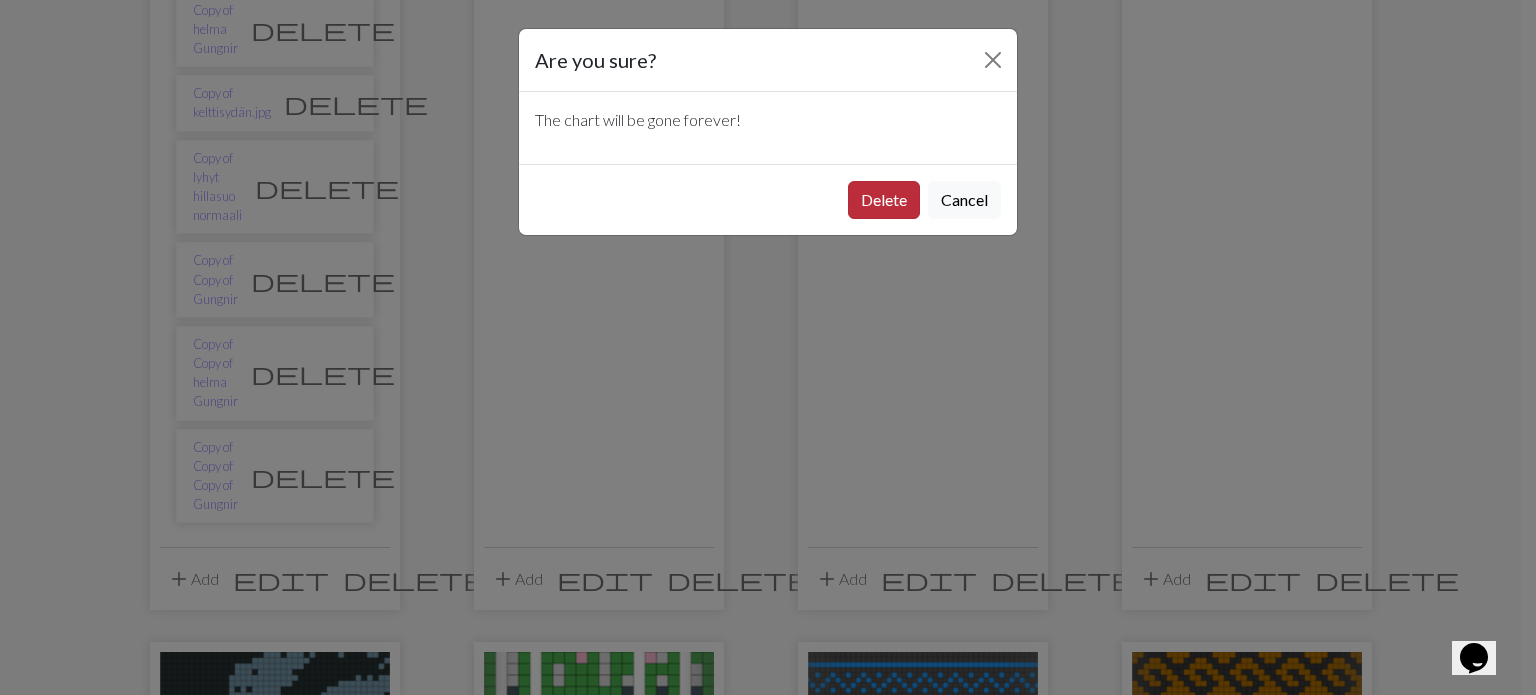 click on "Delete" at bounding box center [884, 200] 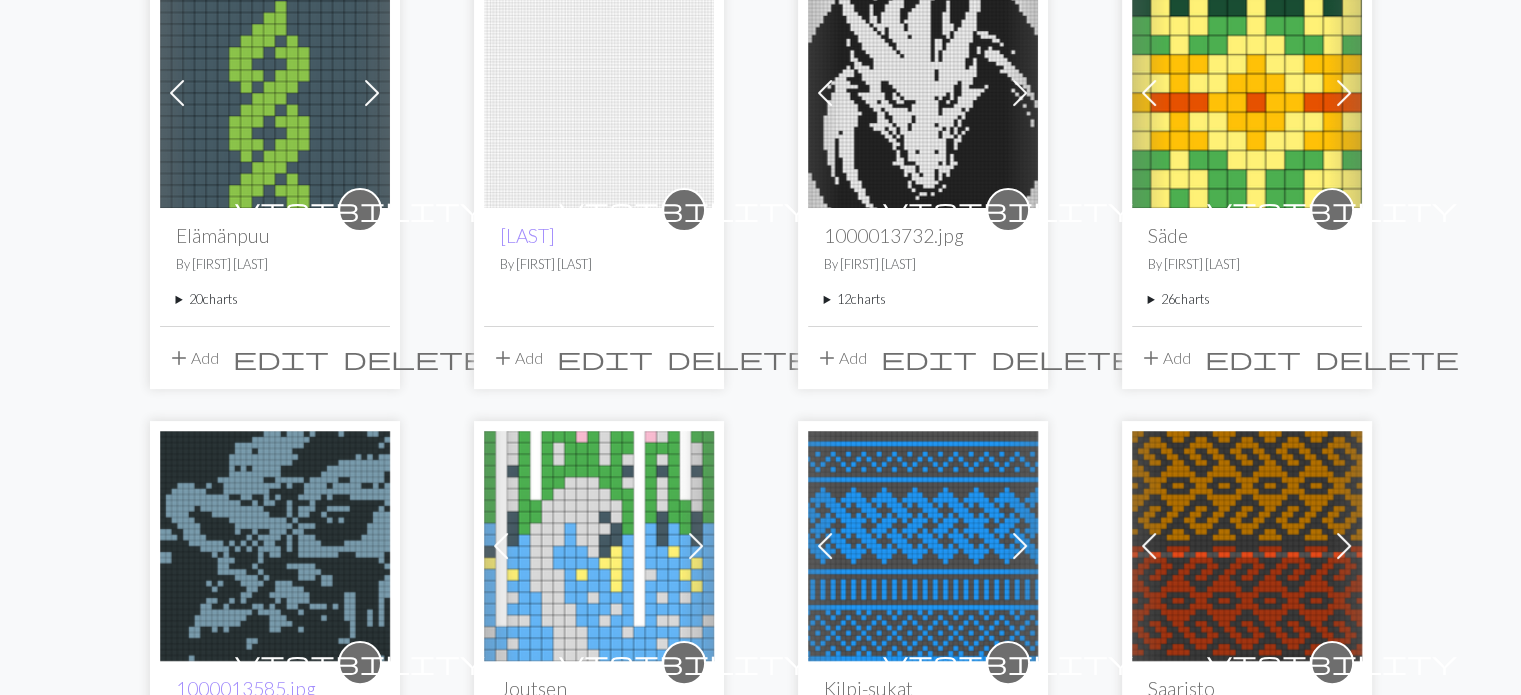 scroll, scrollTop: 300, scrollLeft: 0, axis: vertical 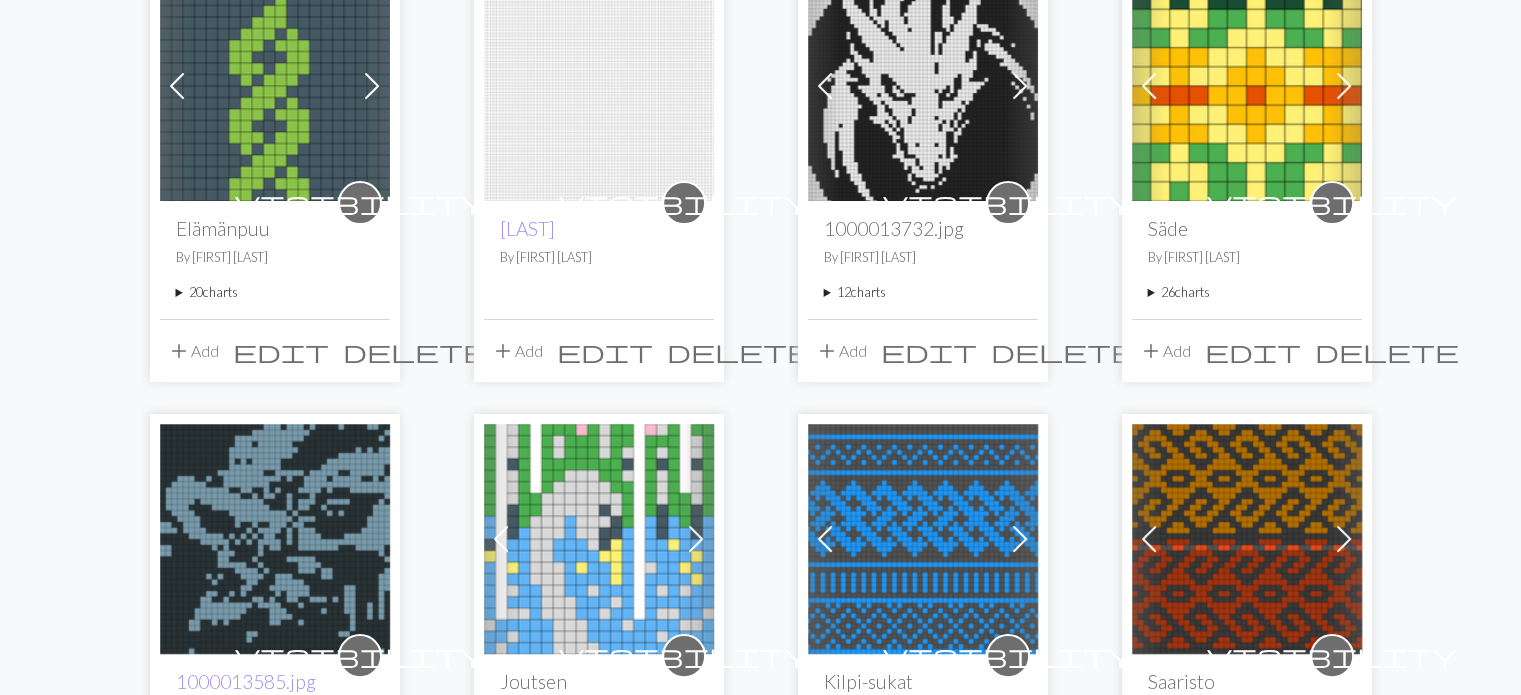 click on "20  charts" at bounding box center [275, 292] 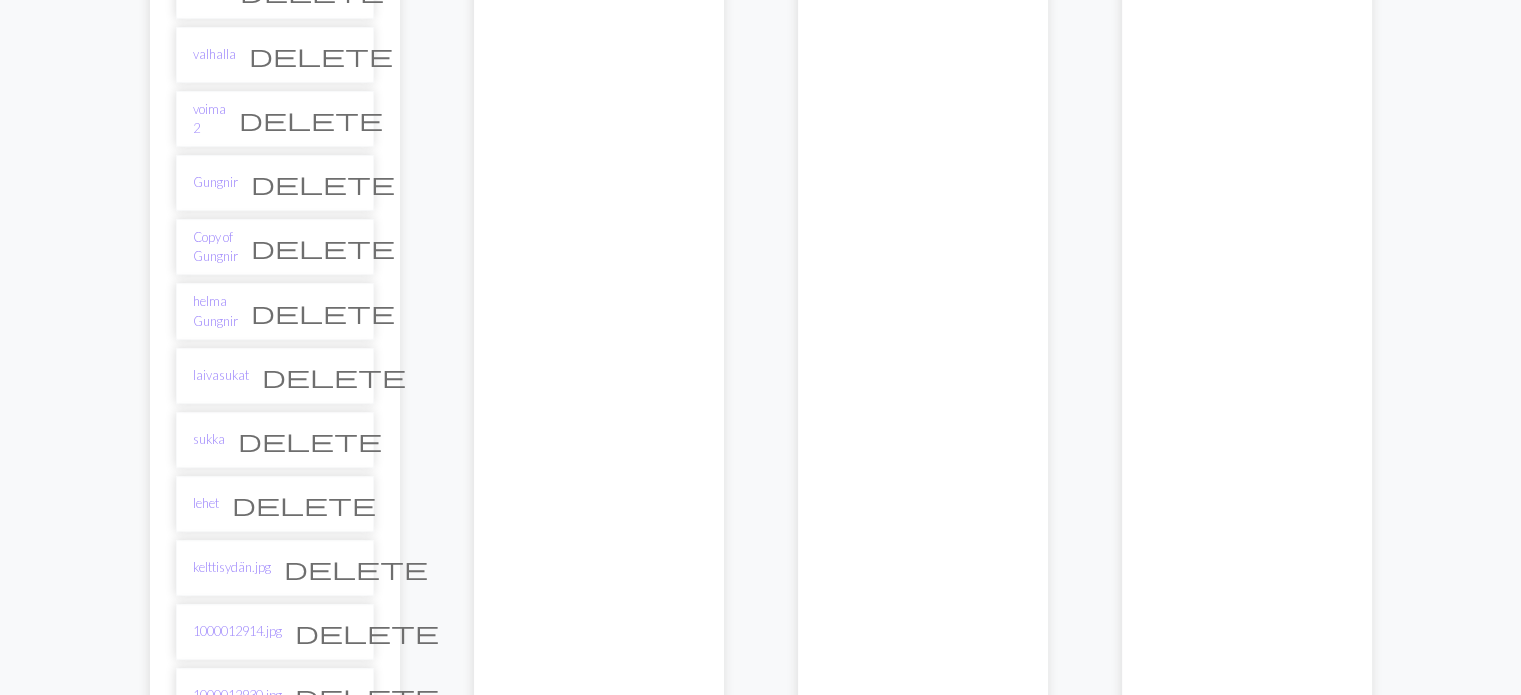 scroll, scrollTop: 700, scrollLeft: 0, axis: vertical 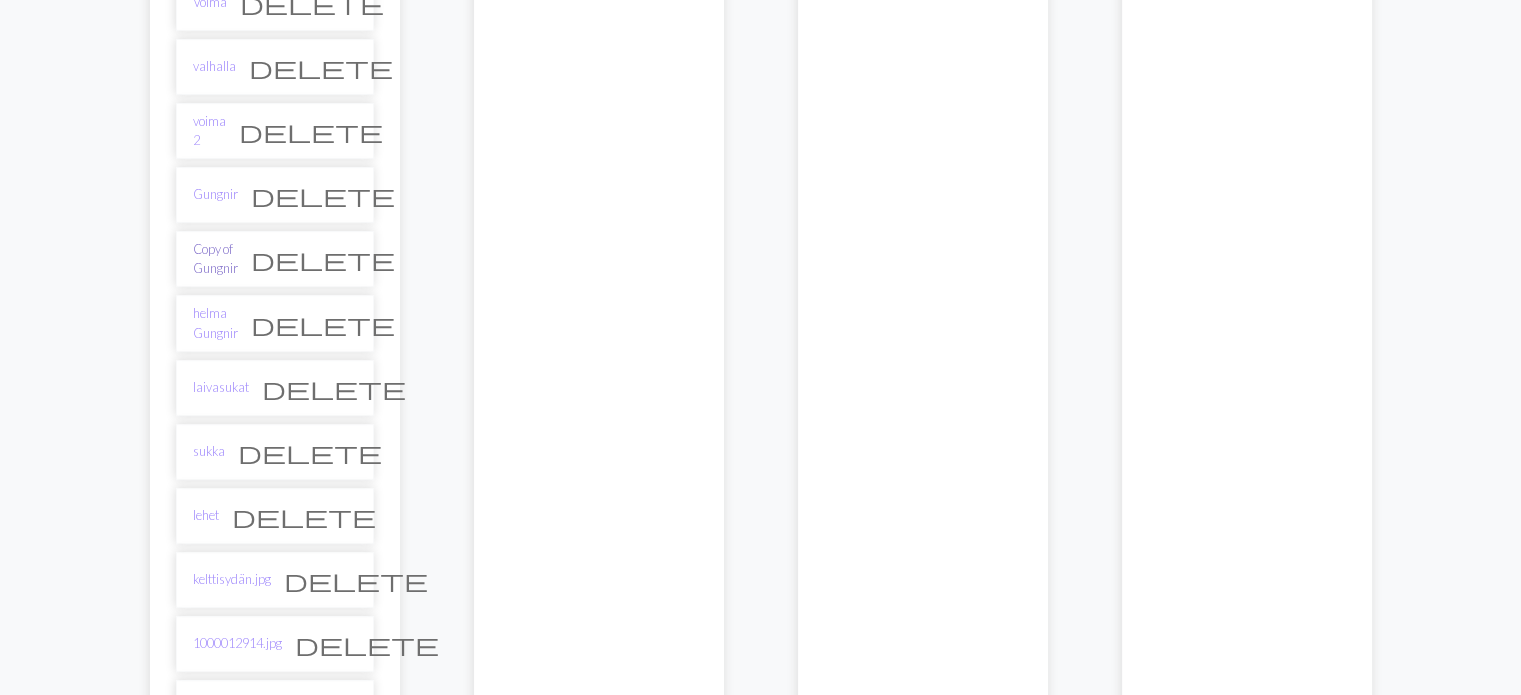 click on "Copy of Gungnir" at bounding box center (215, 259) 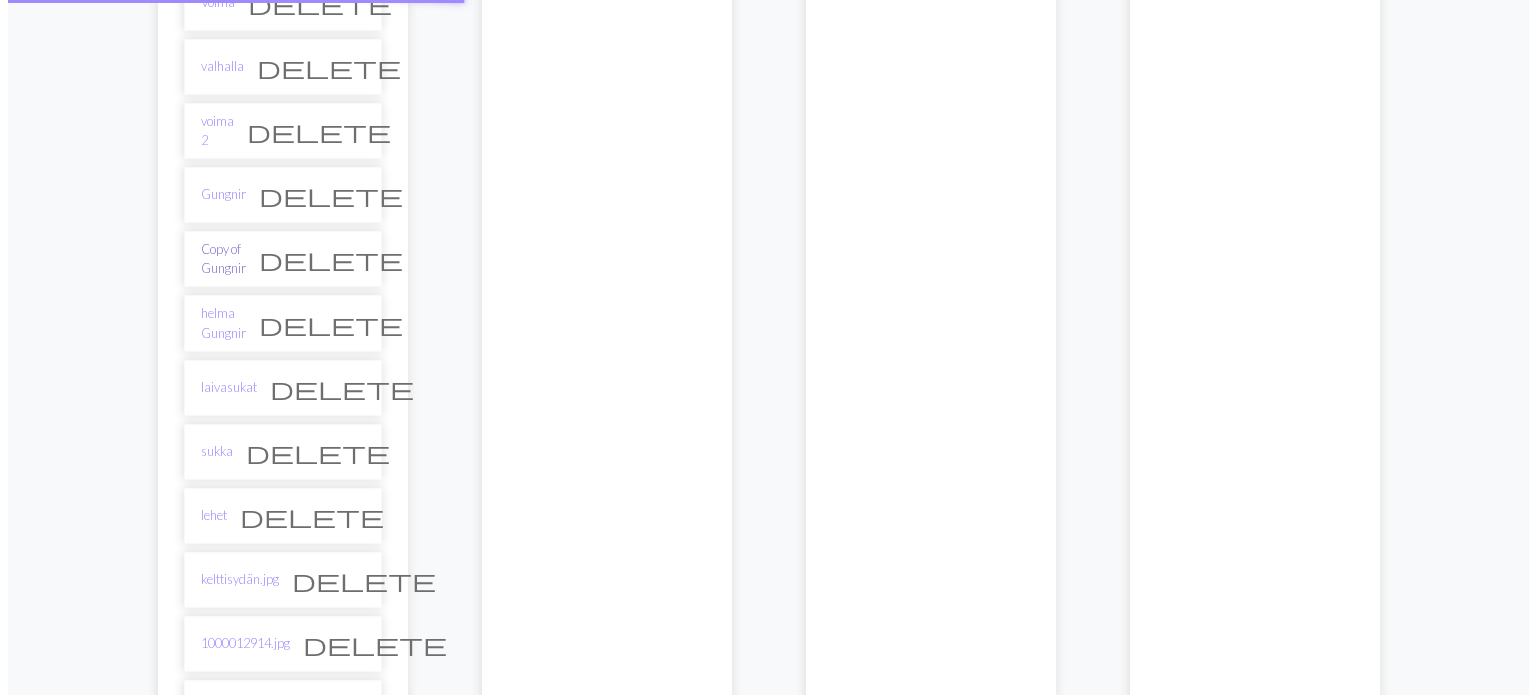 scroll, scrollTop: 0, scrollLeft: 0, axis: both 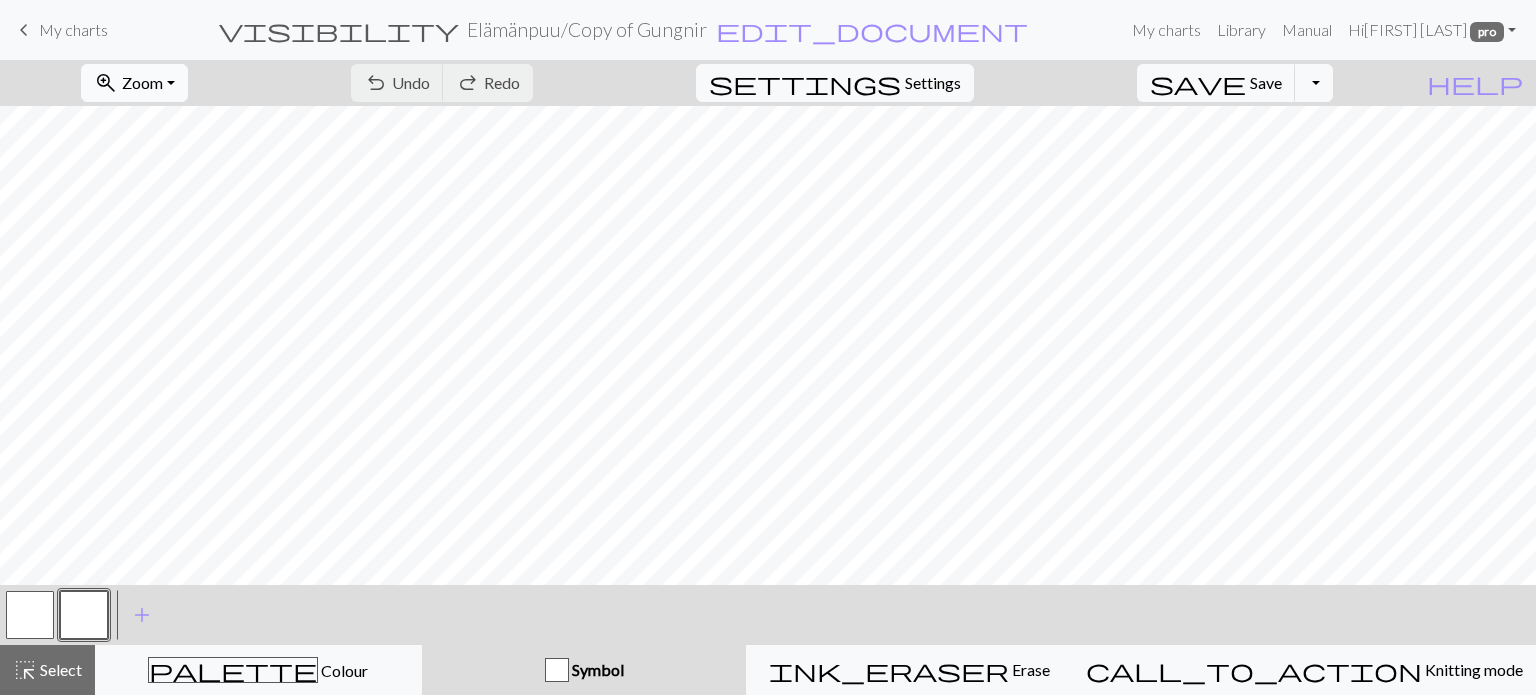click on "Zoom" at bounding box center [142, 82] 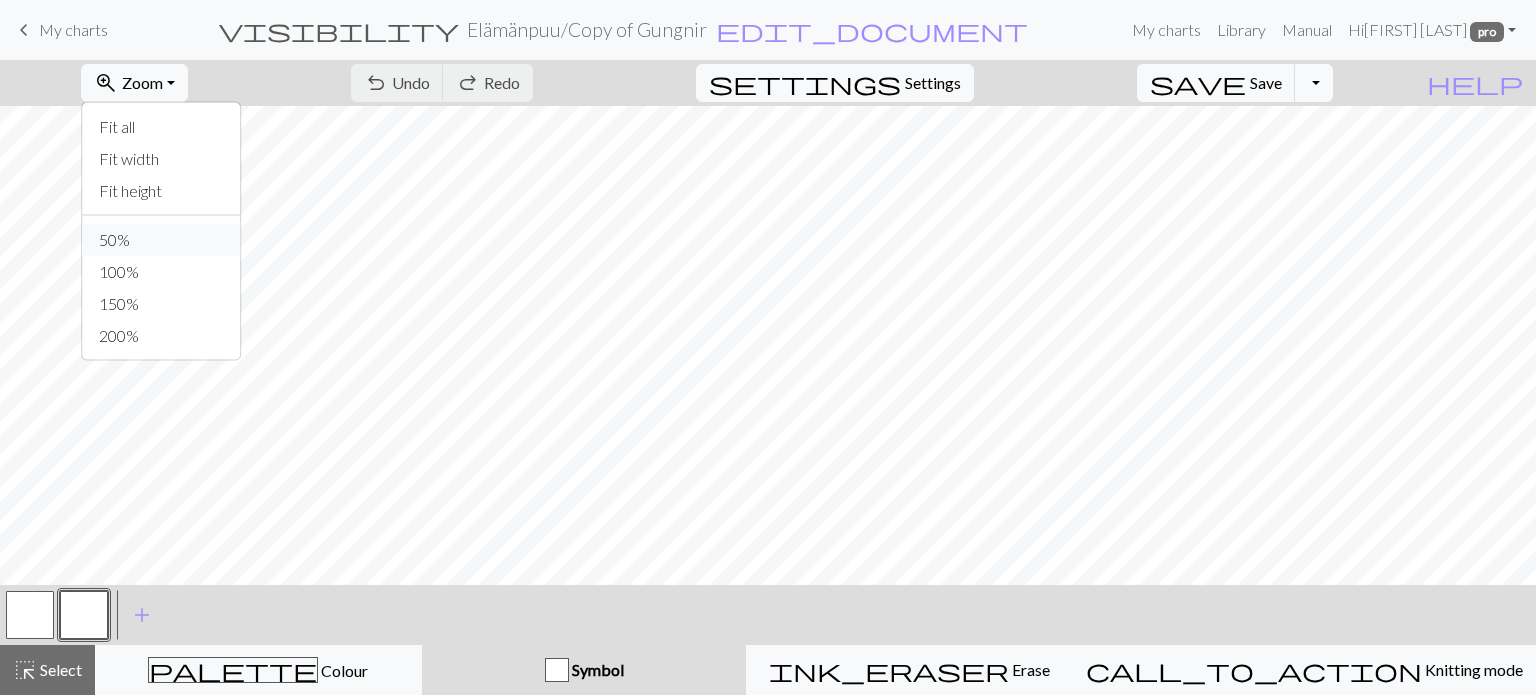 click on "50%" at bounding box center (162, 240) 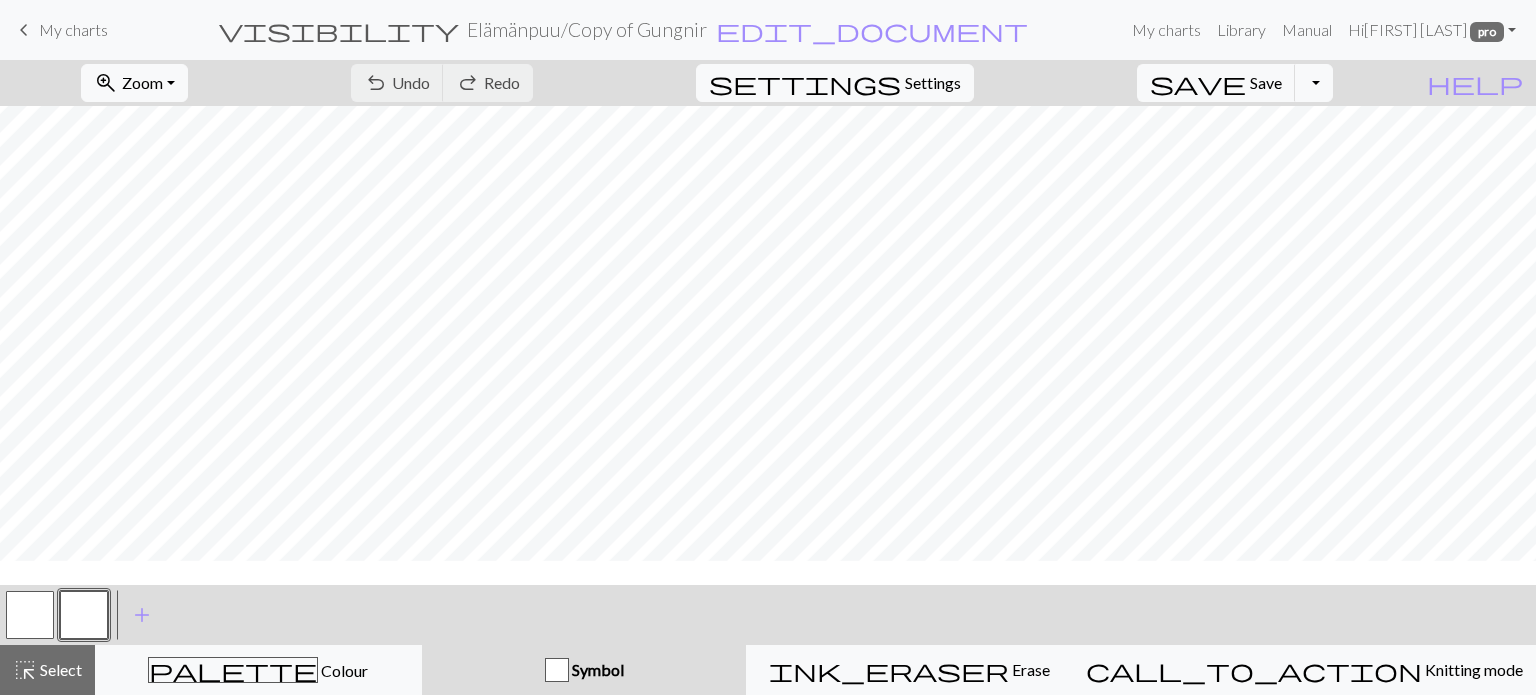 scroll, scrollTop: 0, scrollLeft: 0, axis: both 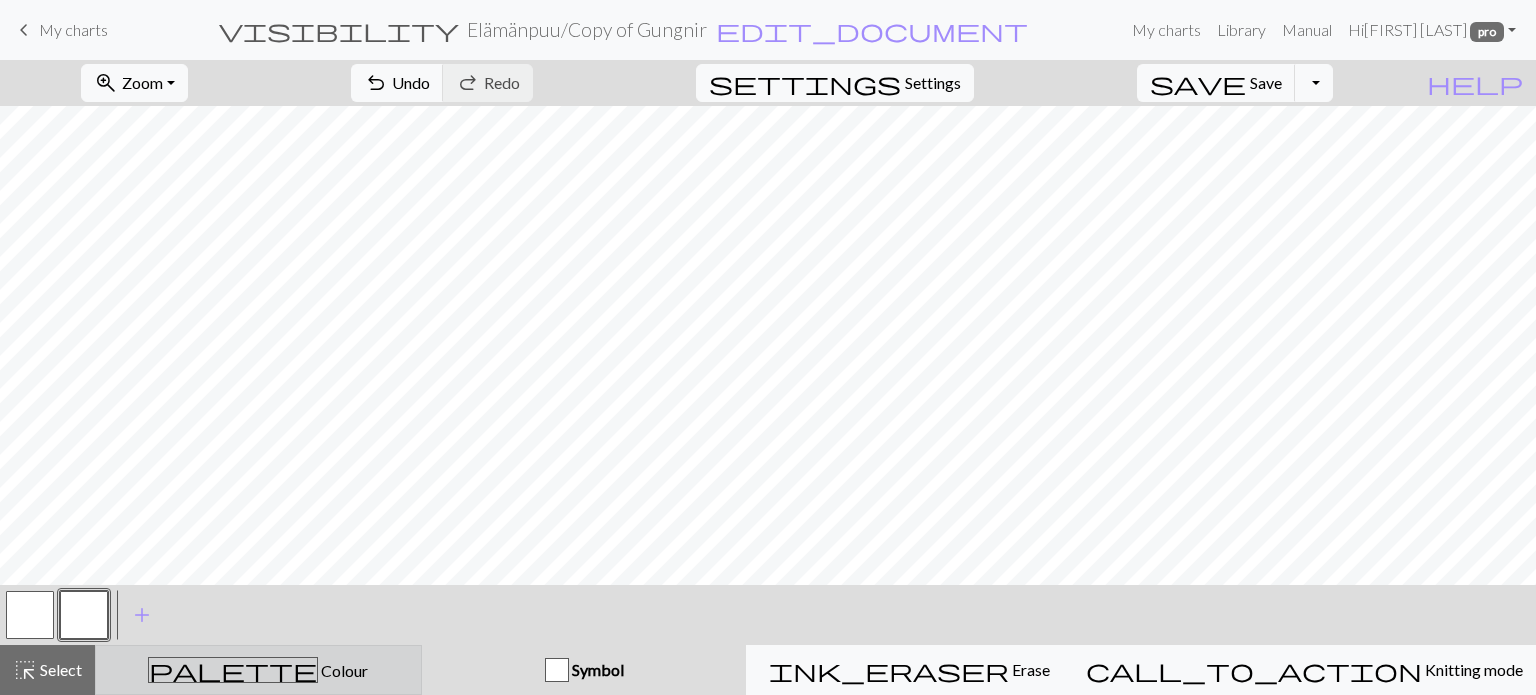 click on "palette   Colour   Colour" at bounding box center [258, 670] 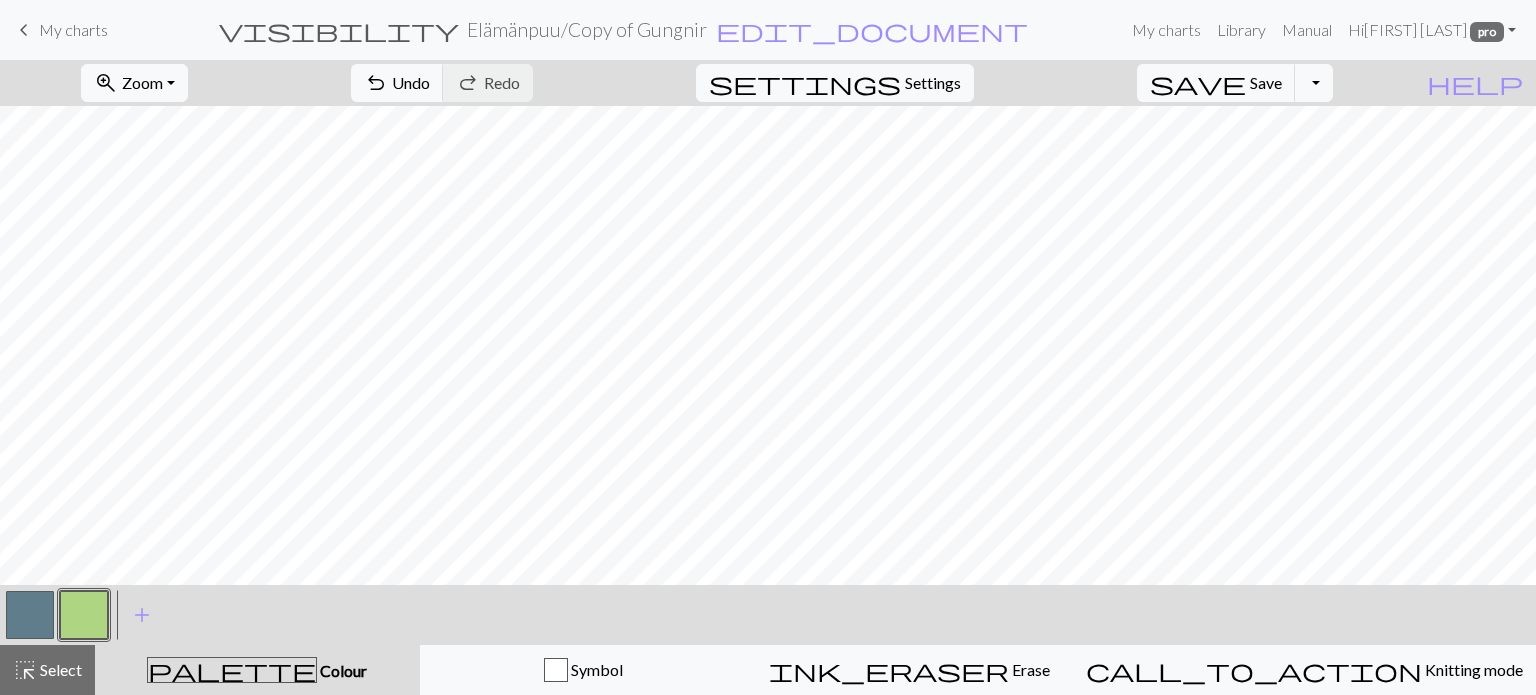 click at bounding box center [30, 615] 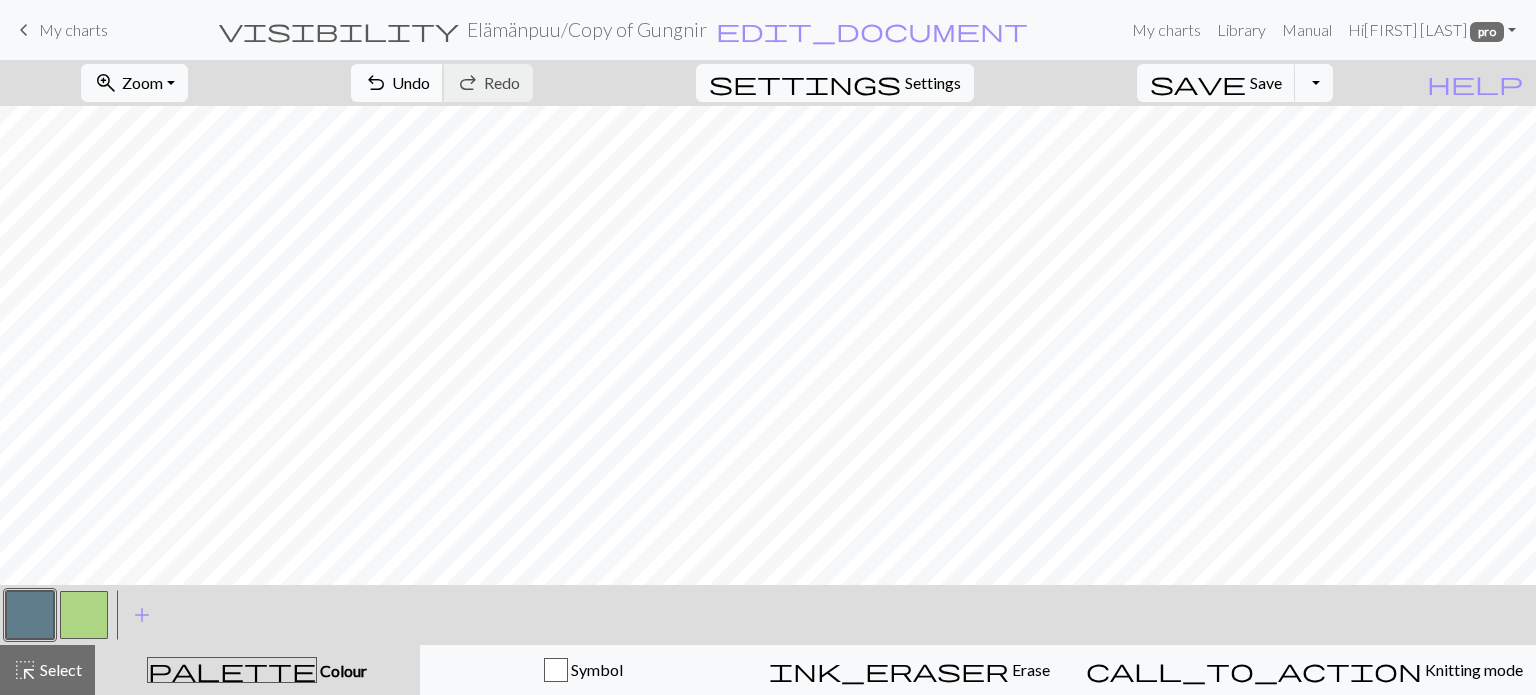 click on "Undo" at bounding box center [411, 82] 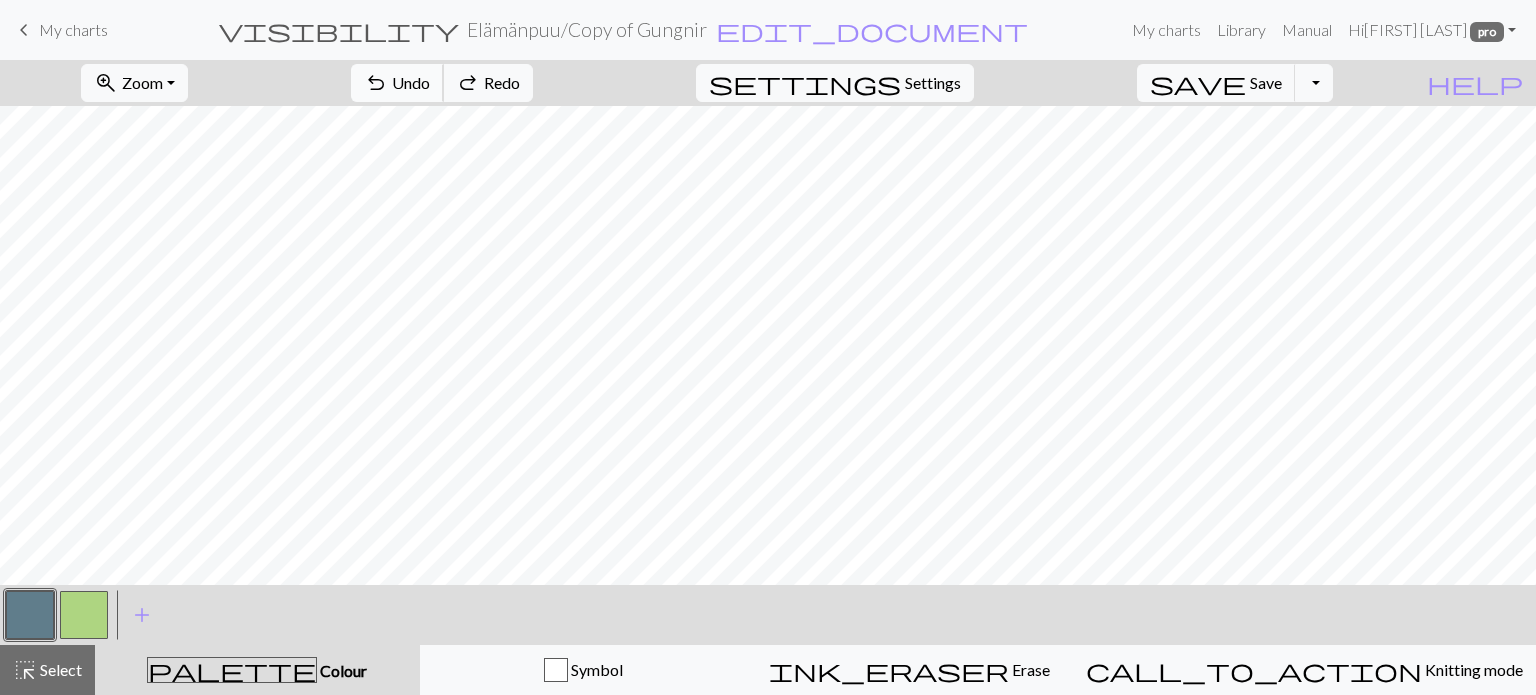 click on "Undo" at bounding box center (411, 82) 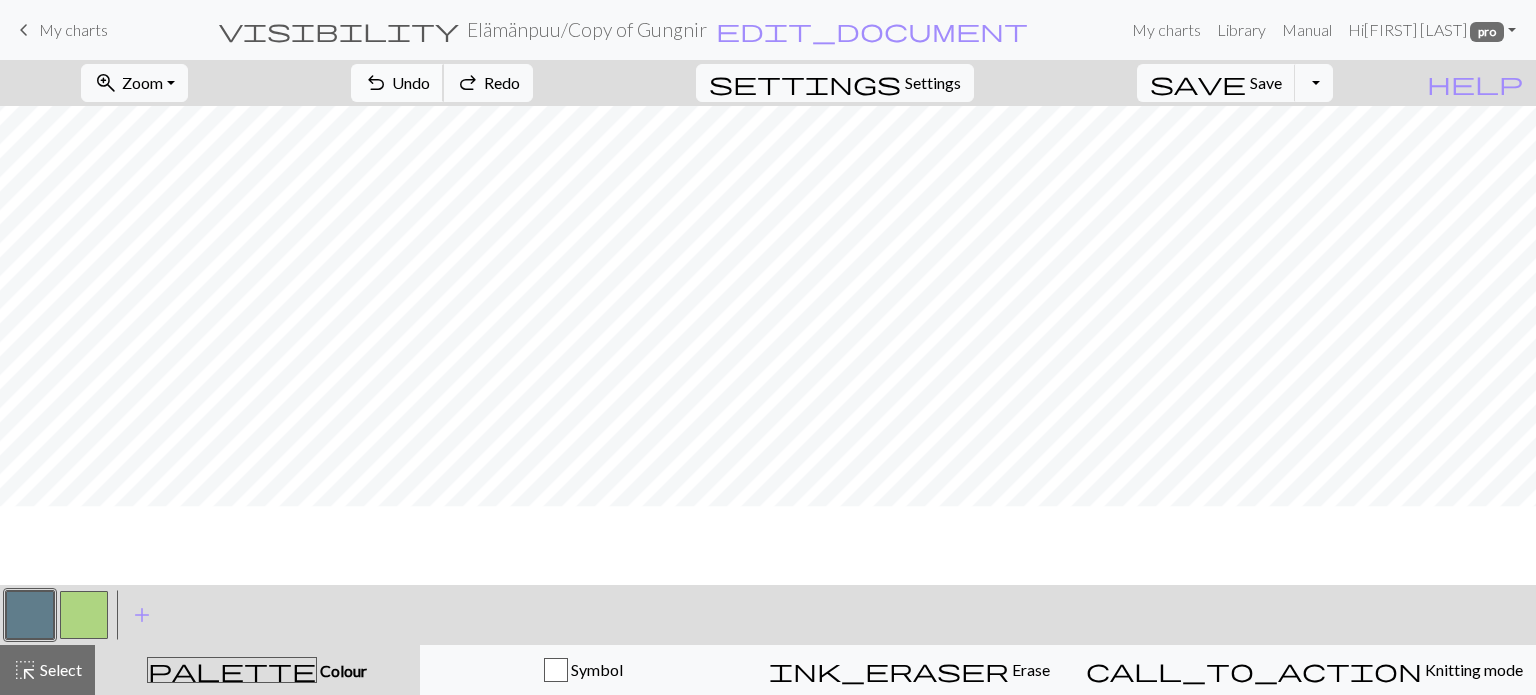 scroll, scrollTop: 0, scrollLeft: 0, axis: both 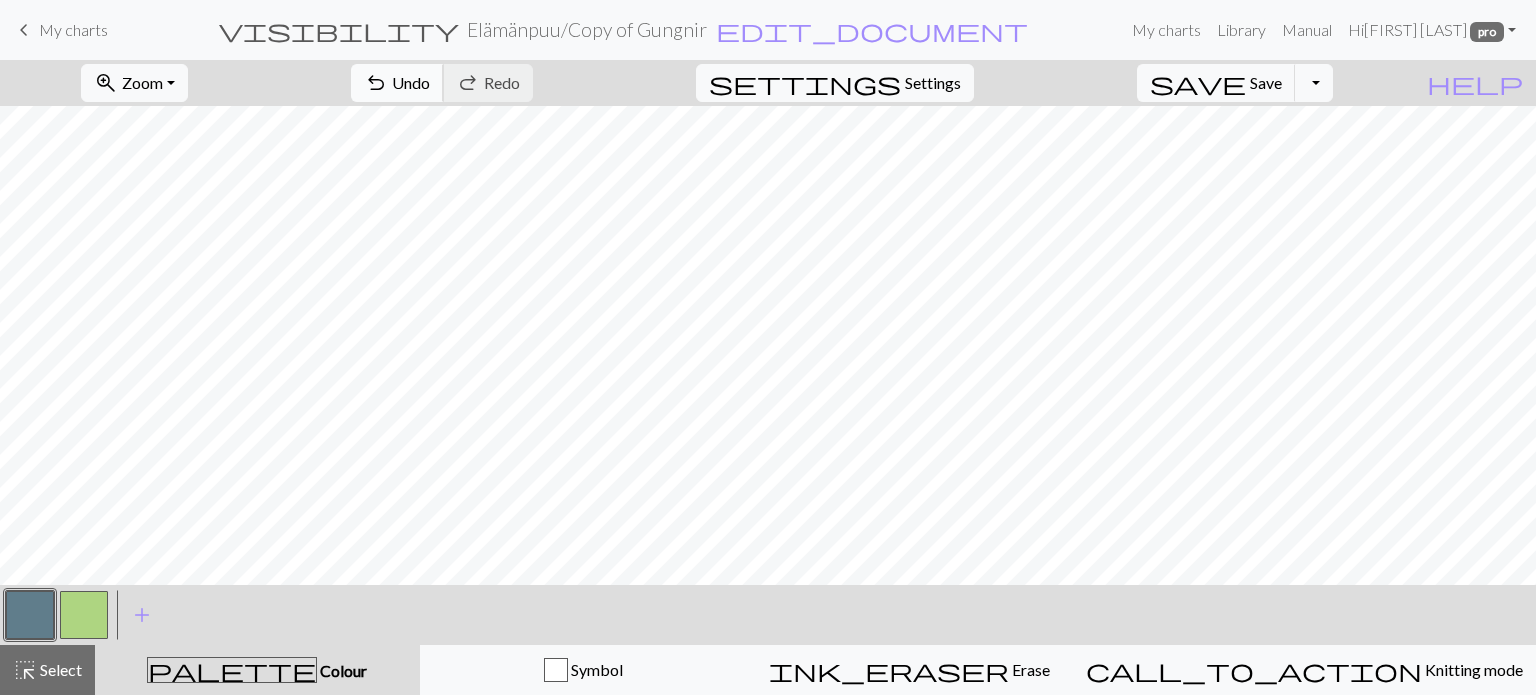 click on "Undo" at bounding box center [411, 82] 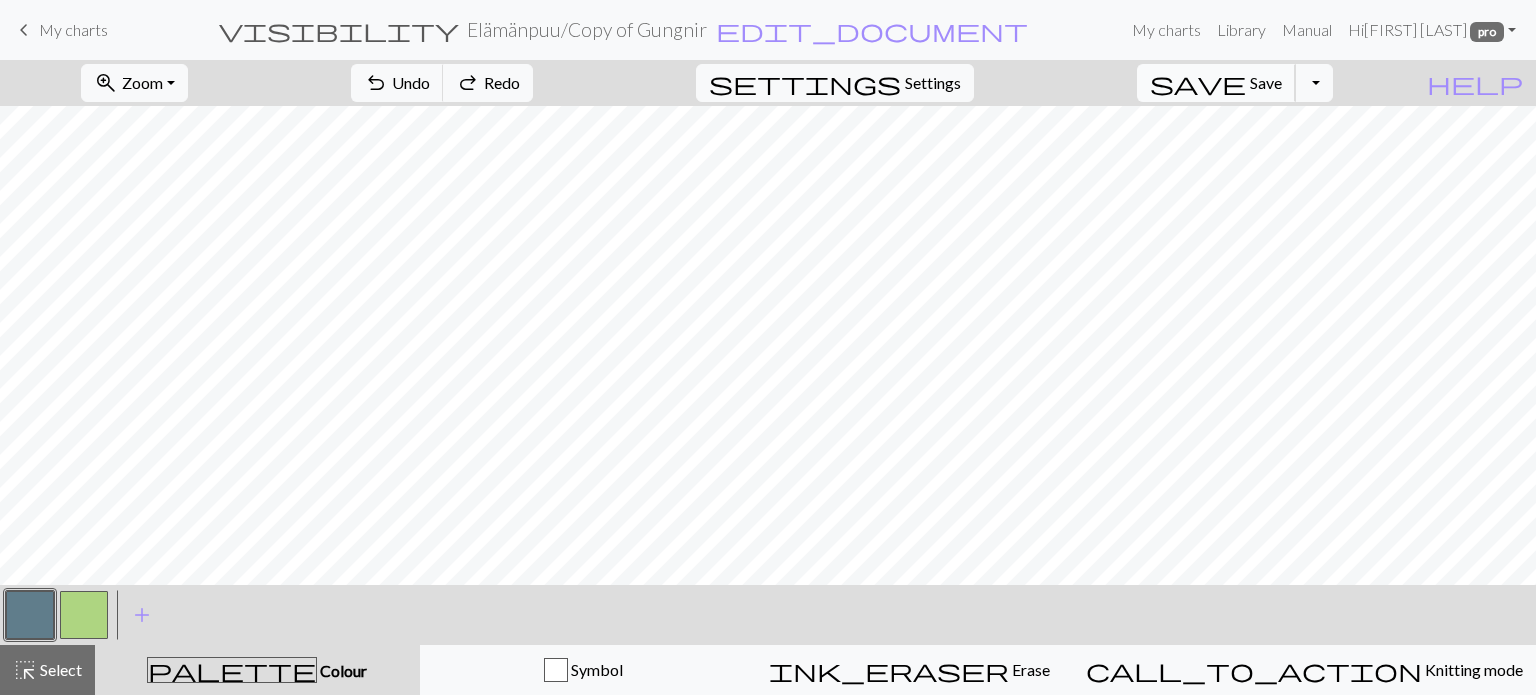click on "save Save Save" at bounding box center (1216, 83) 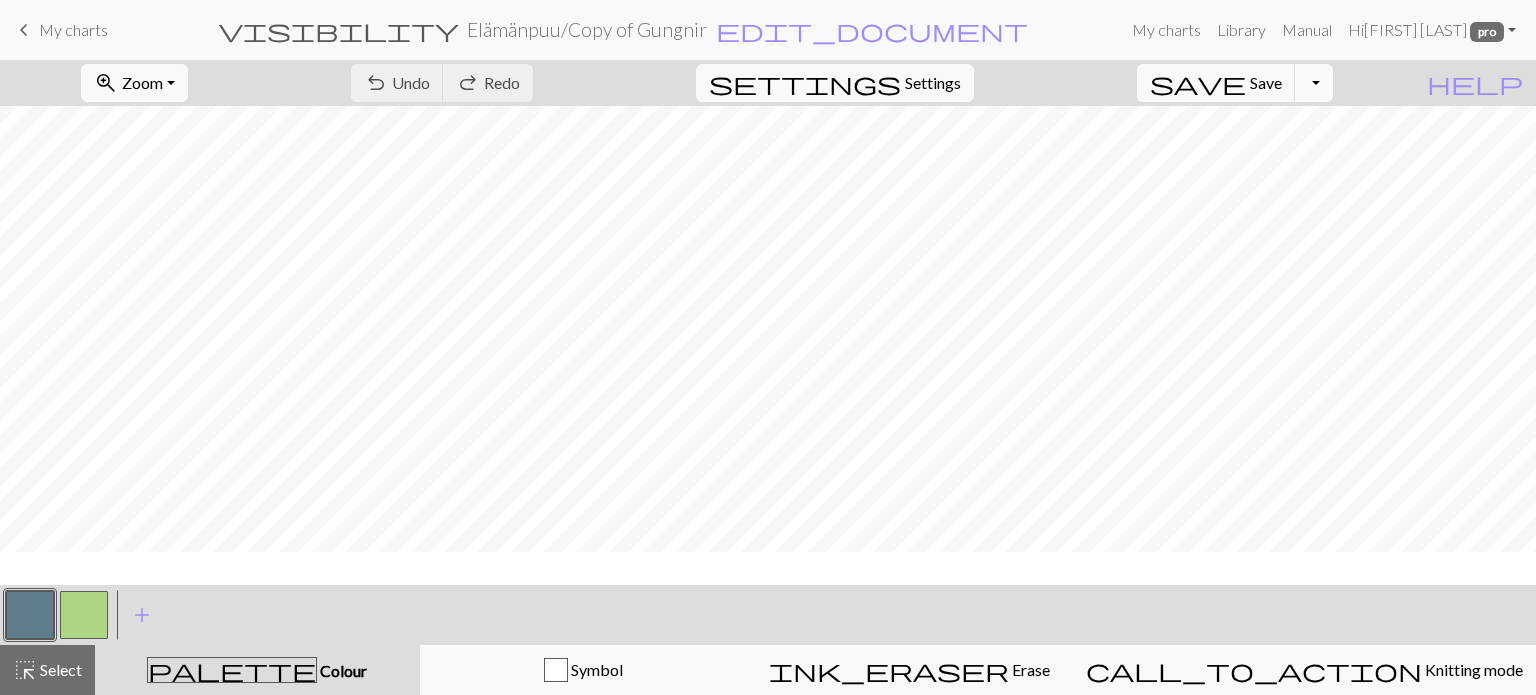 scroll, scrollTop: 0, scrollLeft: 0, axis: both 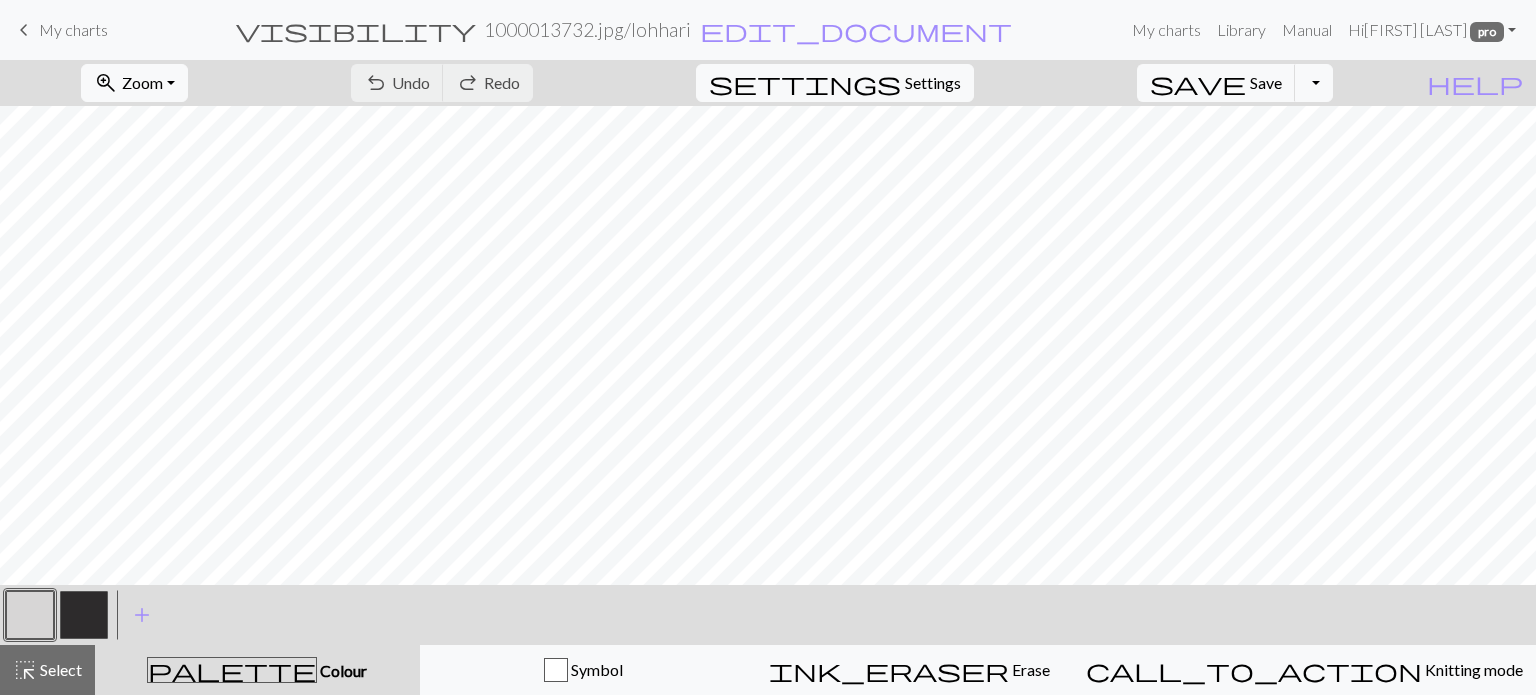 click at bounding box center (30, 615) 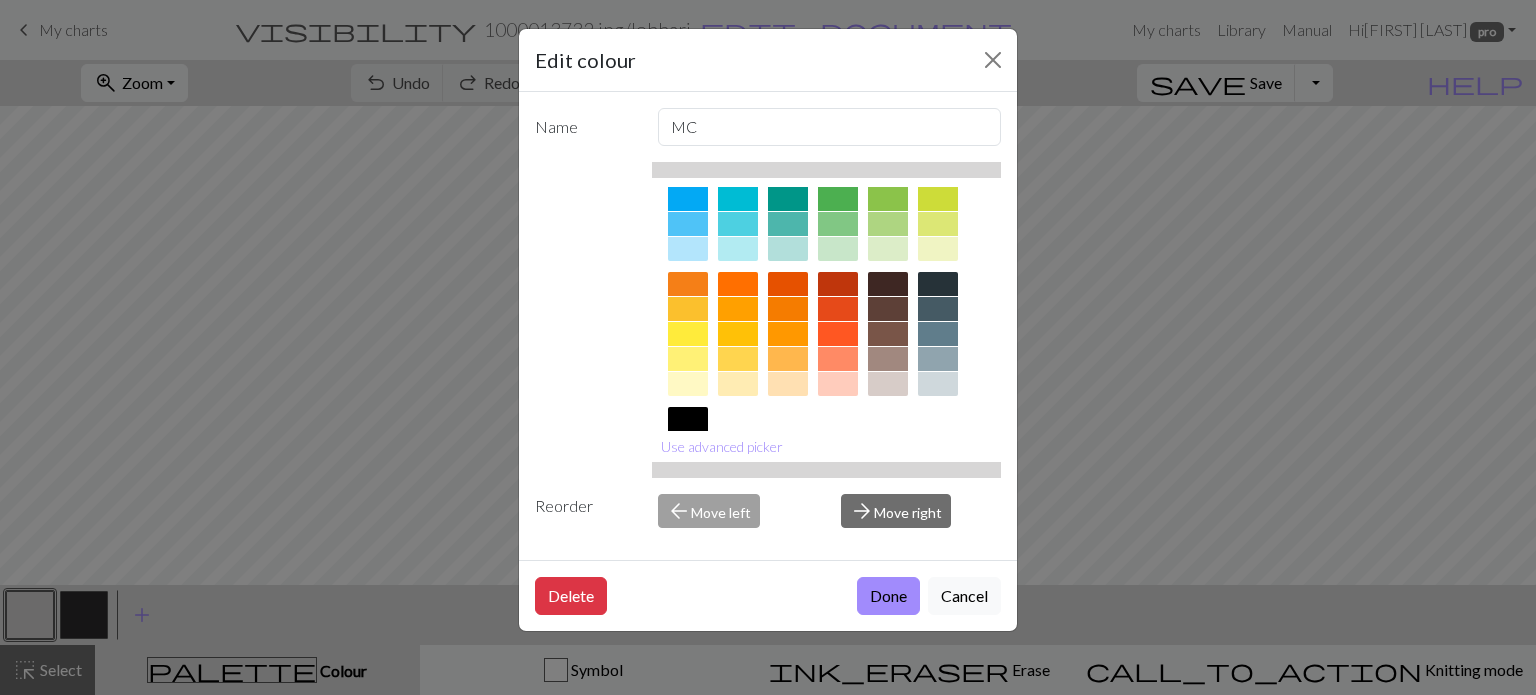 scroll, scrollTop: 300, scrollLeft: 0, axis: vertical 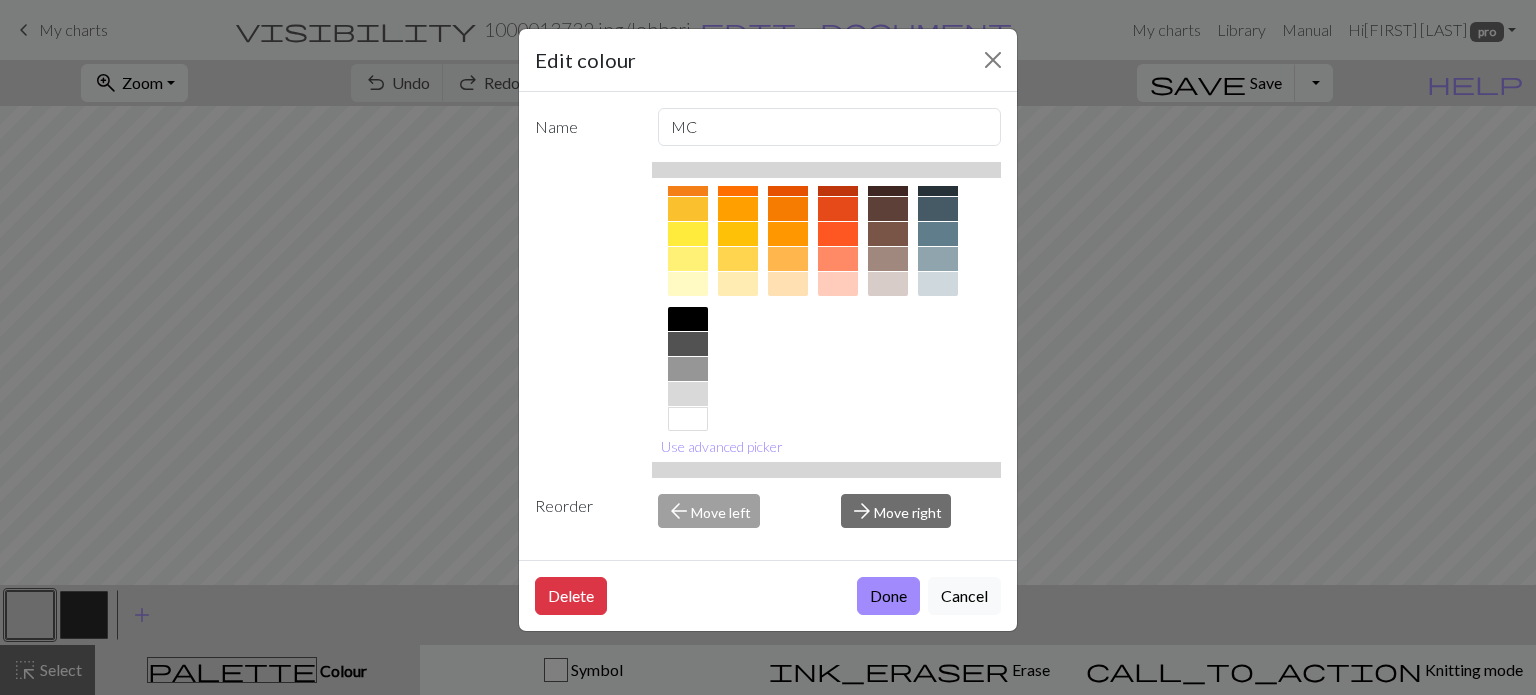 click at bounding box center [938, 234] 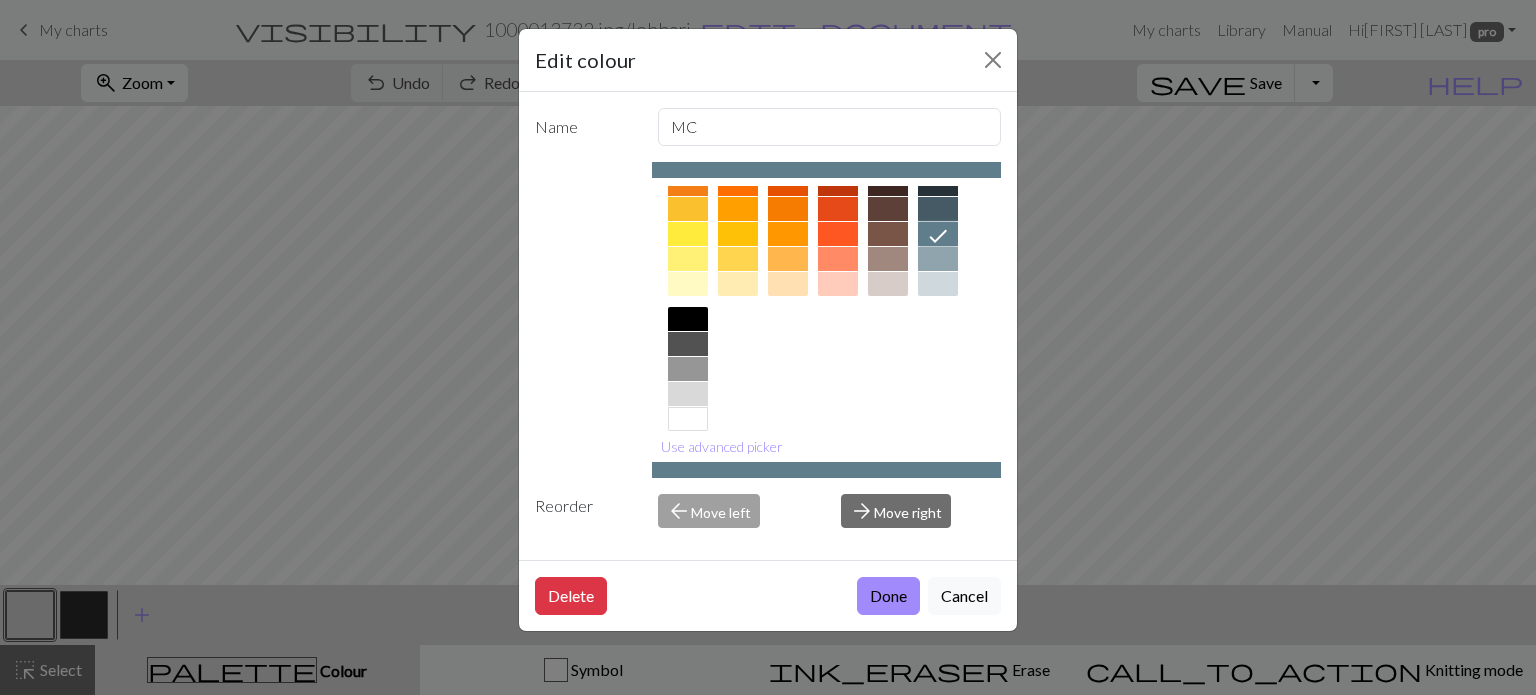 click on "Done" at bounding box center (888, 596) 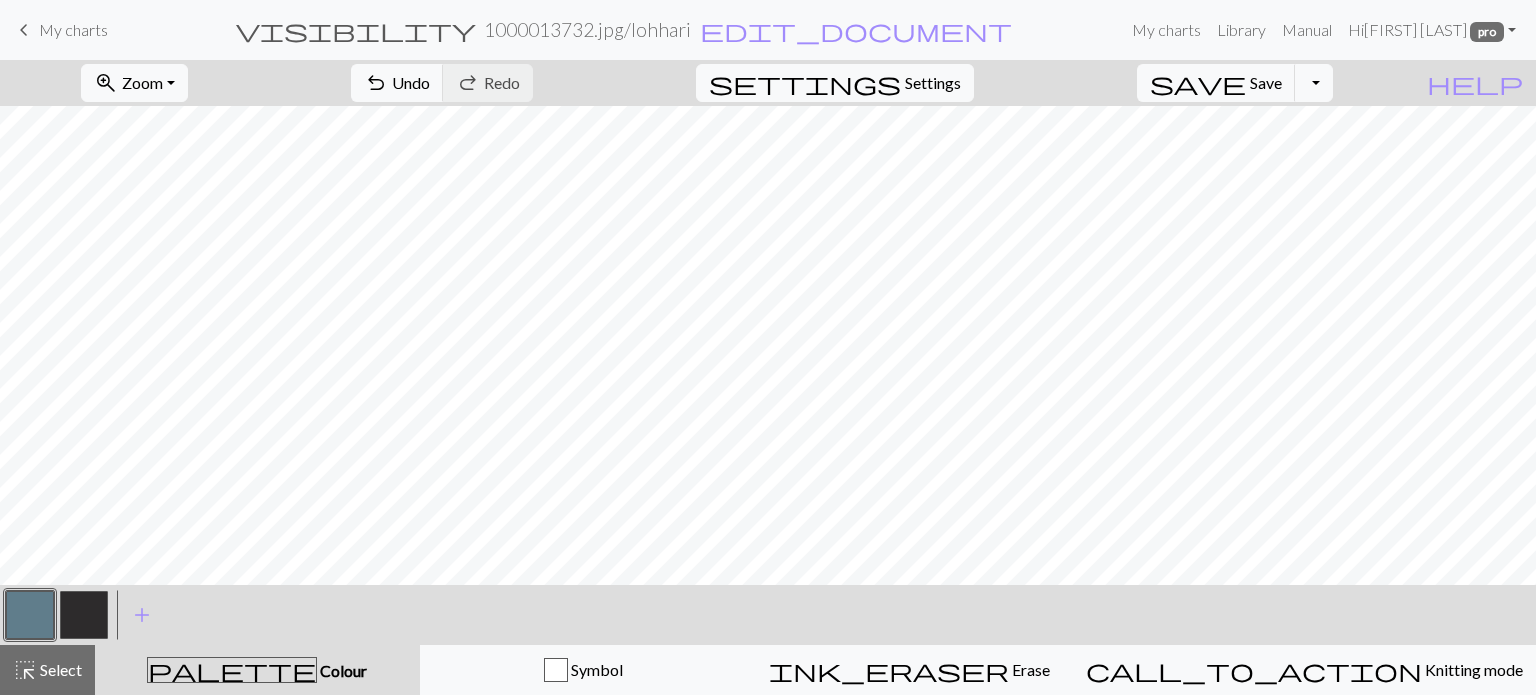 click at bounding box center (84, 615) 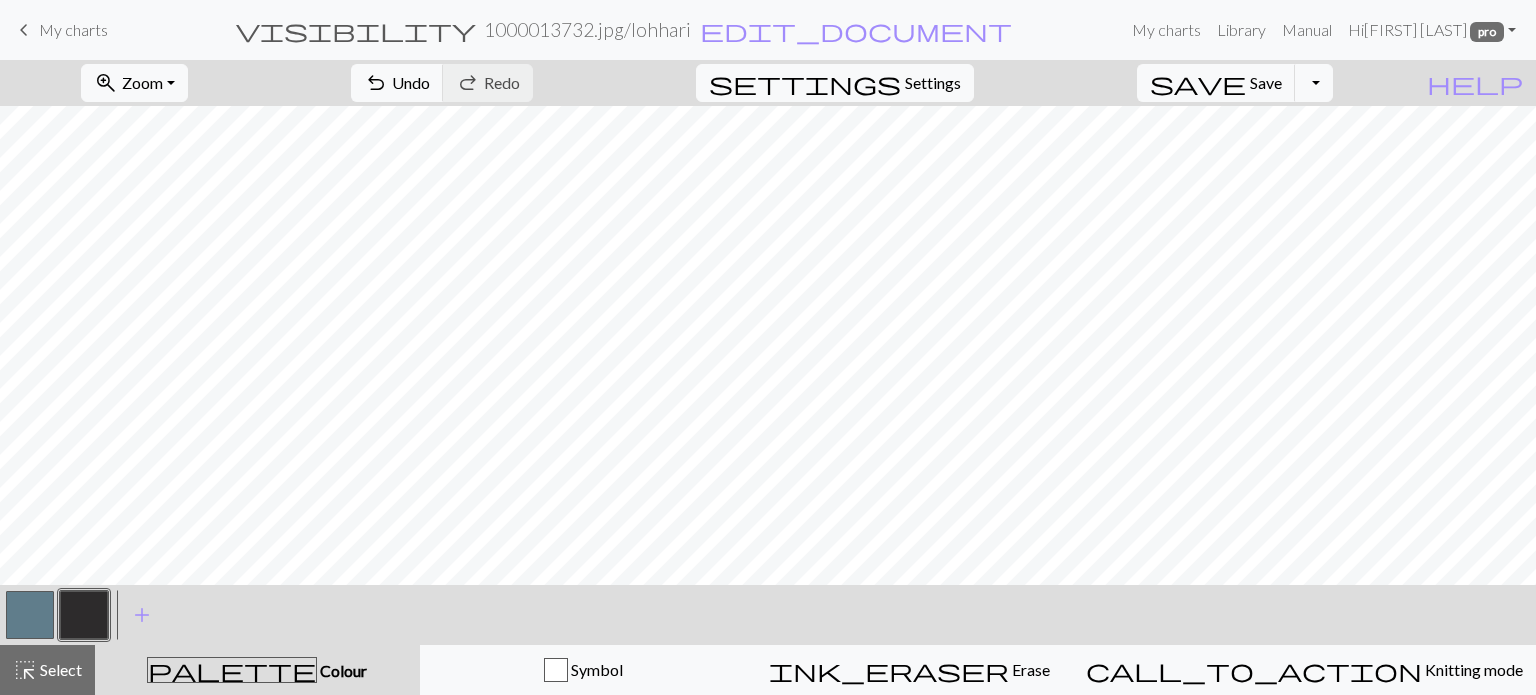 click at bounding box center [84, 615] 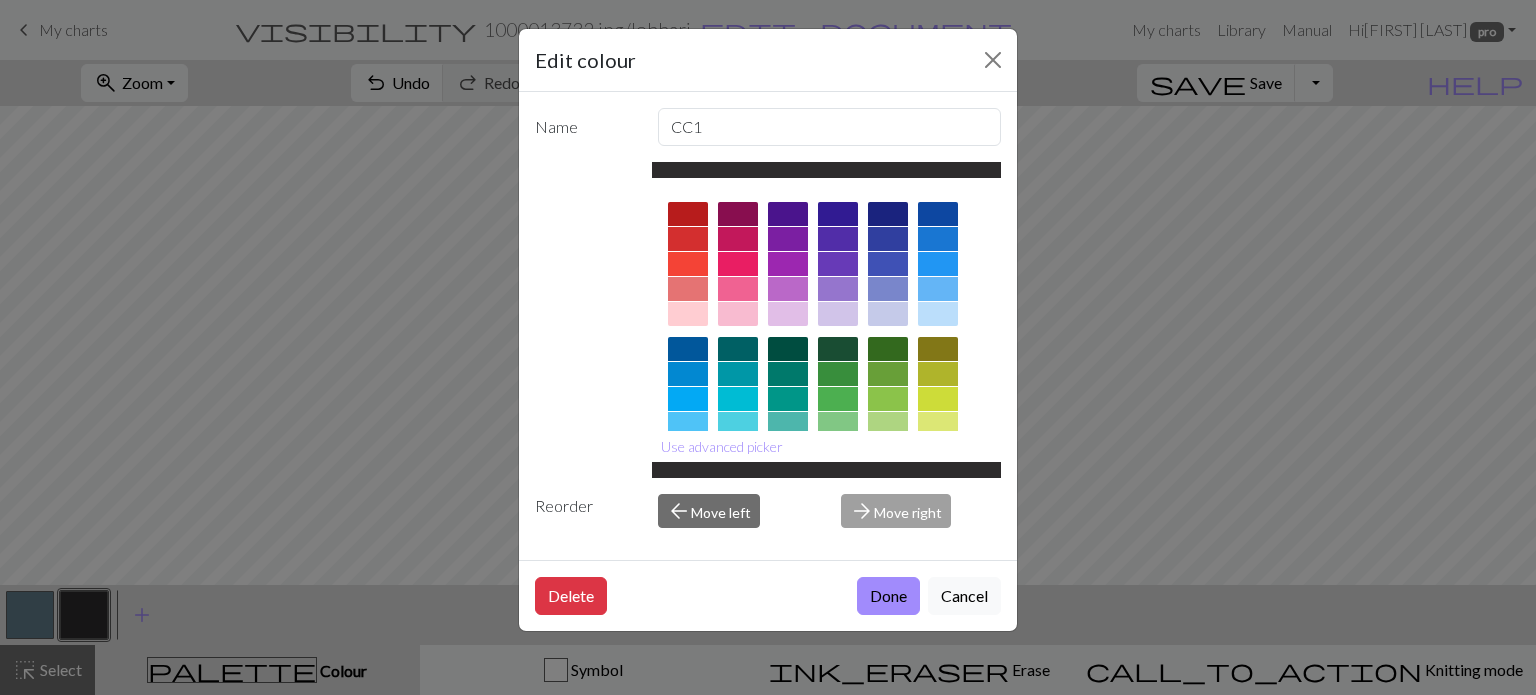drag, startPoint x: 783, startPoint y: 288, endPoint x: 831, endPoint y: 316, distance: 55.569775 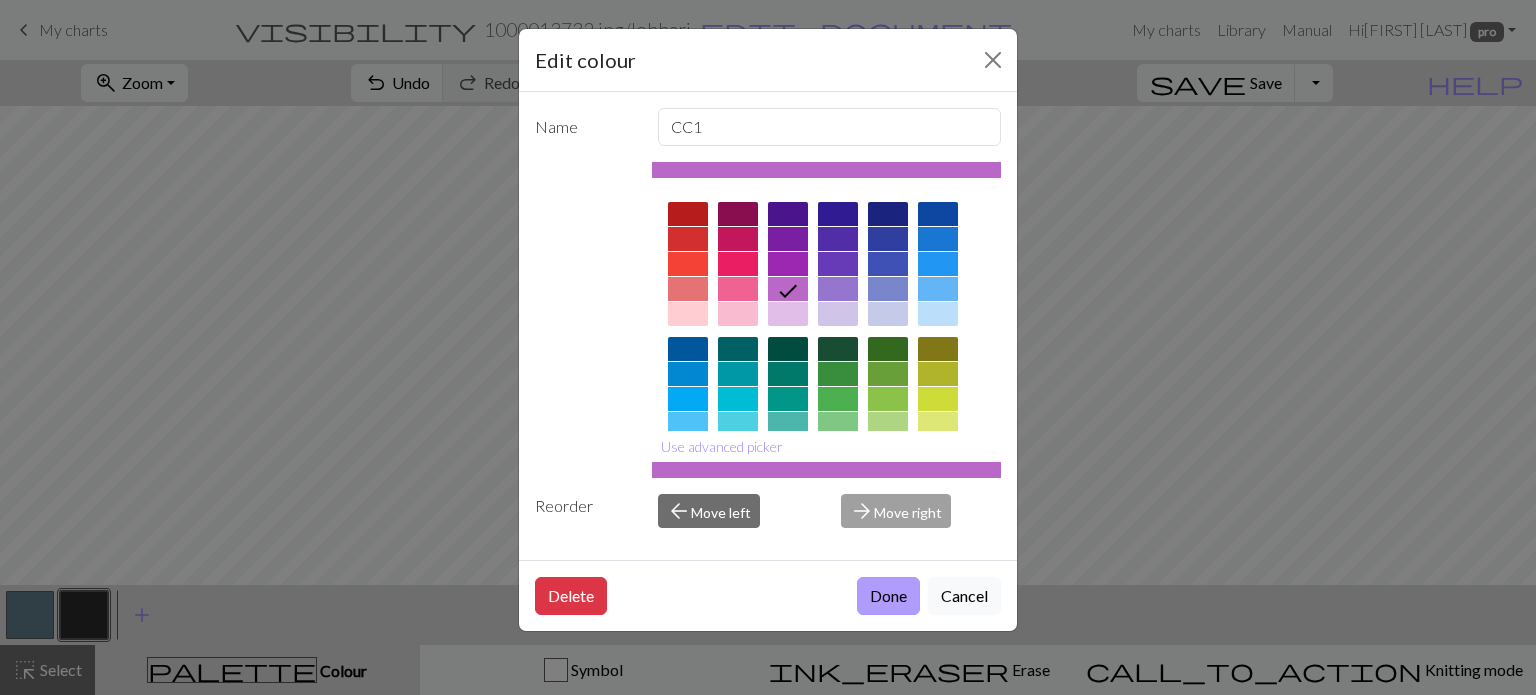 click on "Done" at bounding box center [888, 596] 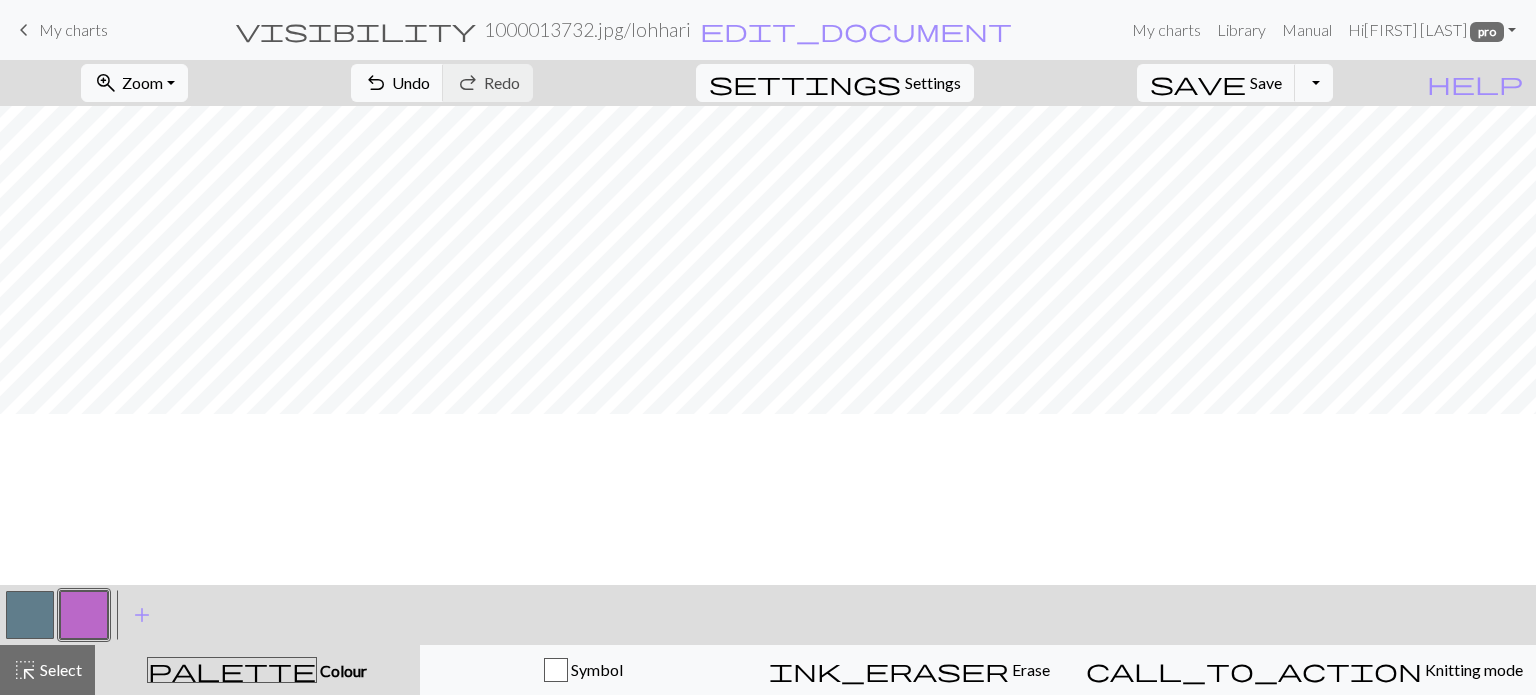 scroll, scrollTop: 200, scrollLeft: 0, axis: vertical 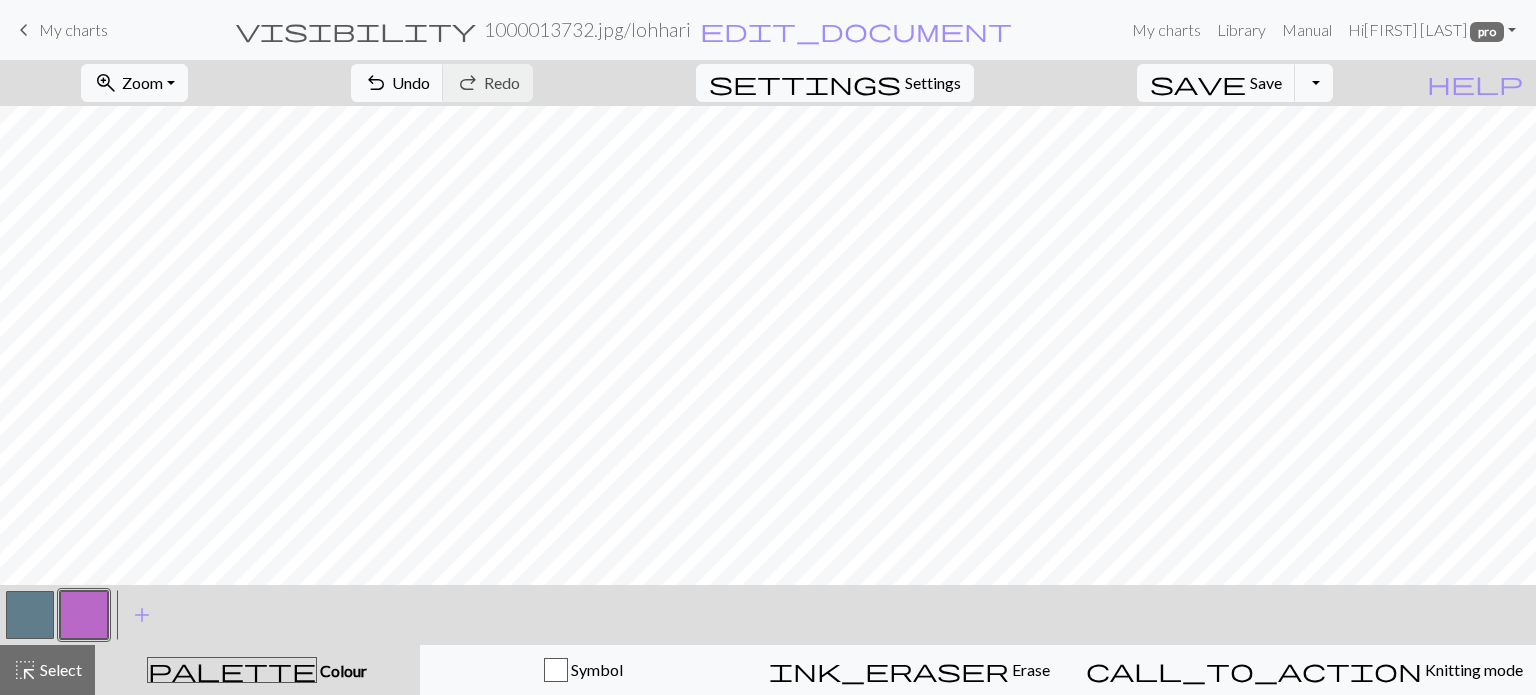 click at bounding box center [84, 615] 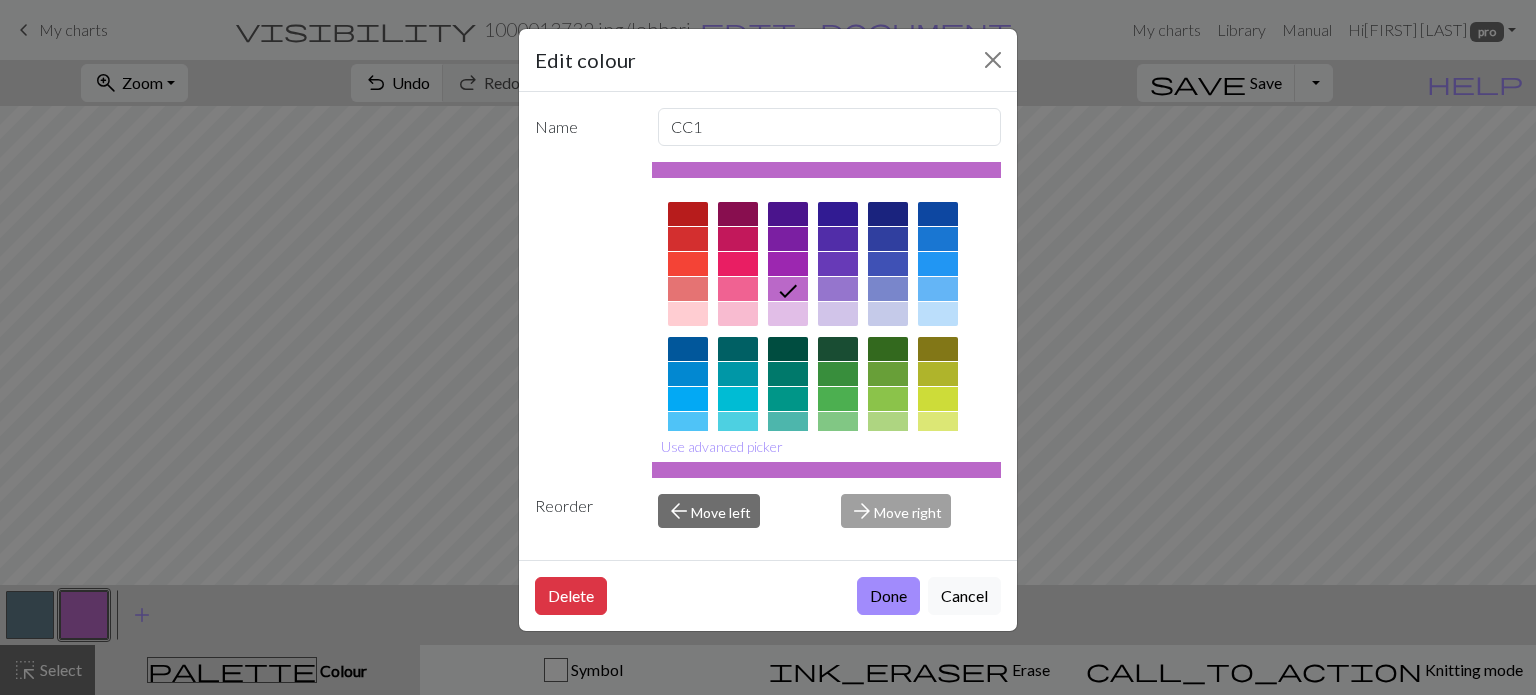 click at bounding box center [788, 314] 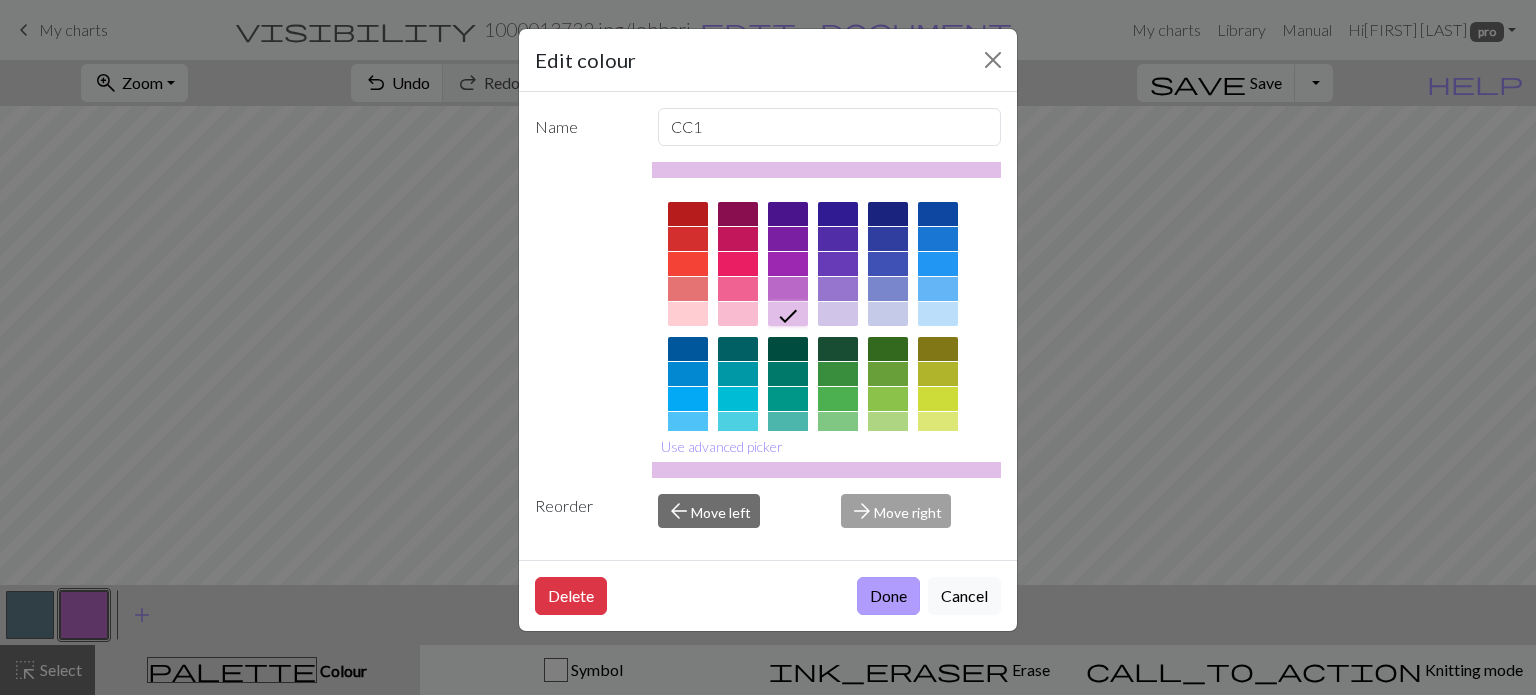 click on "Done" at bounding box center (888, 596) 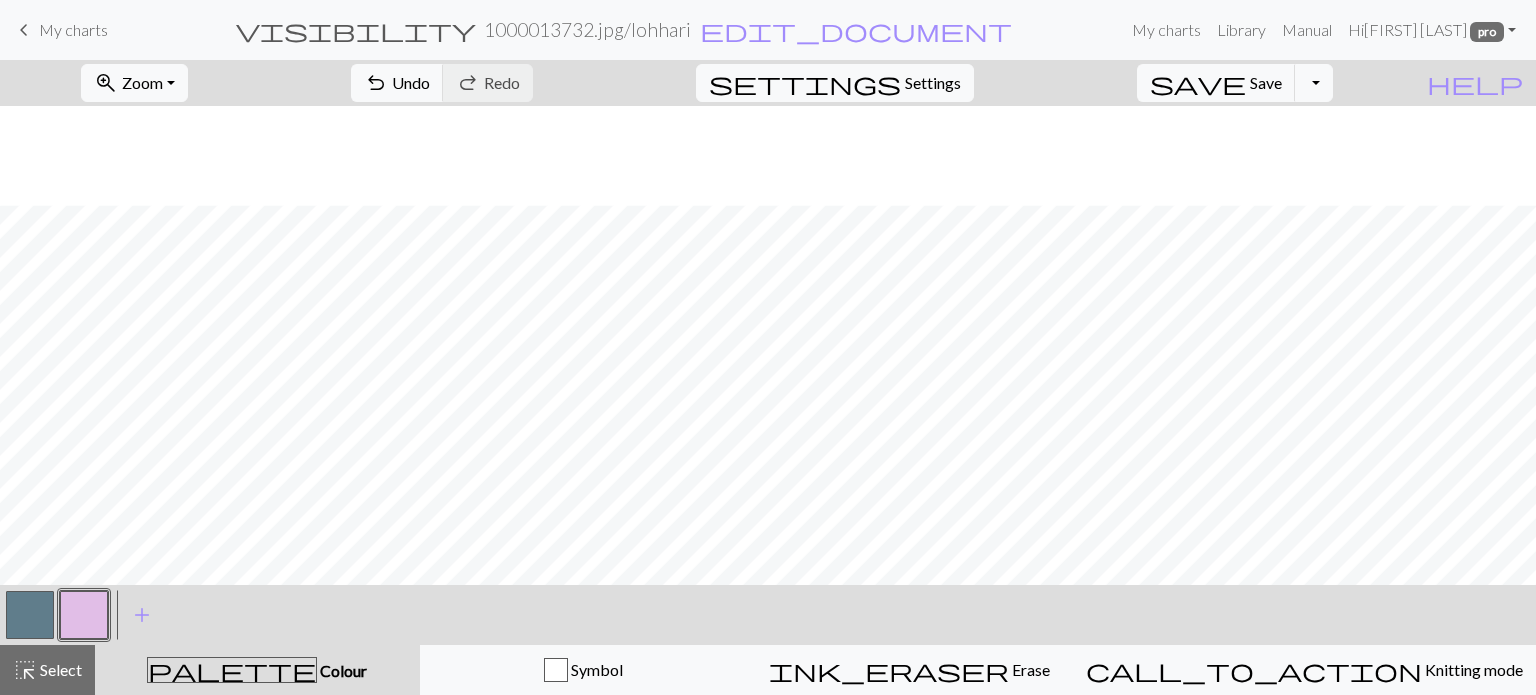 scroll, scrollTop: 585, scrollLeft: 0, axis: vertical 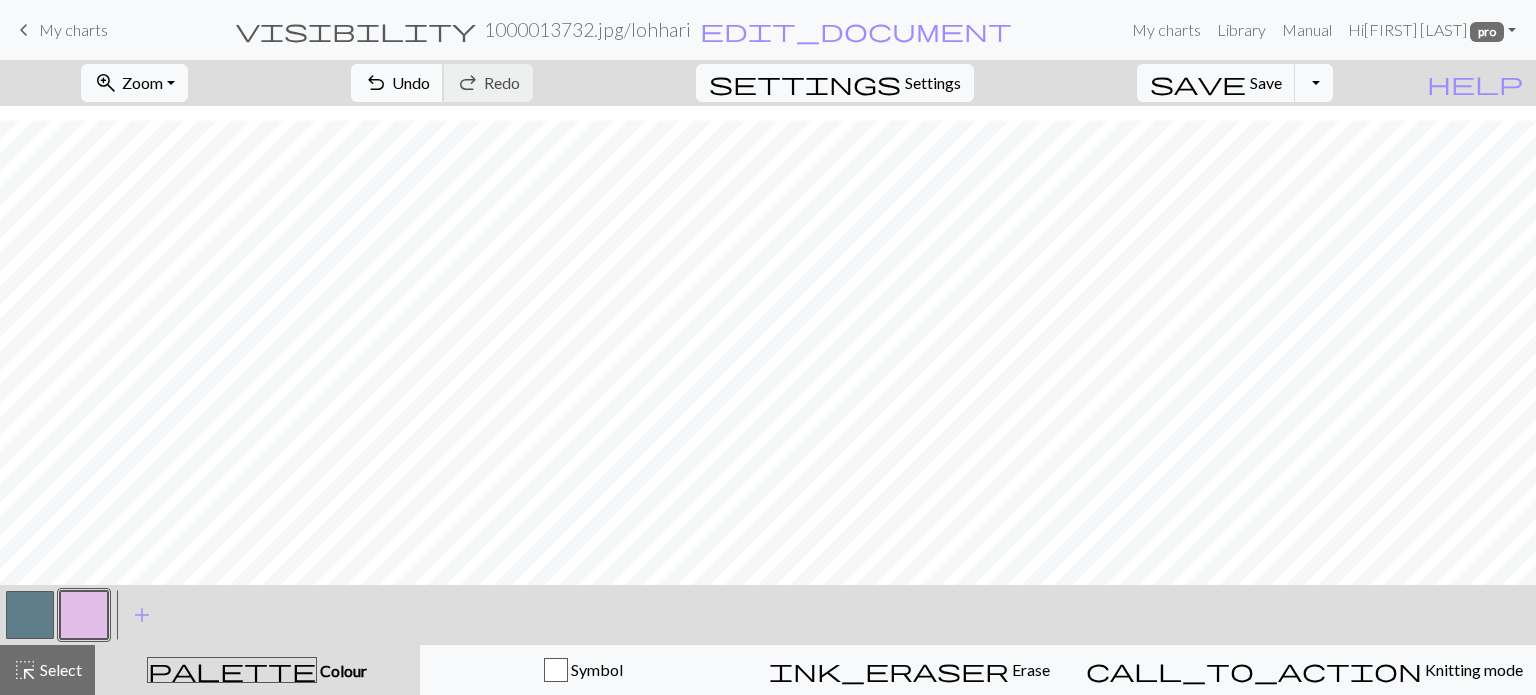 click on "Undo" at bounding box center [411, 82] 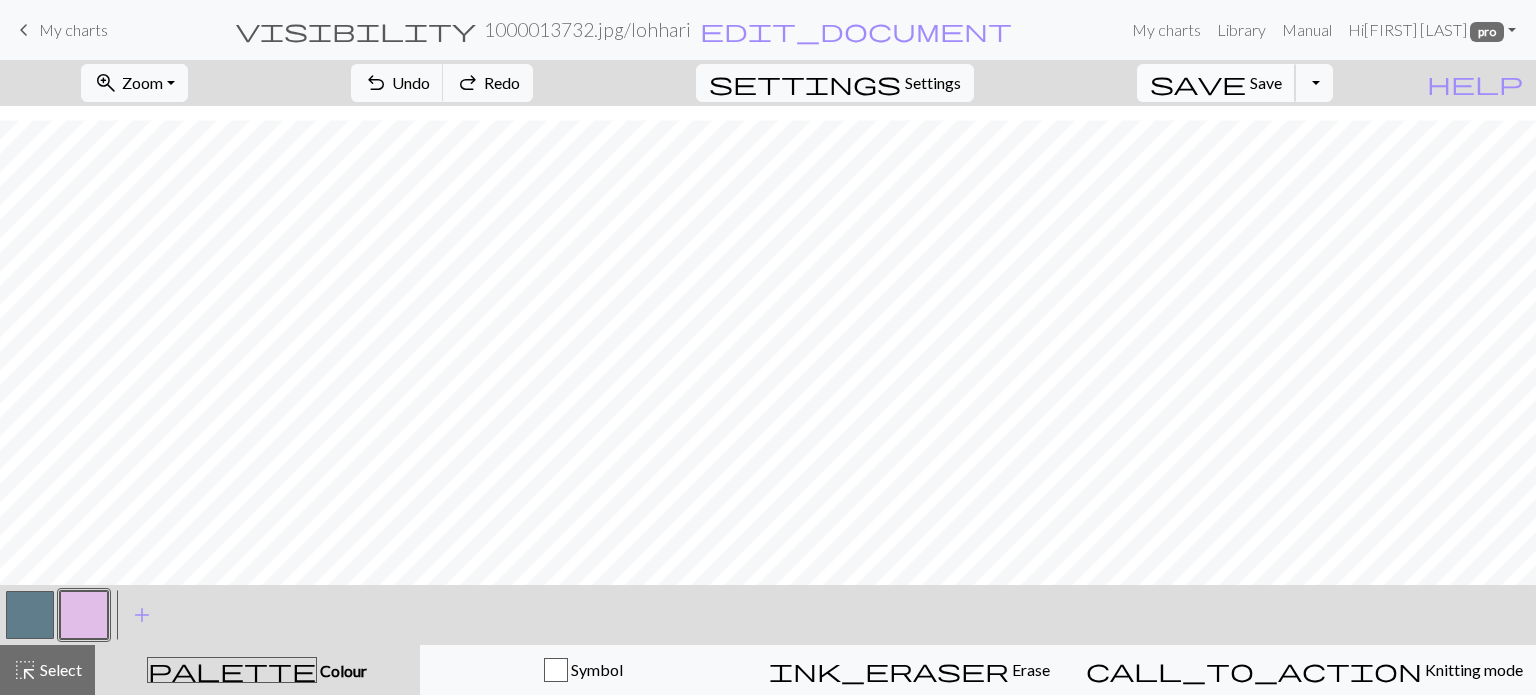 click on "Save" at bounding box center (1266, 82) 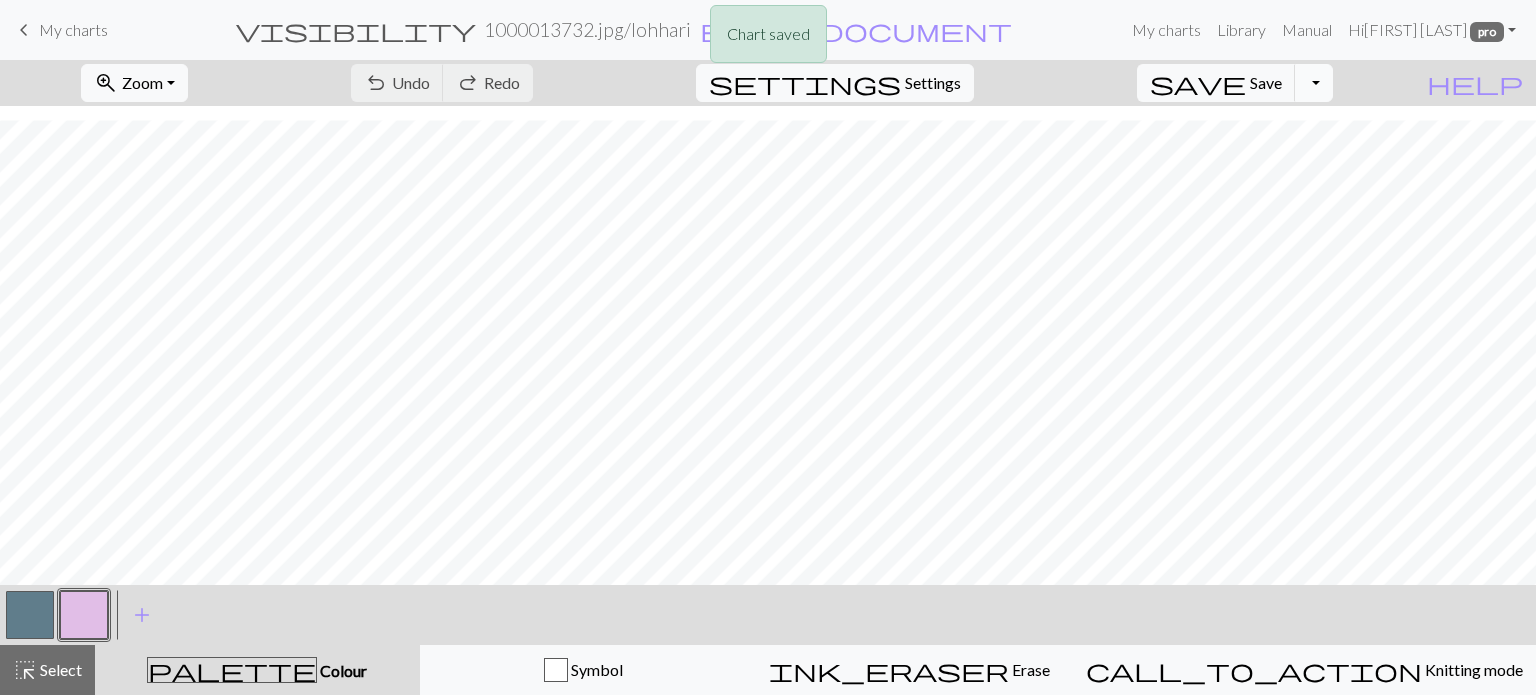click on "Toggle Dropdown" at bounding box center [1314, 83] 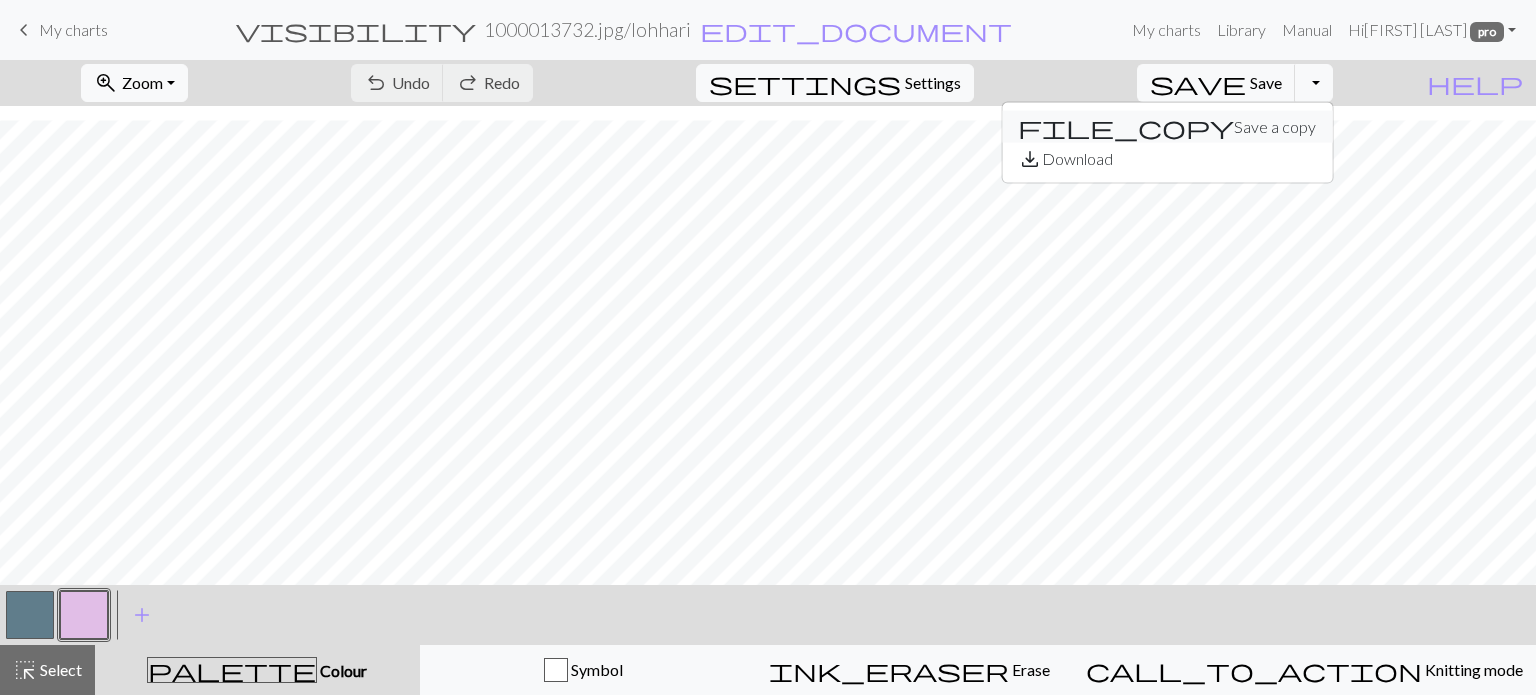 click on "file_copy  Save a copy" at bounding box center (1167, 127) 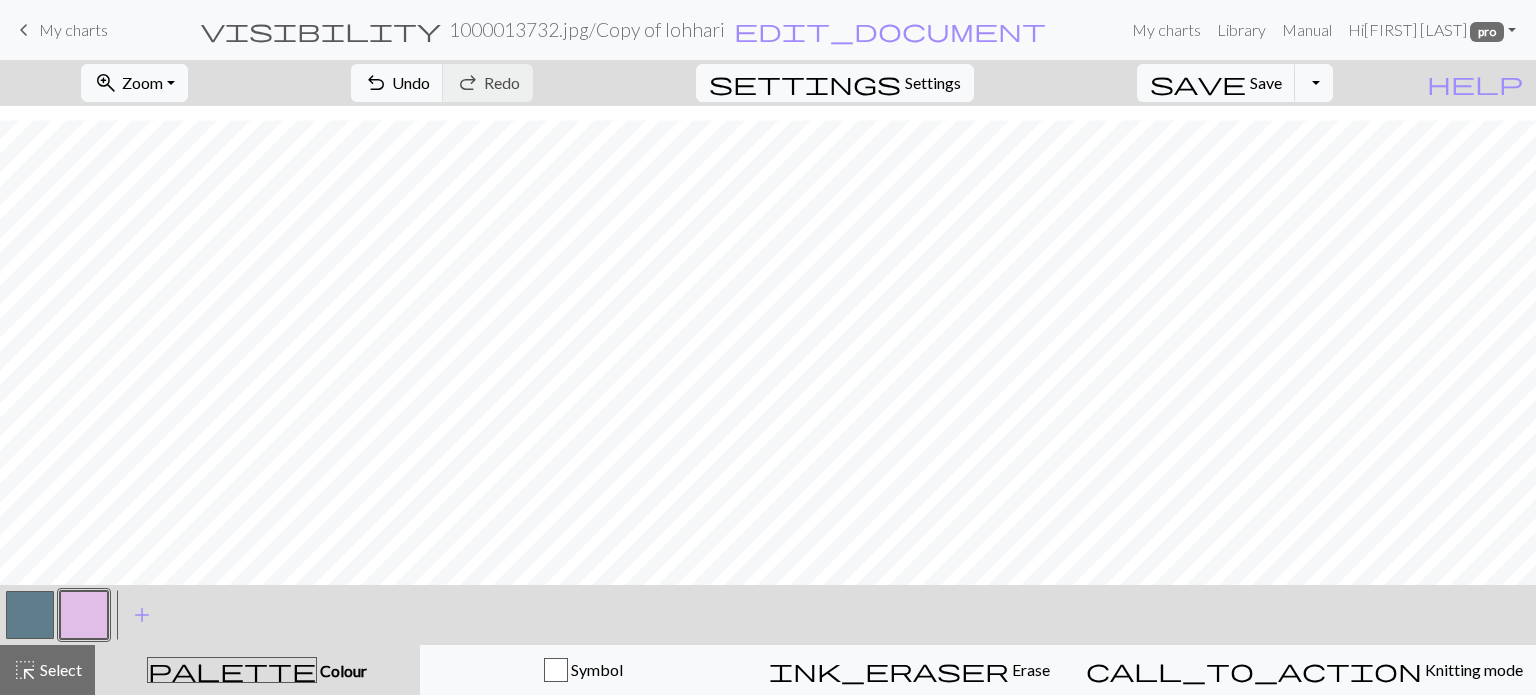 click on "1000013732.jpg  /  Copy of lohhari" at bounding box center (587, 29) 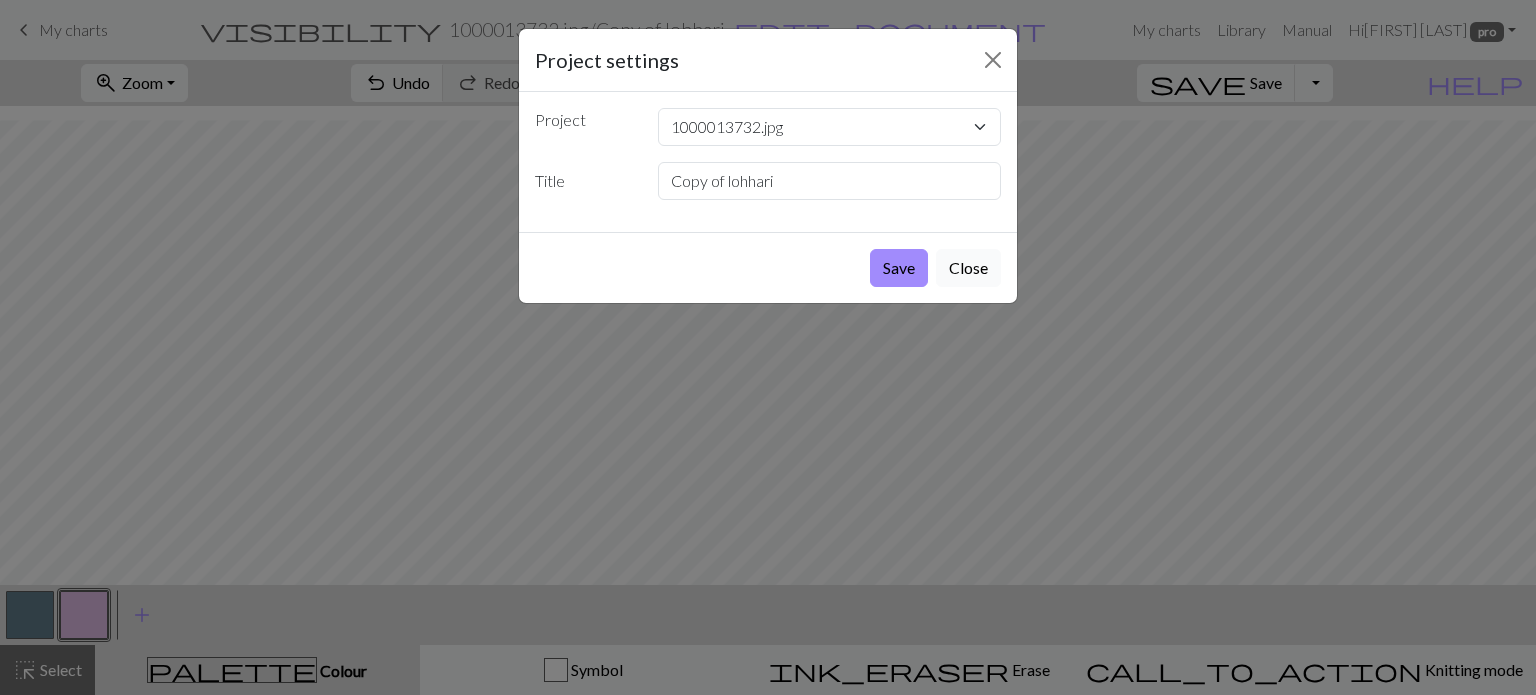 click on "Close" at bounding box center [968, 268] 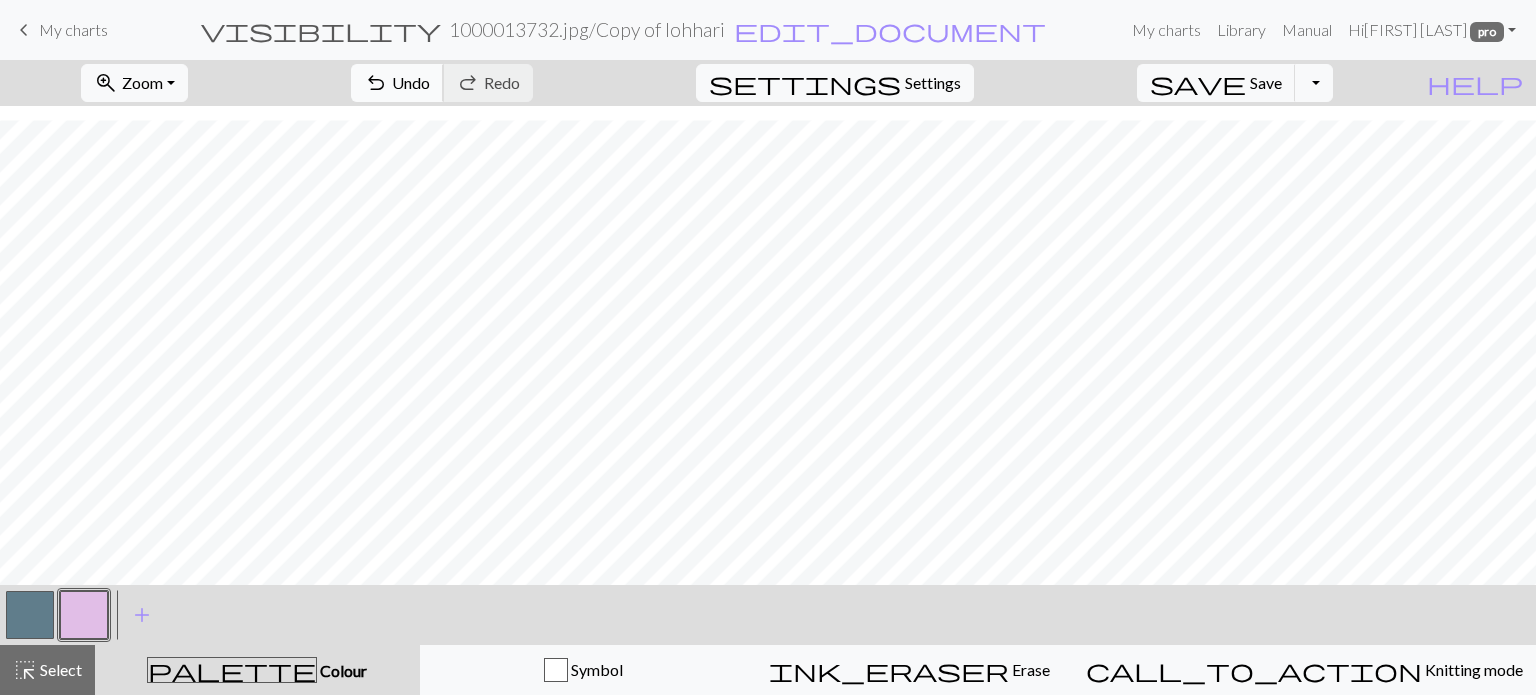 click on "undo" at bounding box center (376, 83) 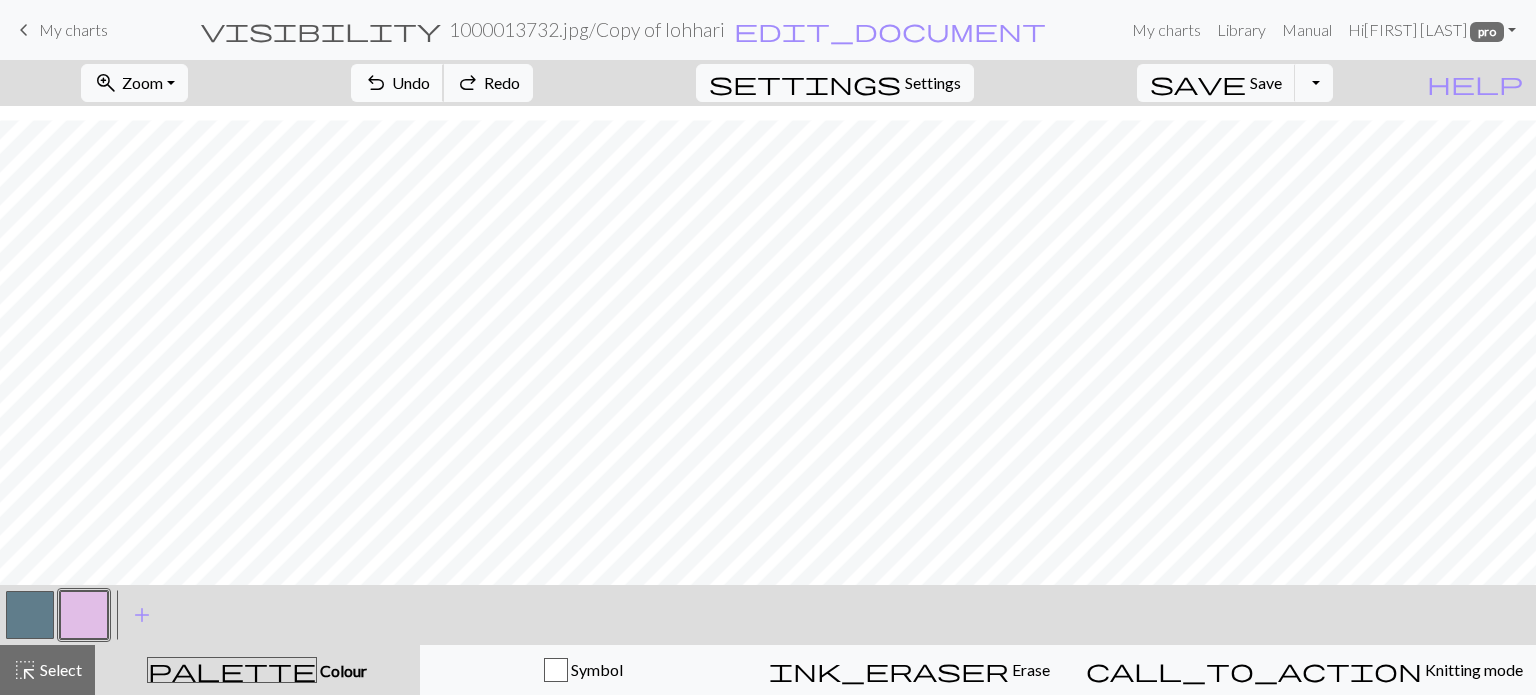 click on "undo Undo Undo" at bounding box center [397, 83] 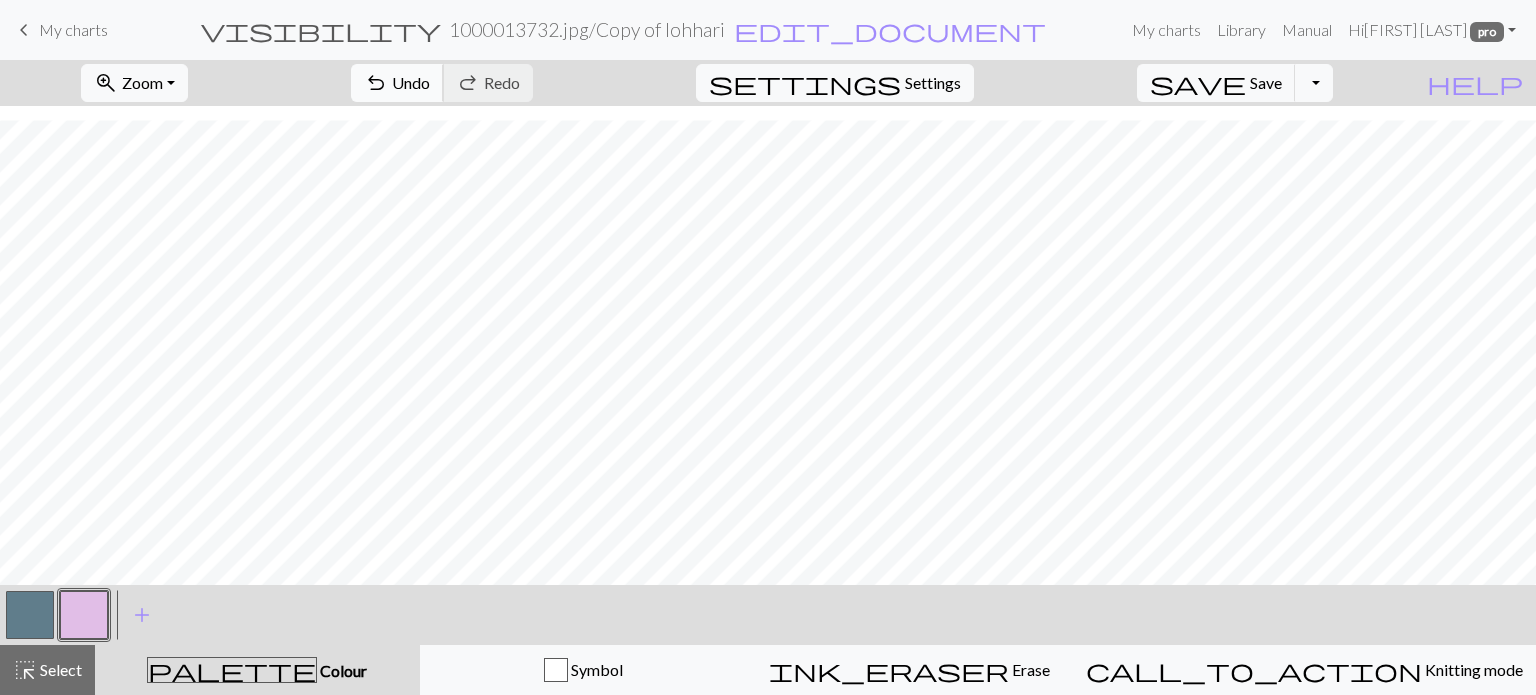 drag, startPoint x: 503, startPoint y: 91, endPoint x: 513, endPoint y: 99, distance: 12.806249 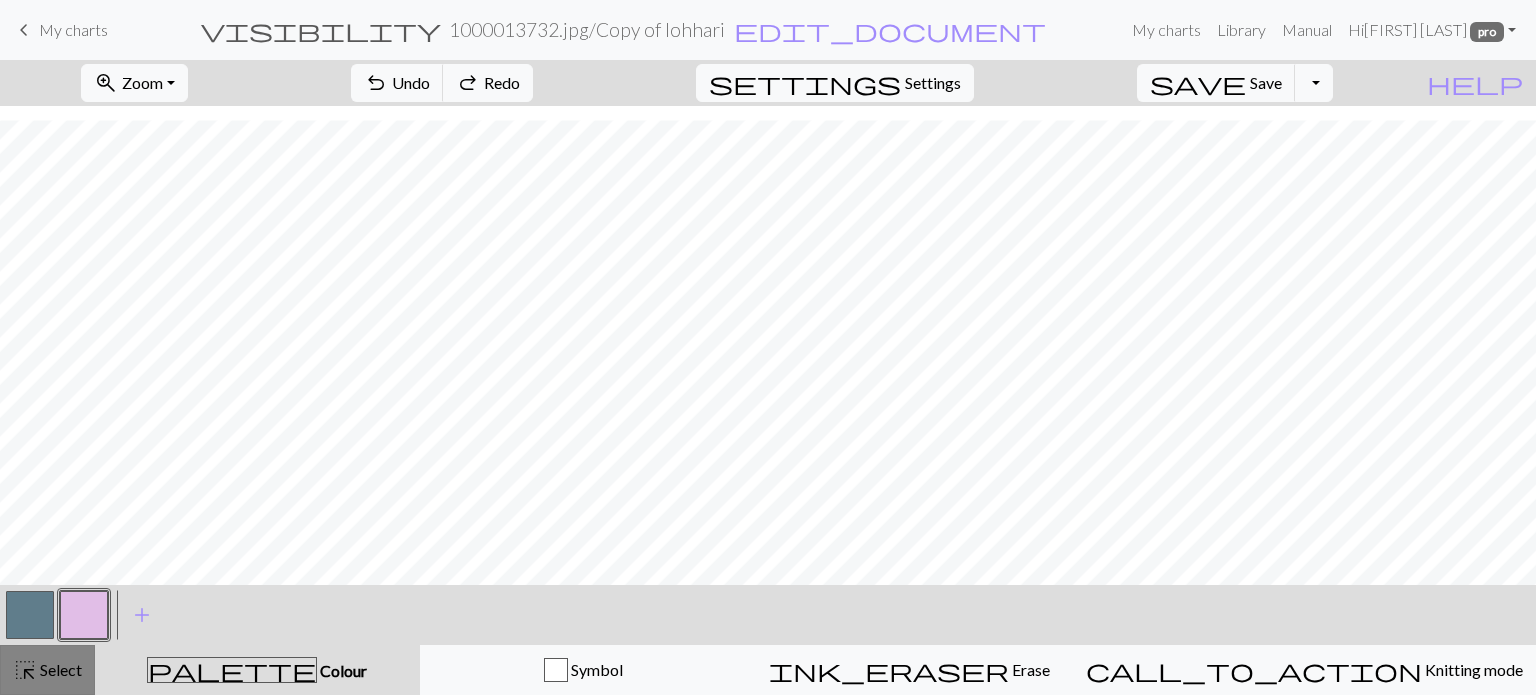 drag, startPoint x: 9, startPoint y: 662, endPoint x: 176, endPoint y: 641, distance: 168.31519 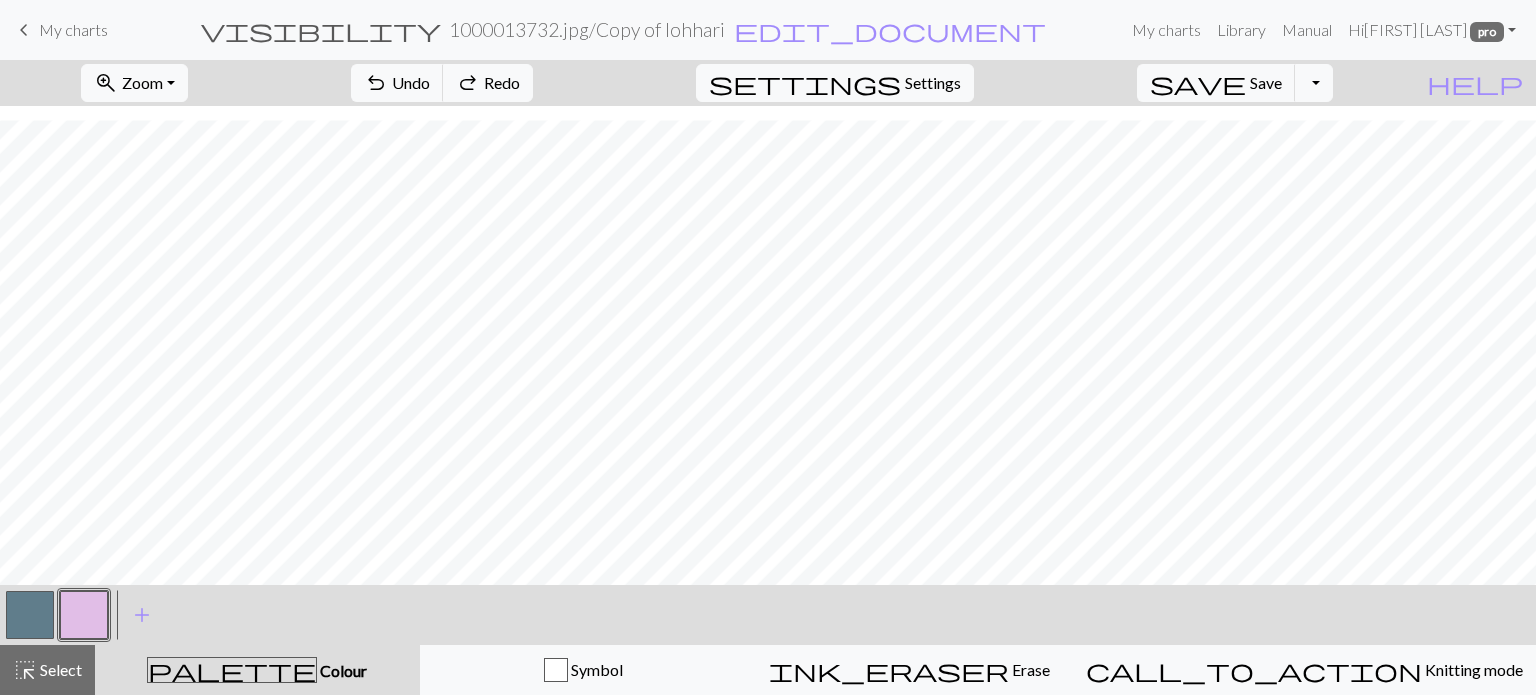 click on "highlight_alt   Select   Select" at bounding box center (47, 670) 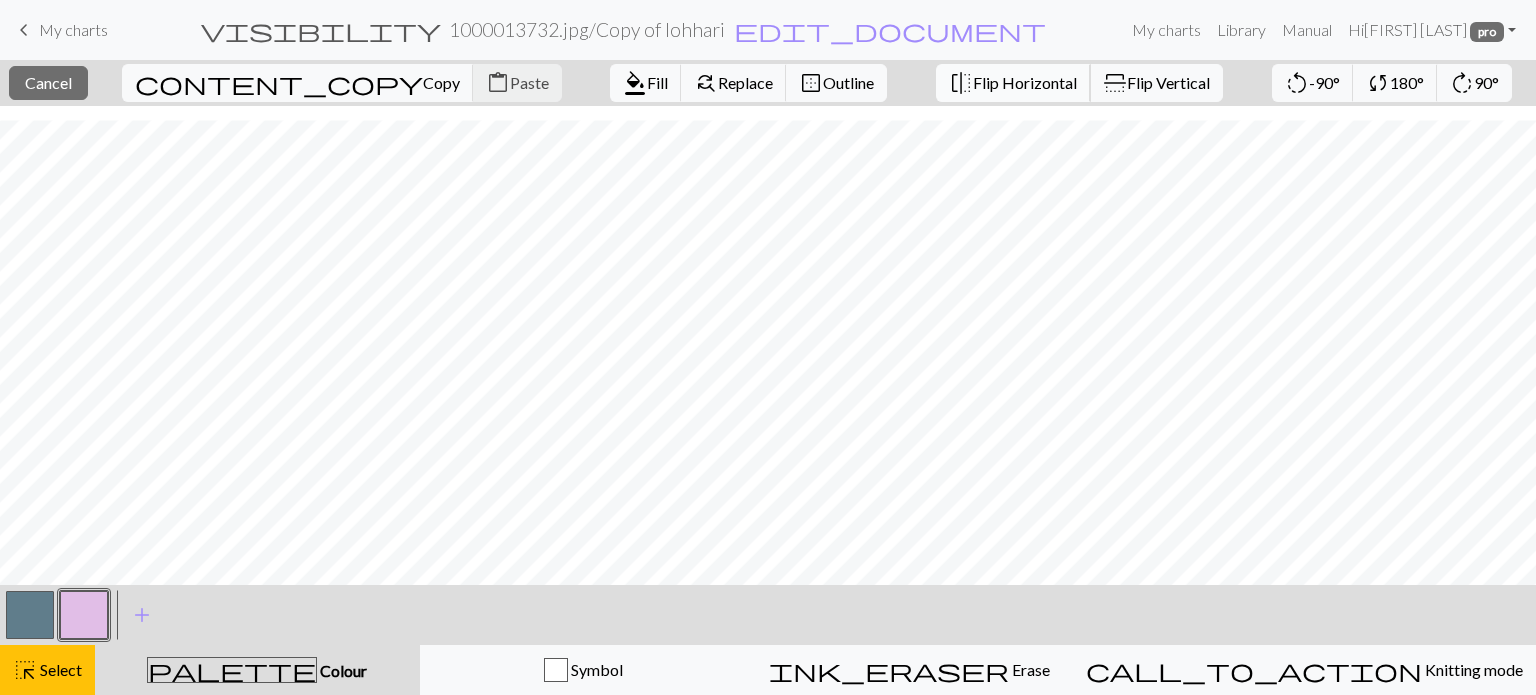 click on "Flip Horizontal" at bounding box center (1025, 82) 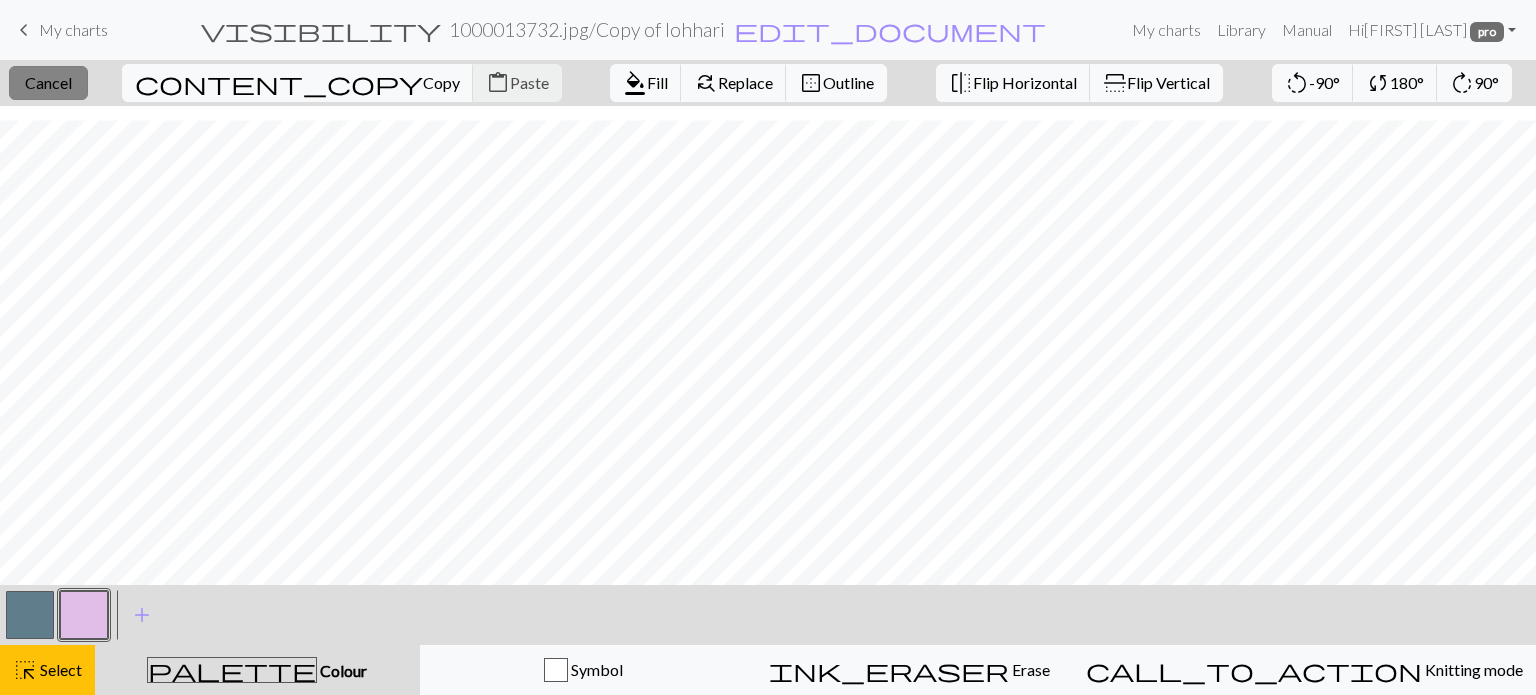 click on "close Cancel" at bounding box center [48, 83] 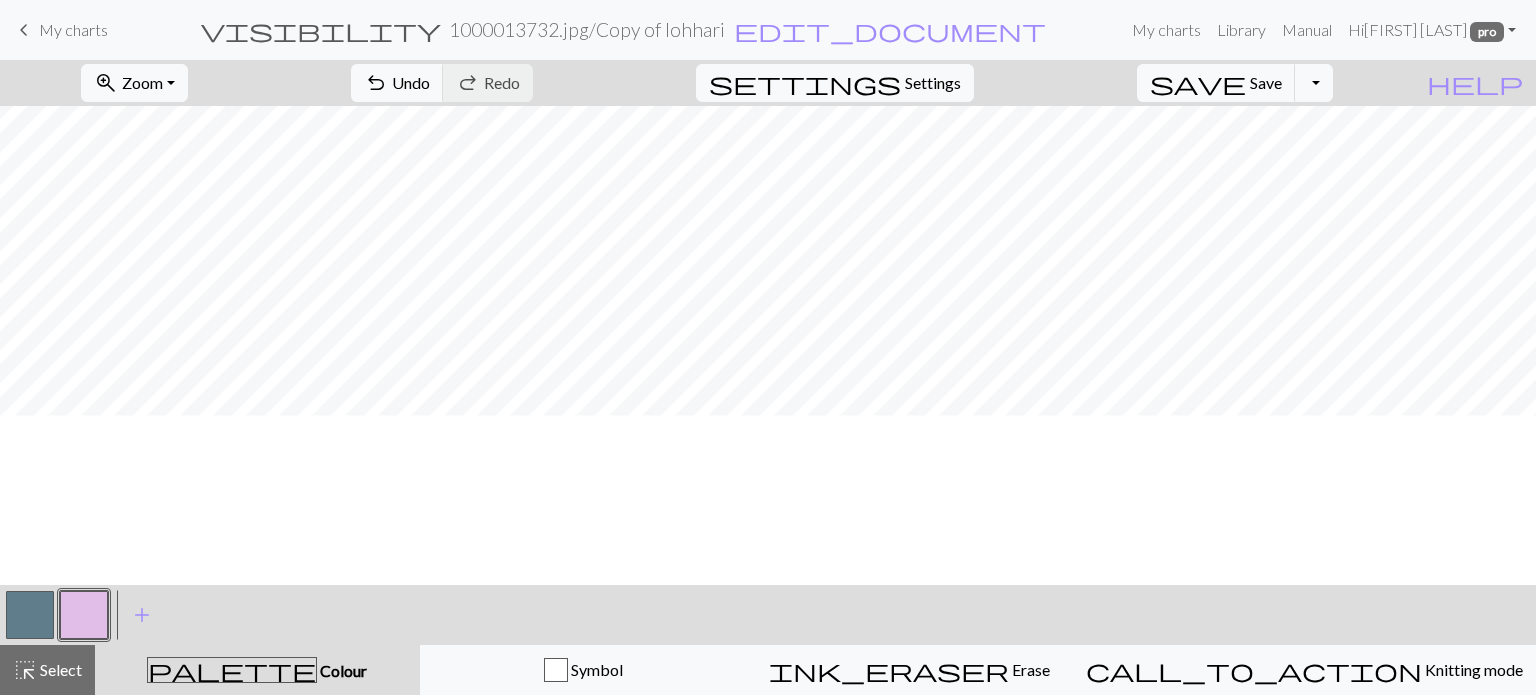 scroll, scrollTop: 0, scrollLeft: 0, axis: both 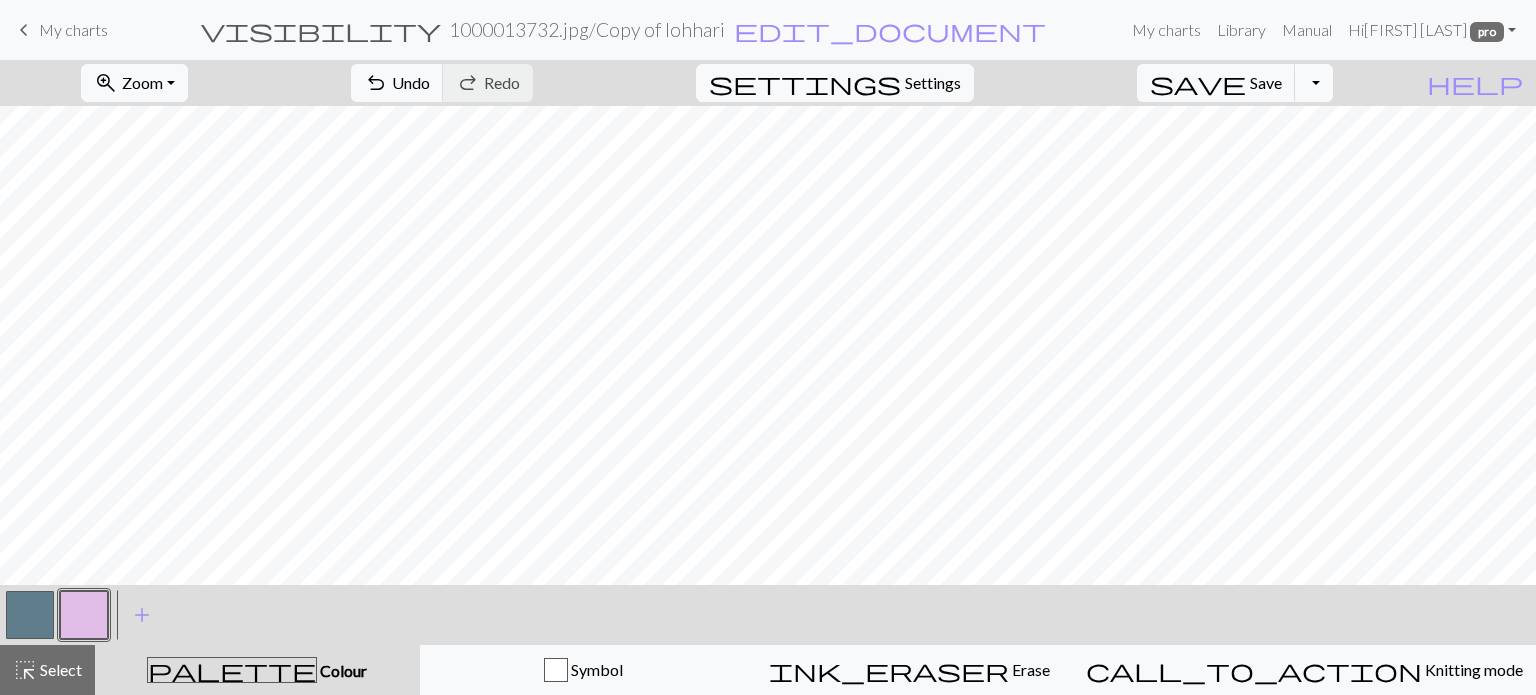 drag, startPoint x: 21, startPoint y: 602, endPoint x: 478, endPoint y: 598, distance: 457.01752 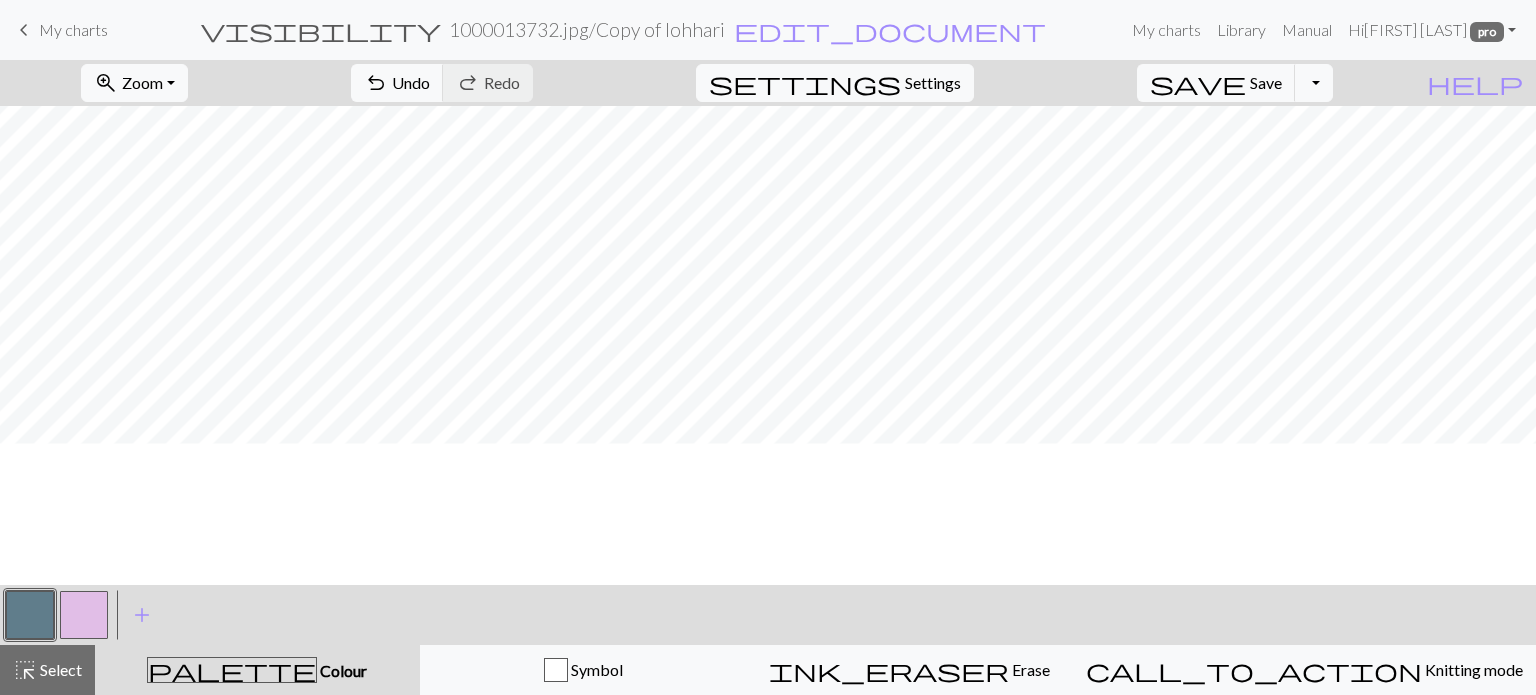 scroll, scrollTop: 0, scrollLeft: 0, axis: both 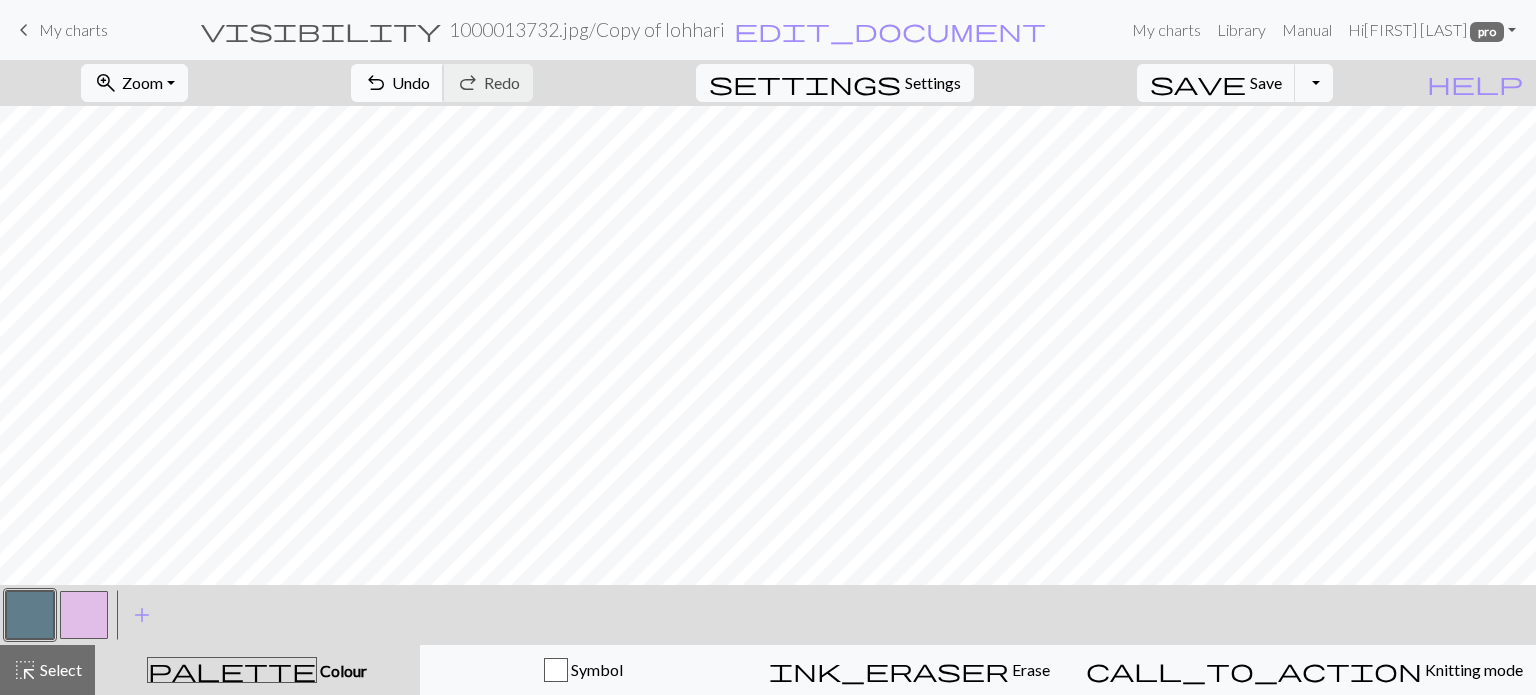 click on "Undo" at bounding box center (411, 82) 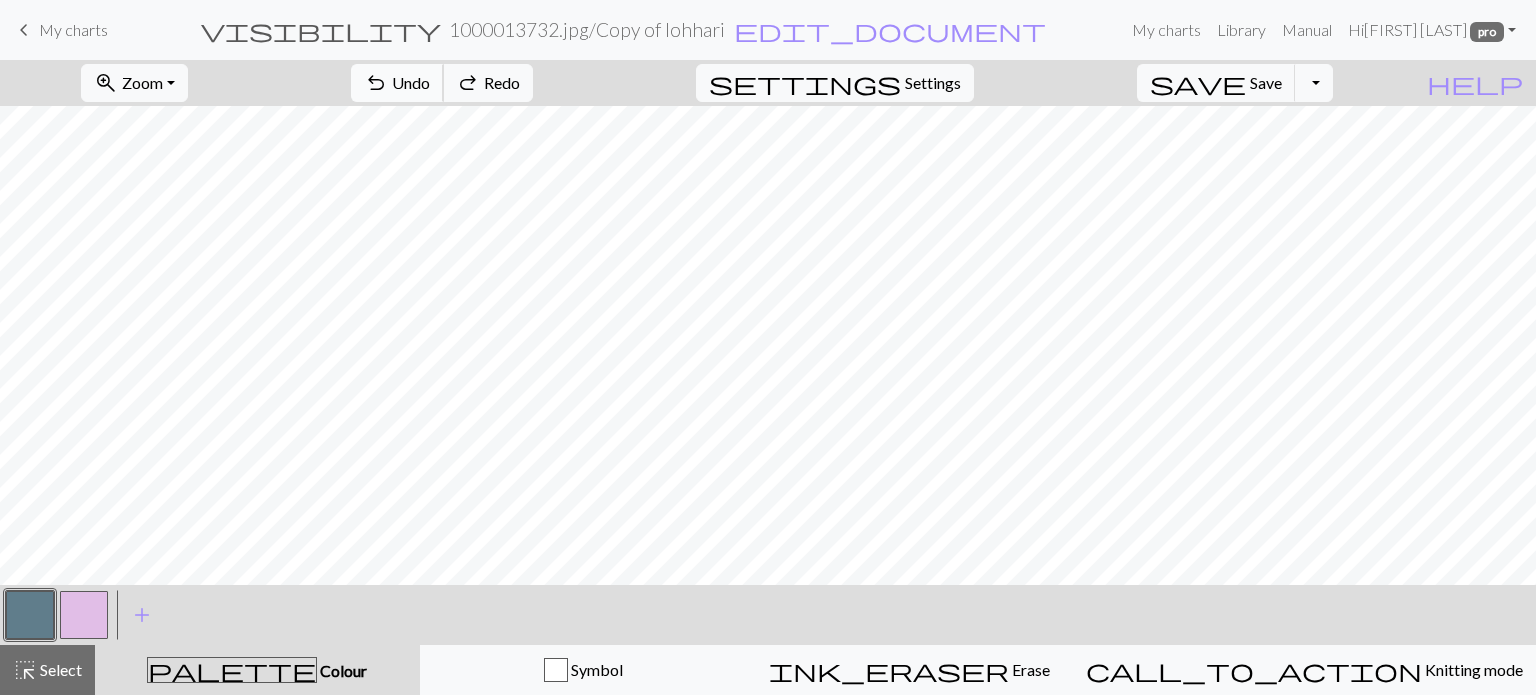 click on "Undo" at bounding box center [411, 82] 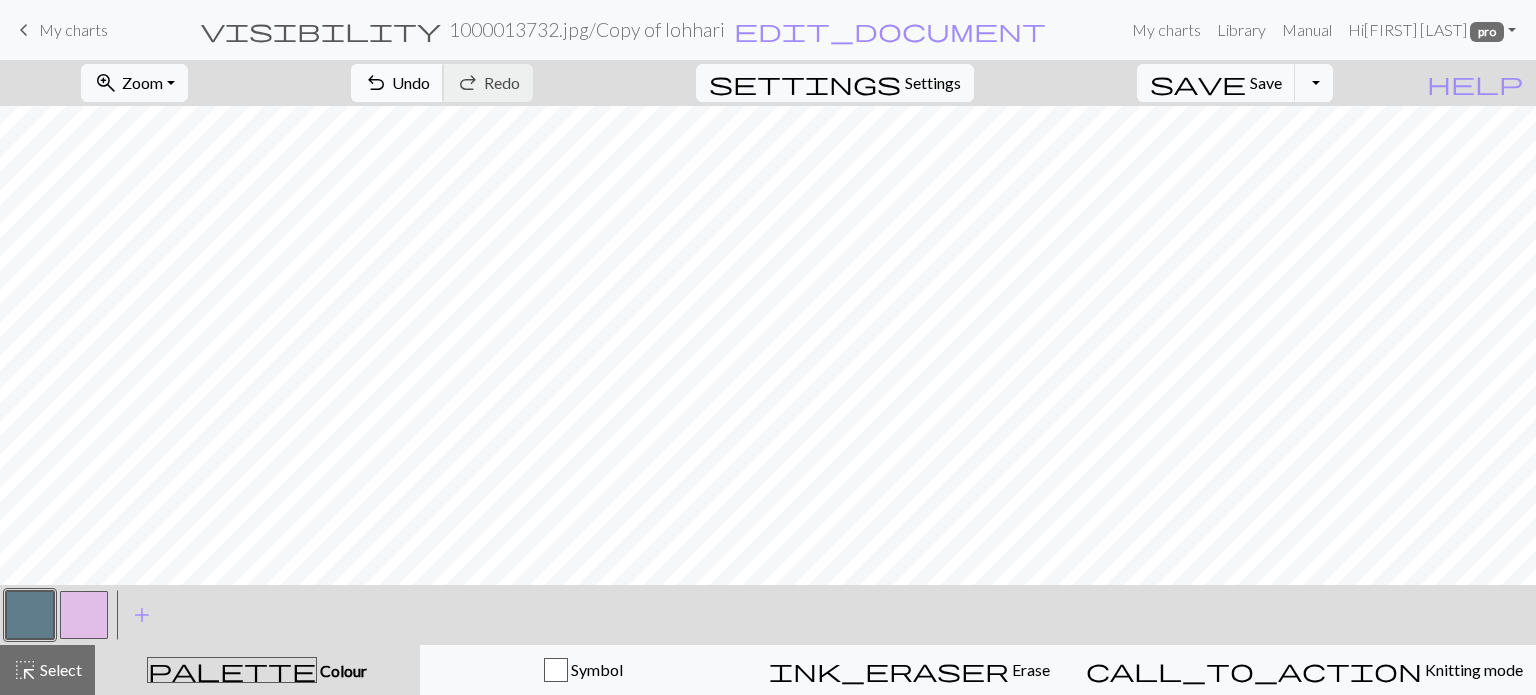 click on "Undo" at bounding box center [411, 82] 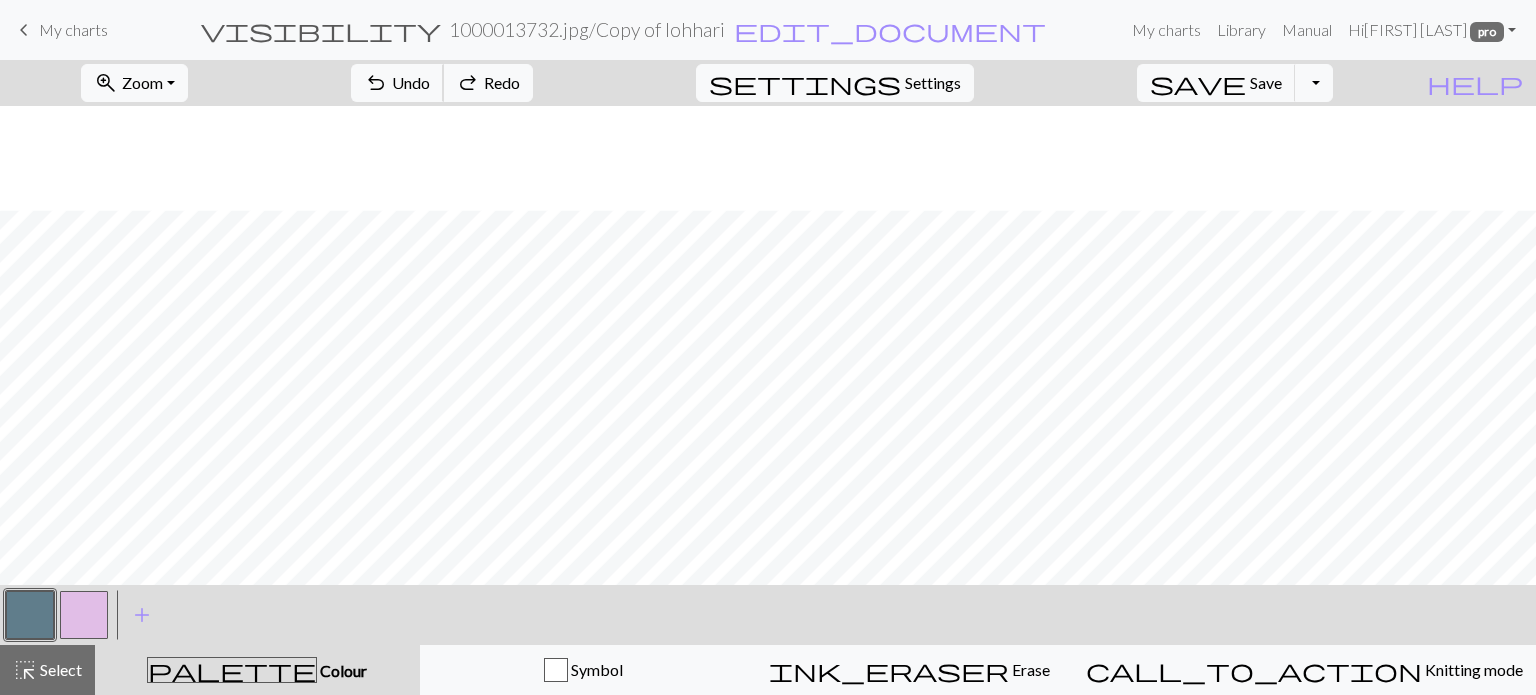 scroll, scrollTop: 200, scrollLeft: 0, axis: vertical 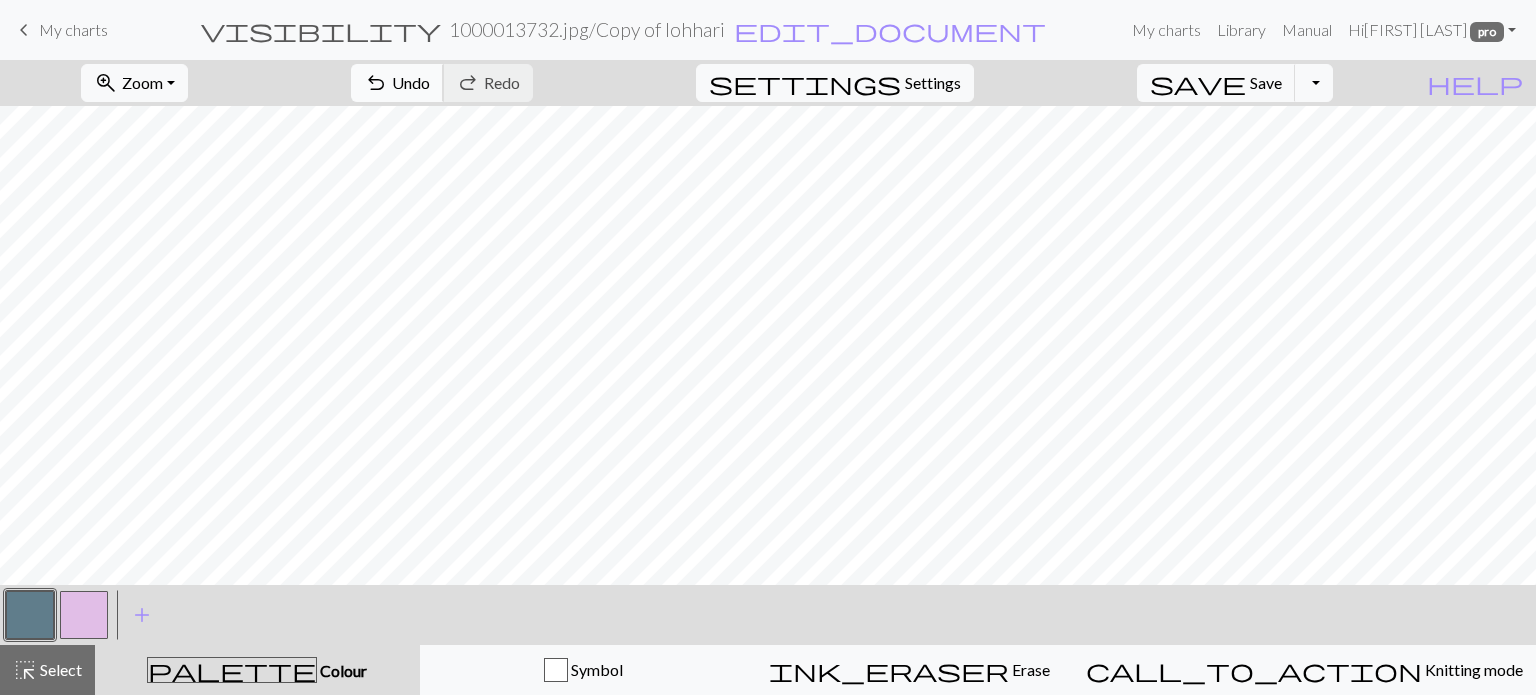 click on "Undo" at bounding box center (411, 82) 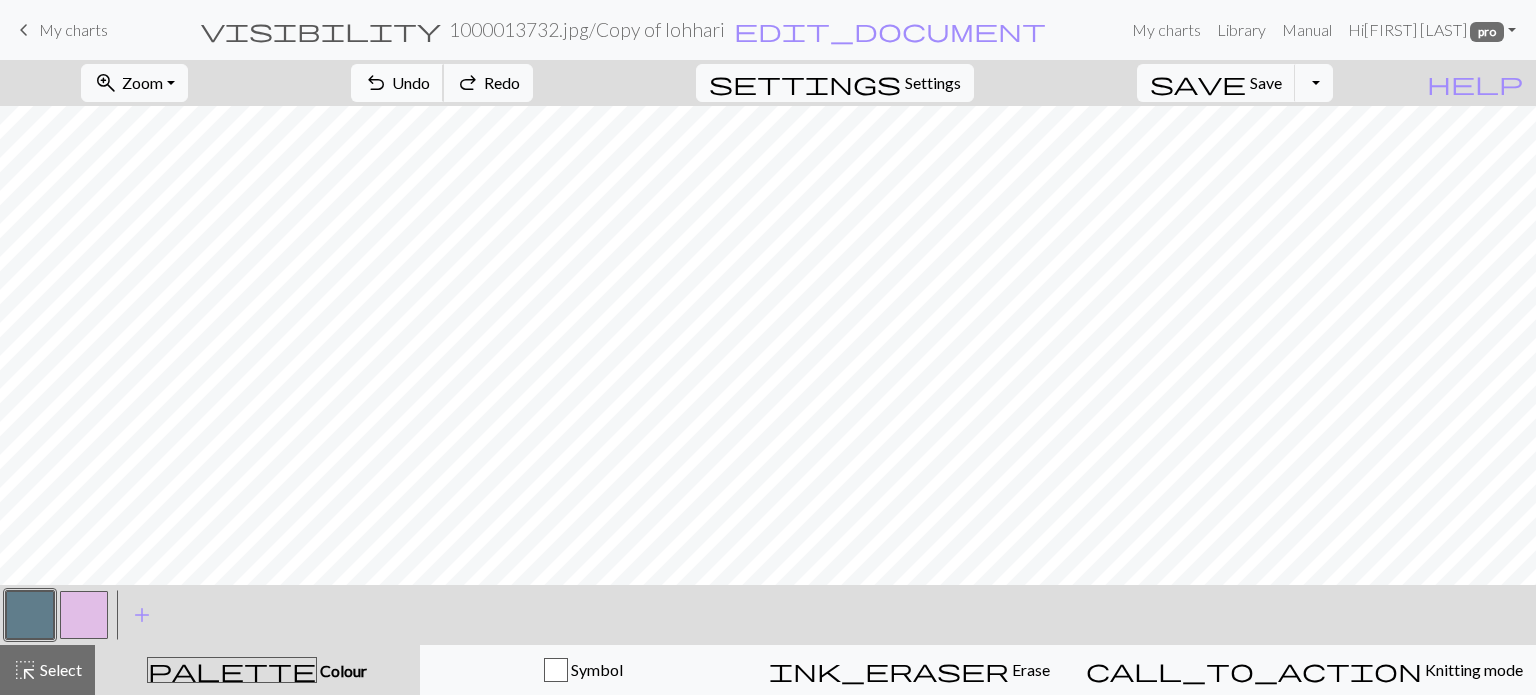 click on "Undo" at bounding box center (411, 82) 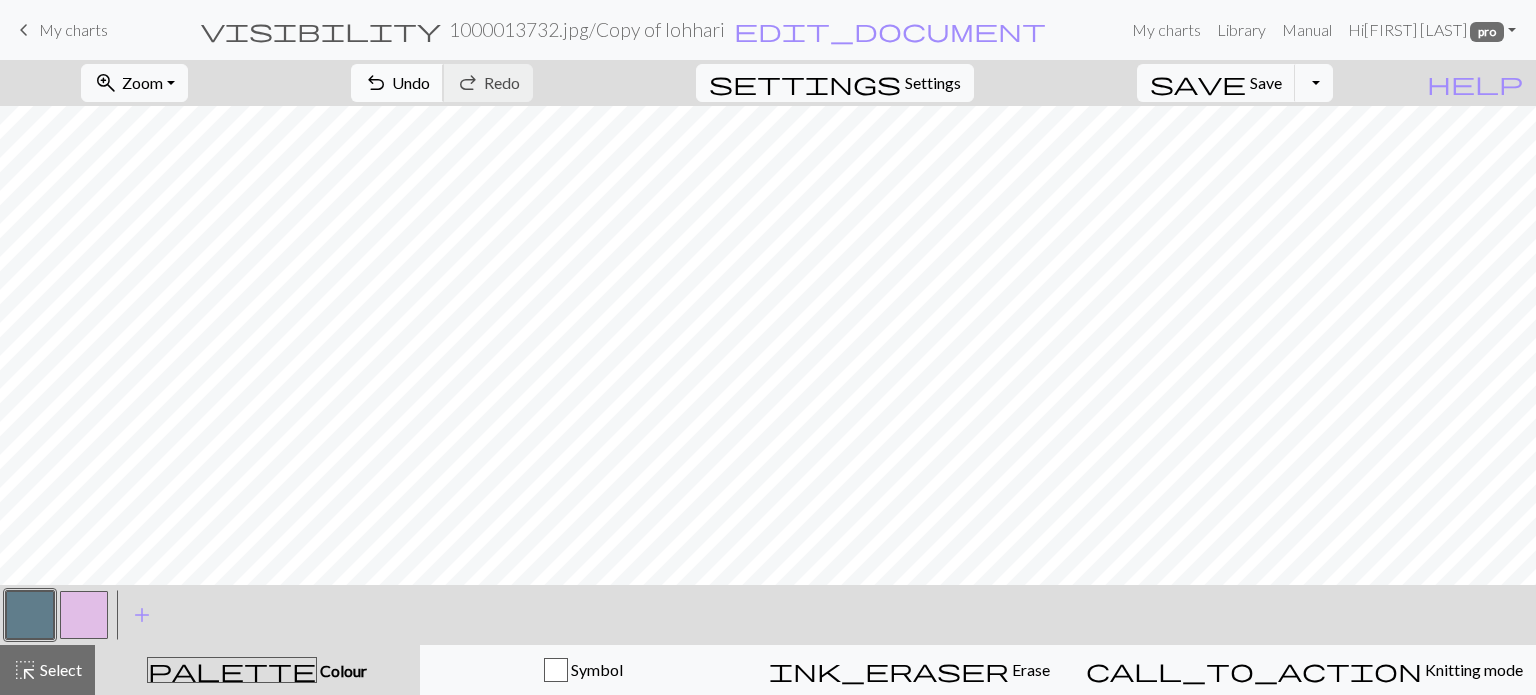 click on "undo" at bounding box center [376, 83] 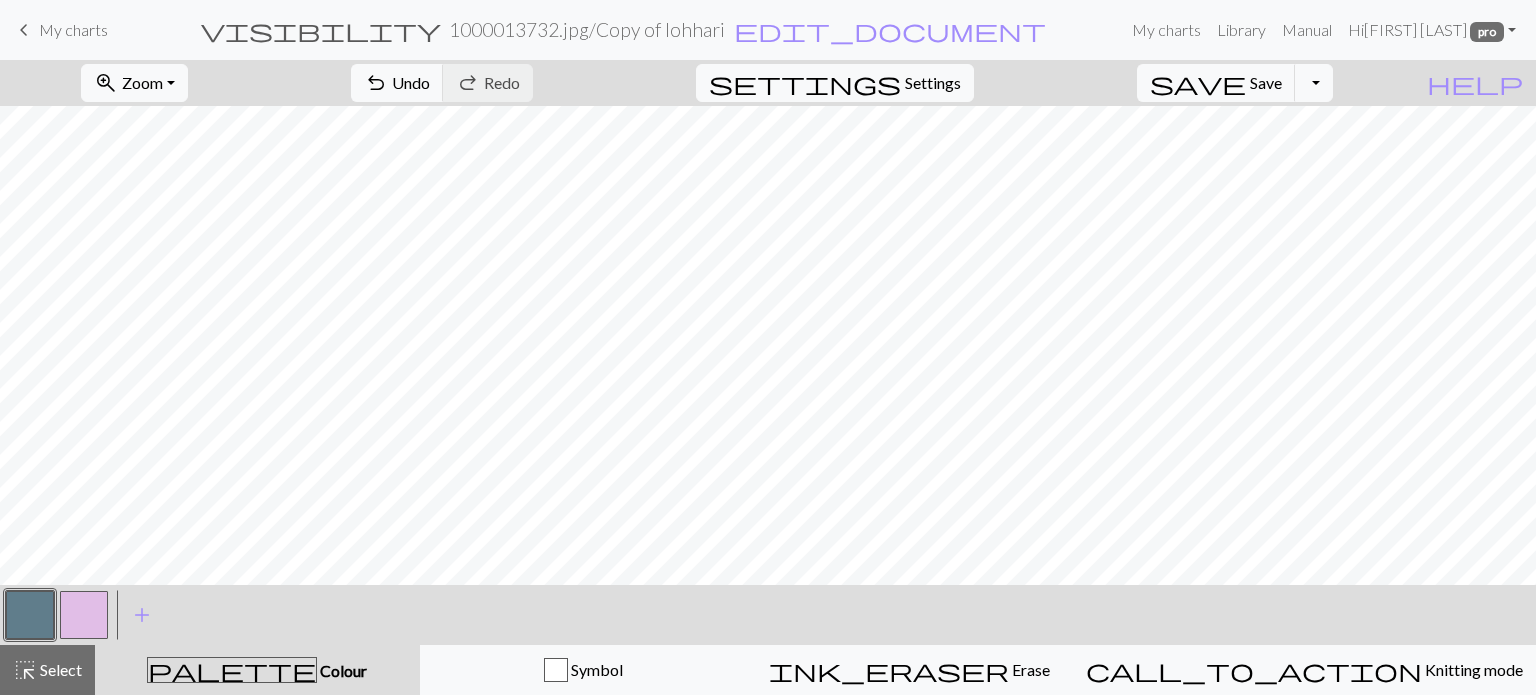 click at bounding box center (84, 615) 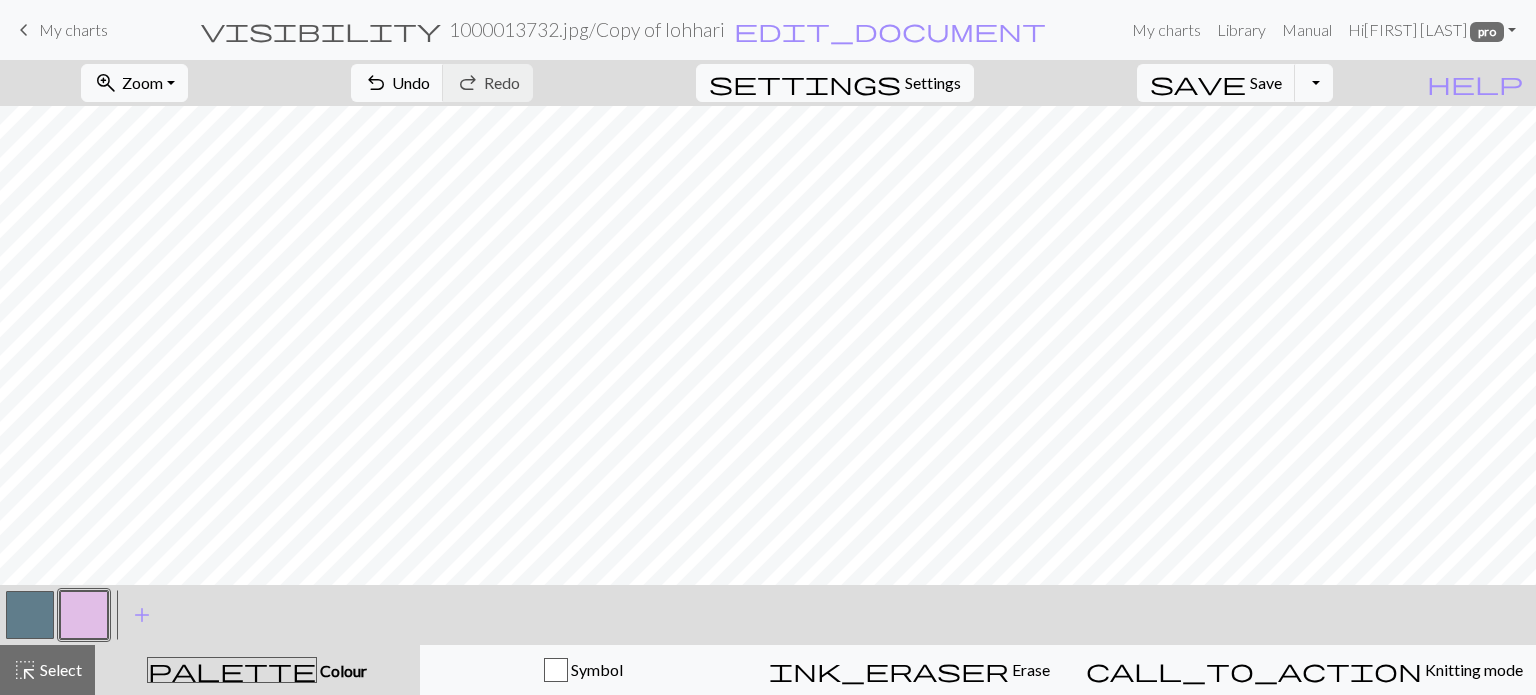 click at bounding box center [30, 615] 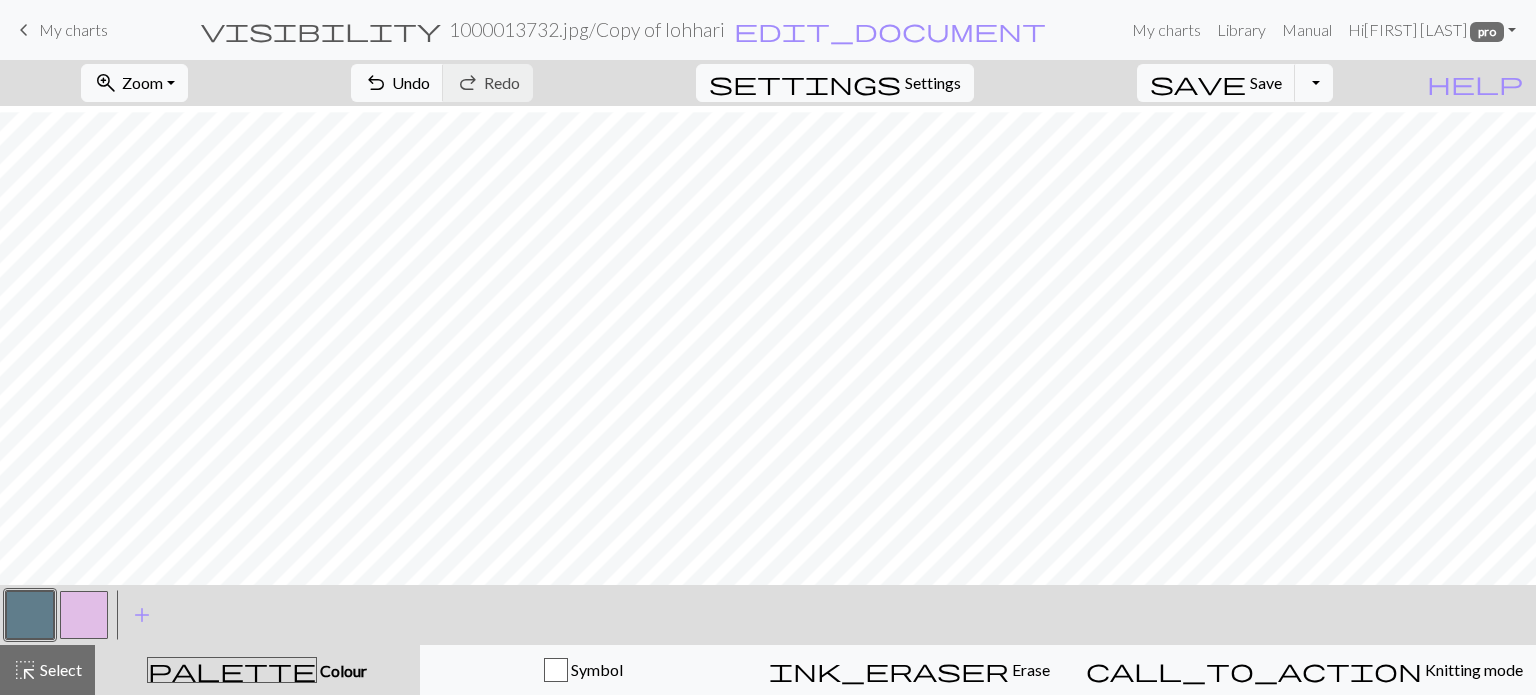 scroll, scrollTop: 400, scrollLeft: 0, axis: vertical 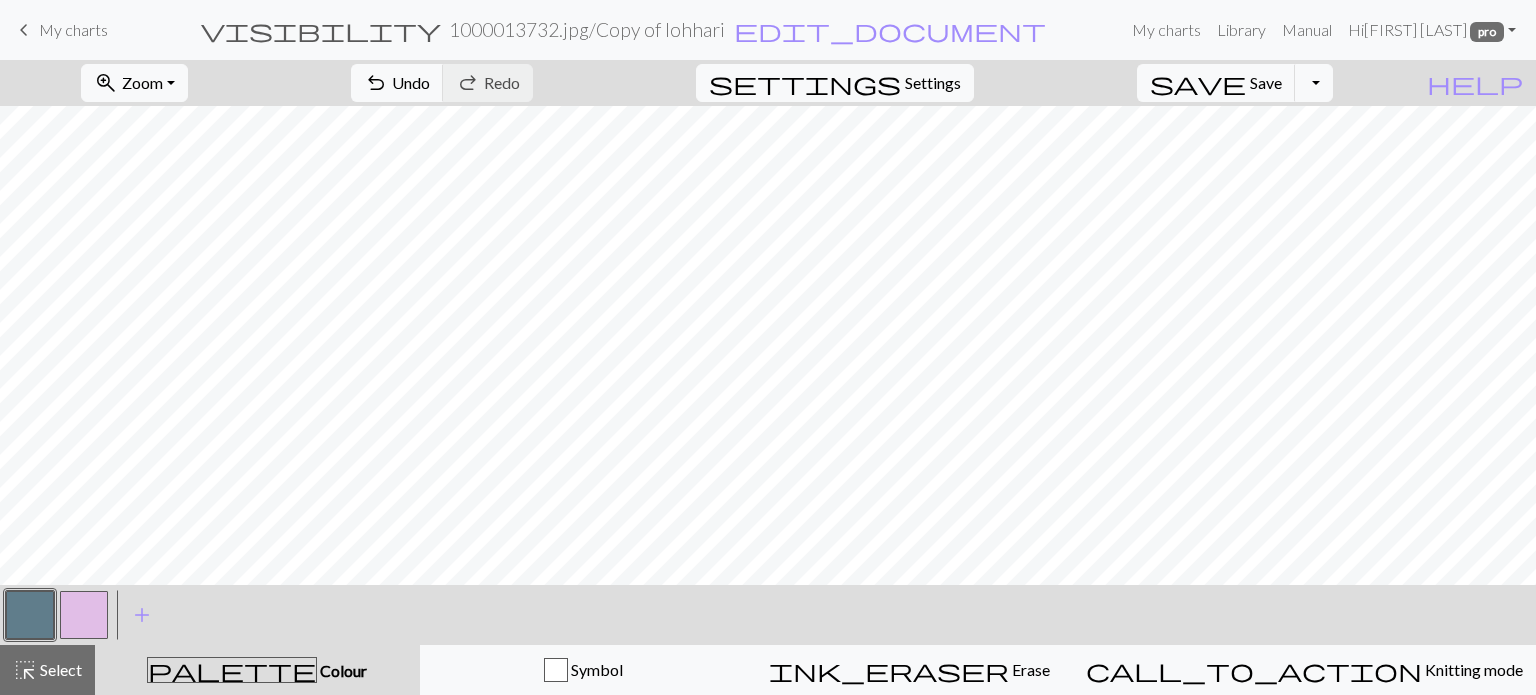 click at bounding box center (30, 615) 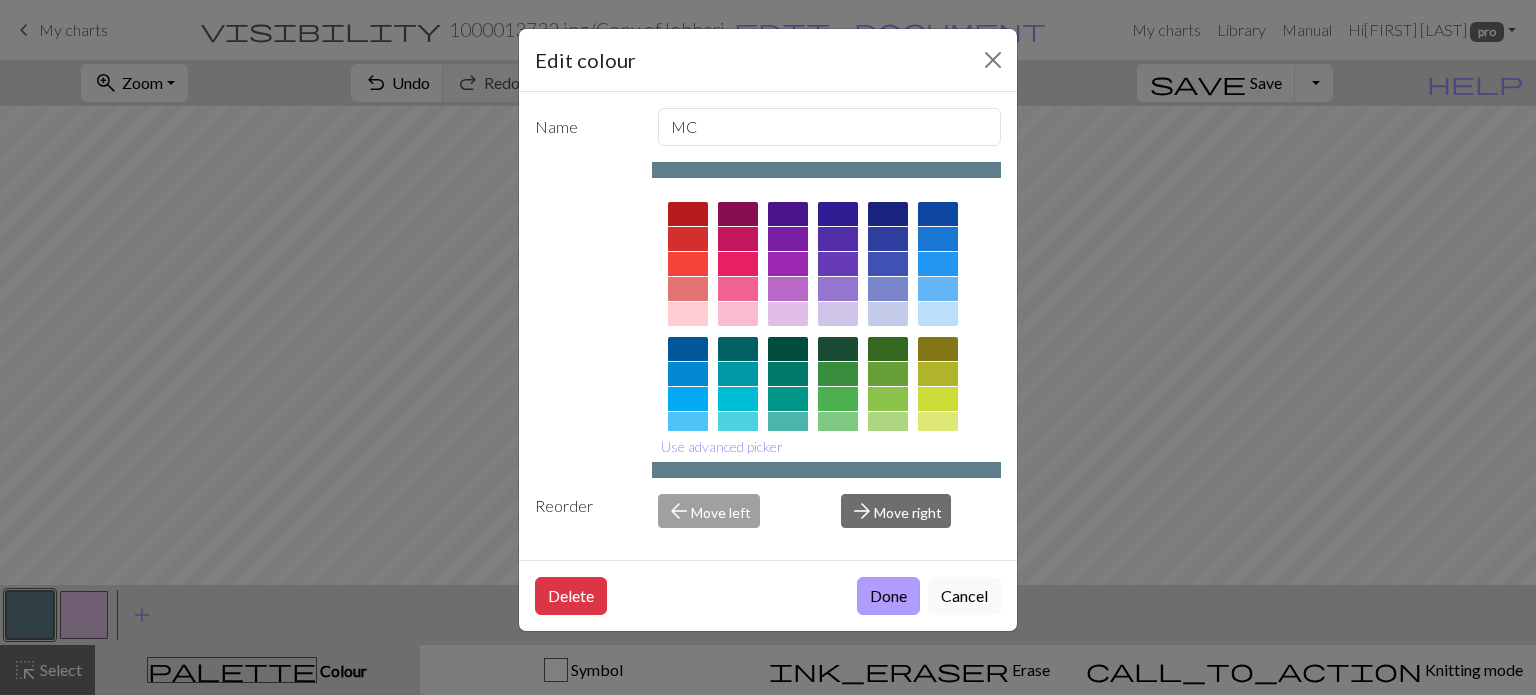 click on "Done" at bounding box center [888, 596] 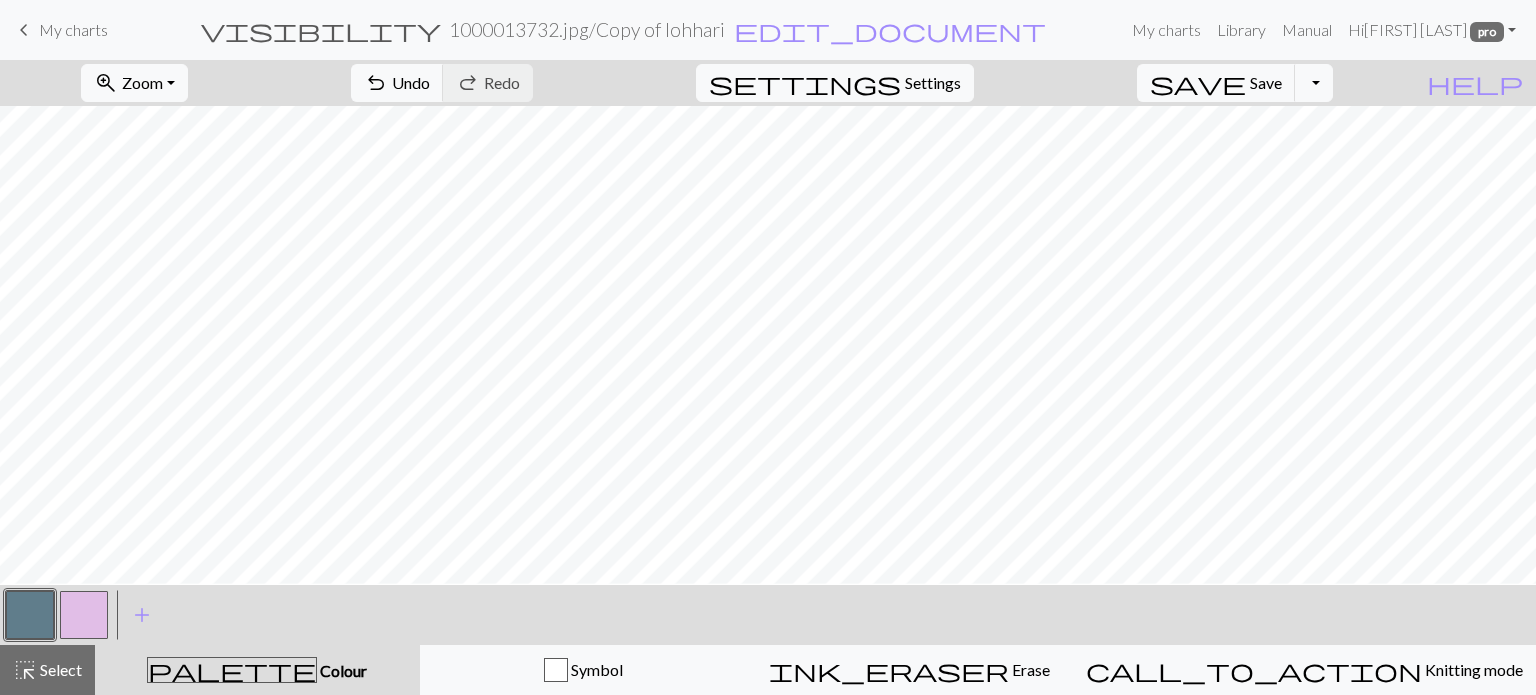 scroll, scrollTop: 385, scrollLeft: 0, axis: vertical 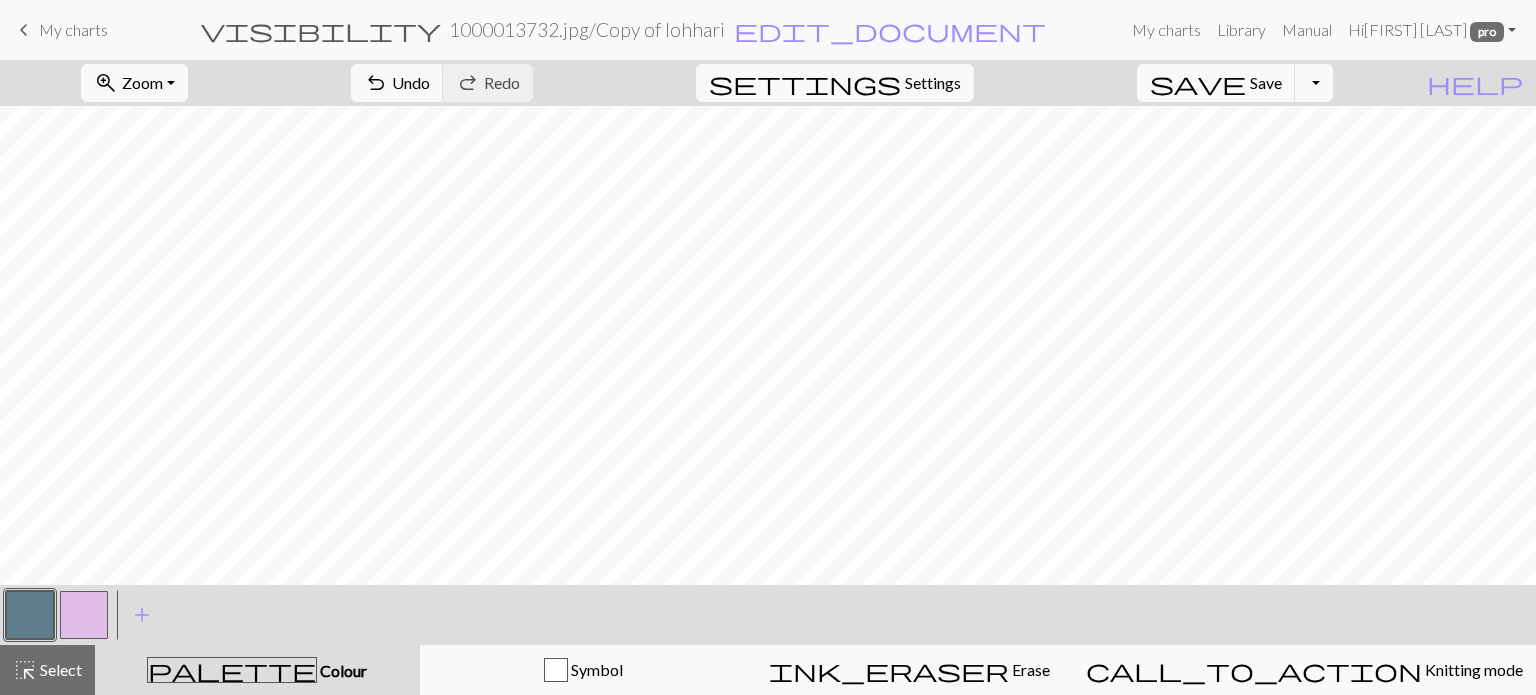 drag, startPoint x: 94, startPoint y: 618, endPoint x: 114, endPoint y: 610, distance: 21.540659 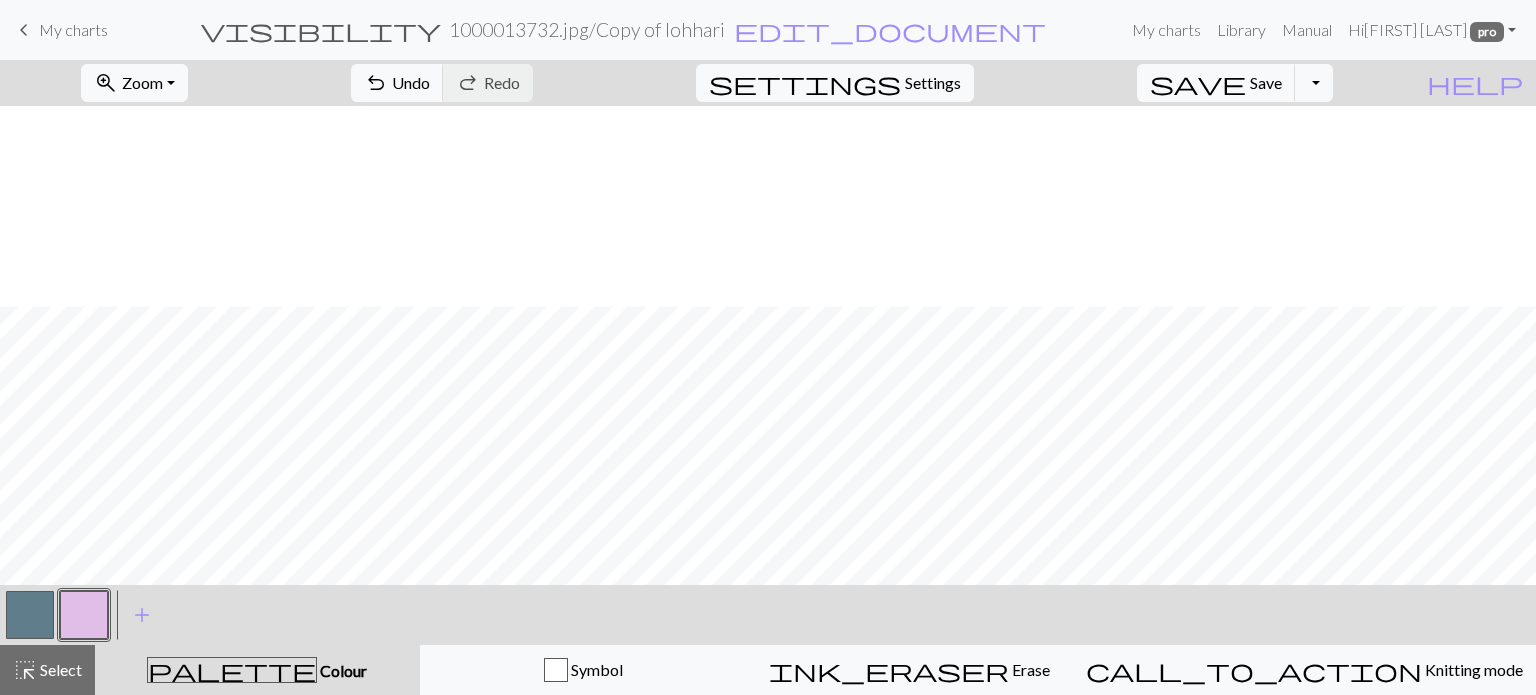 scroll, scrollTop: 585, scrollLeft: 0, axis: vertical 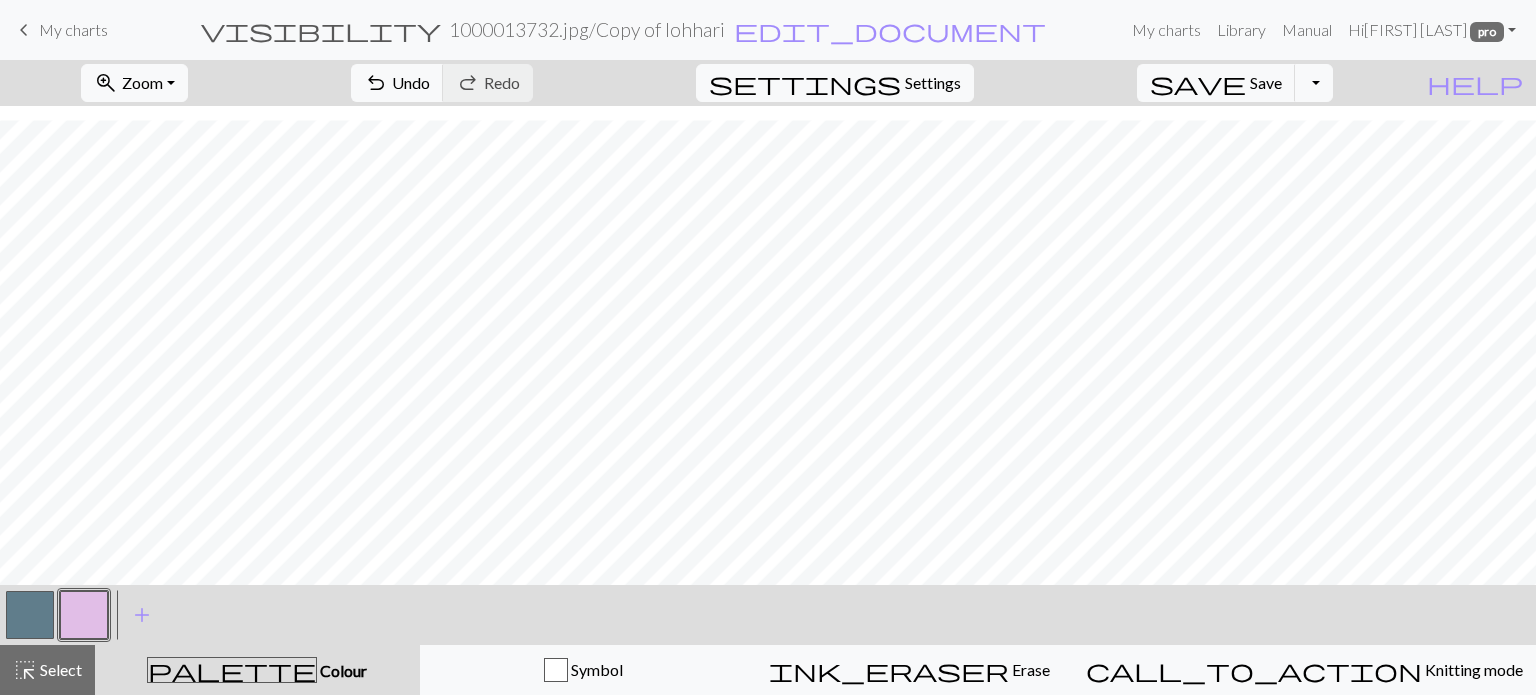 drag, startPoint x: 24, startPoint y: 610, endPoint x: 44, endPoint y: 607, distance: 20.22375 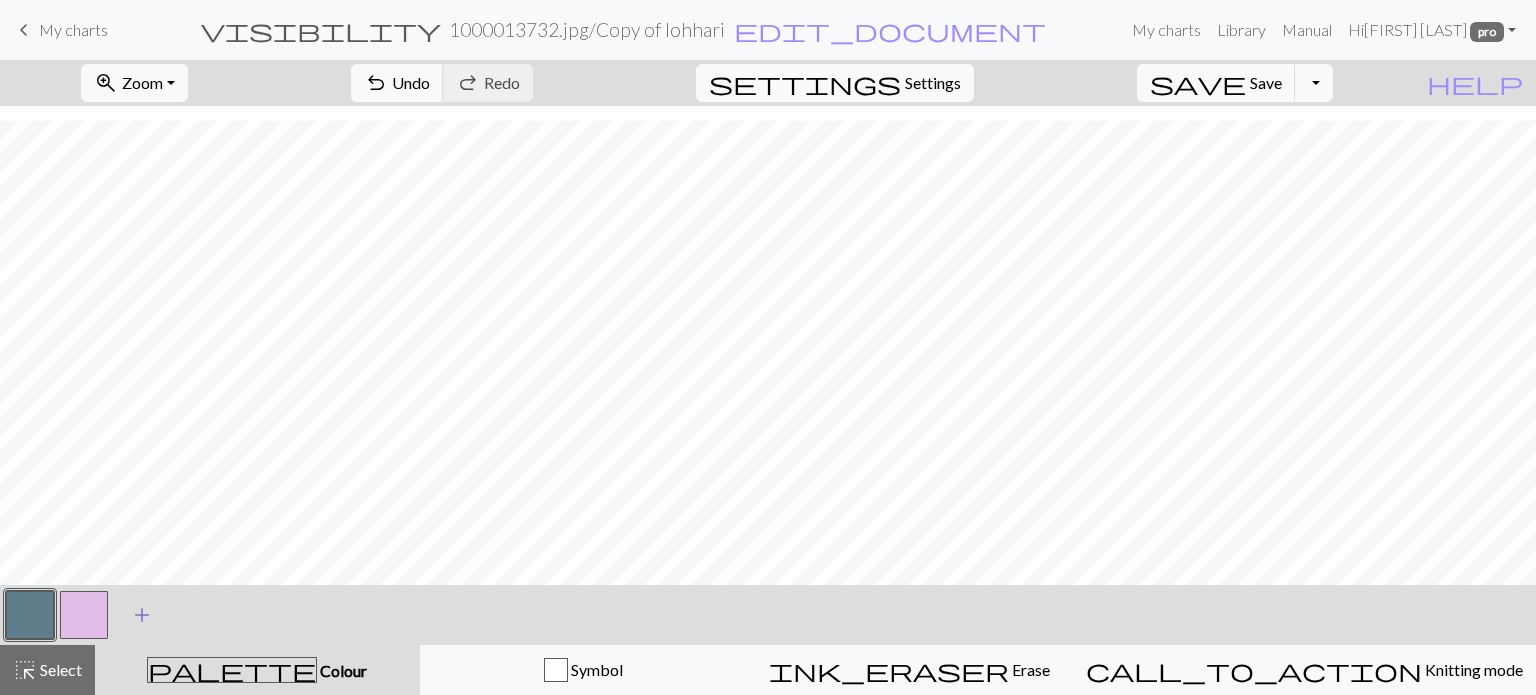 drag, startPoint x: 32, startPoint y: 671, endPoint x: 148, endPoint y: 635, distance: 121.45781 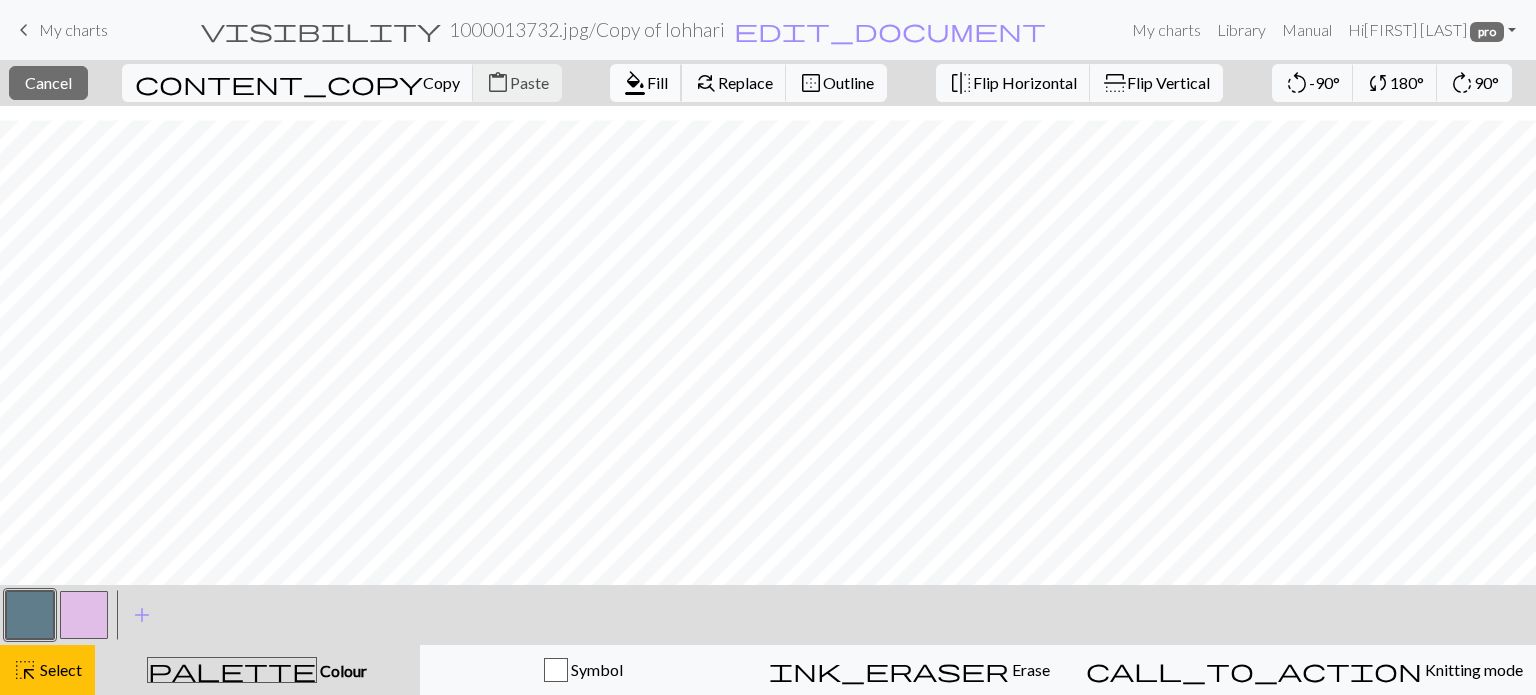click on "format_color_fill" at bounding box center (635, 83) 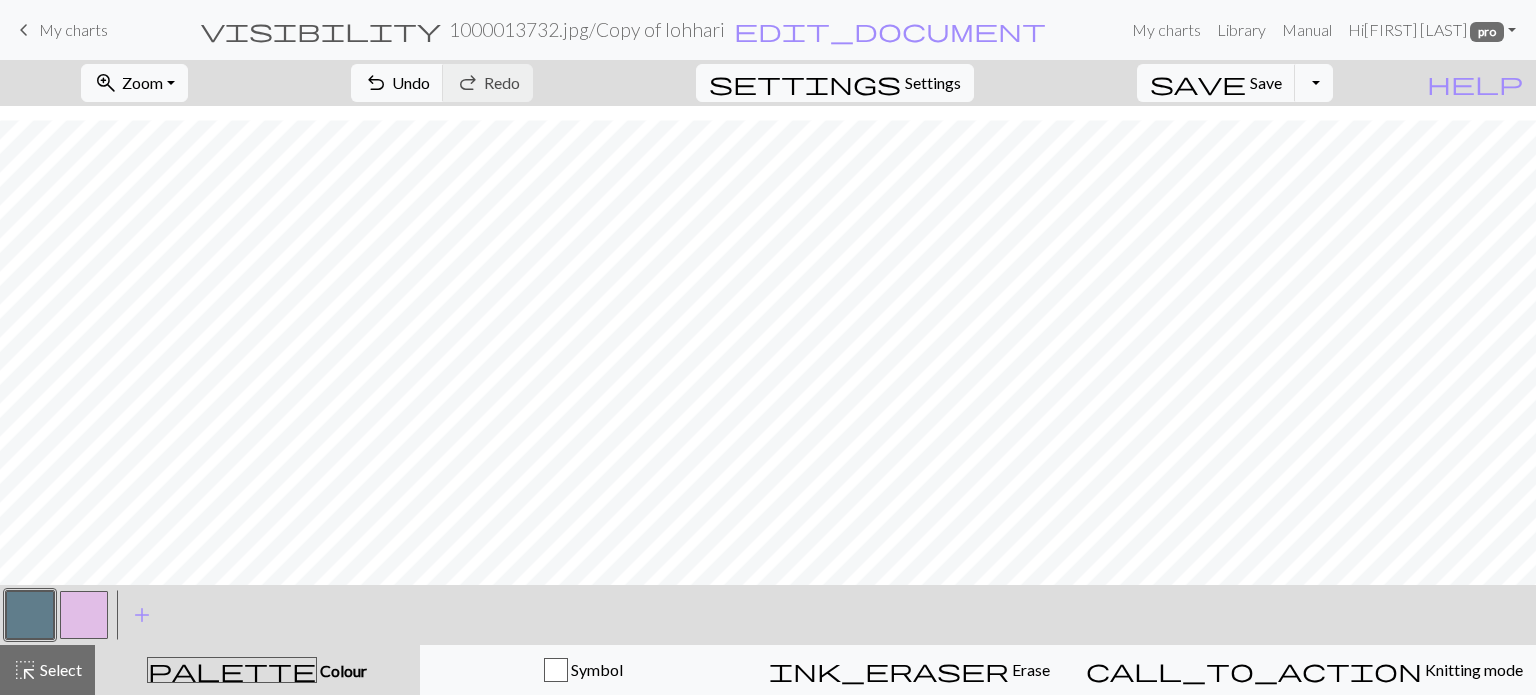click at bounding box center (84, 615) 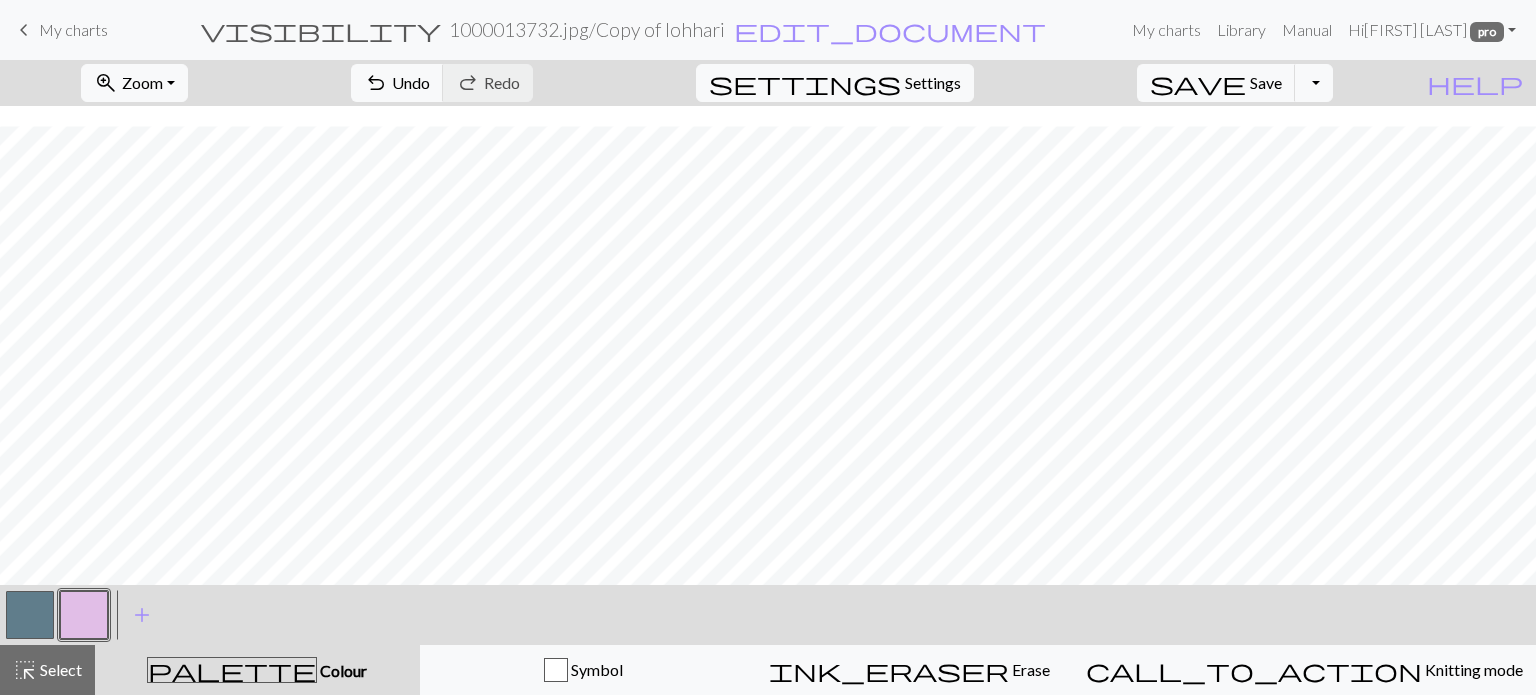 scroll, scrollTop: 585, scrollLeft: 0, axis: vertical 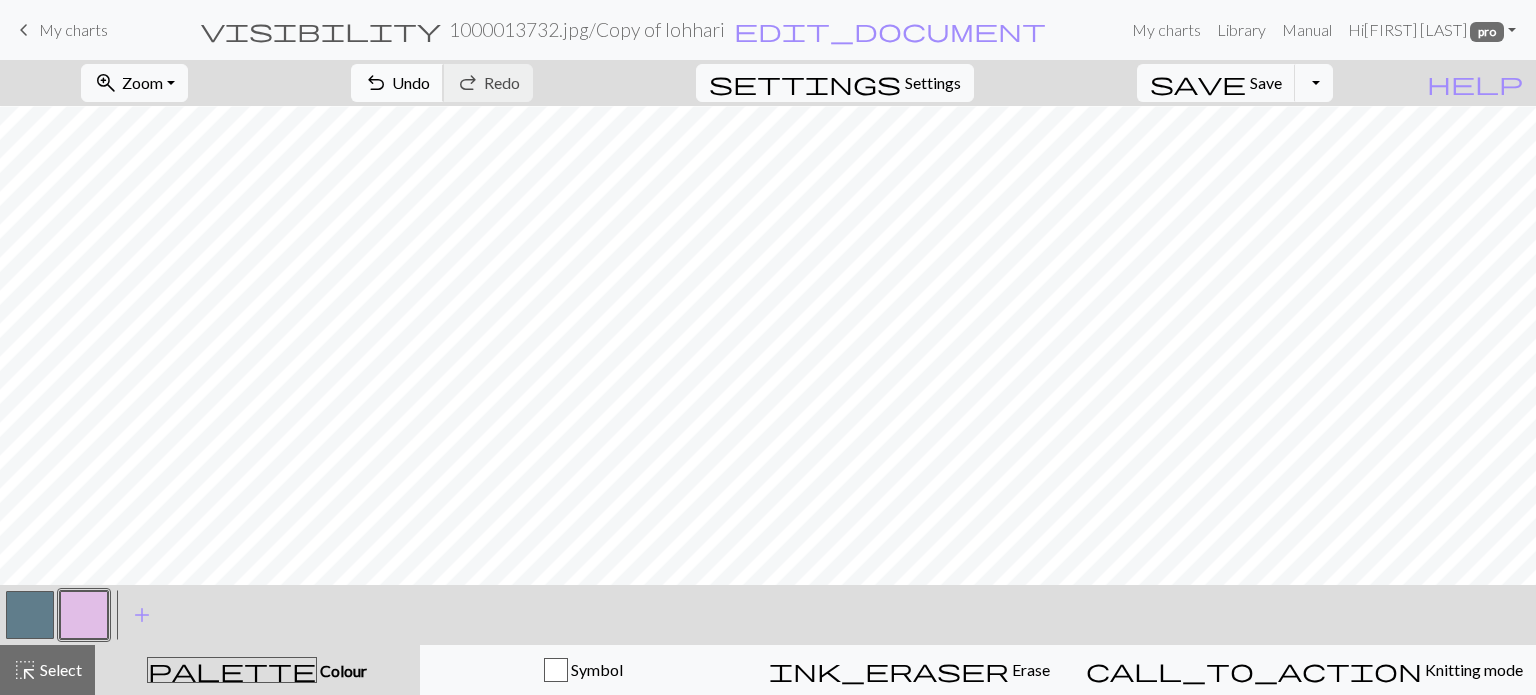 click on "Undo" at bounding box center (411, 82) 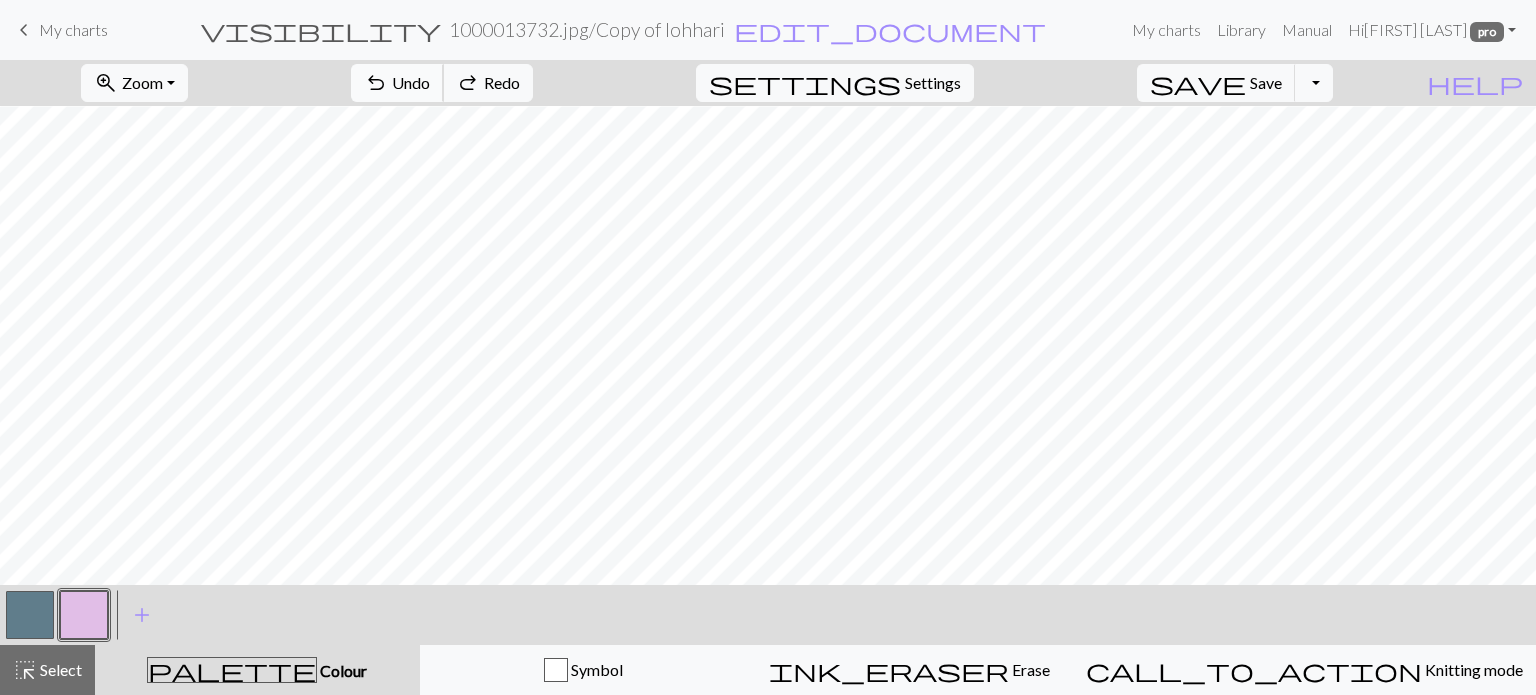click on "Undo" at bounding box center [411, 82] 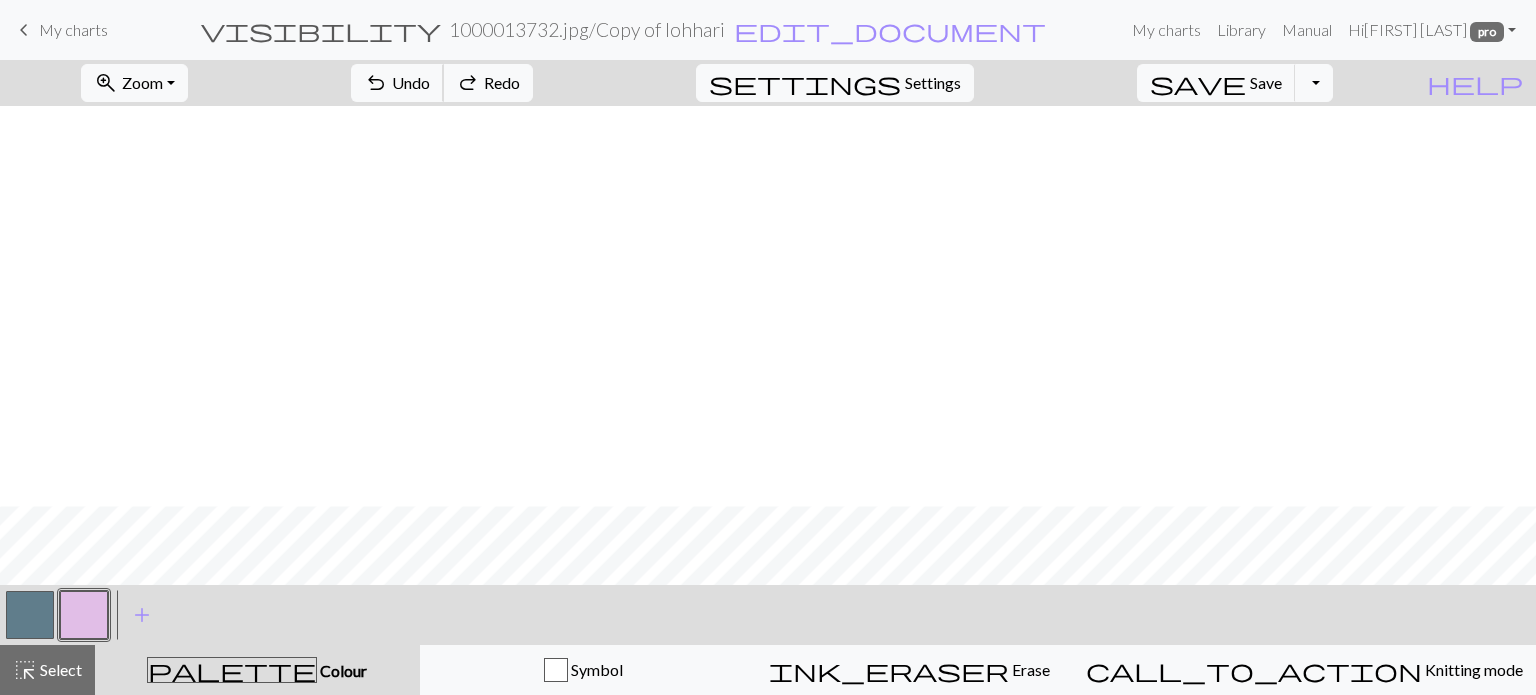 scroll, scrollTop: 585, scrollLeft: 0, axis: vertical 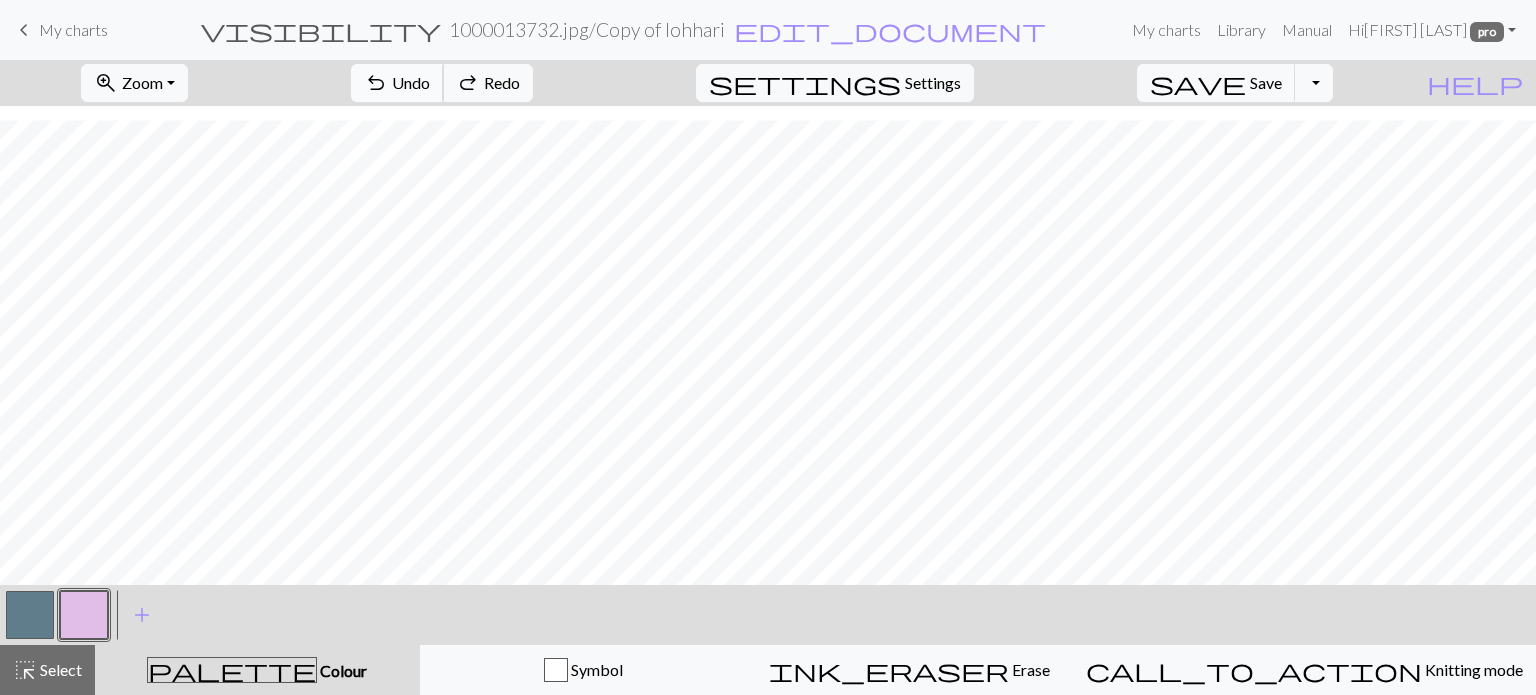 click on "Undo" at bounding box center [411, 82] 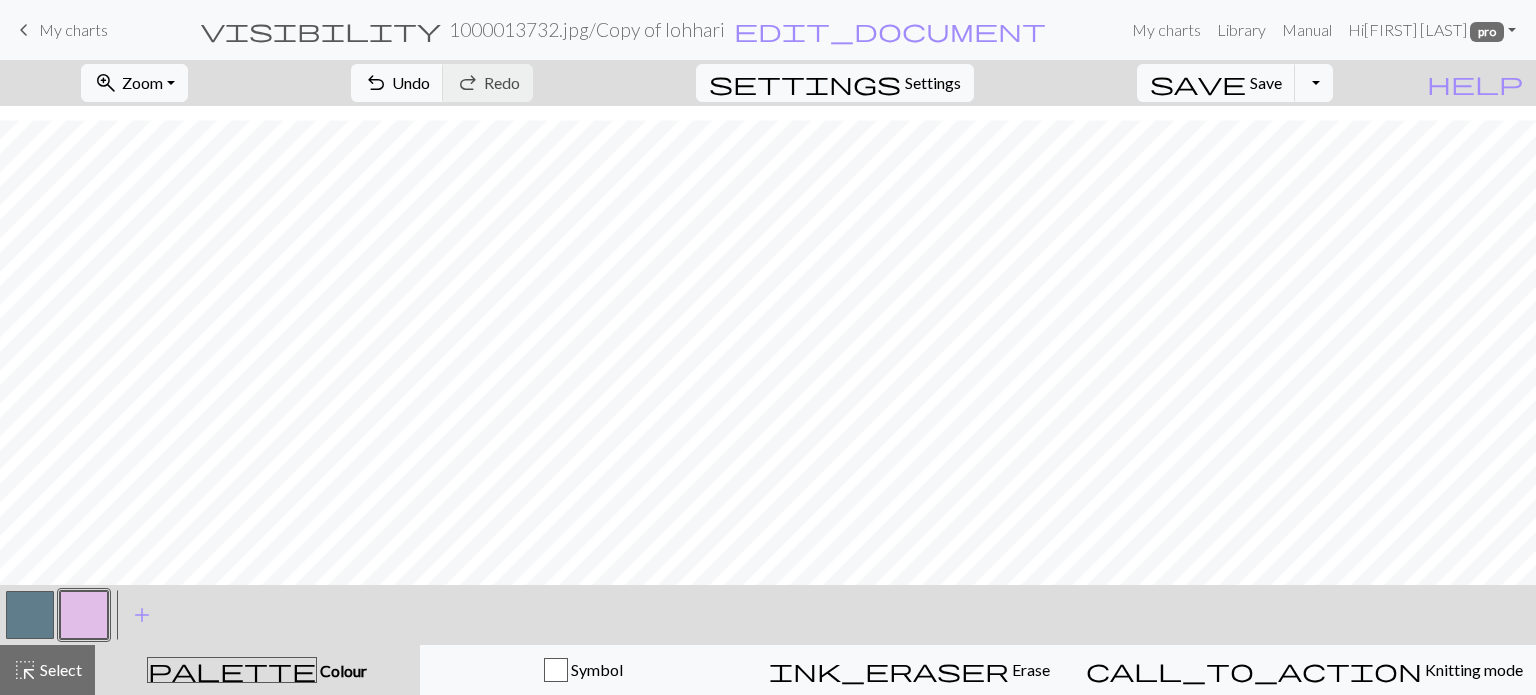 drag, startPoint x: 16, startPoint y: 611, endPoint x: 340, endPoint y: 592, distance: 324.5566 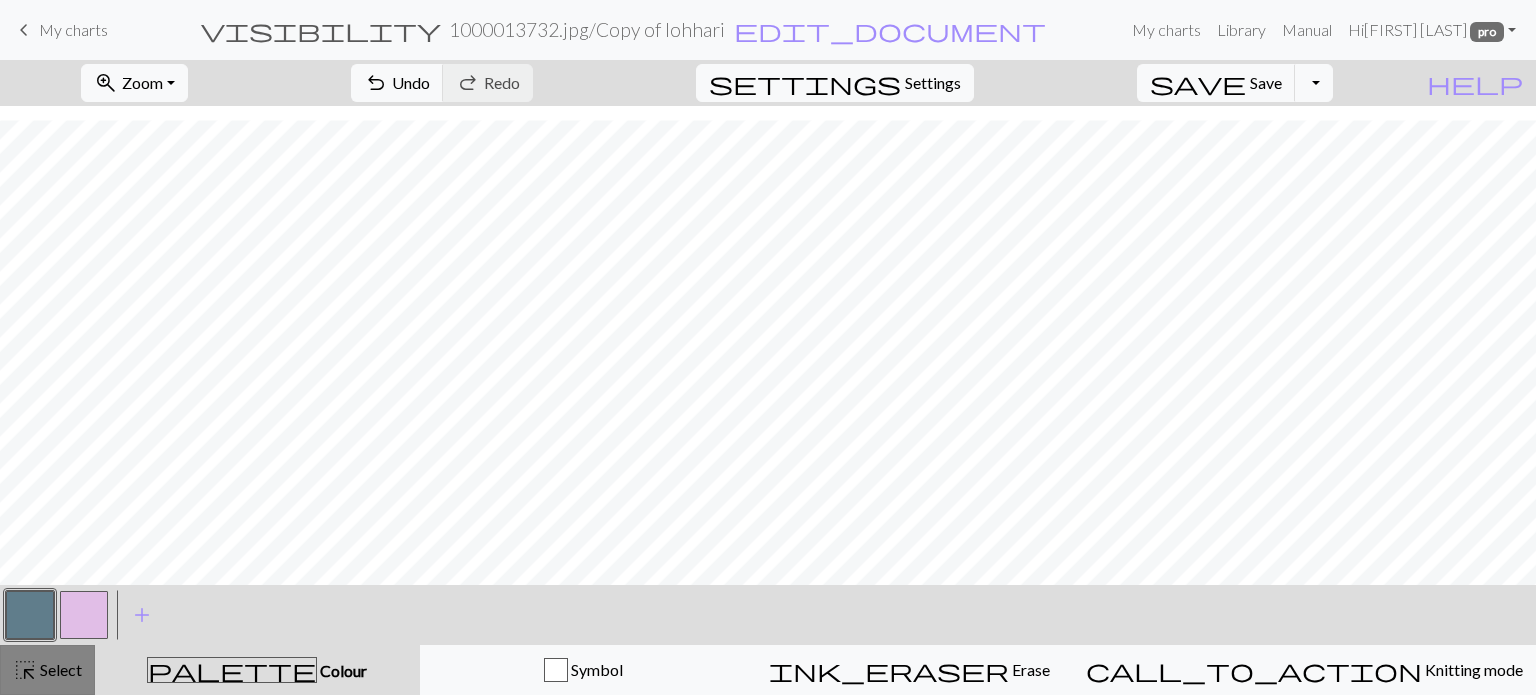 drag, startPoint x: 54, startPoint y: 673, endPoint x: 407, endPoint y: 619, distance: 357.1064 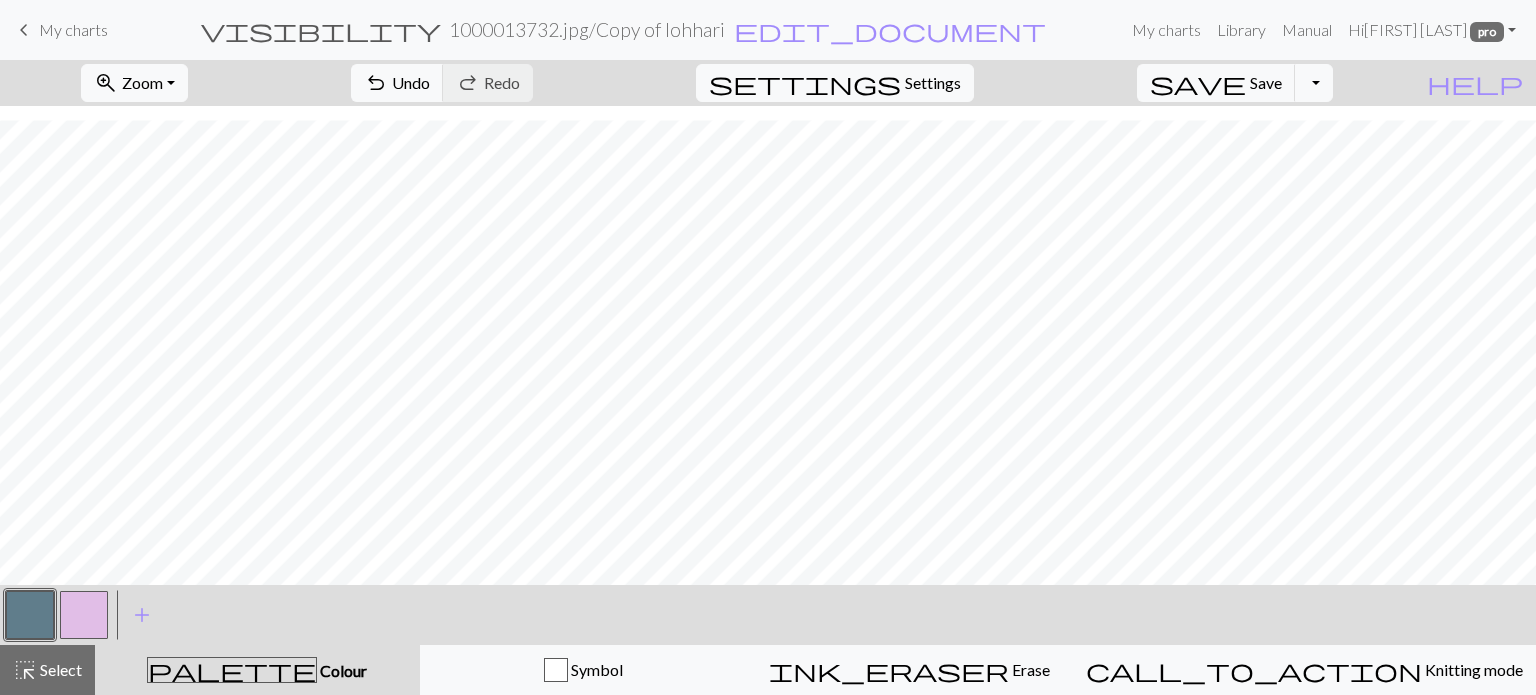 click on "Select" at bounding box center (59, 669) 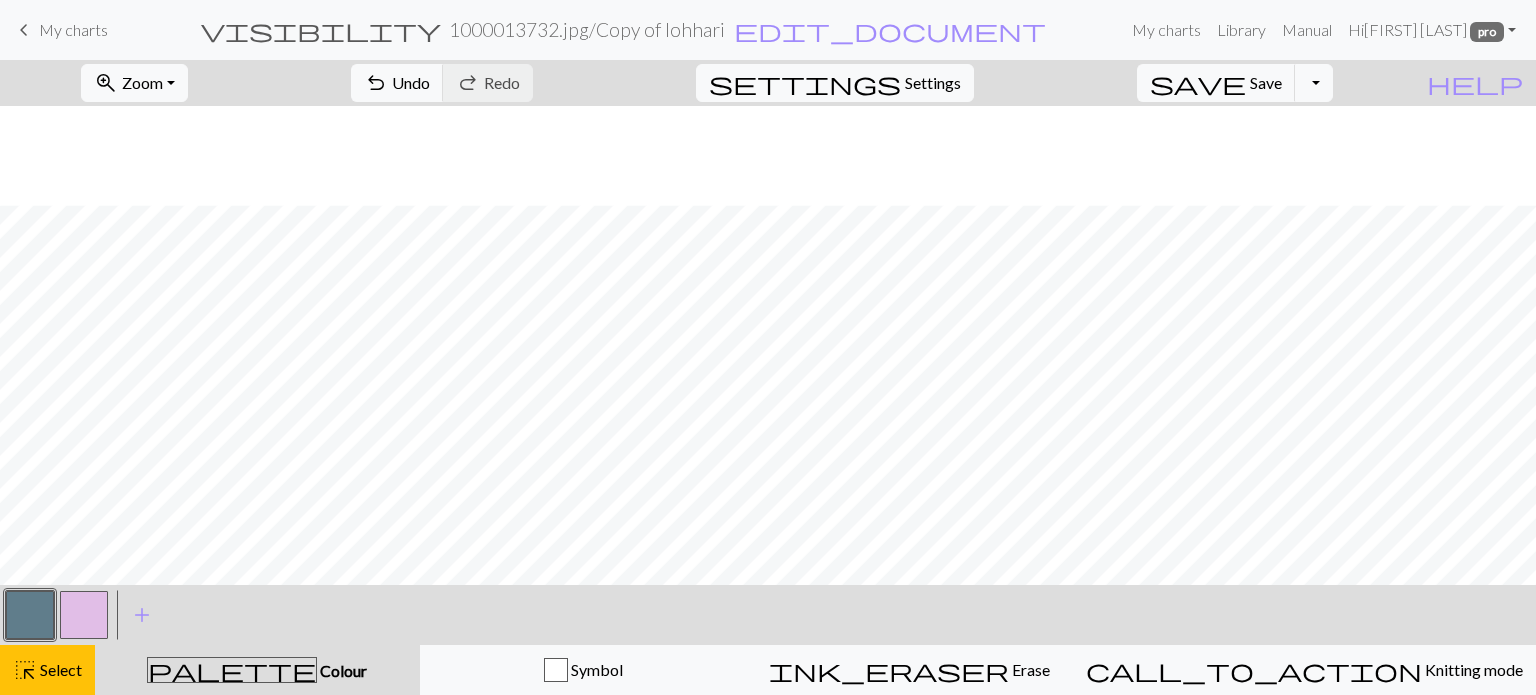 scroll, scrollTop: 485, scrollLeft: 0, axis: vertical 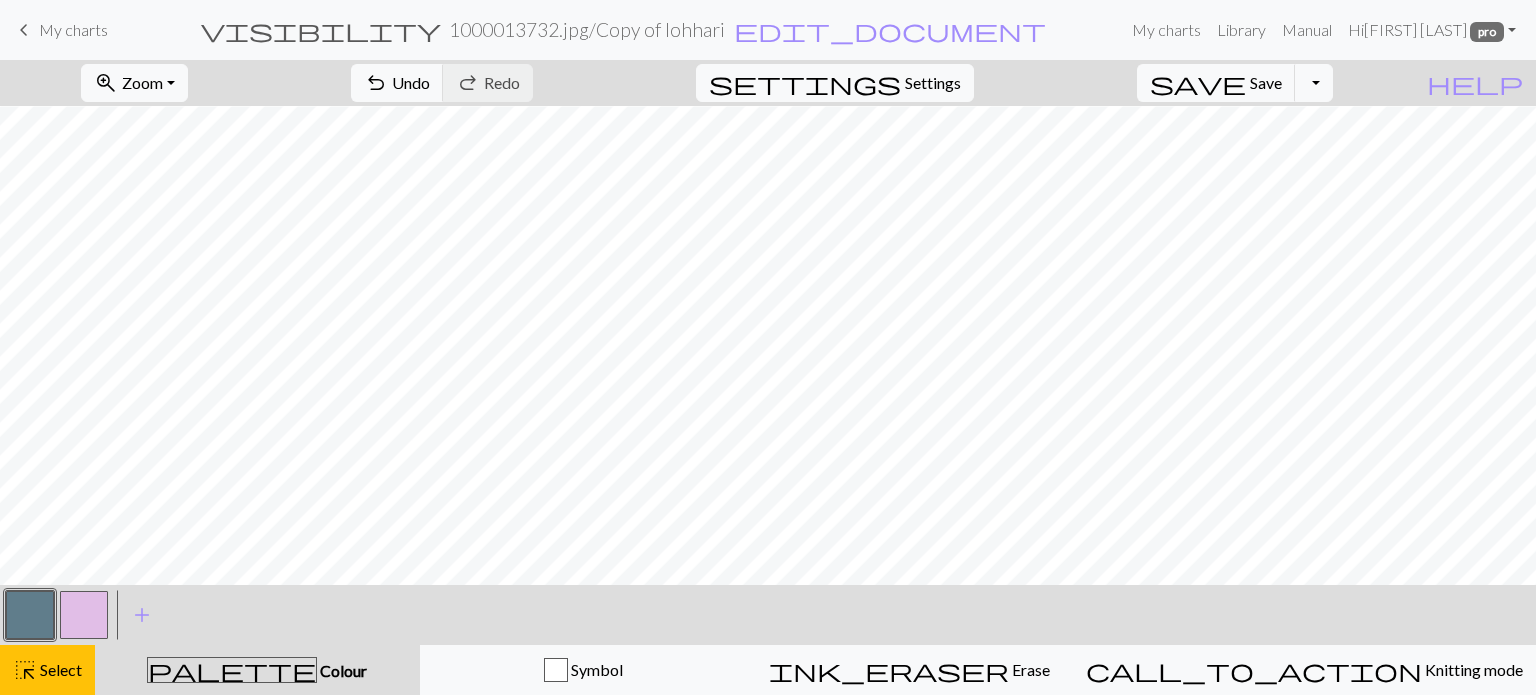 click at bounding box center (84, 615) 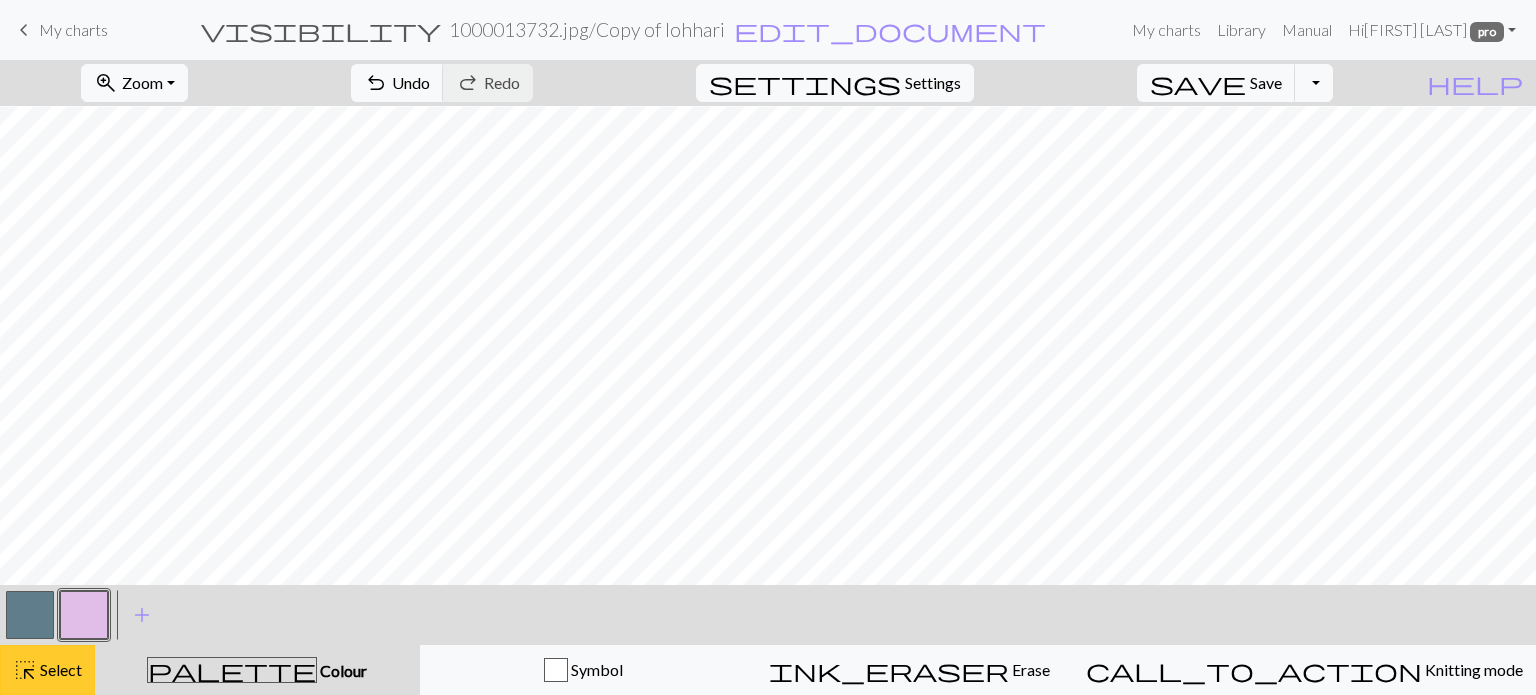 click on "Select" at bounding box center [59, 669] 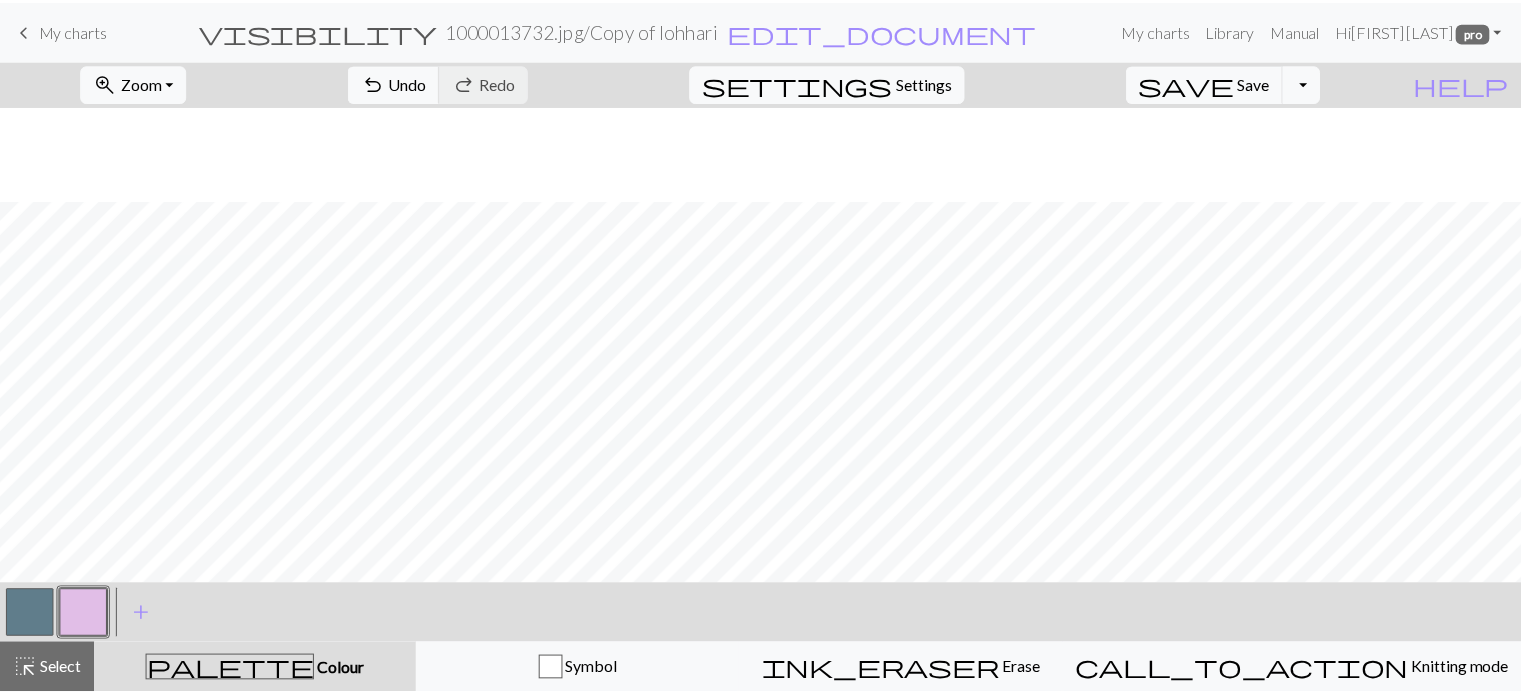 scroll, scrollTop: 585, scrollLeft: 0, axis: vertical 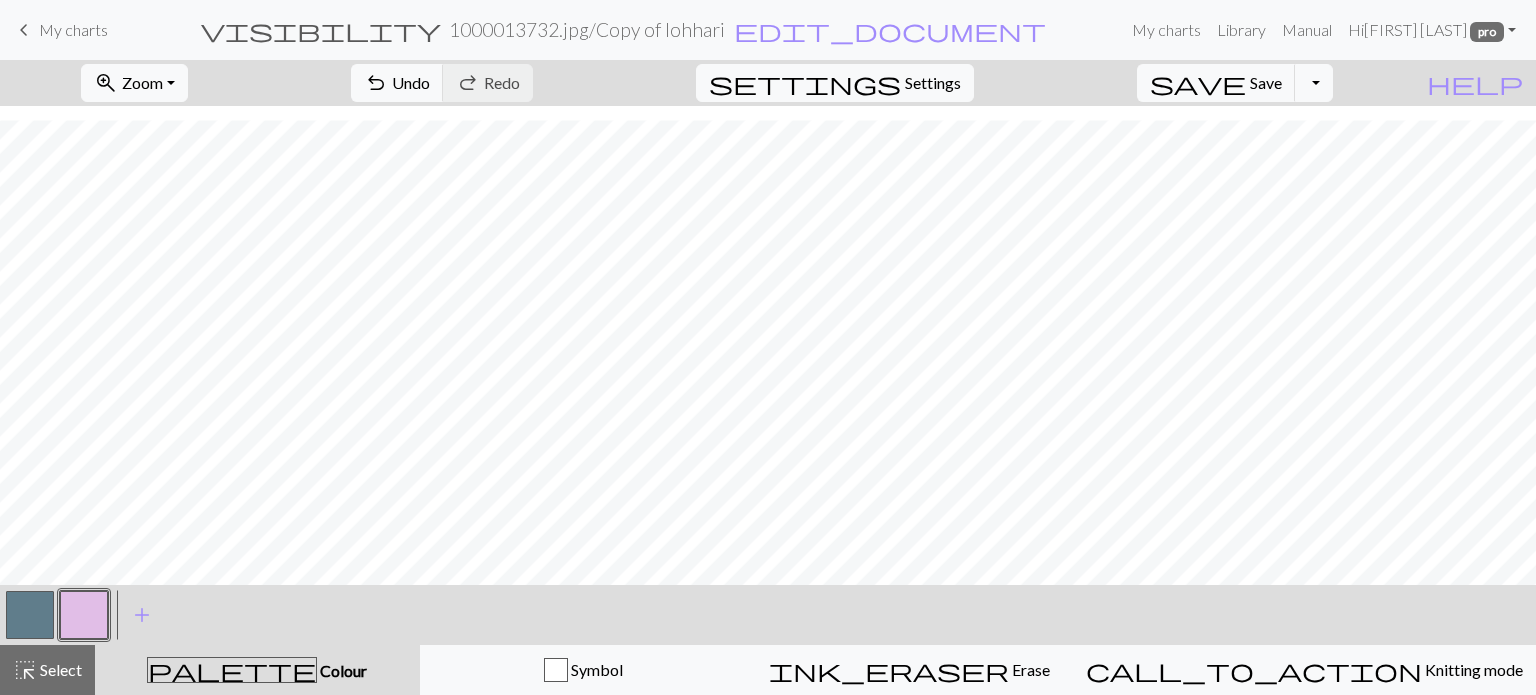 click at bounding box center [30, 615] 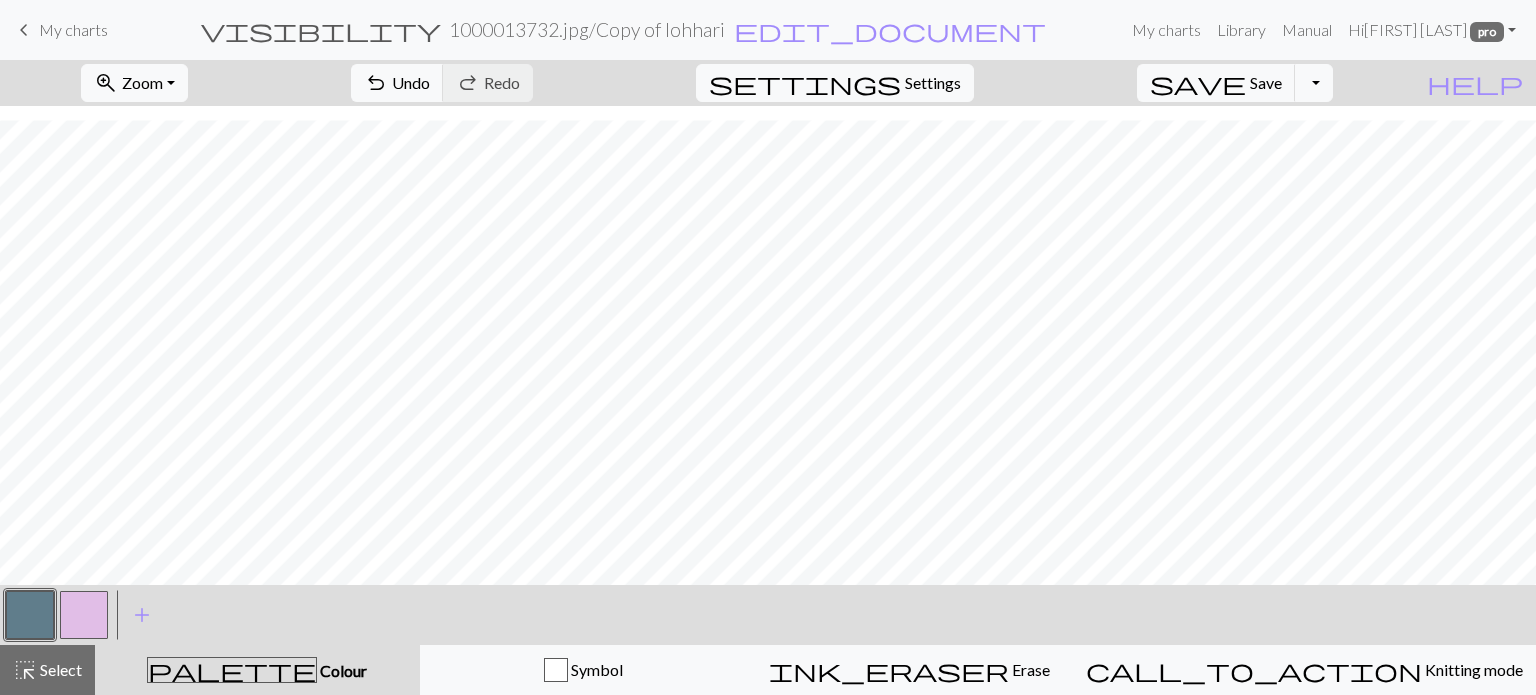 drag, startPoint x: 88, startPoint y: 630, endPoint x: 256, endPoint y: 579, distance: 175.5705 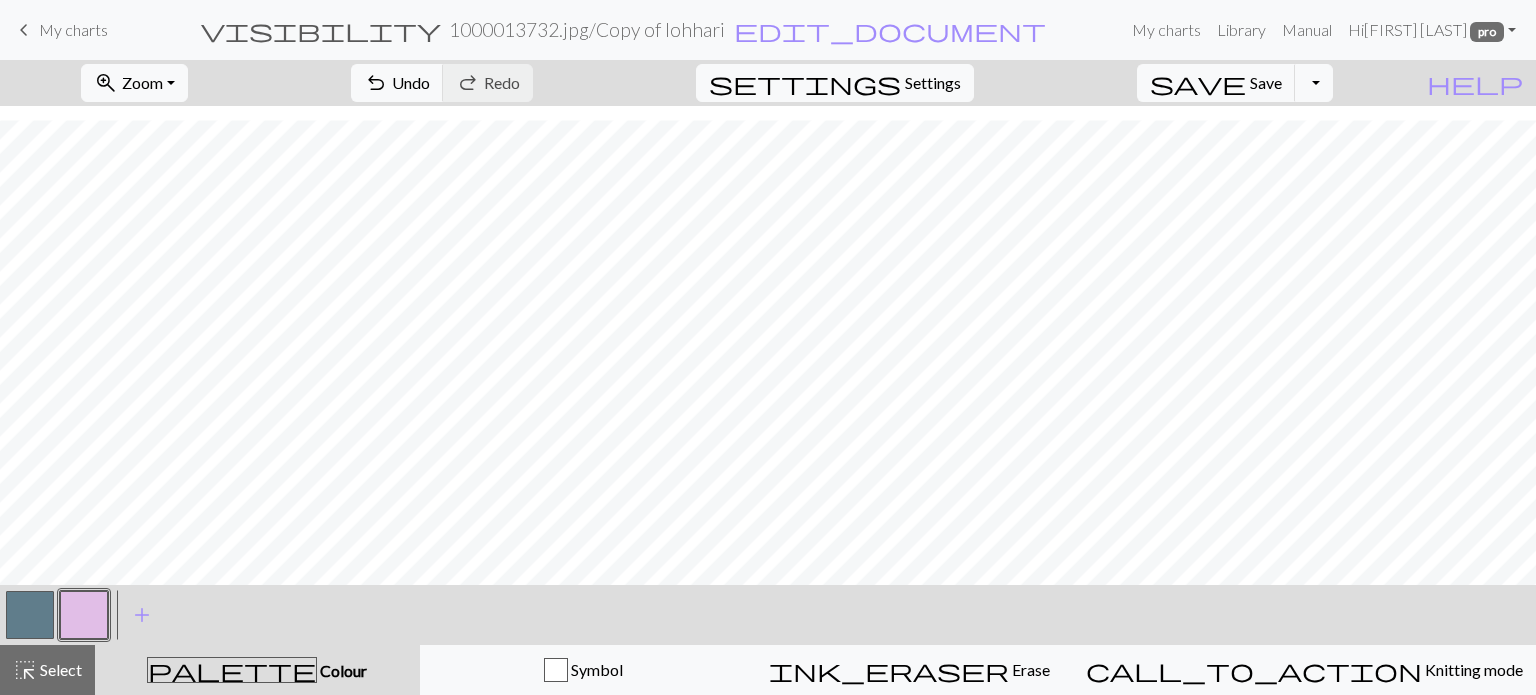 drag, startPoint x: 28, startPoint y: 614, endPoint x: 108, endPoint y: 591, distance: 83.240616 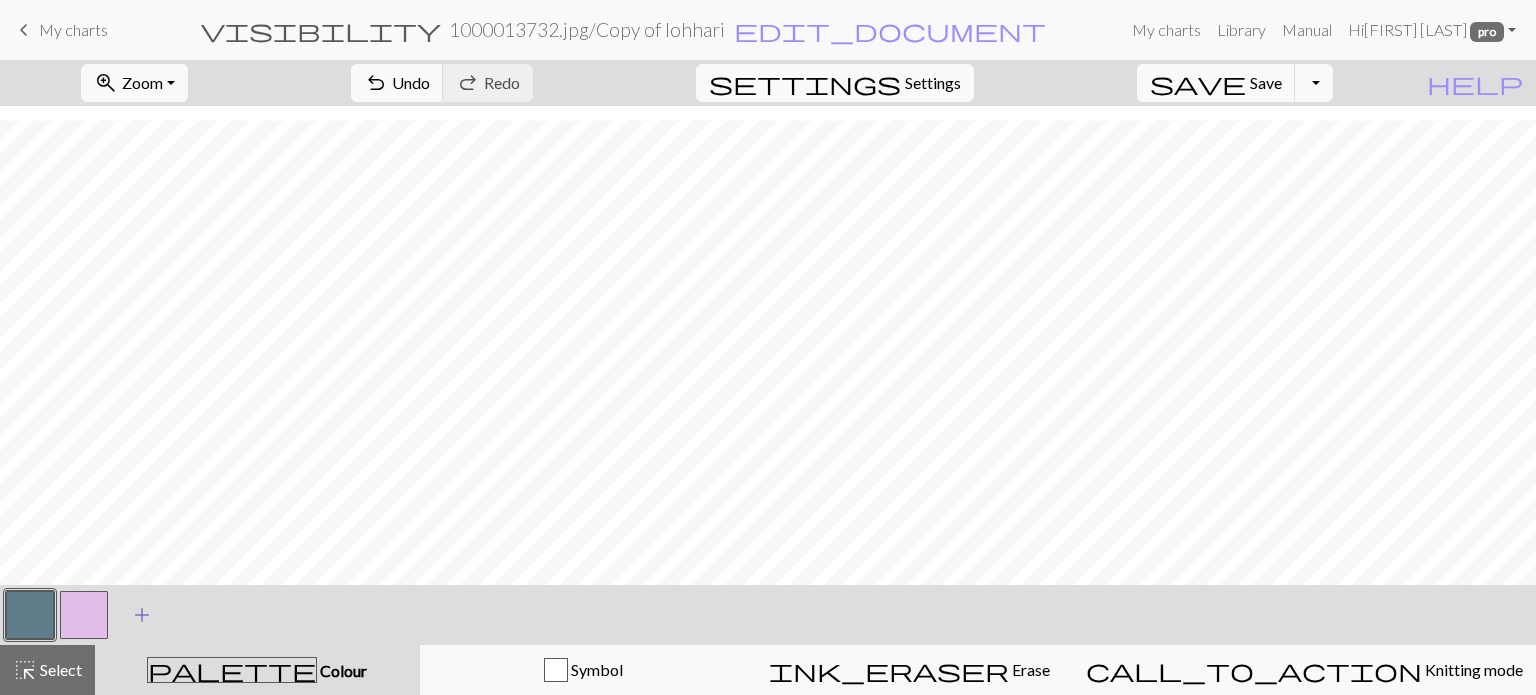 click on "add Add a  colour" at bounding box center [142, 615] 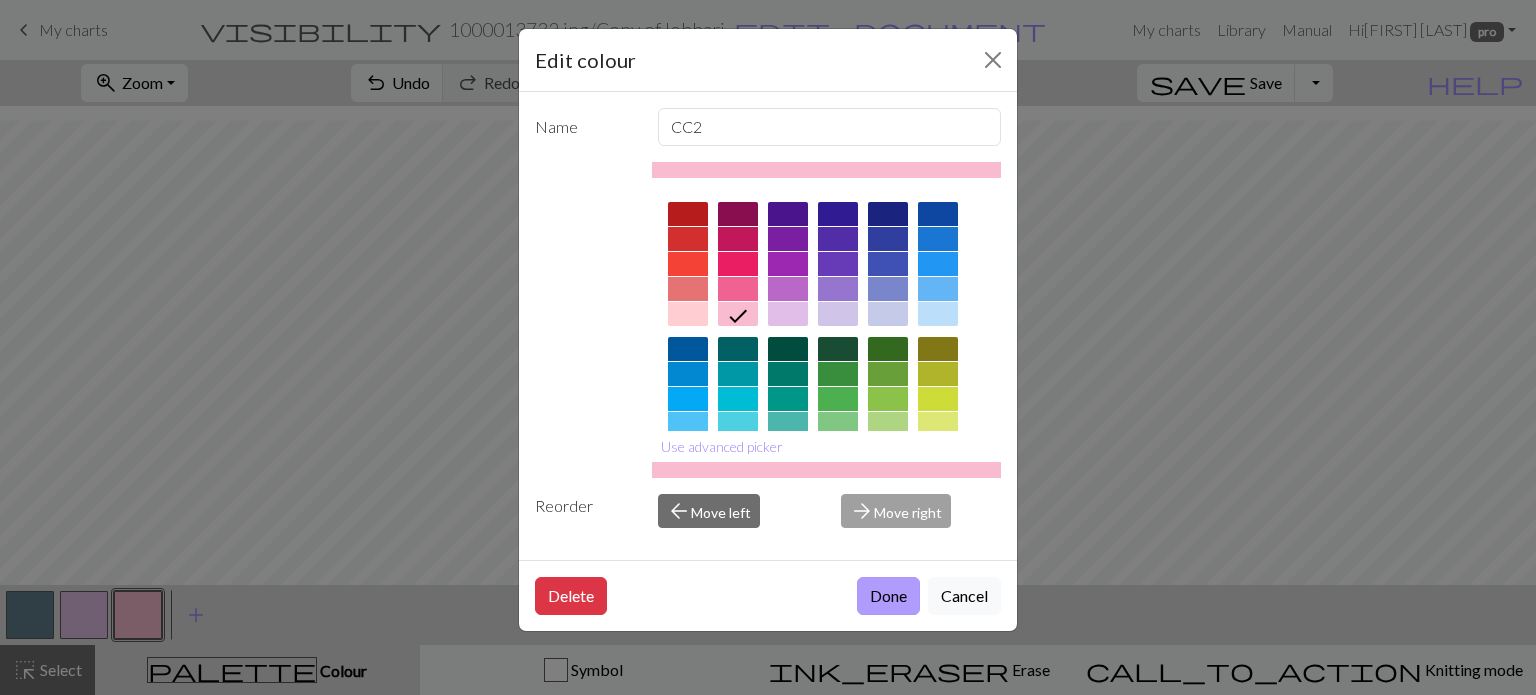 click on "Done" at bounding box center (888, 596) 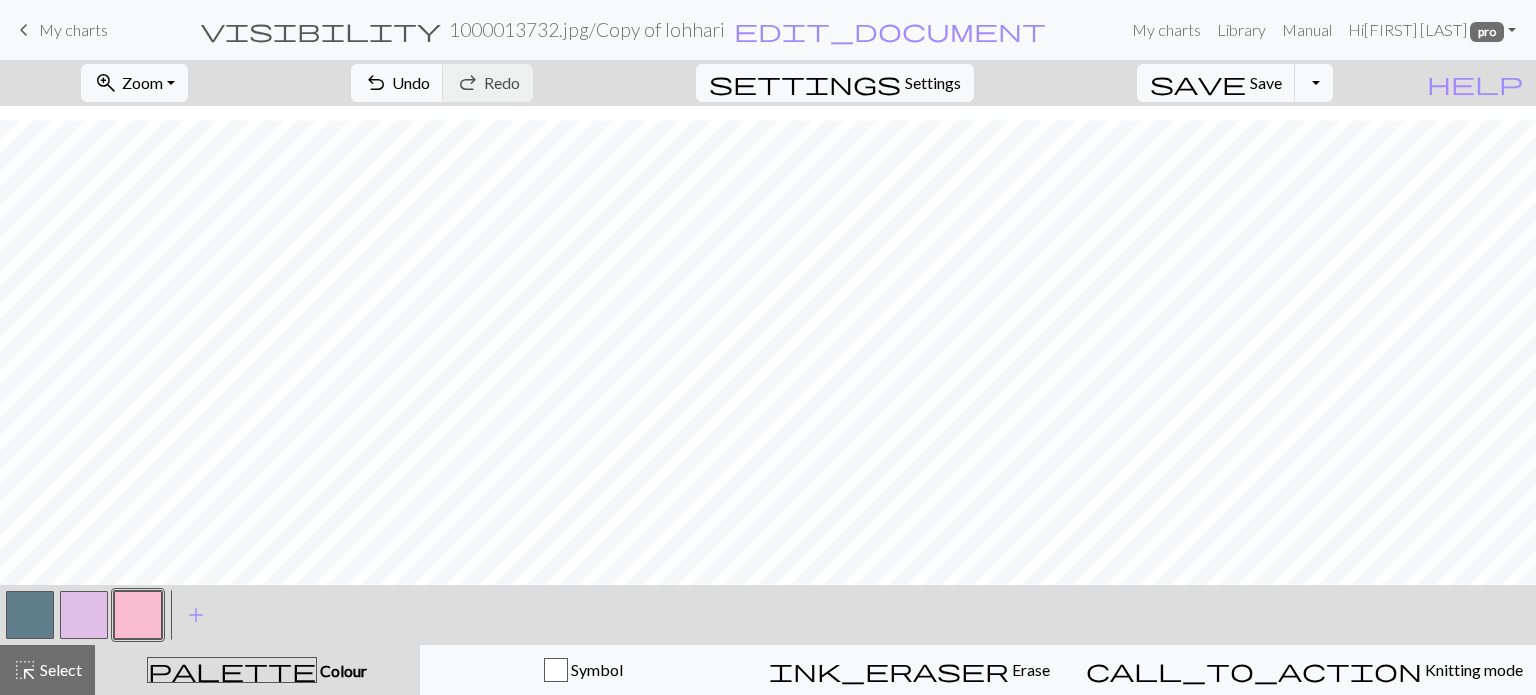 click at bounding box center (84, 615) 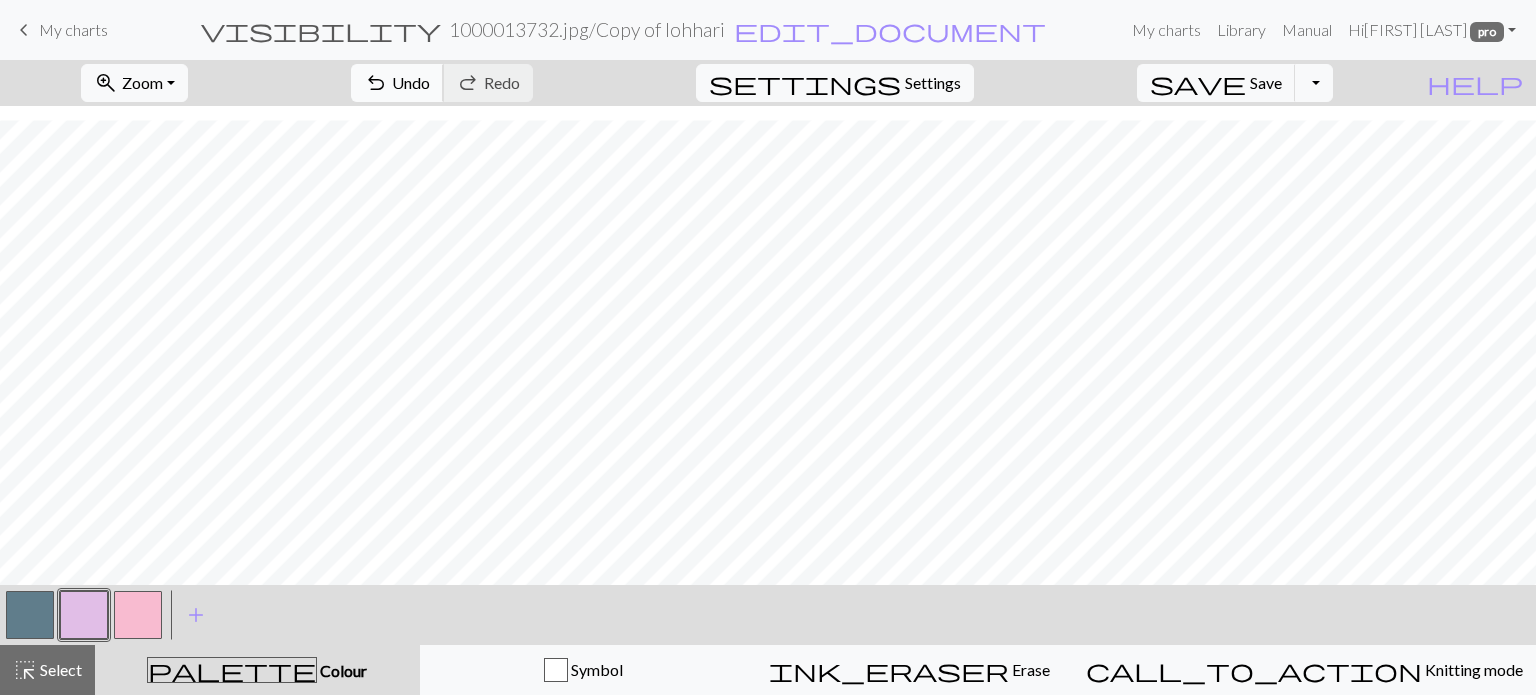 click on "Undo" at bounding box center [411, 82] 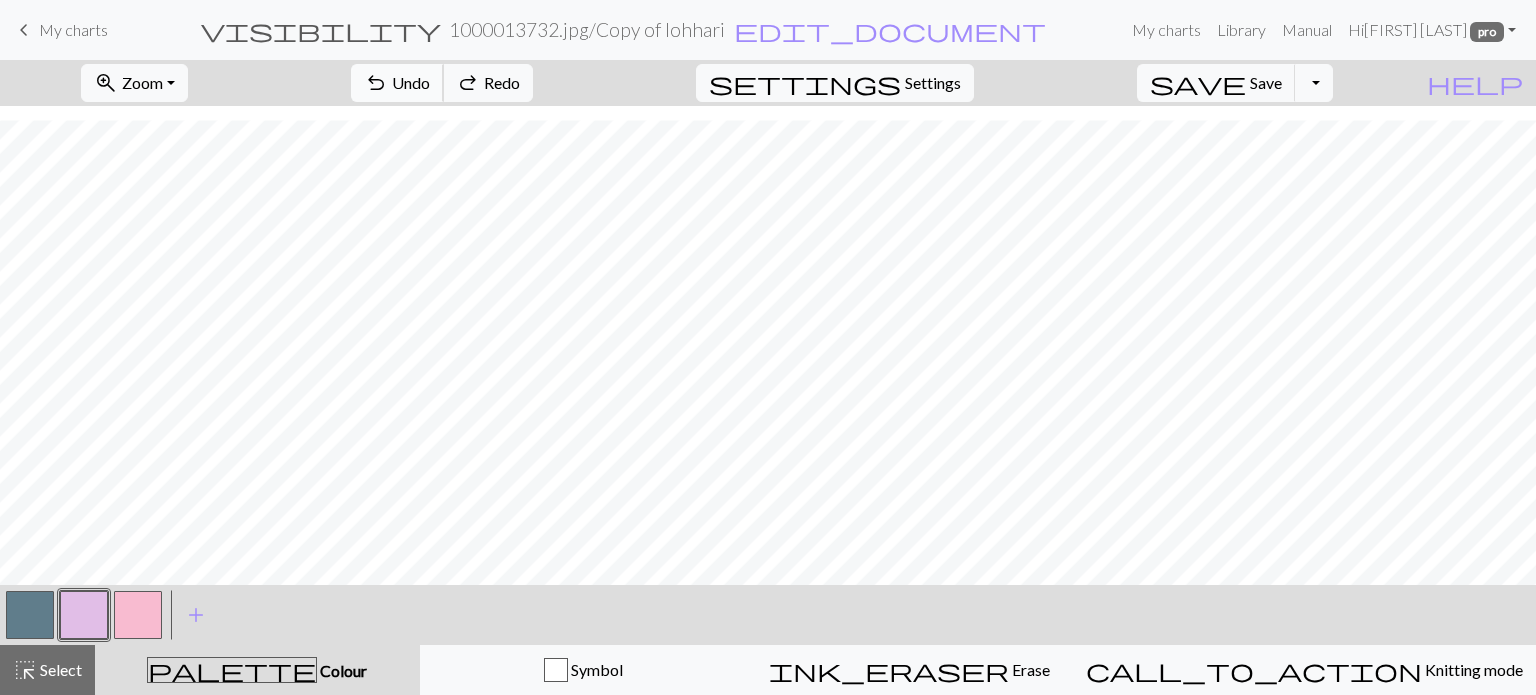 click on "Undo" at bounding box center (411, 82) 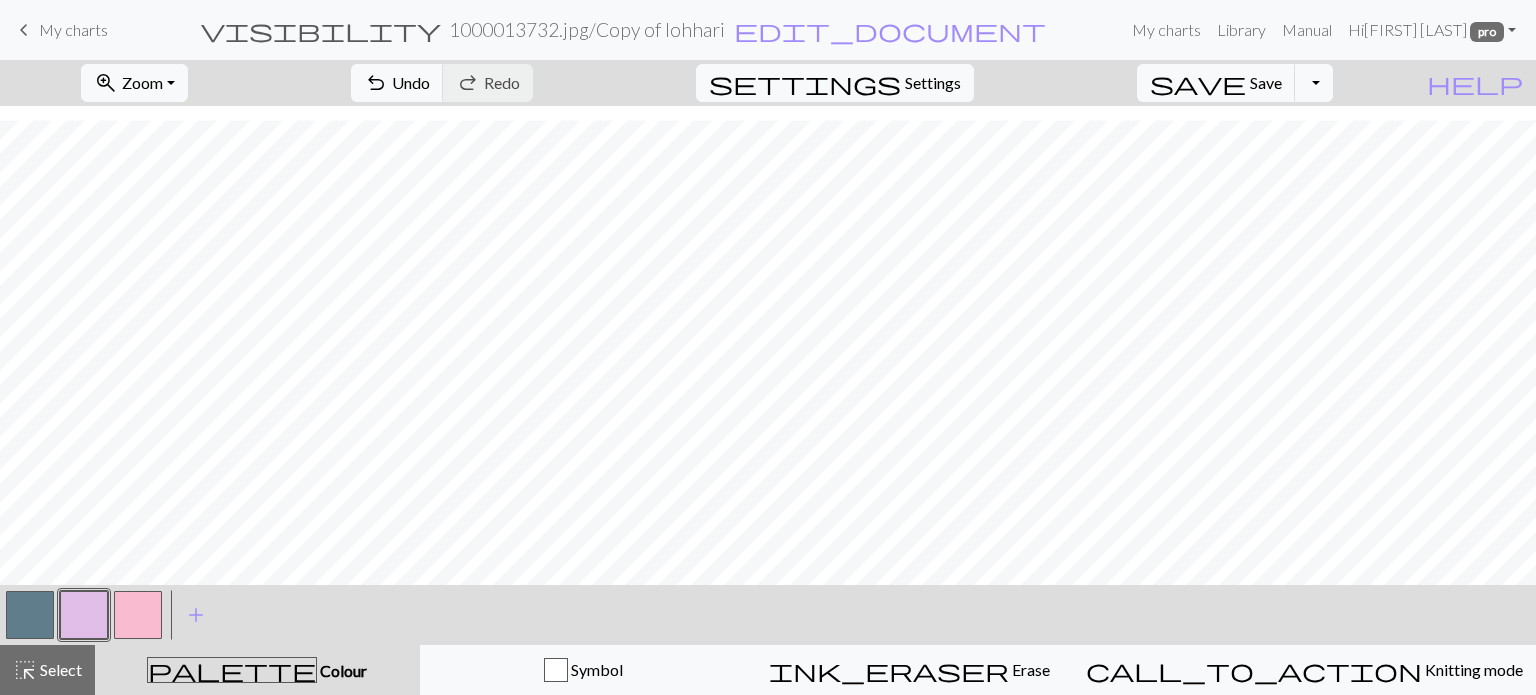 click at bounding box center (30, 615) 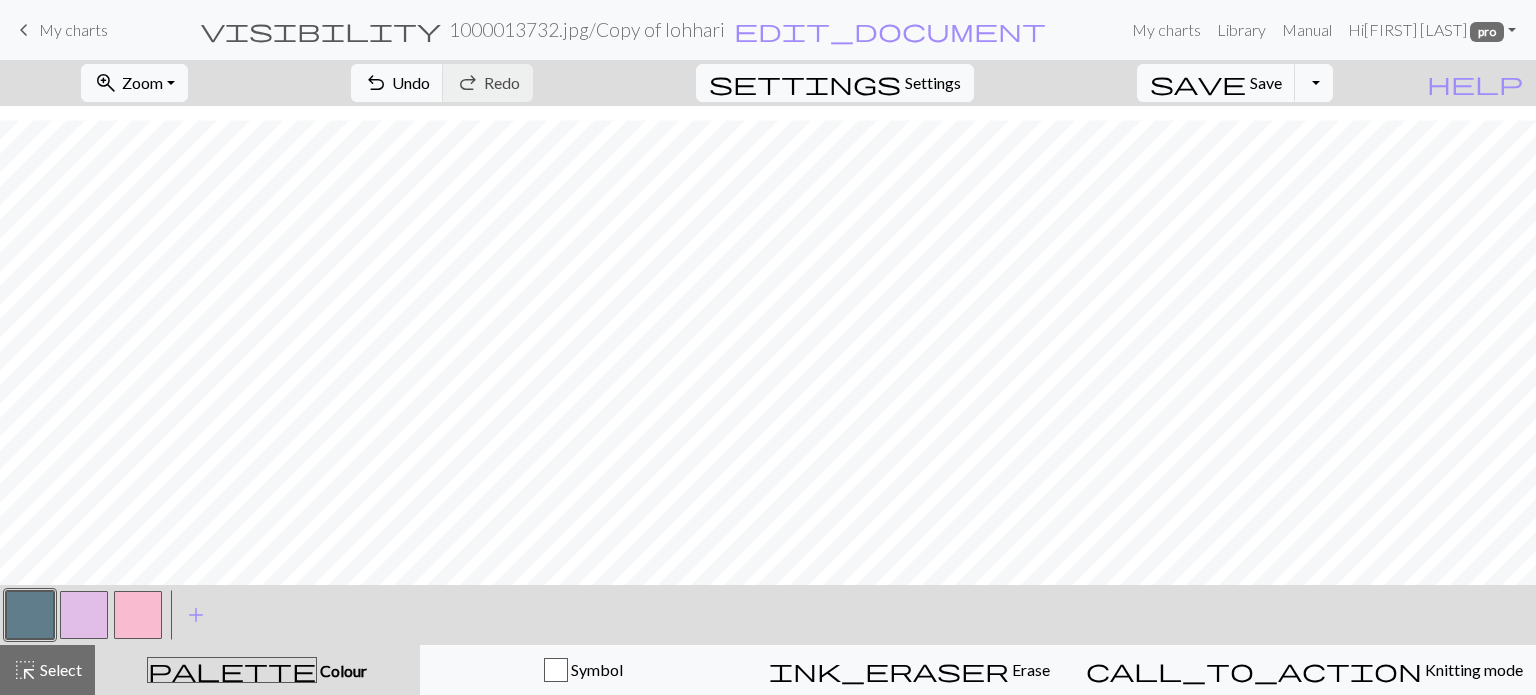 drag, startPoint x: 70, startPoint y: 611, endPoint x: 273, endPoint y: 572, distance: 206.71236 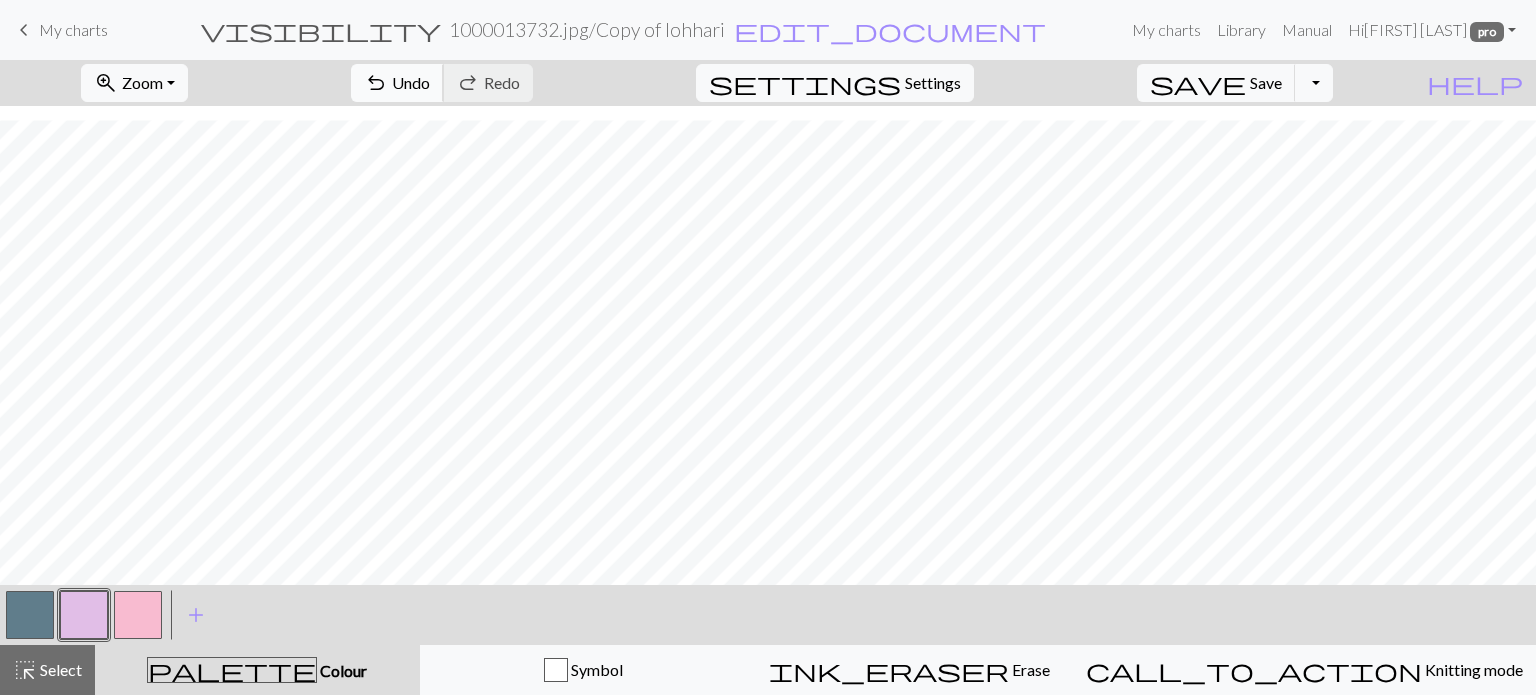 click on "Undo" at bounding box center (411, 82) 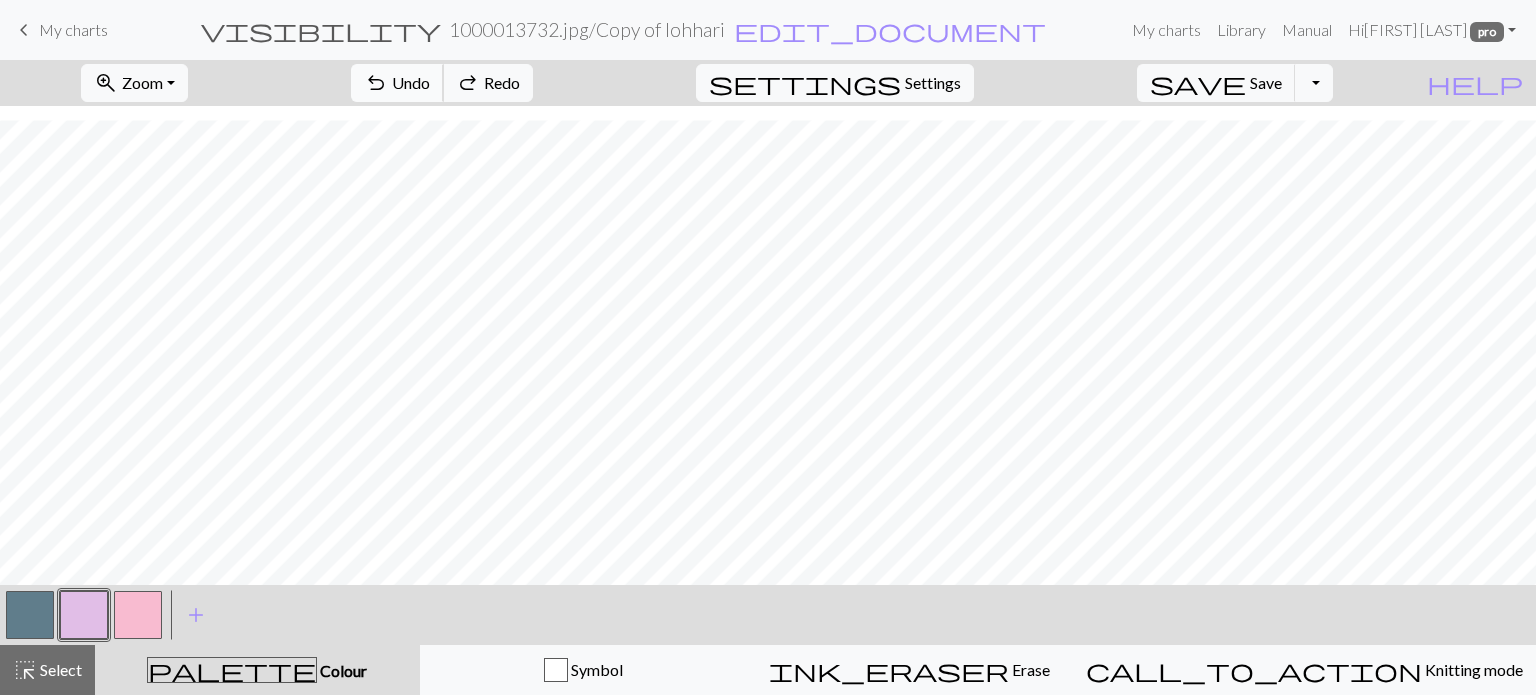 click on "Undo" at bounding box center [411, 82] 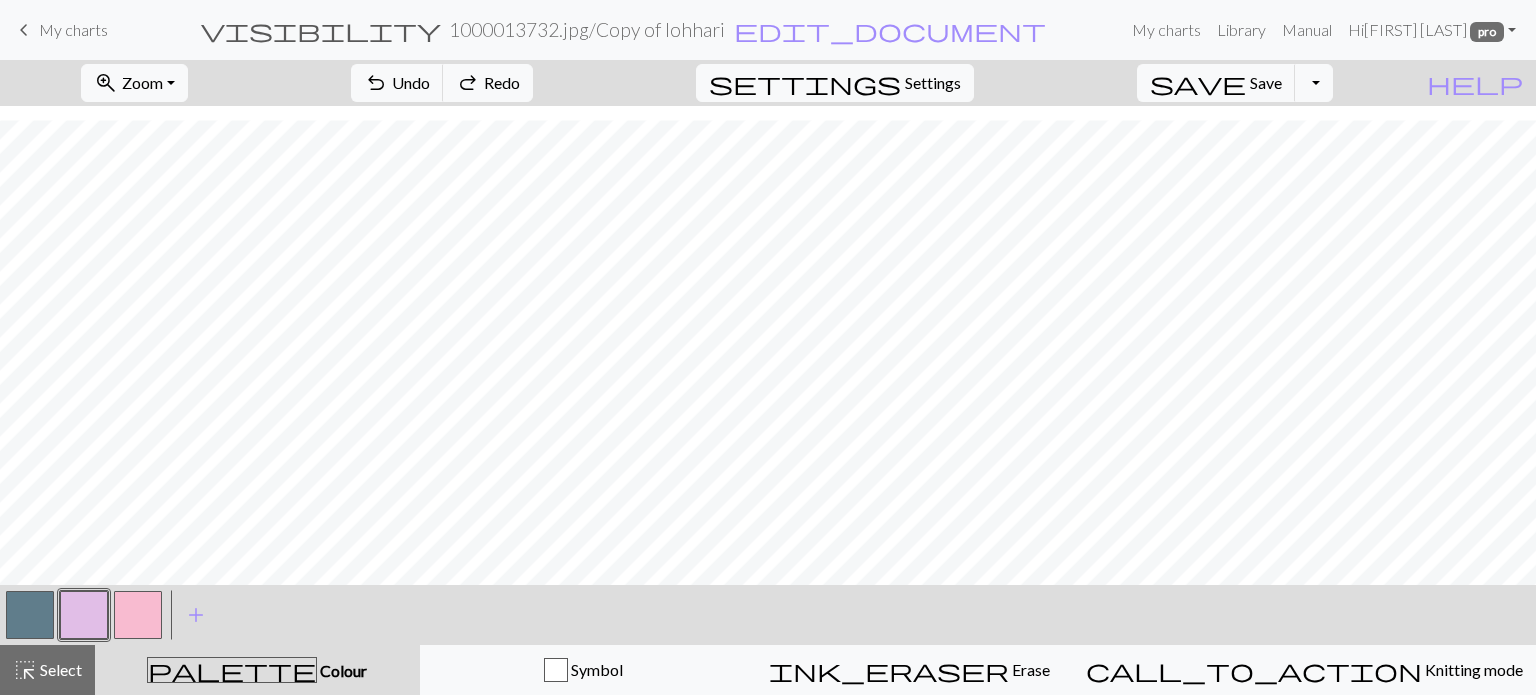 click on "keyboard_arrow_left" at bounding box center (24, 30) 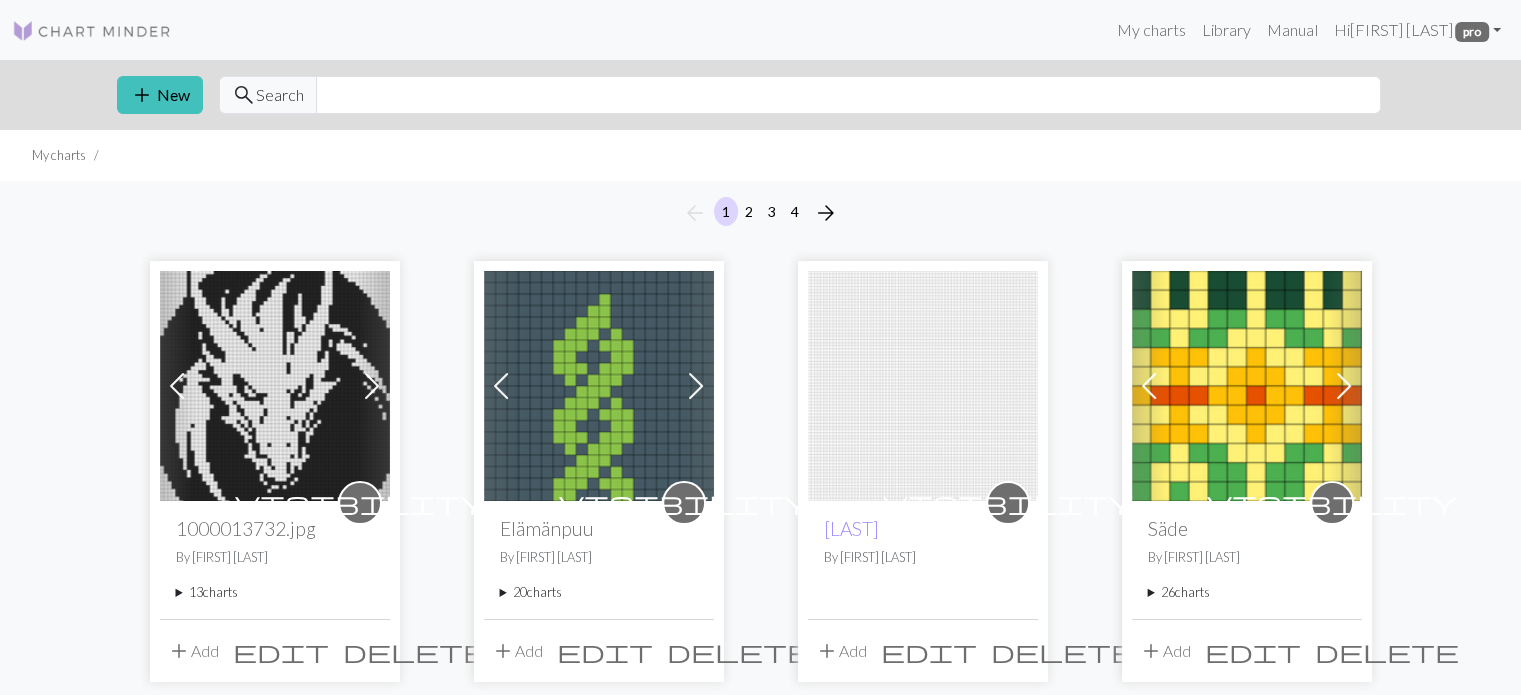 click on "13  charts" at bounding box center [275, 592] 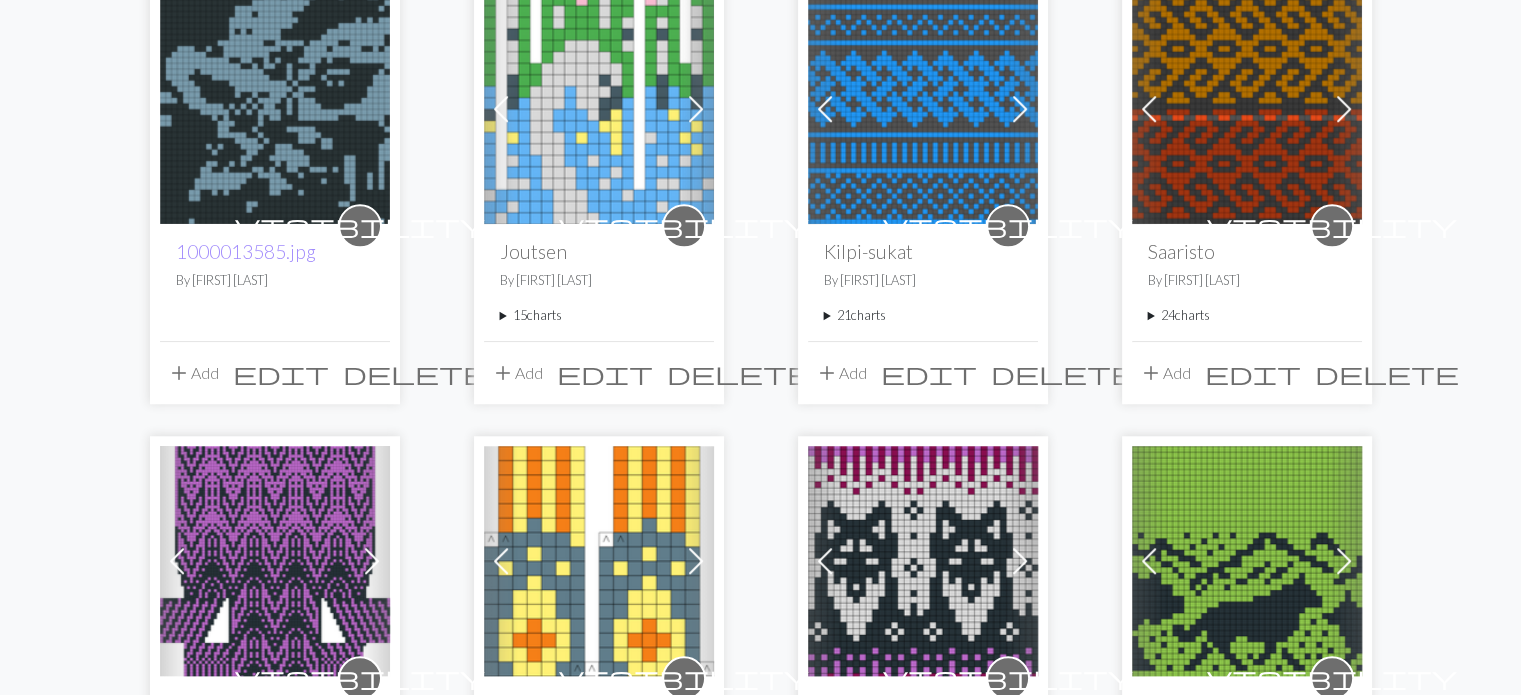 scroll, scrollTop: 1300, scrollLeft: 0, axis: vertical 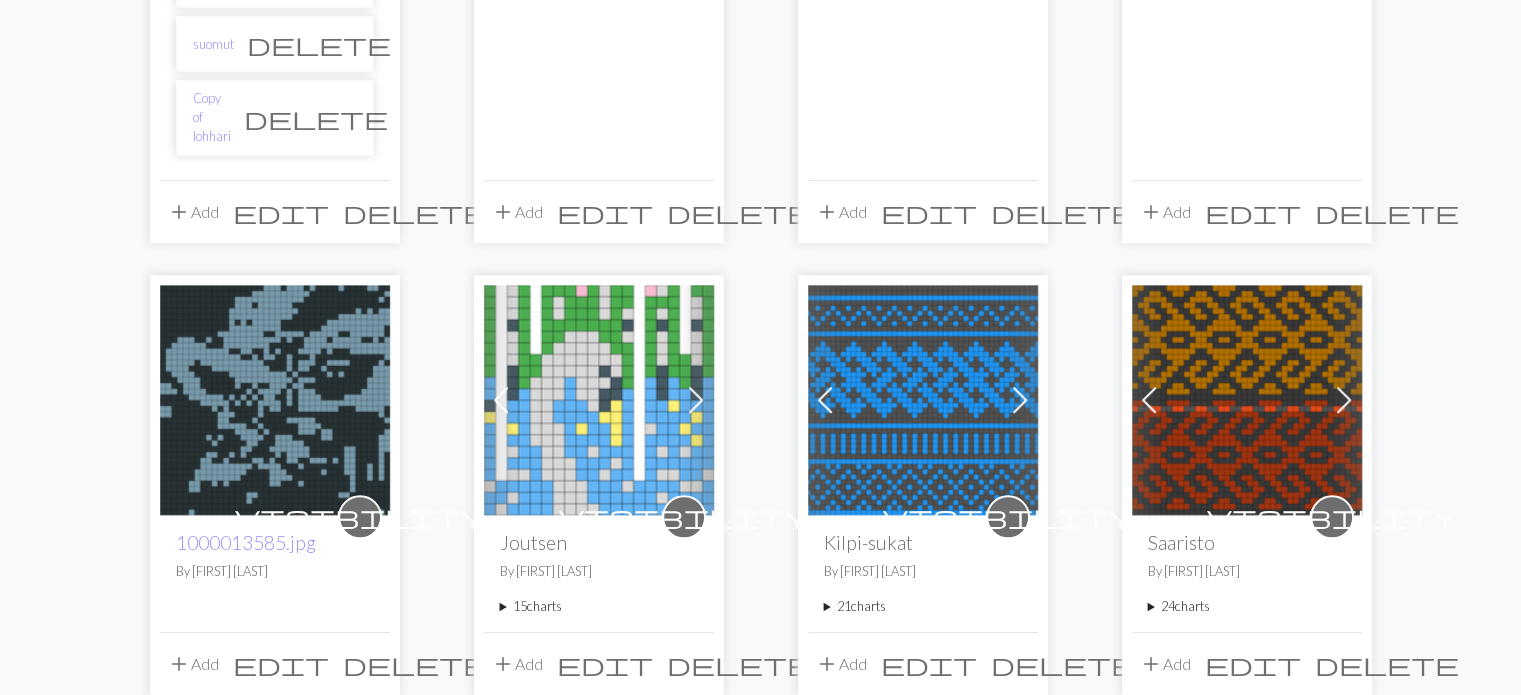 click on "delete" at bounding box center [316, 118] 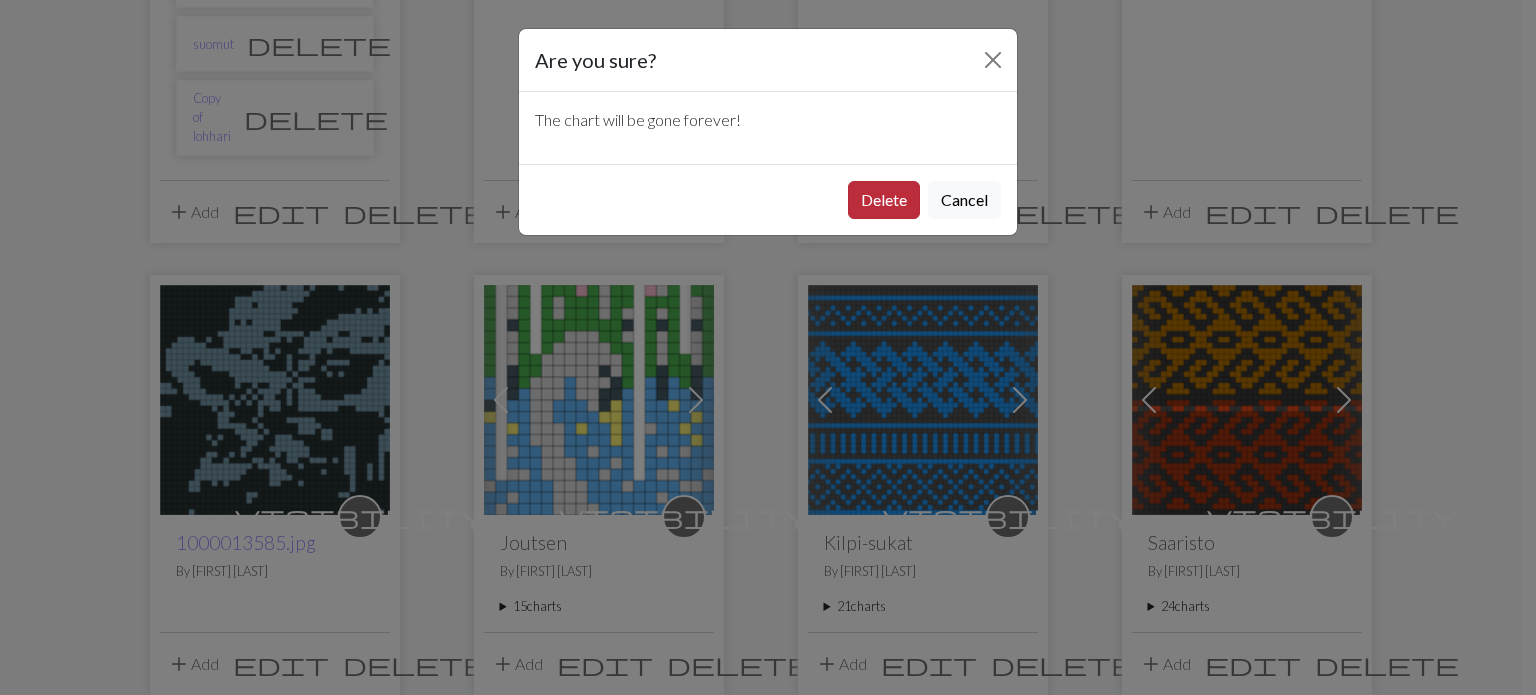 click on "Delete" at bounding box center (884, 200) 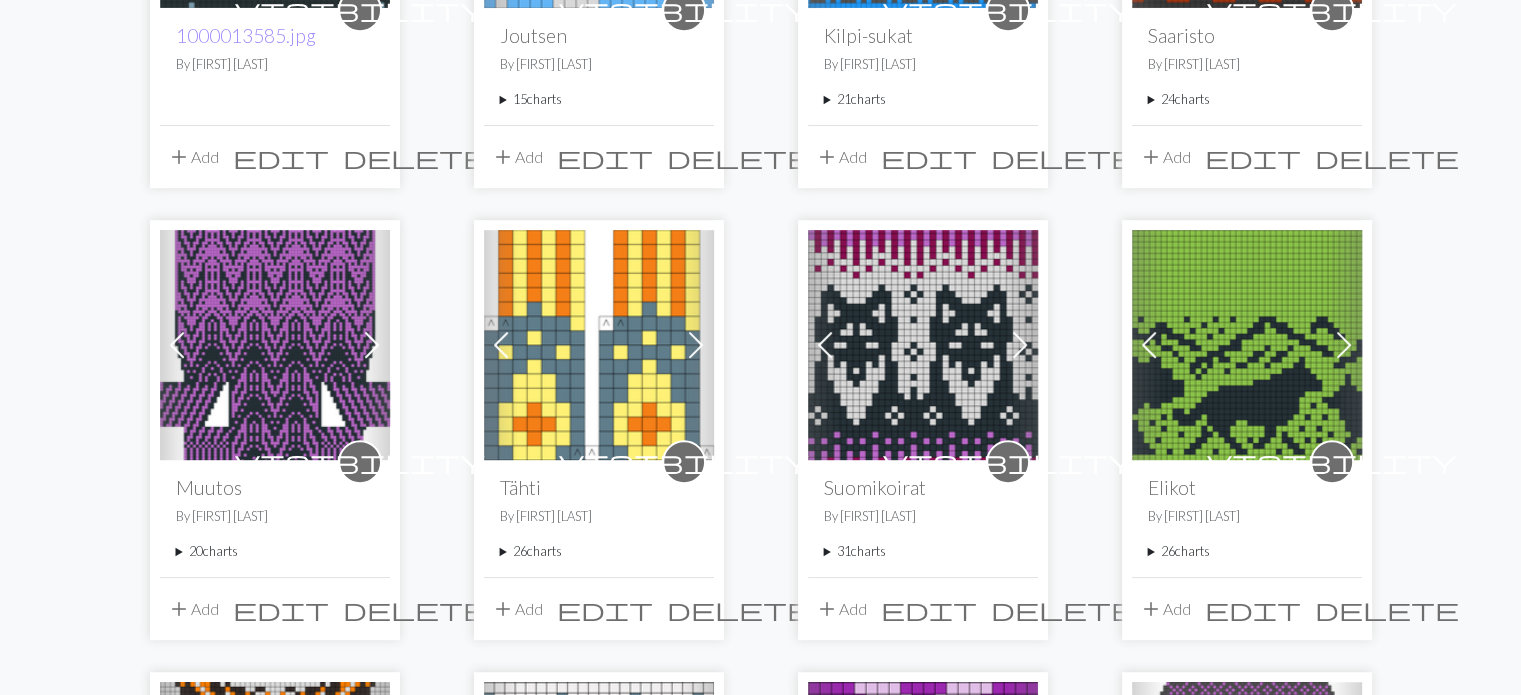 scroll, scrollTop: 900, scrollLeft: 0, axis: vertical 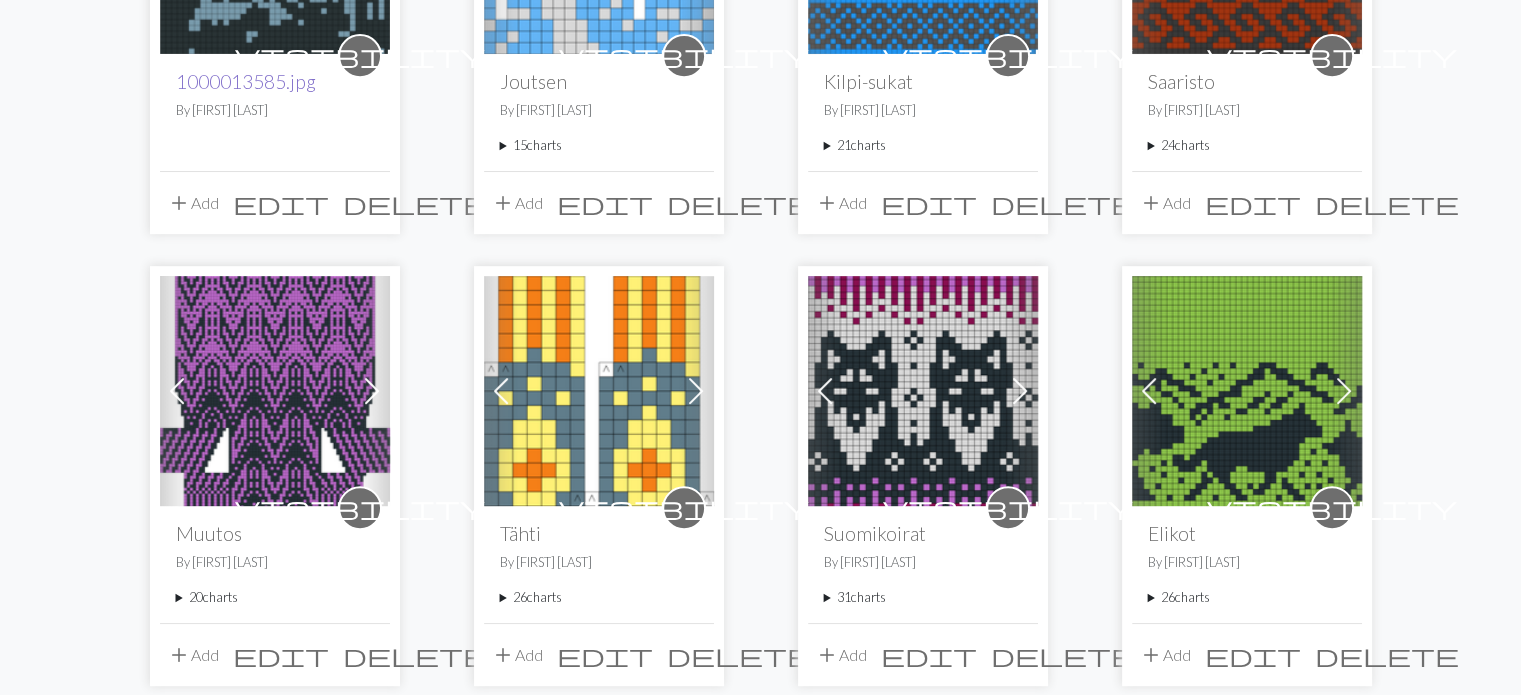 click on "1000013585.jpg" at bounding box center (246, 81) 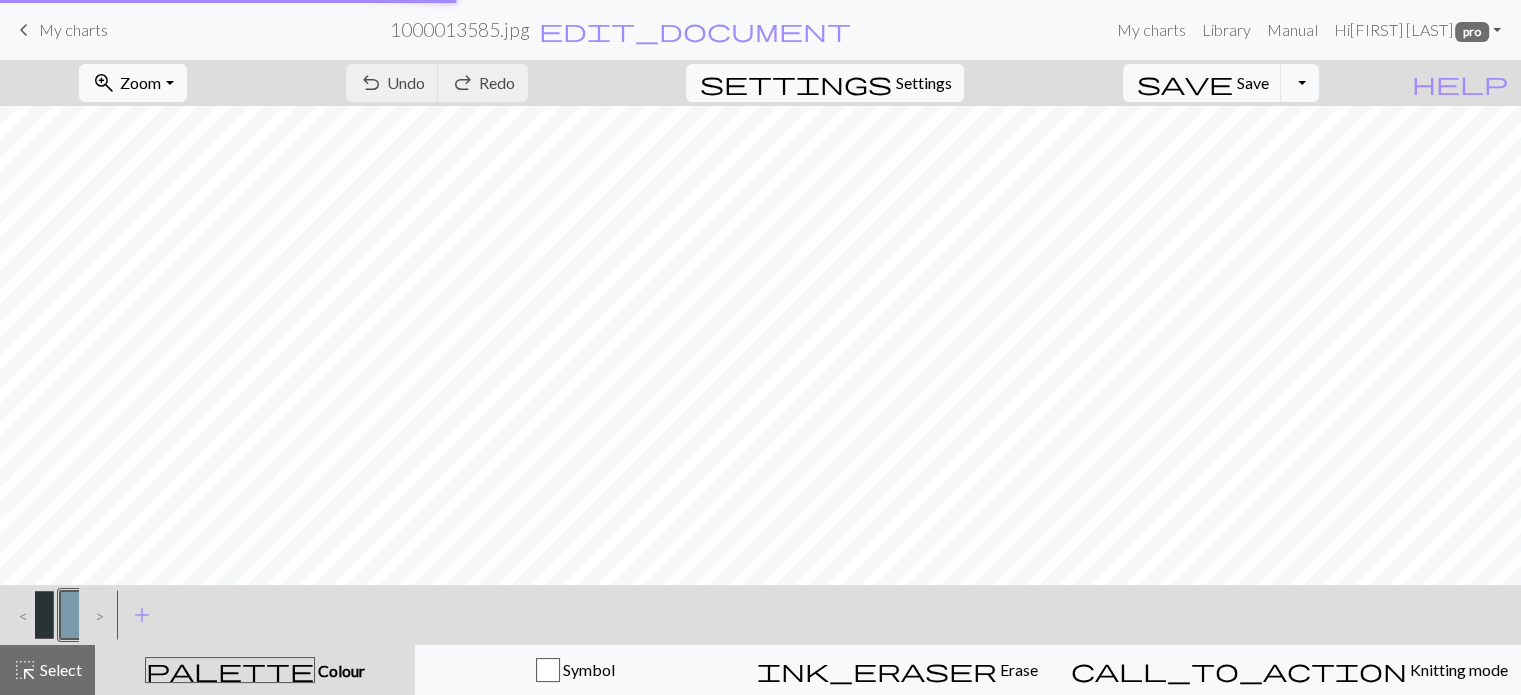 scroll, scrollTop: 0, scrollLeft: 0, axis: both 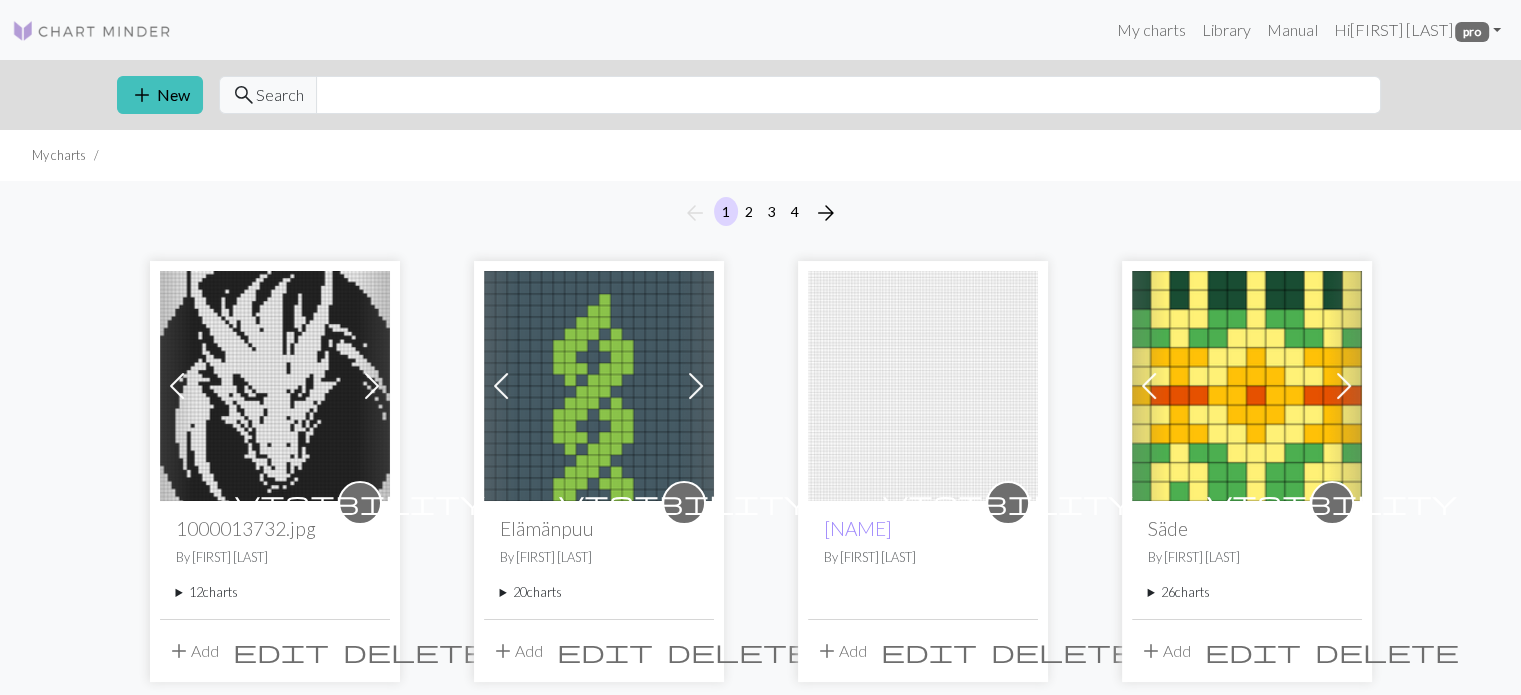 click on "12  charts" at bounding box center (275, 592) 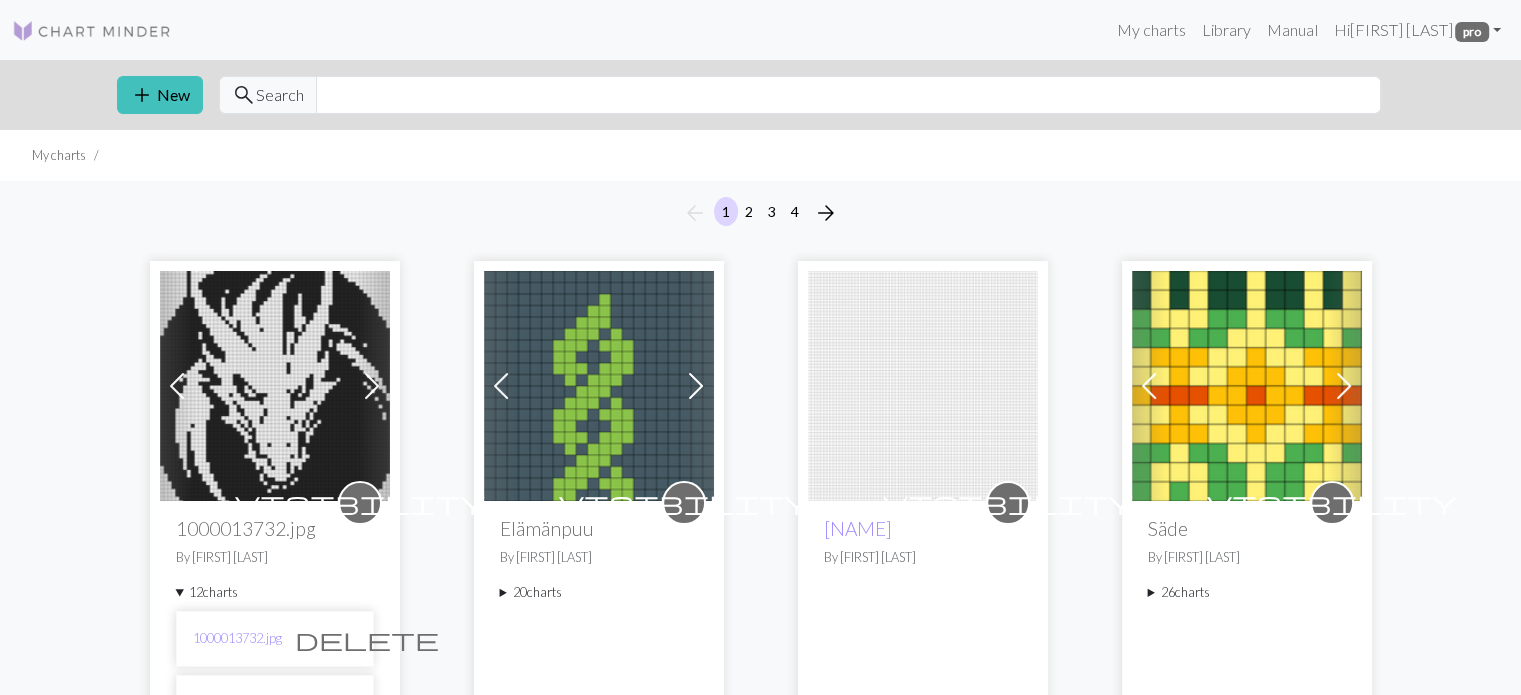 scroll, scrollTop: 400, scrollLeft: 0, axis: vertical 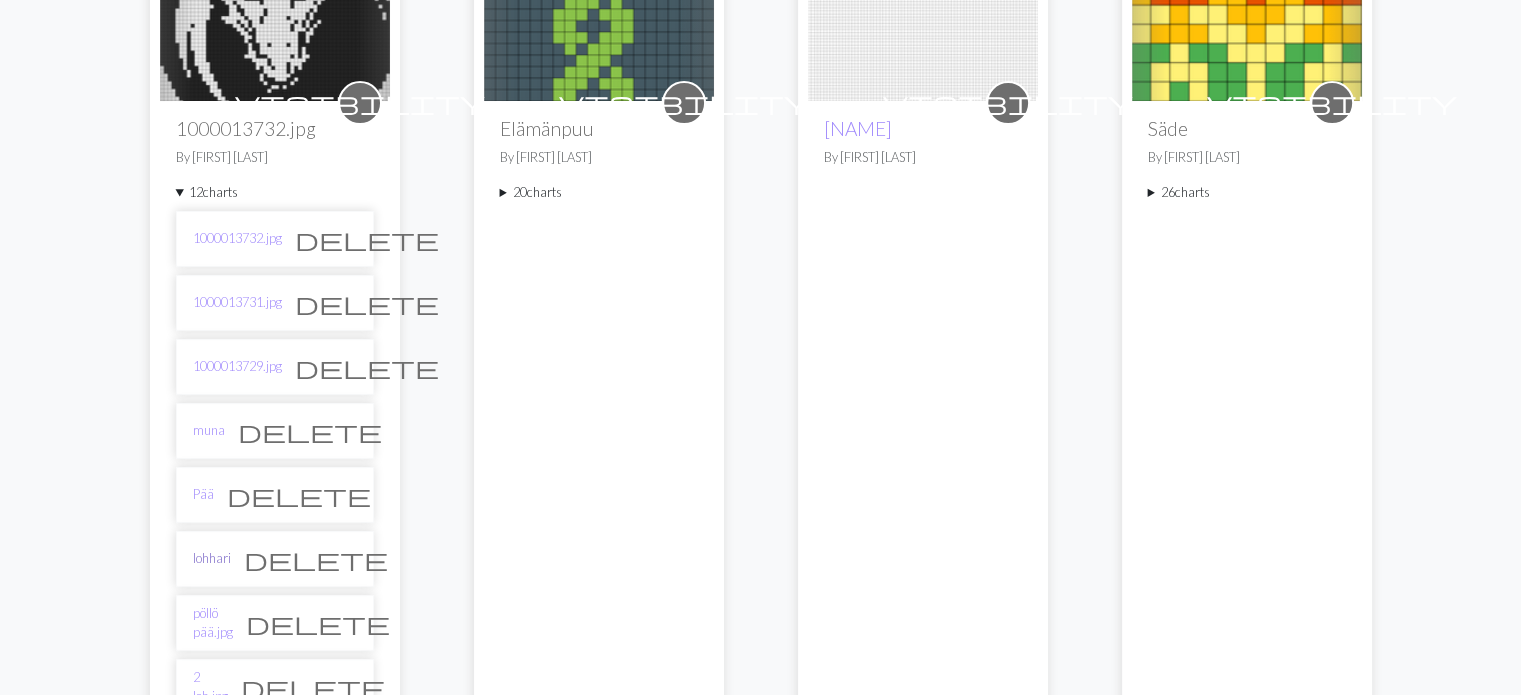 click on "lohhari" at bounding box center [212, 558] 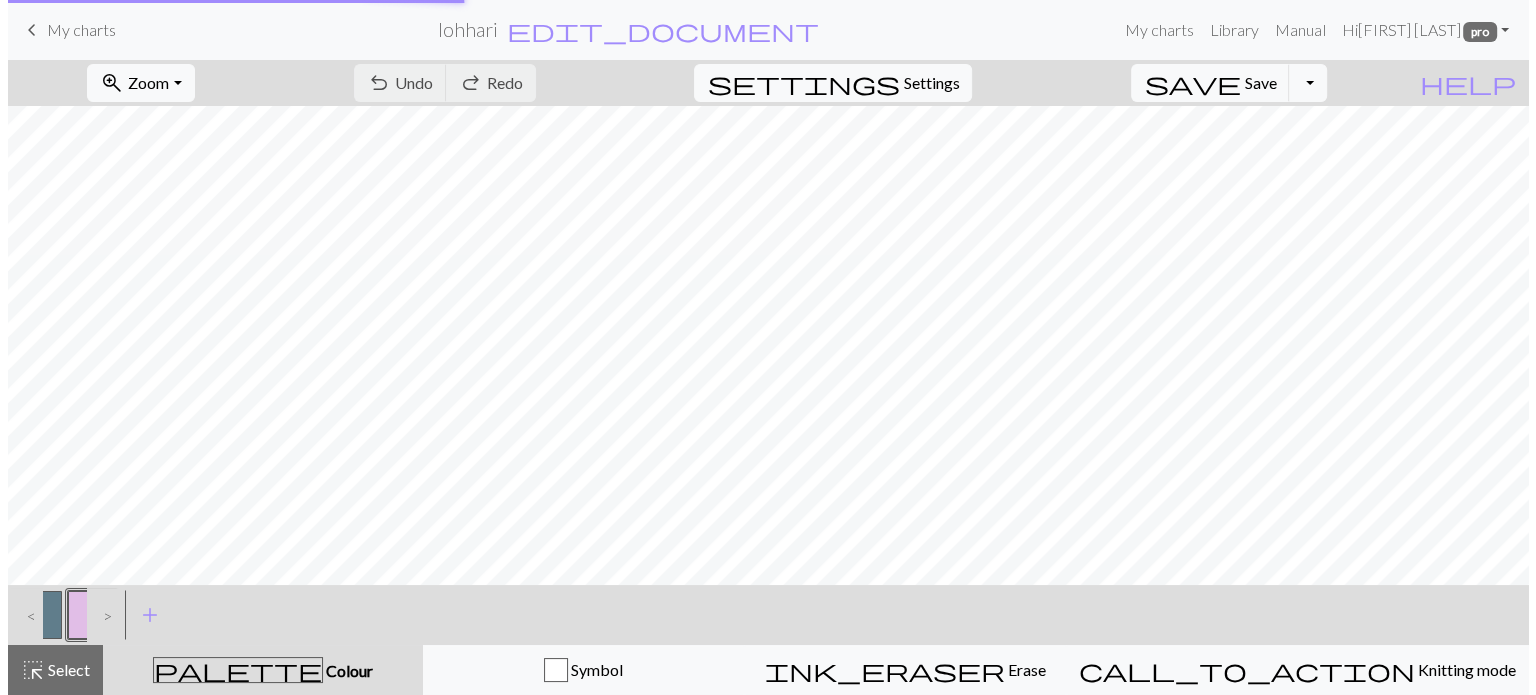 scroll, scrollTop: 0, scrollLeft: 0, axis: both 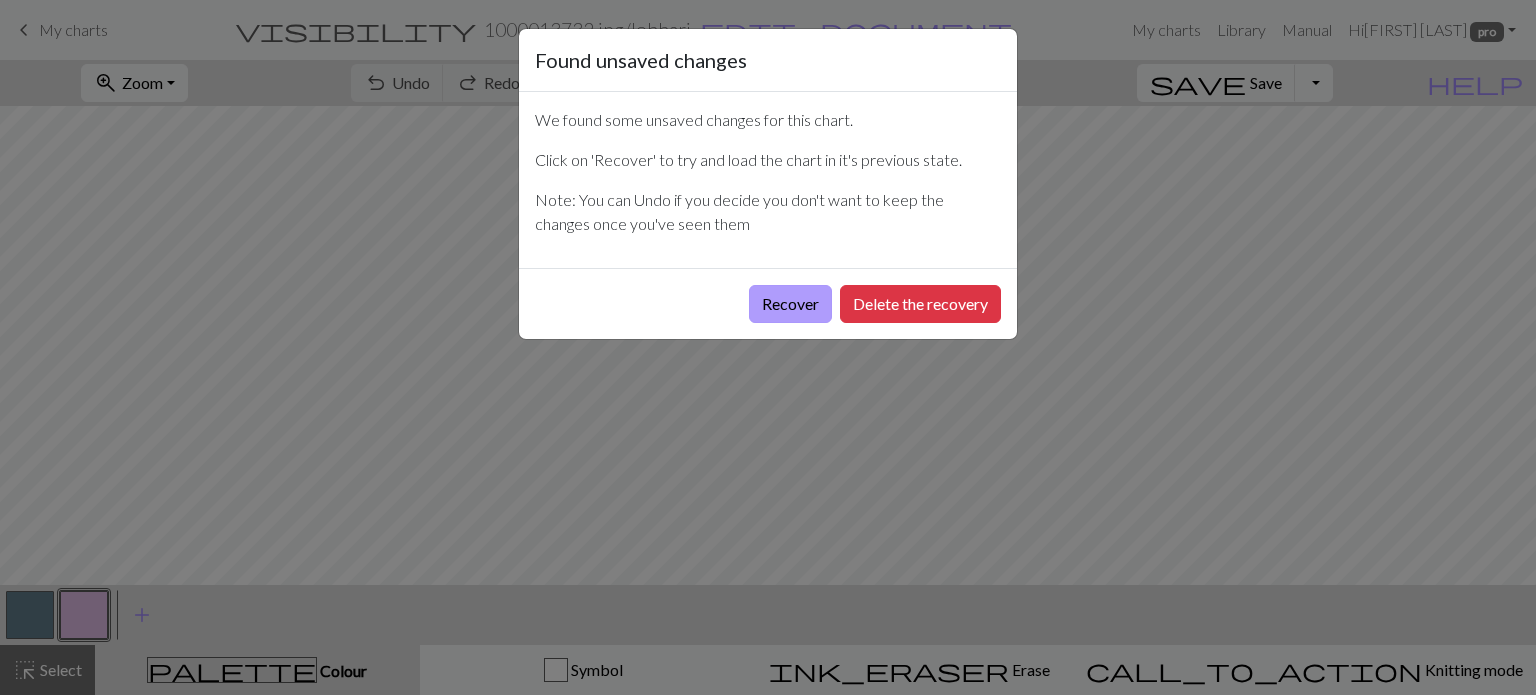 click on "Recover" at bounding box center (790, 304) 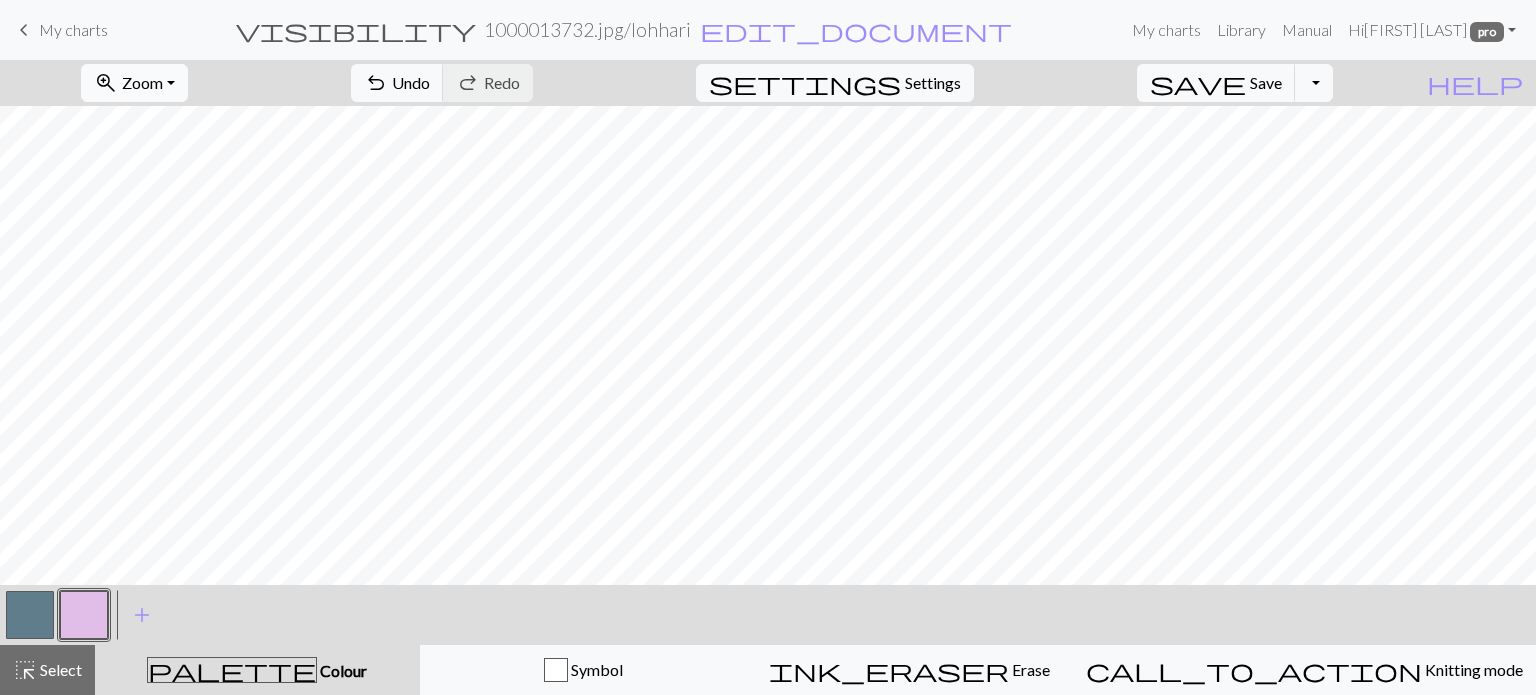click on "zoom_in Zoom Zoom" at bounding box center [134, 83] 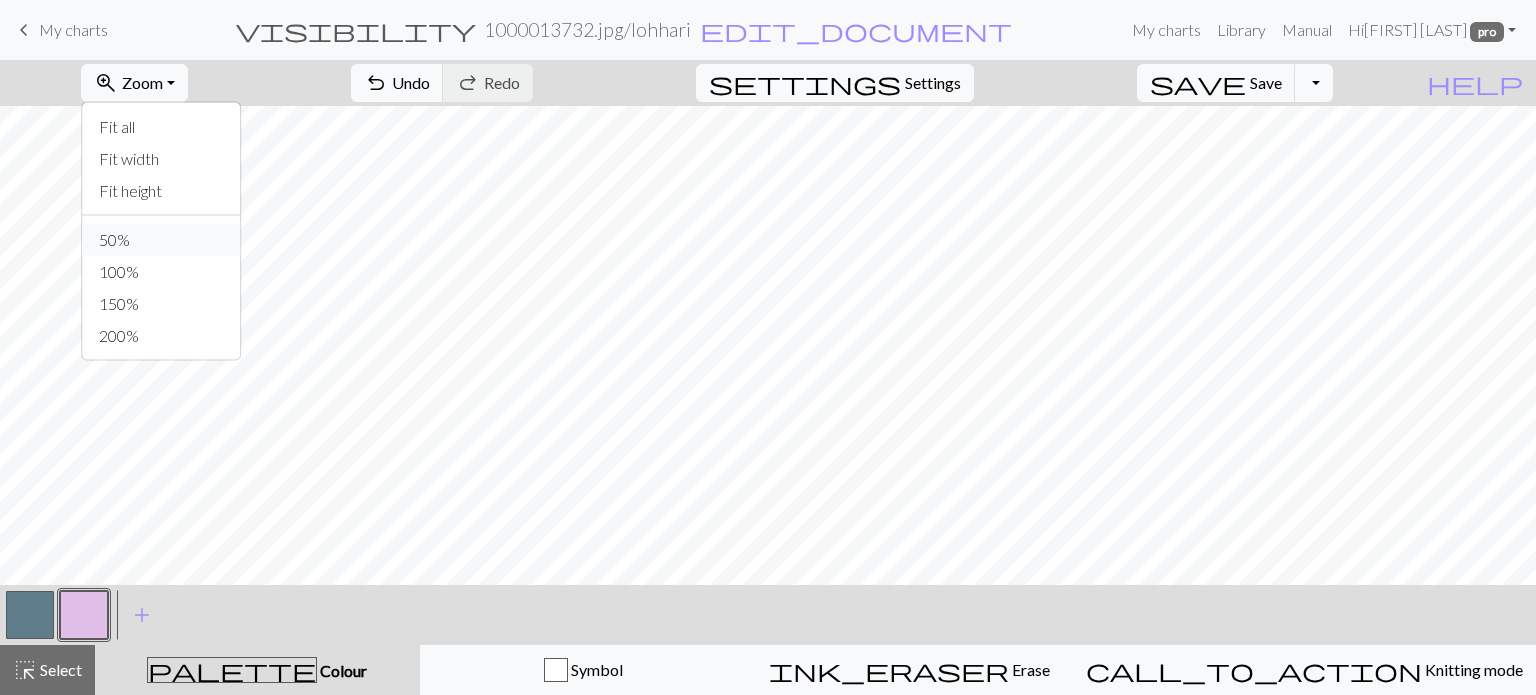 click on "50%" at bounding box center [162, 240] 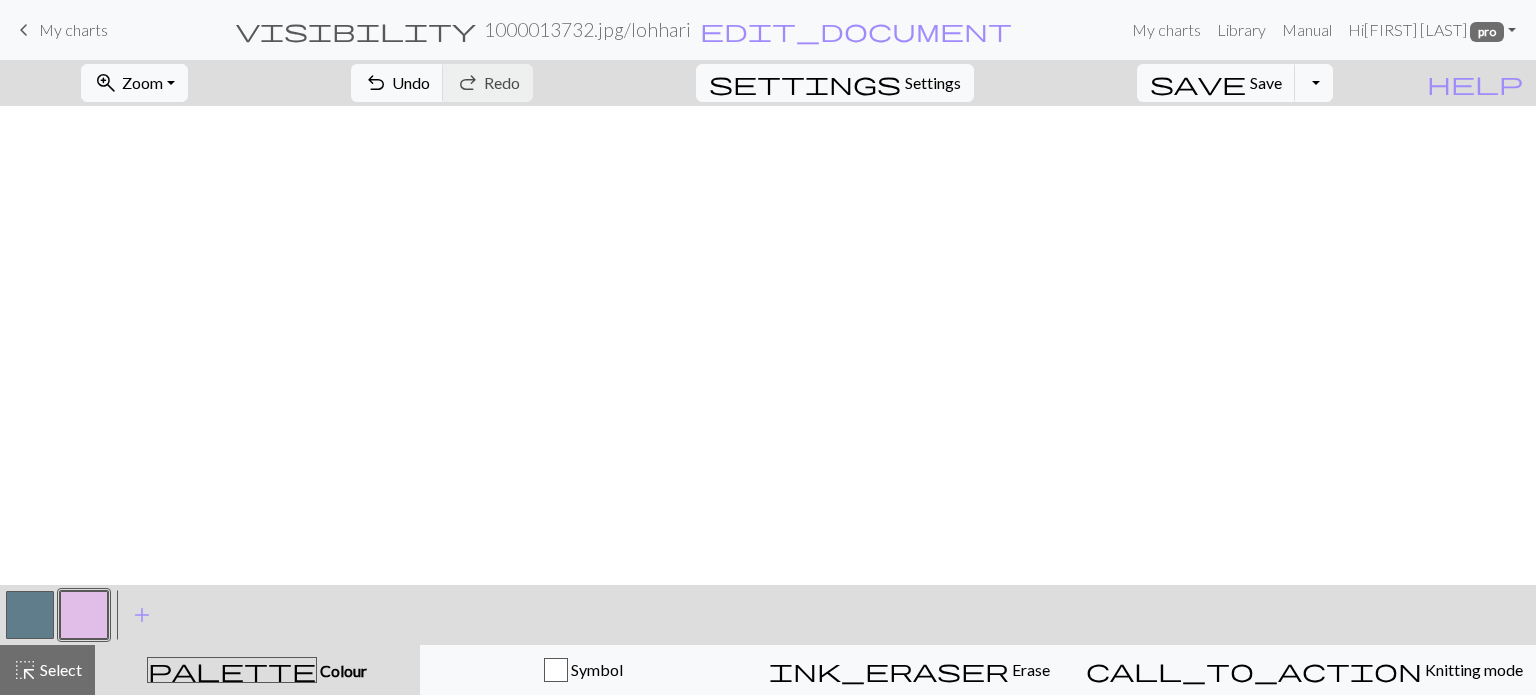 scroll, scrollTop: 585, scrollLeft: 0, axis: vertical 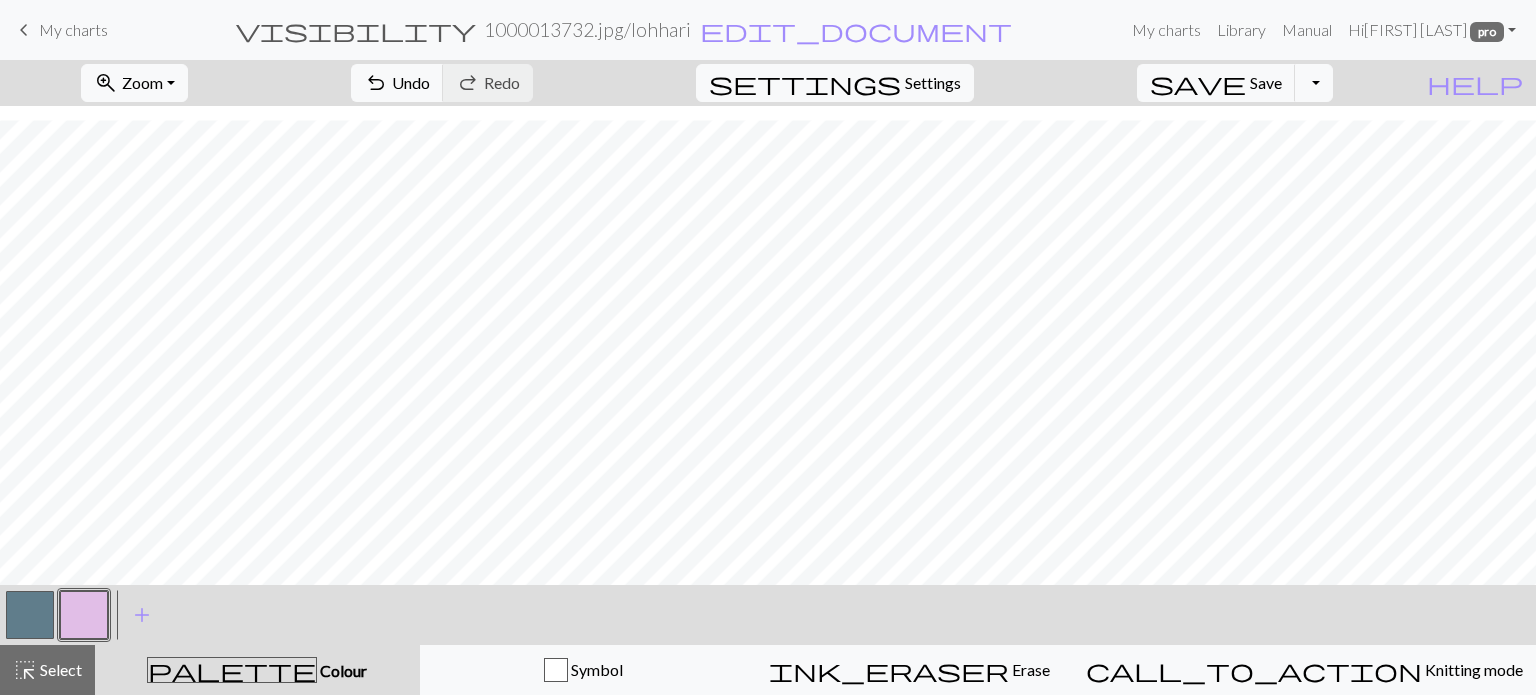drag, startPoint x: 26, startPoint y: 619, endPoint x: 100, endPoint y: 618, distance: 74.00676 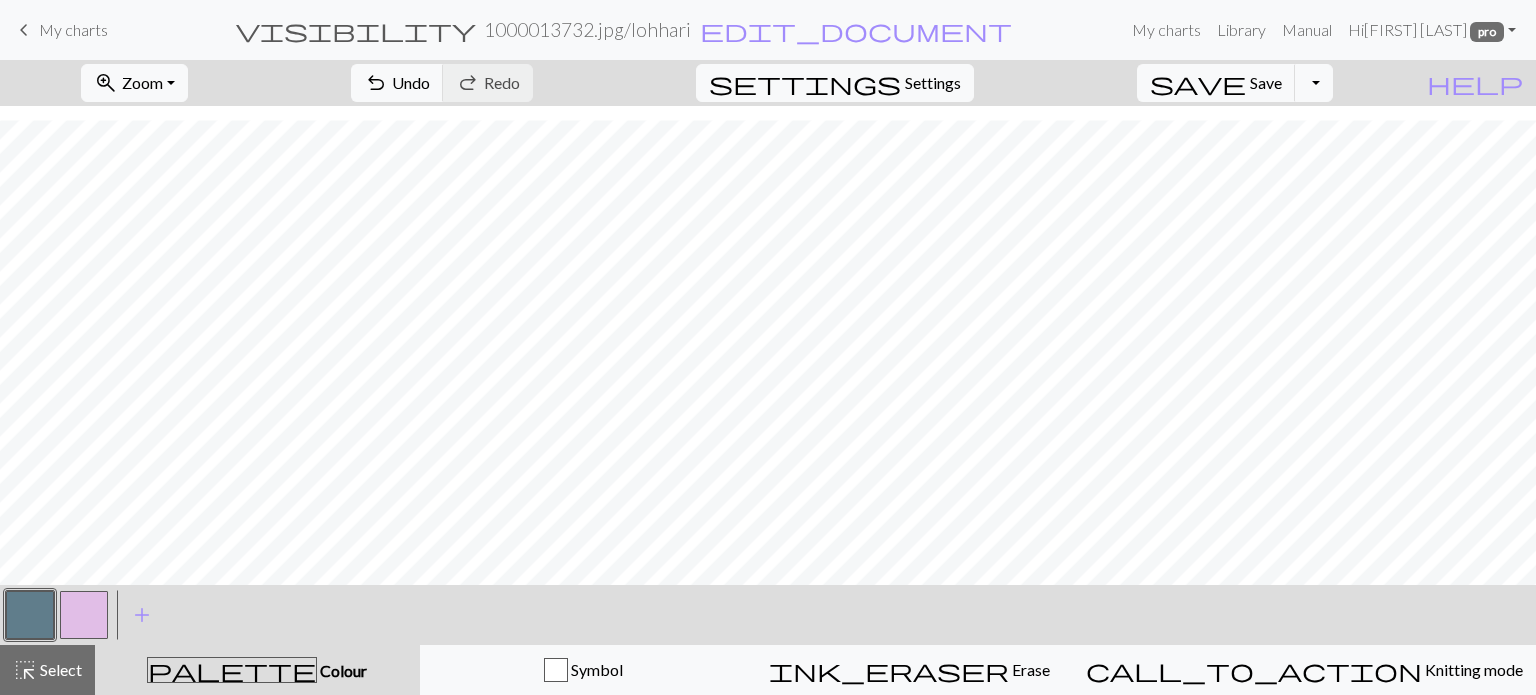 drag, startPoint x: 86, startPoint y: 619, endPoint x: 286, endPoint y: 581, distance: 203.57799 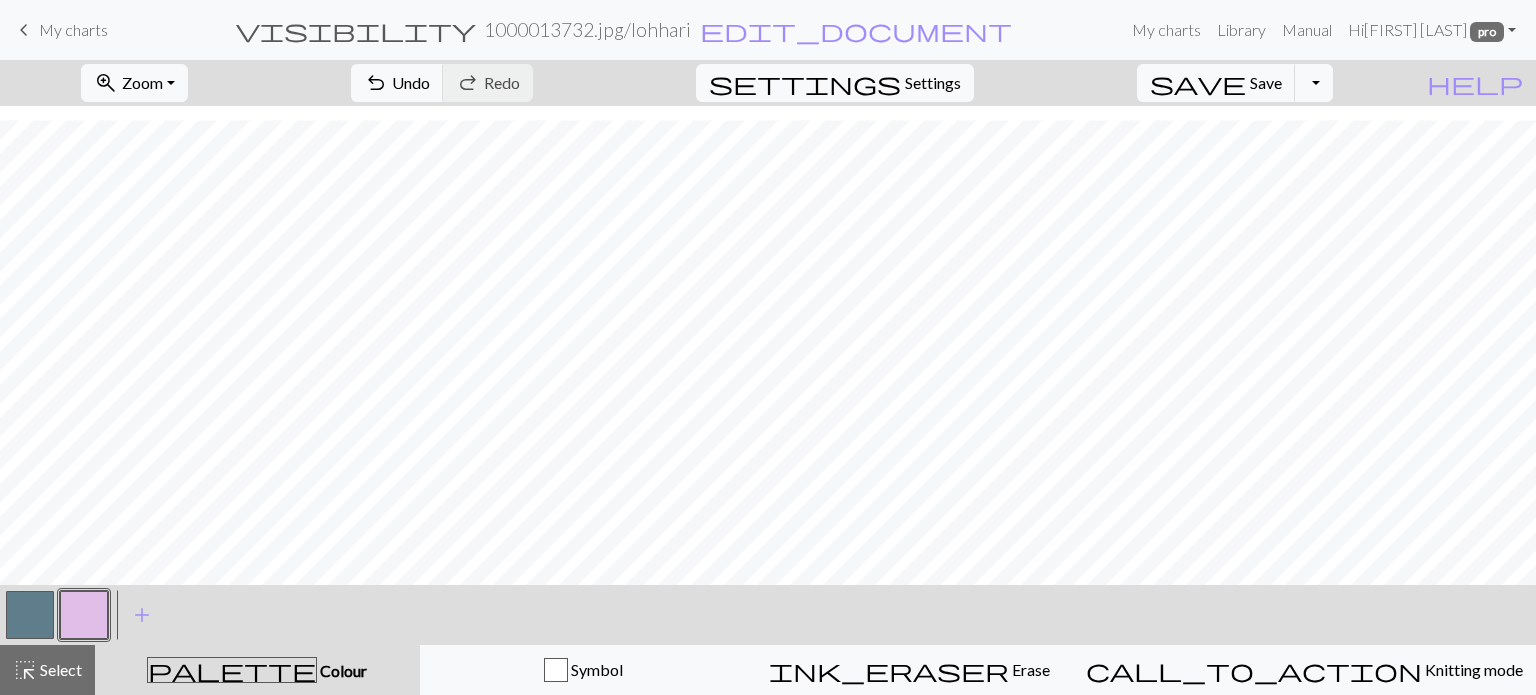 click at bounding box center (30, 615) 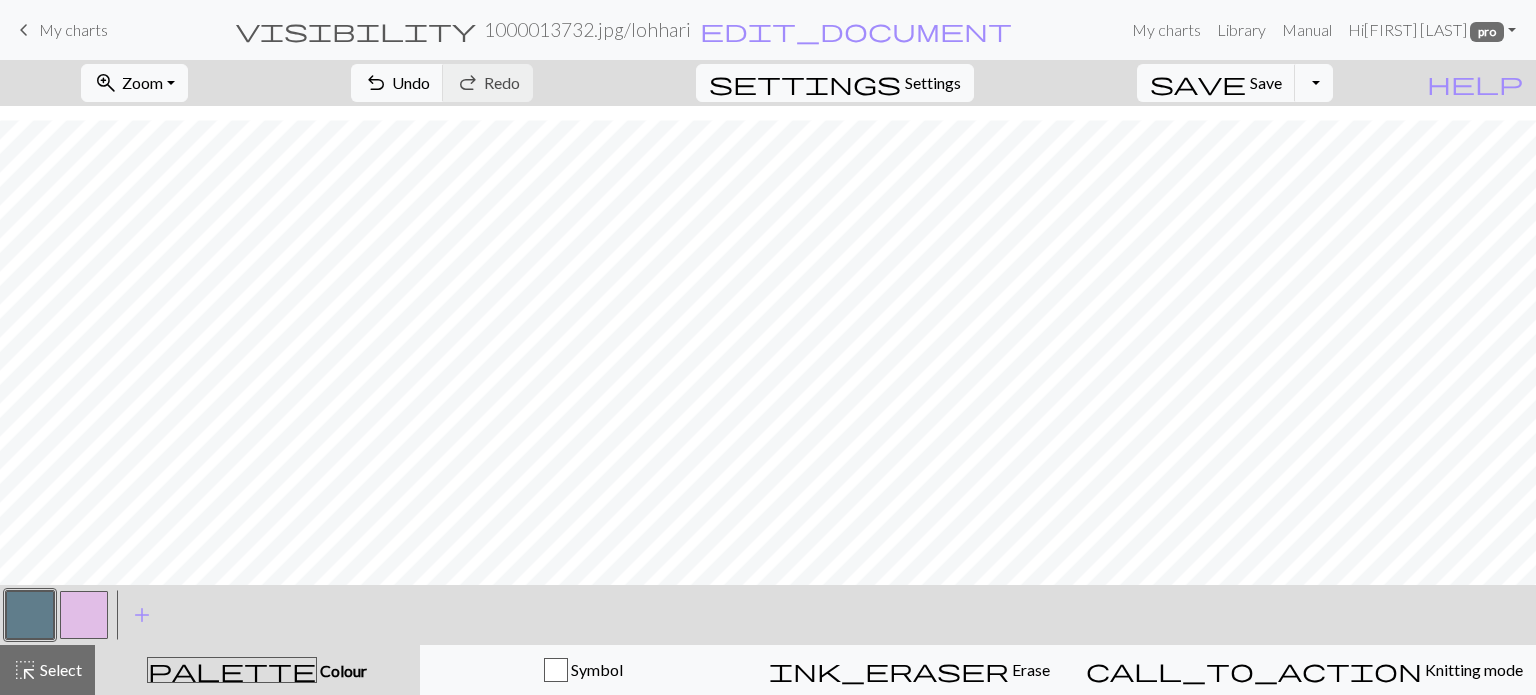 drag, startPoint x: 85, startPoint y: 622, endPoint x: 229, endPoint y: 605, distance: 145 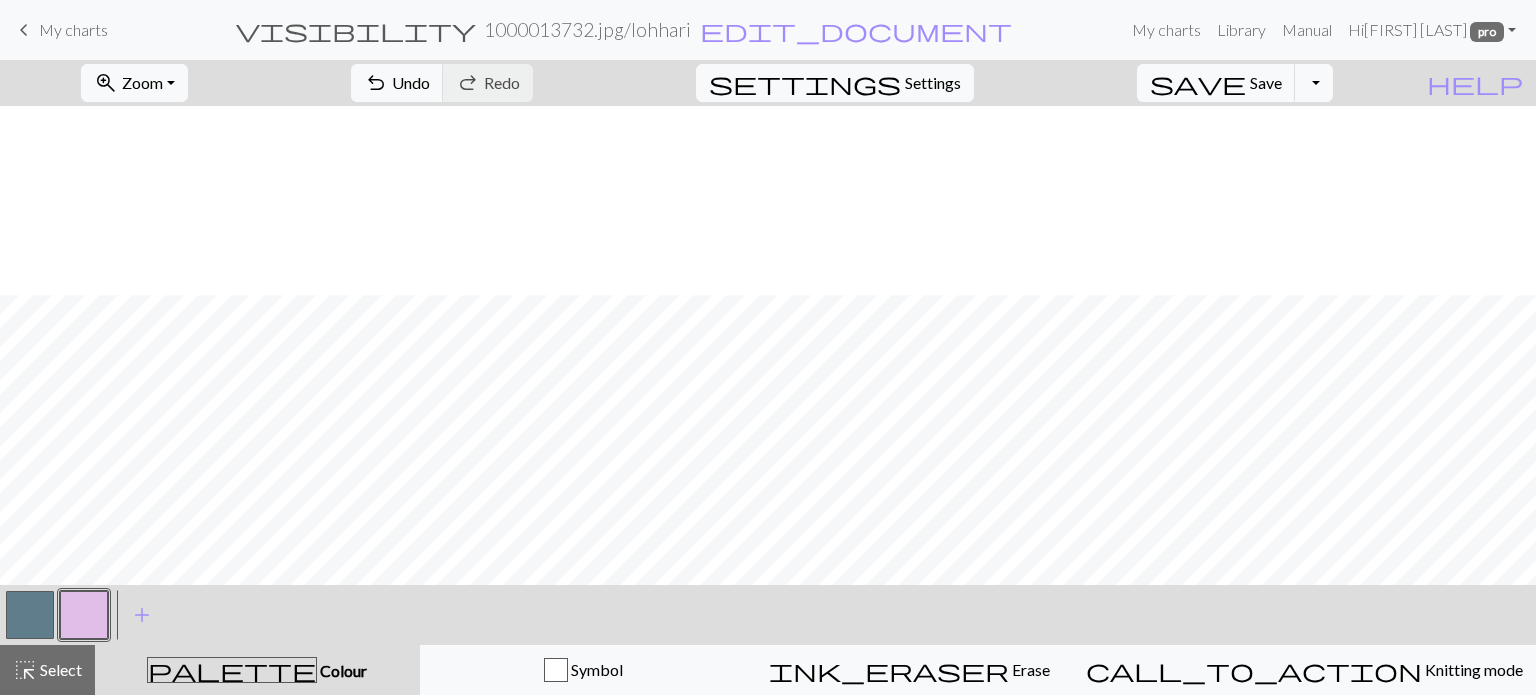 scroll, scrollTop: 585, scrollLeft: 0, axis: vertical 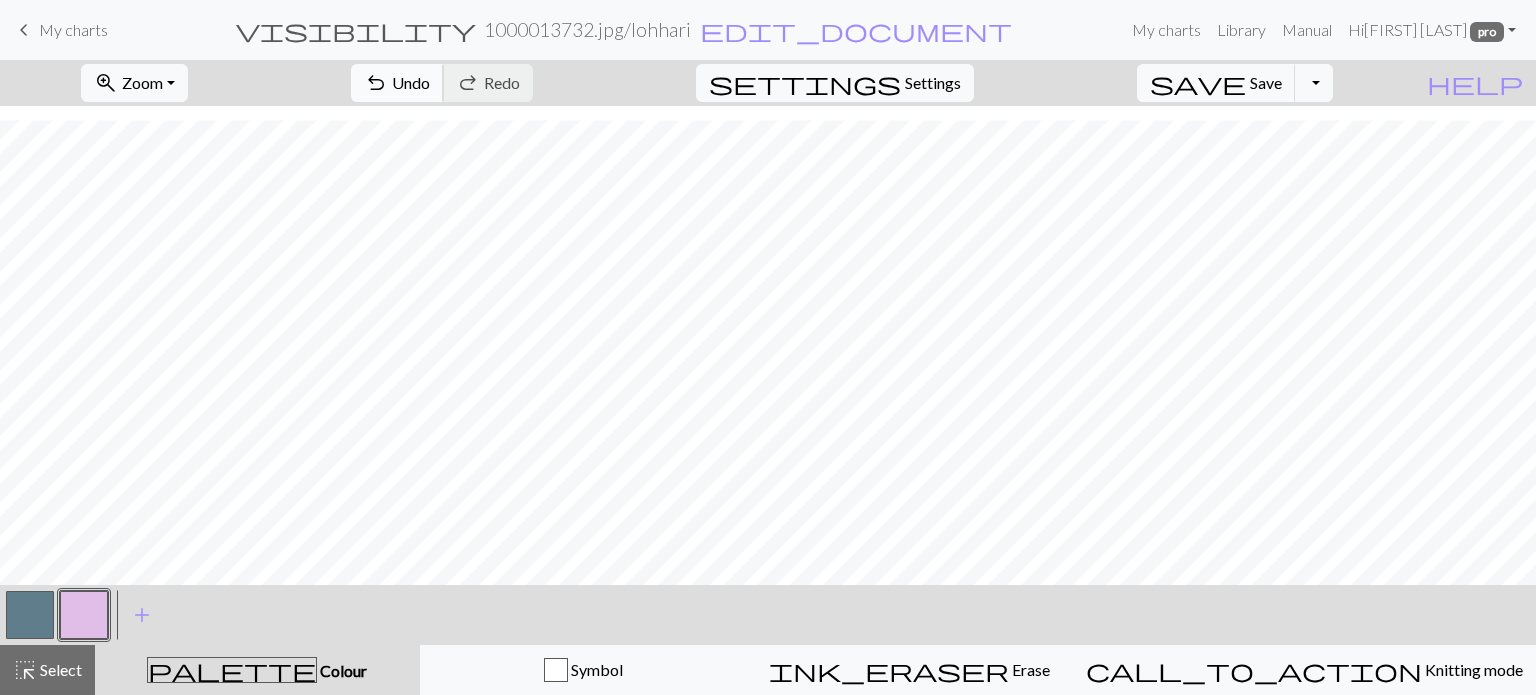 click on "Undo" at bounding box center (411, 82) 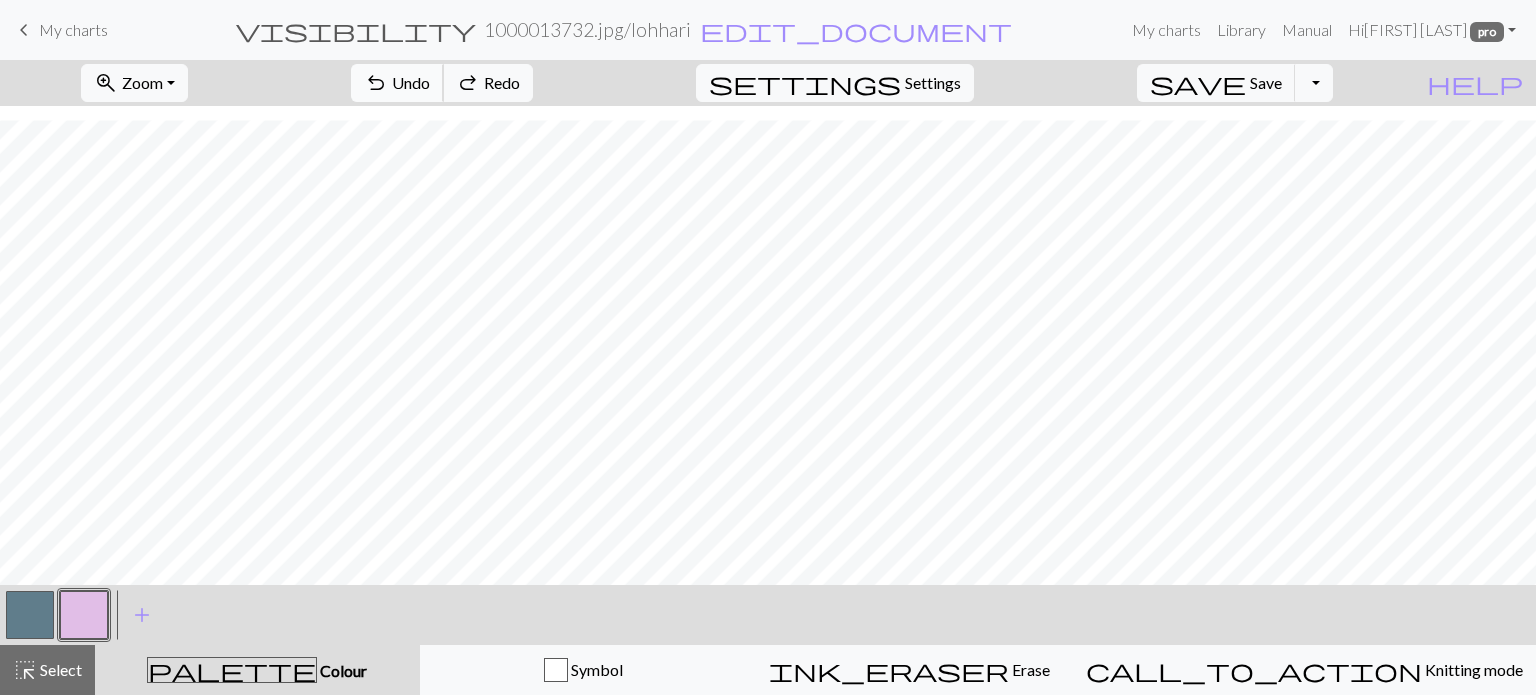click on "Undo" at bounding box center [411, 82] 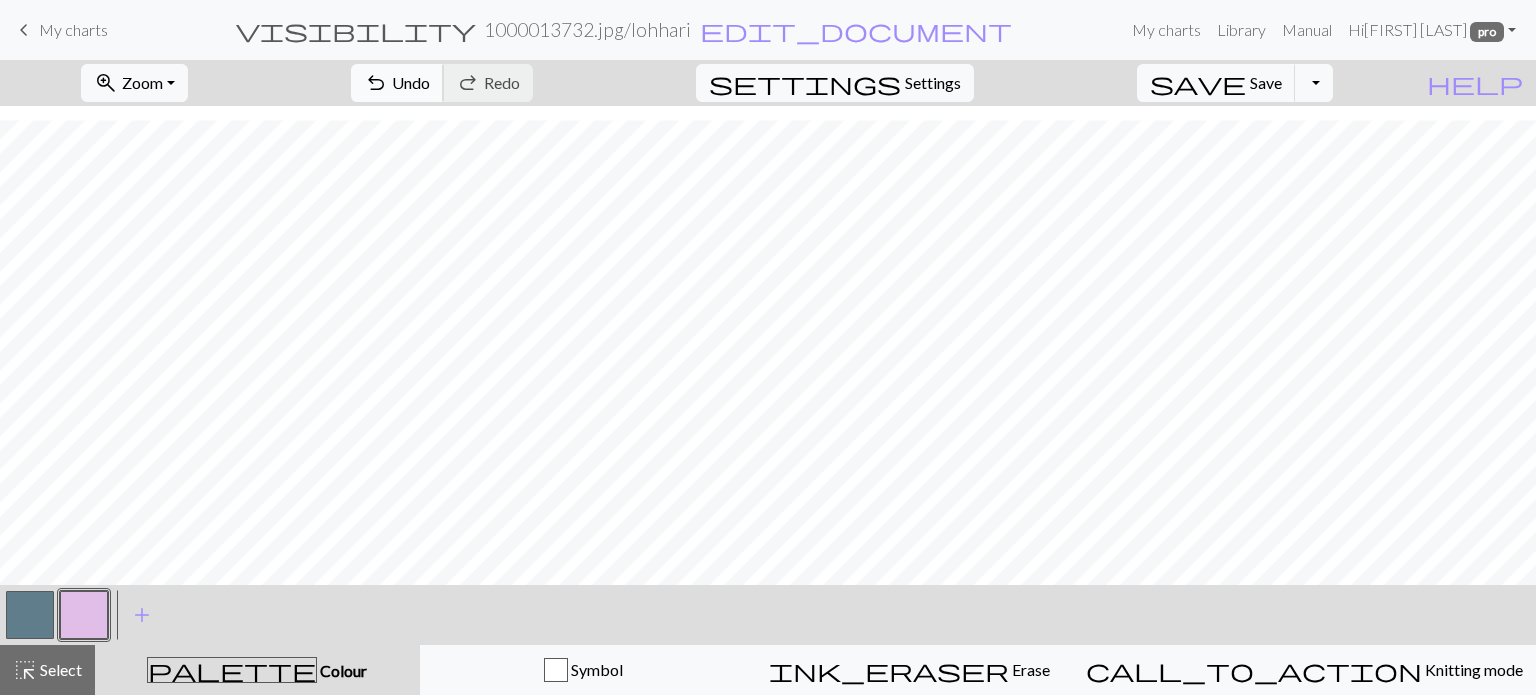 click on "Undo" at bounding box center [411, 82] 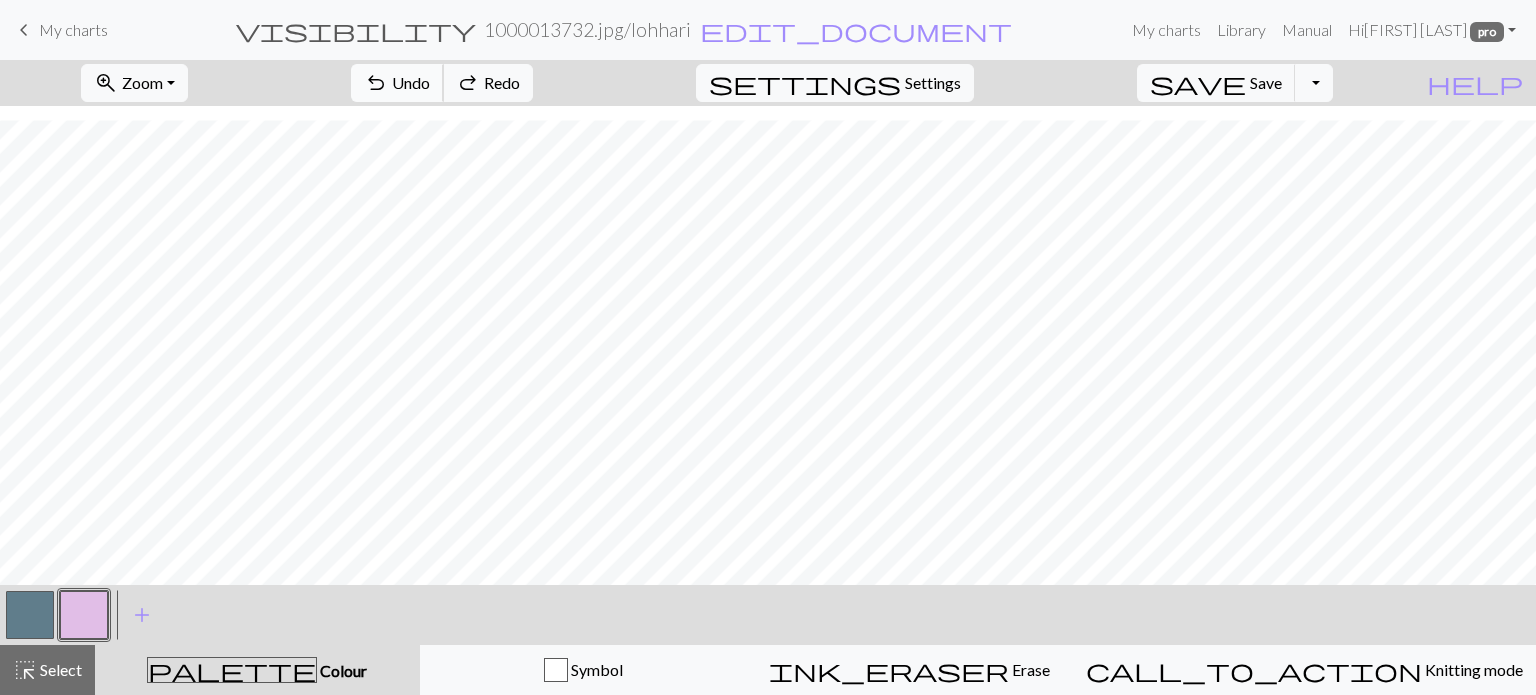 click on "Undo" at bounding box center [411, 82] 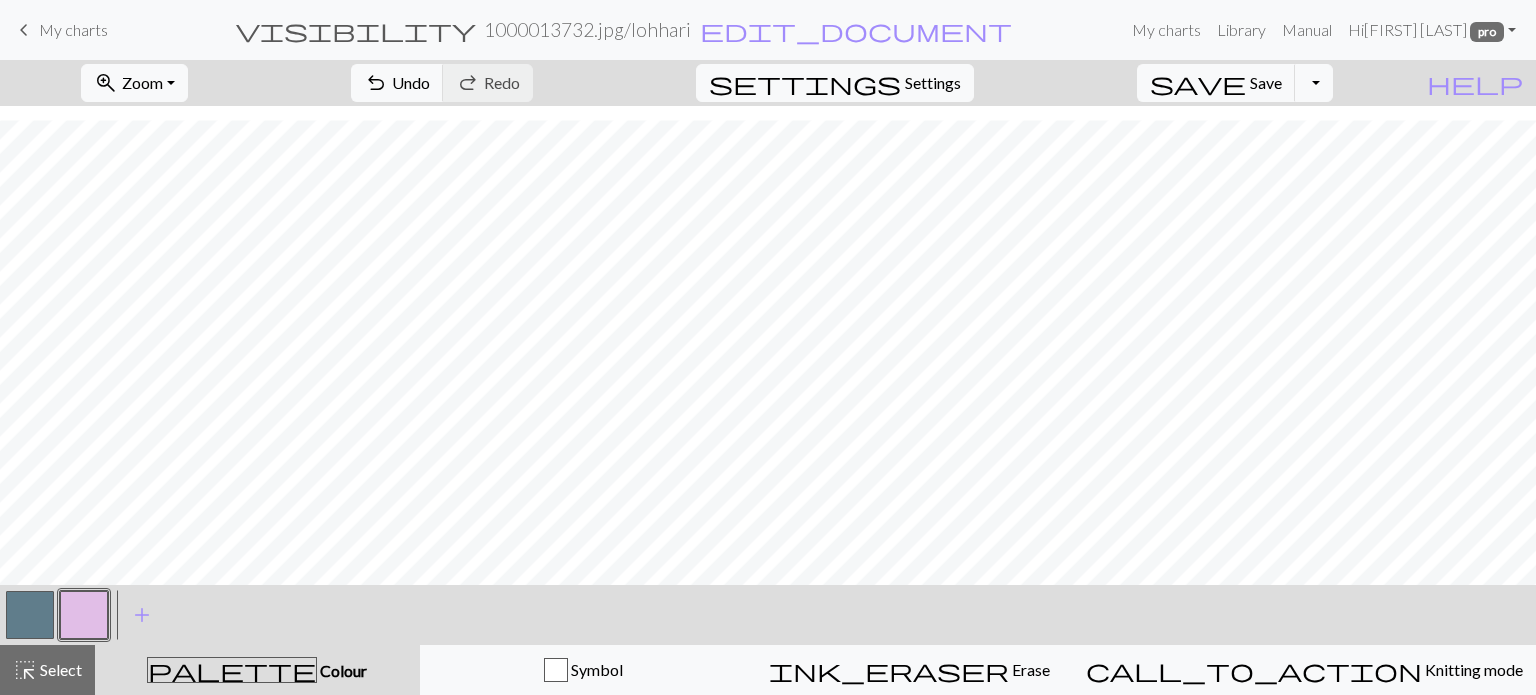 click at bounding box center (30, 615) 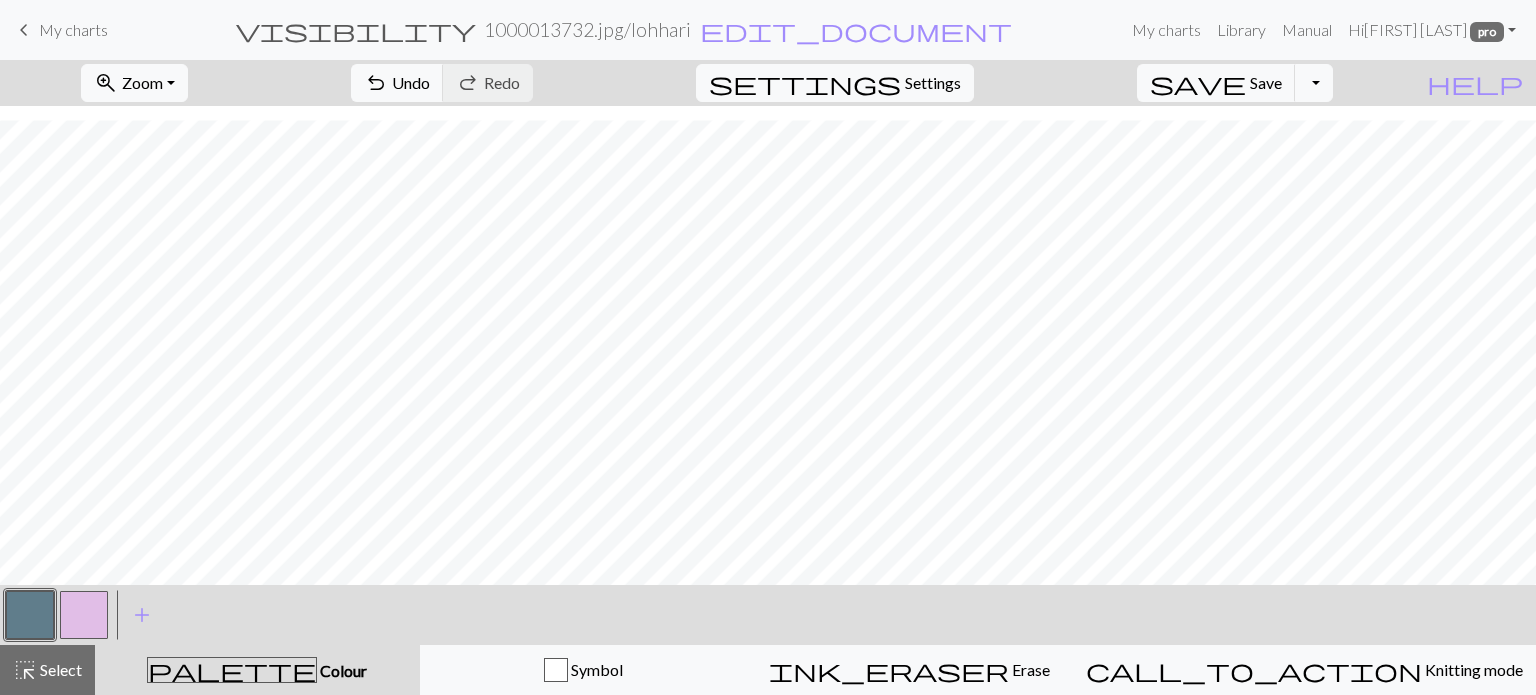 drag, startPoint x: 76, startPoint y: 613, endPoint x: 273, endPoint y: 592, distance: 198.11613 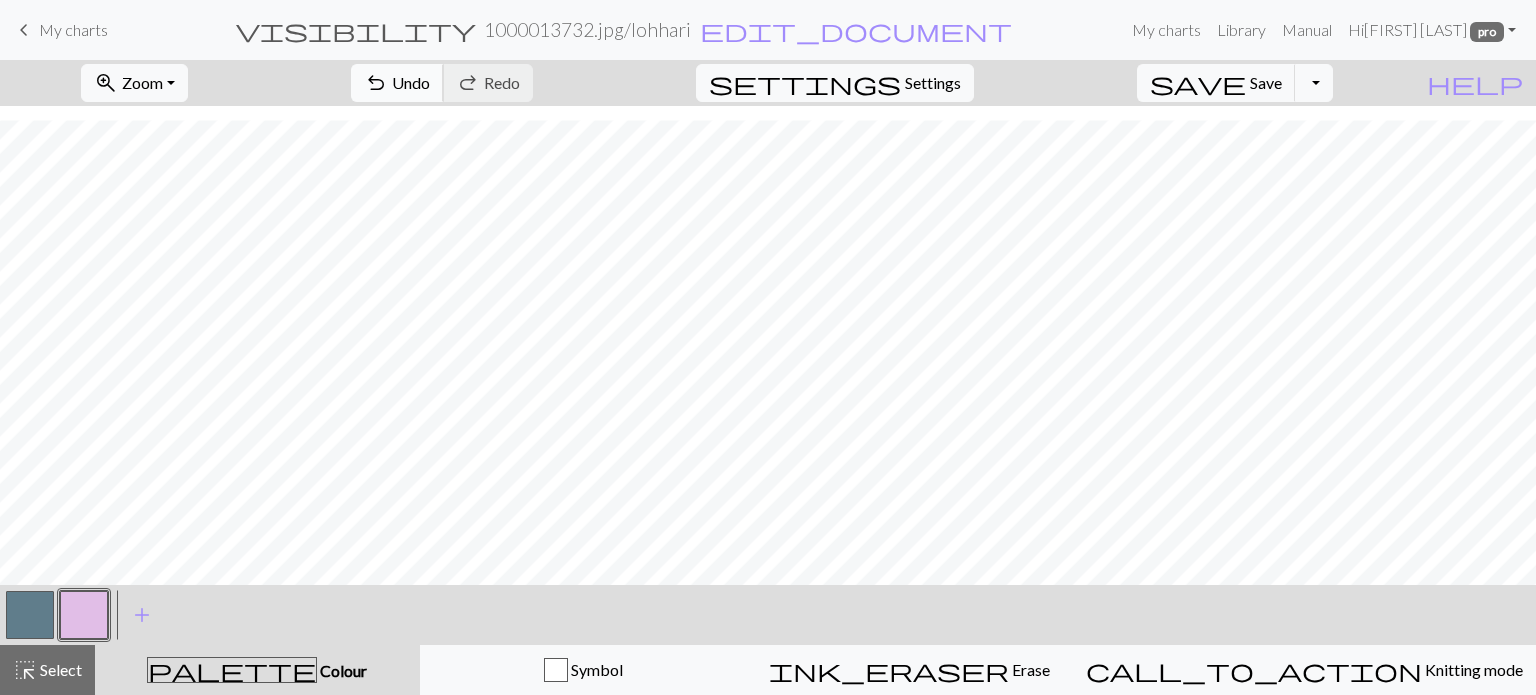 click on "Undo" at bounding box center [411, 82] 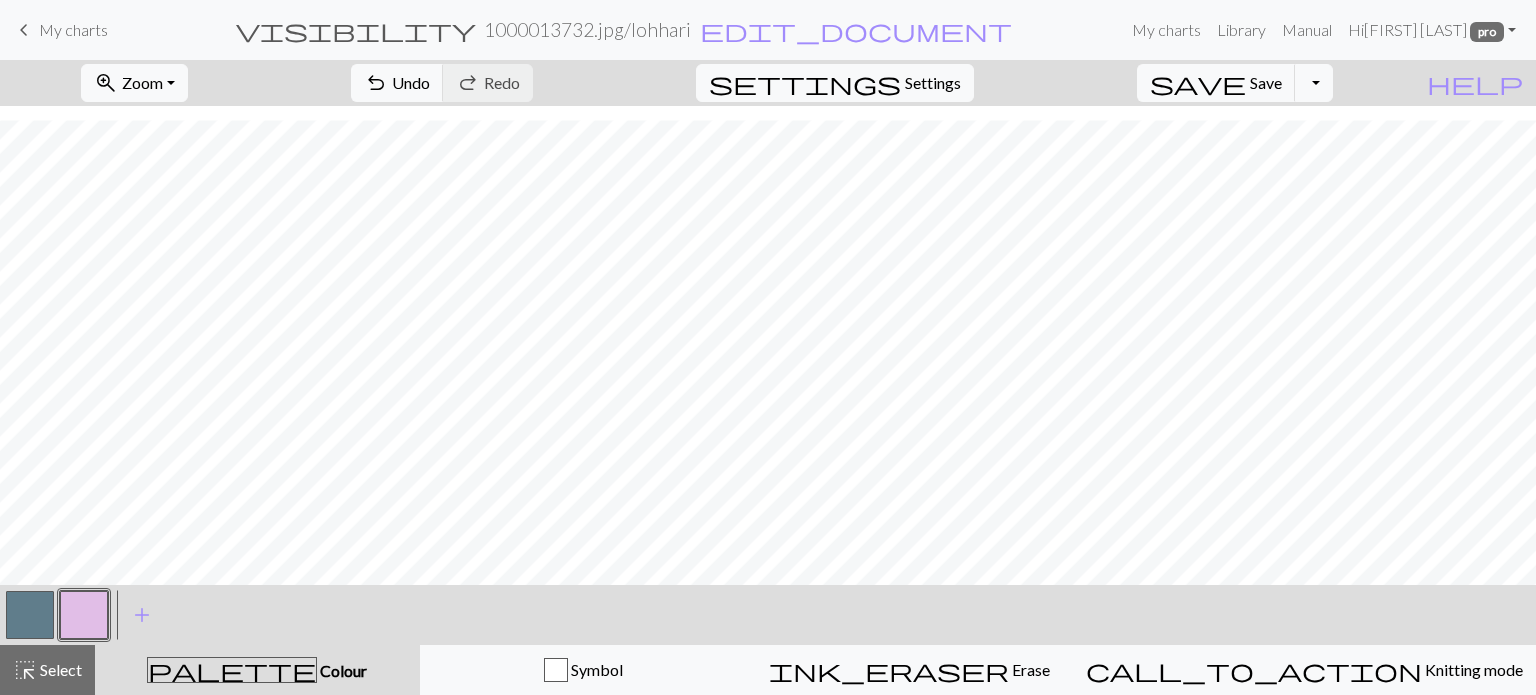 drag, startPoint x: 32, startPoint y: 599, endPoint x: 51, endPoint y: 599, distance: 19 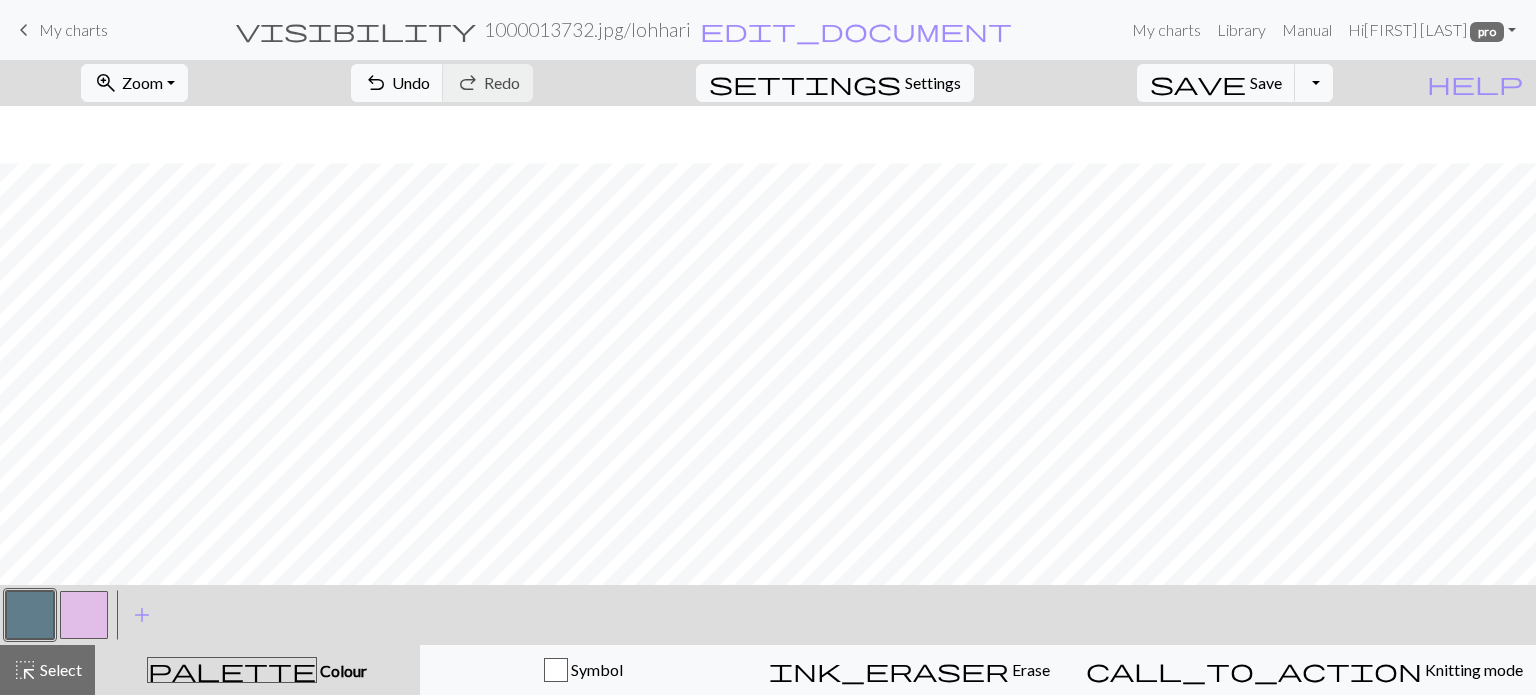 scroll, scrollTop: 585, scrollLeft: 0, axis: vertical 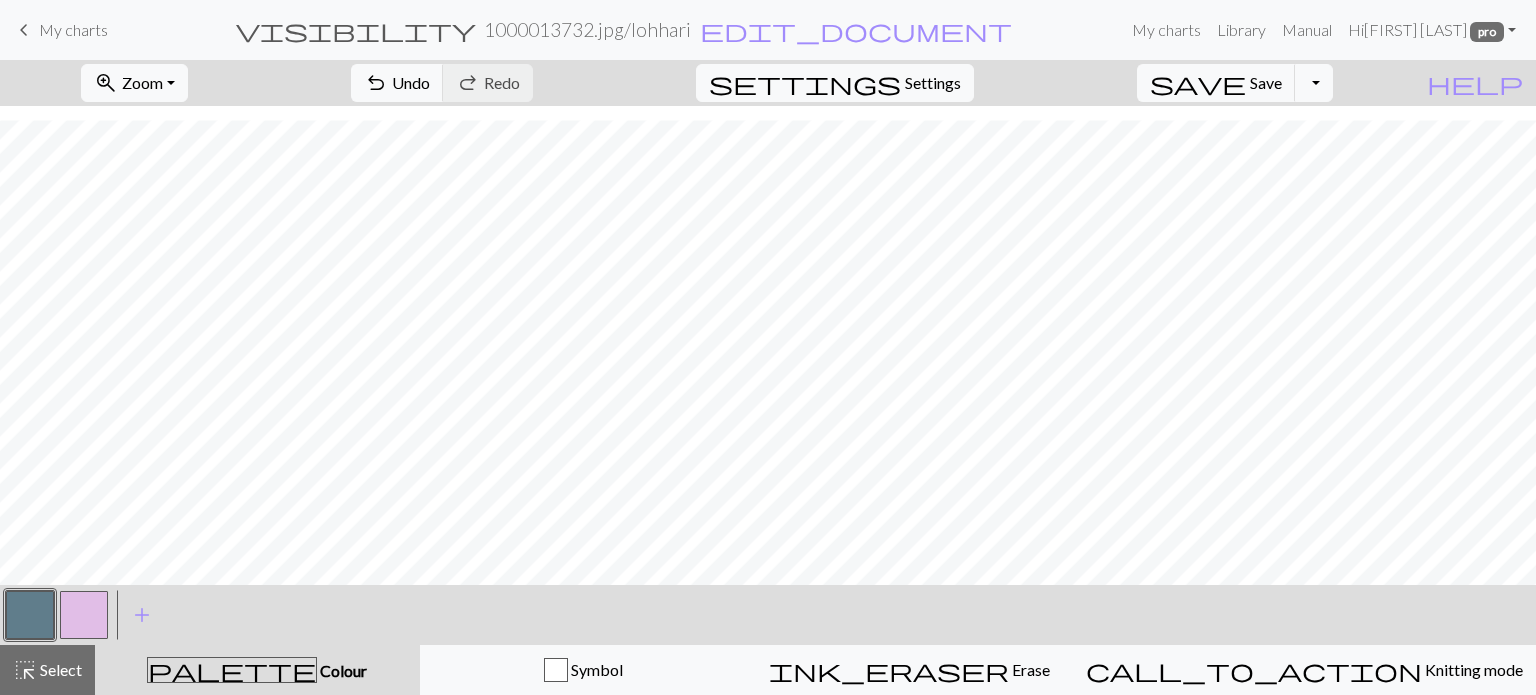 click at bounding box center [30, 615] 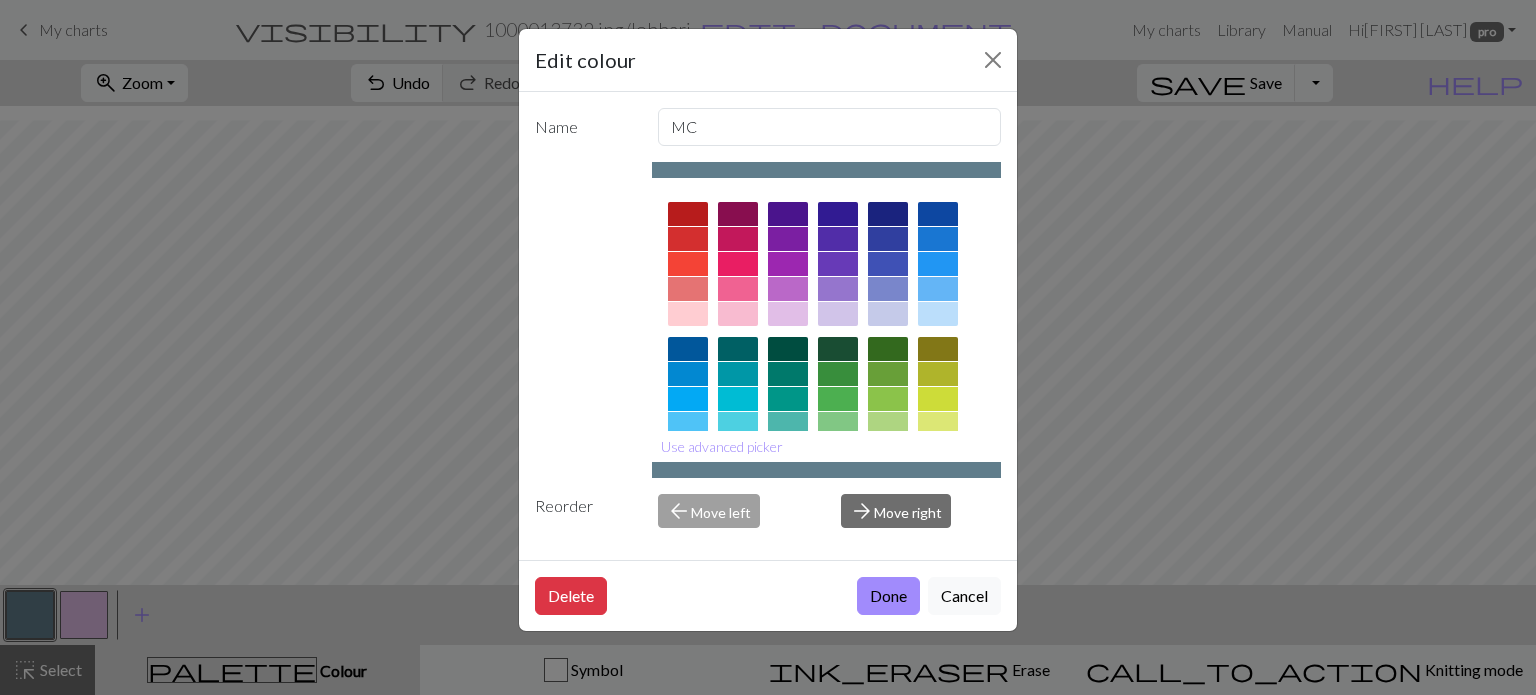click on "Done" at bounding box center (888, 596) 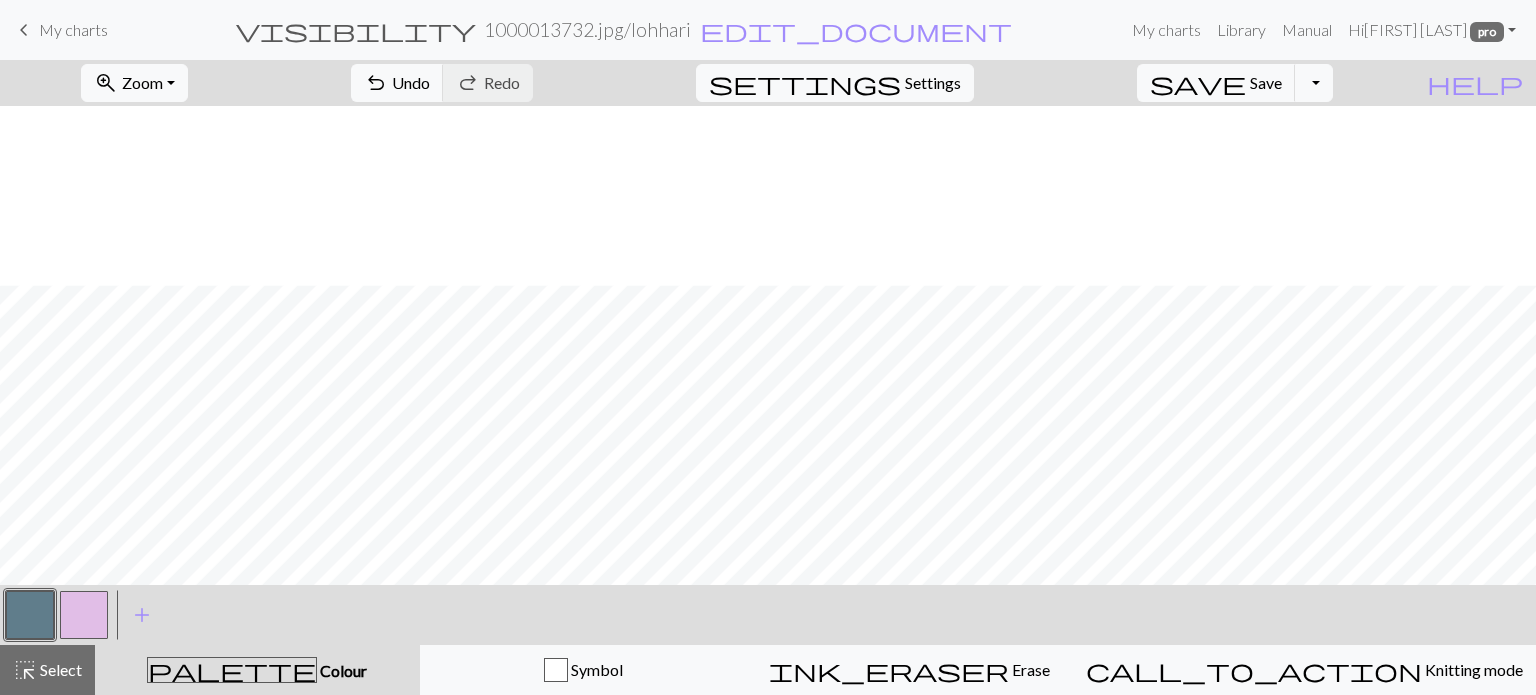 scroll, scrollTop: 385, scrollLeft: 0, axis: vertical 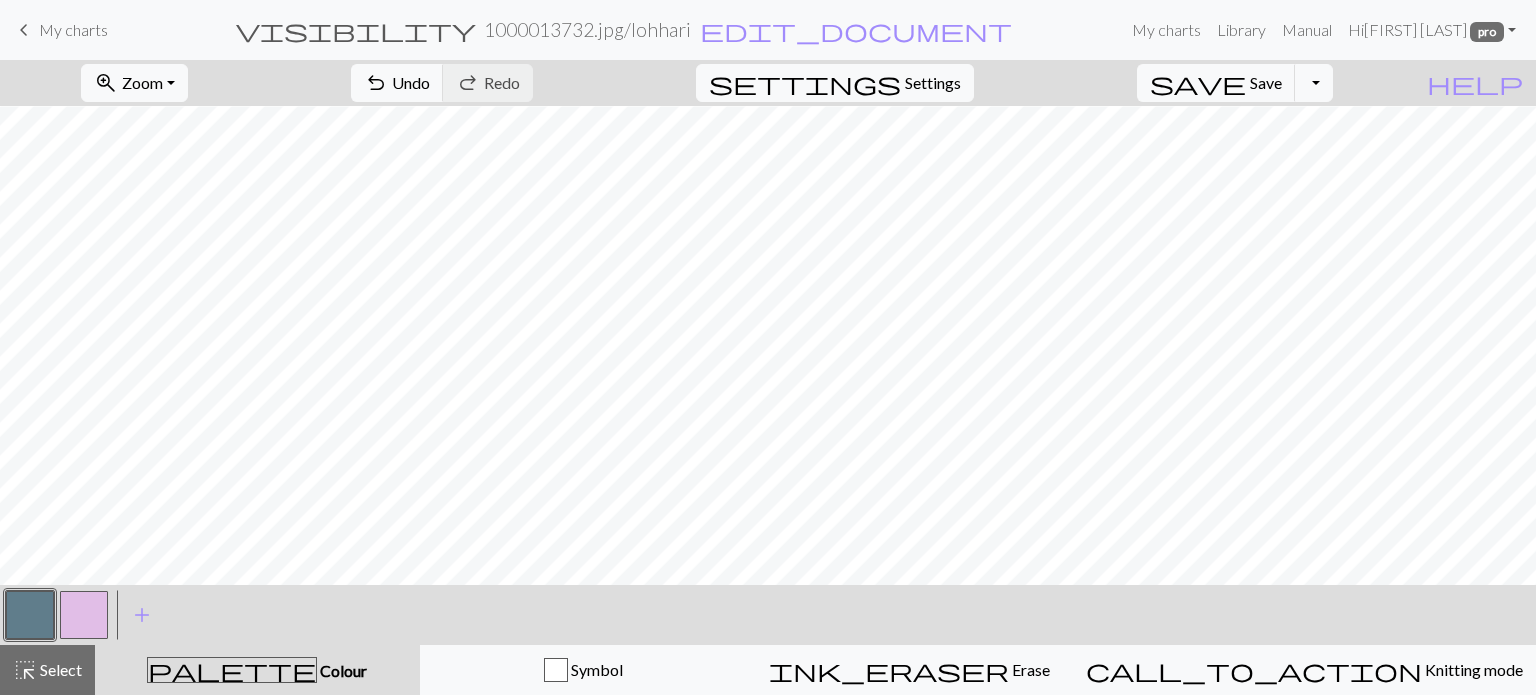 click at bounding box center (84, 615) 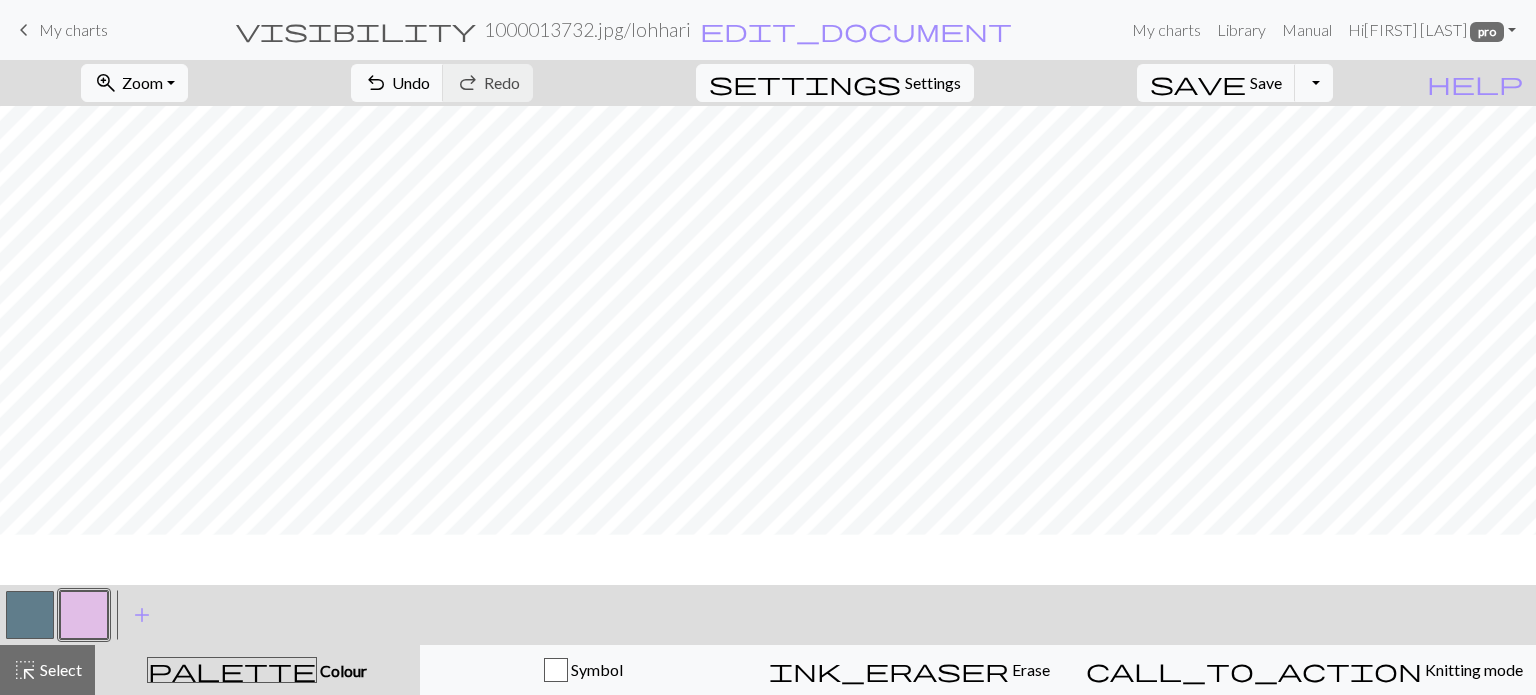 scroll, scrollTop: 385, scrollLeft: 0, axis: vertical 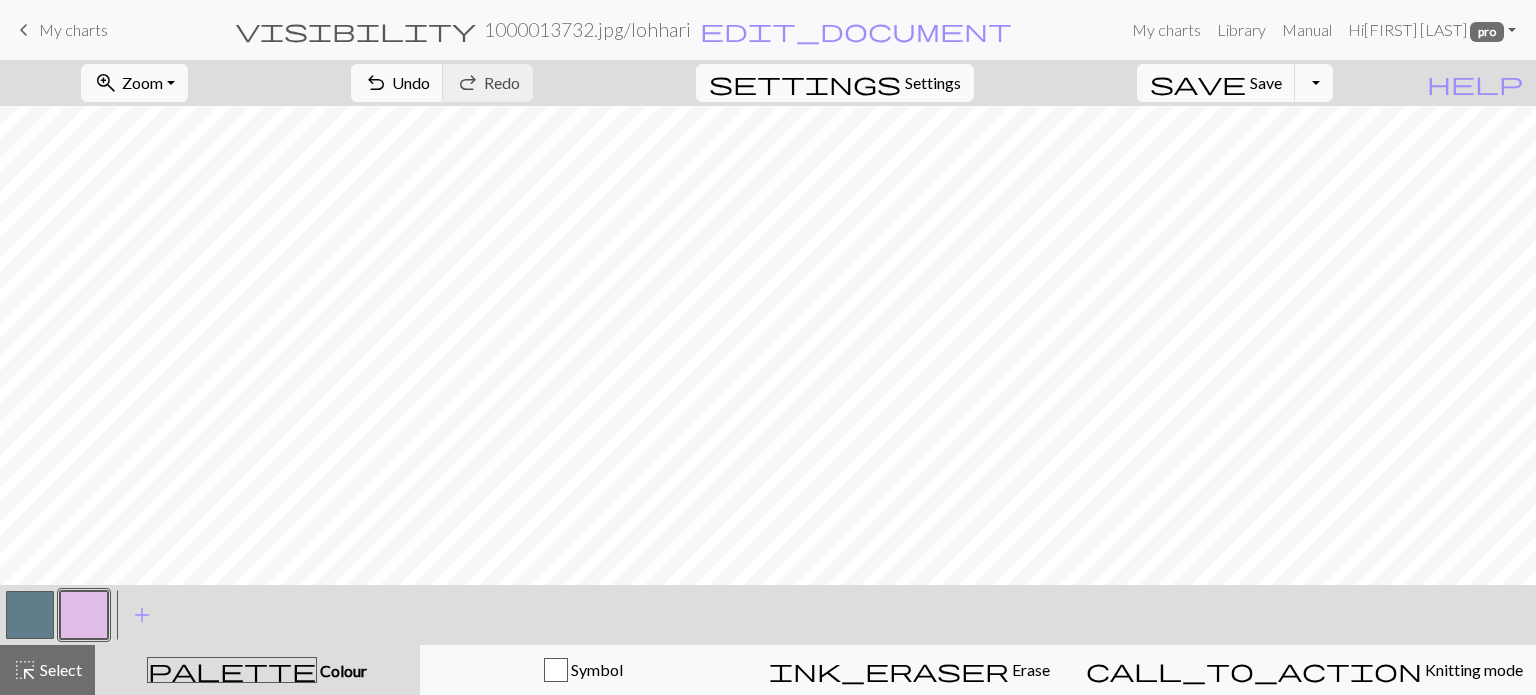 click at bounding box center (30, 615) 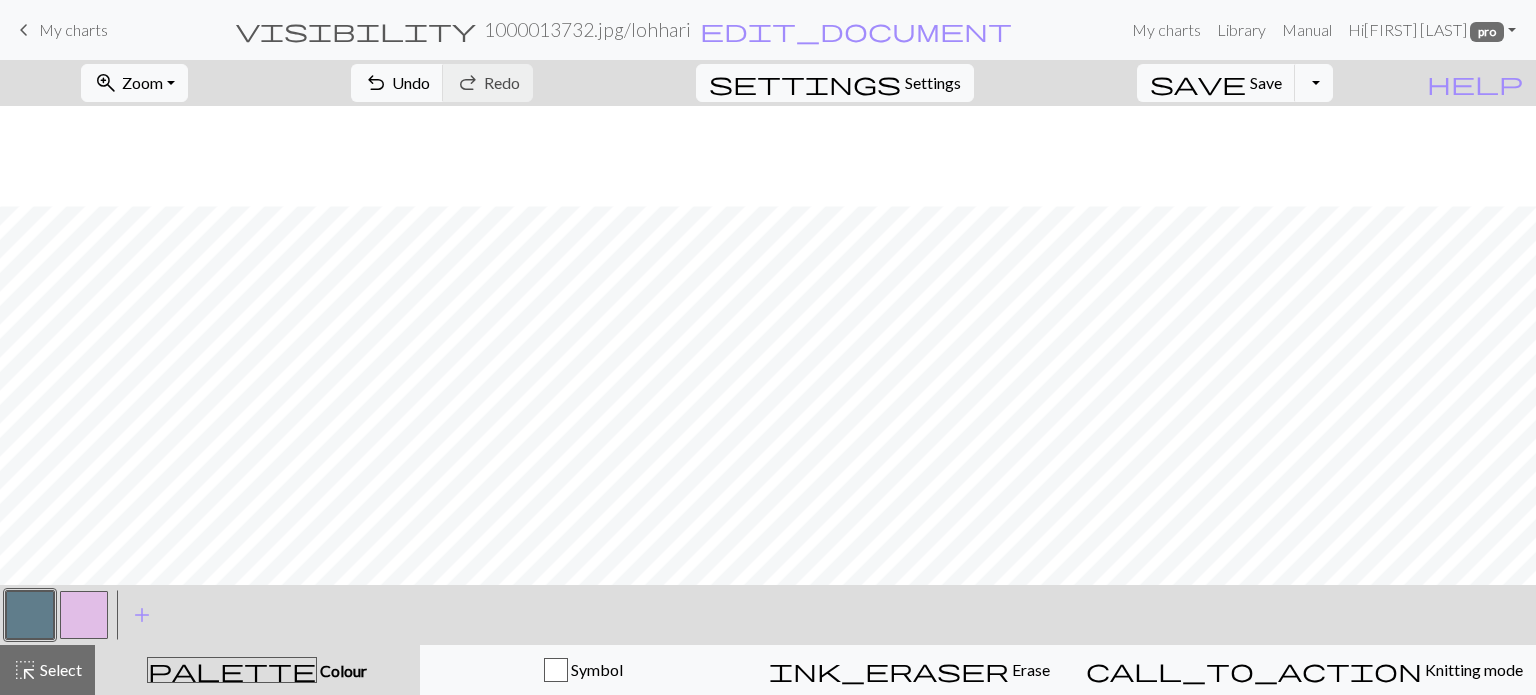 scroll, scrollTop: 385, scrollLeft: 0, axis: vertical 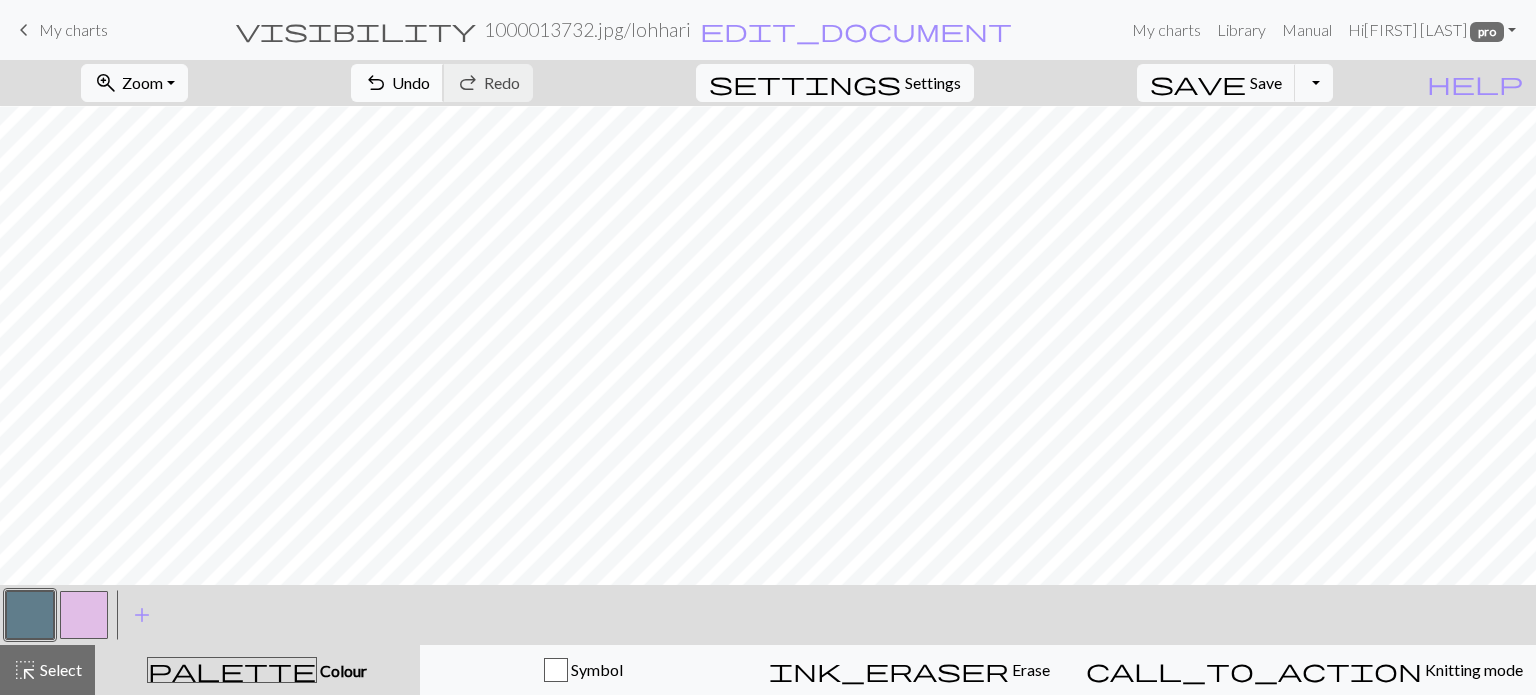 click on "undo" at bounding box center [376, 83] 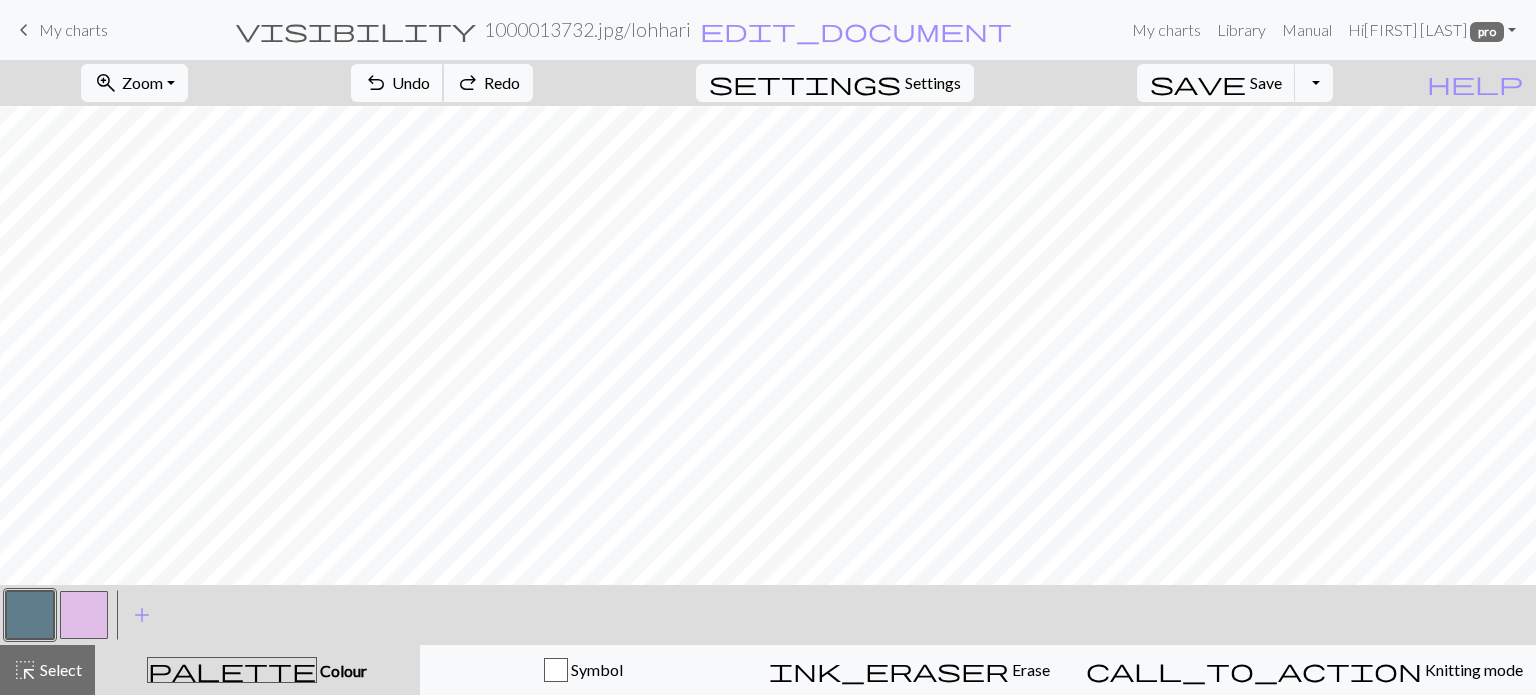 click on "undo" at bounding box center [376, 83] 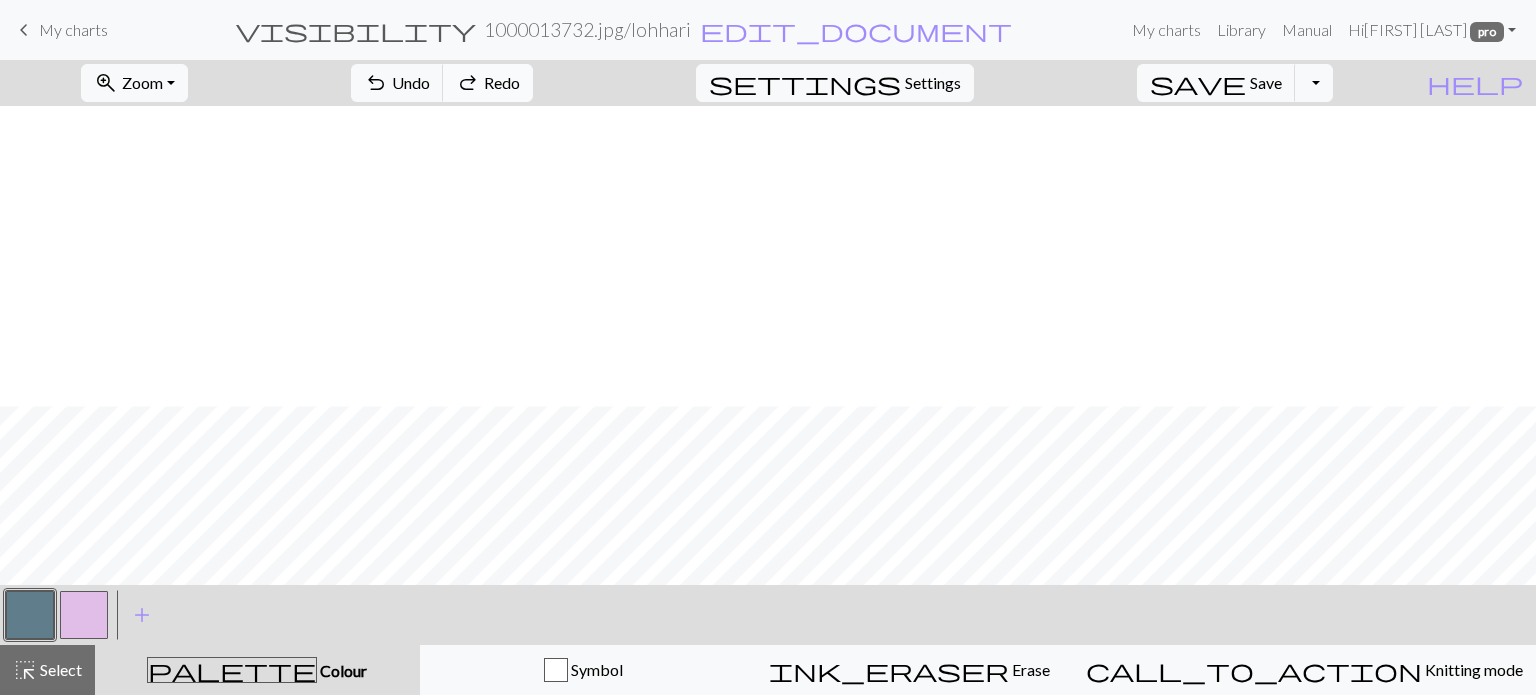 scroll, scrollTop: 485, scrollLeft: 0, axis: vertical 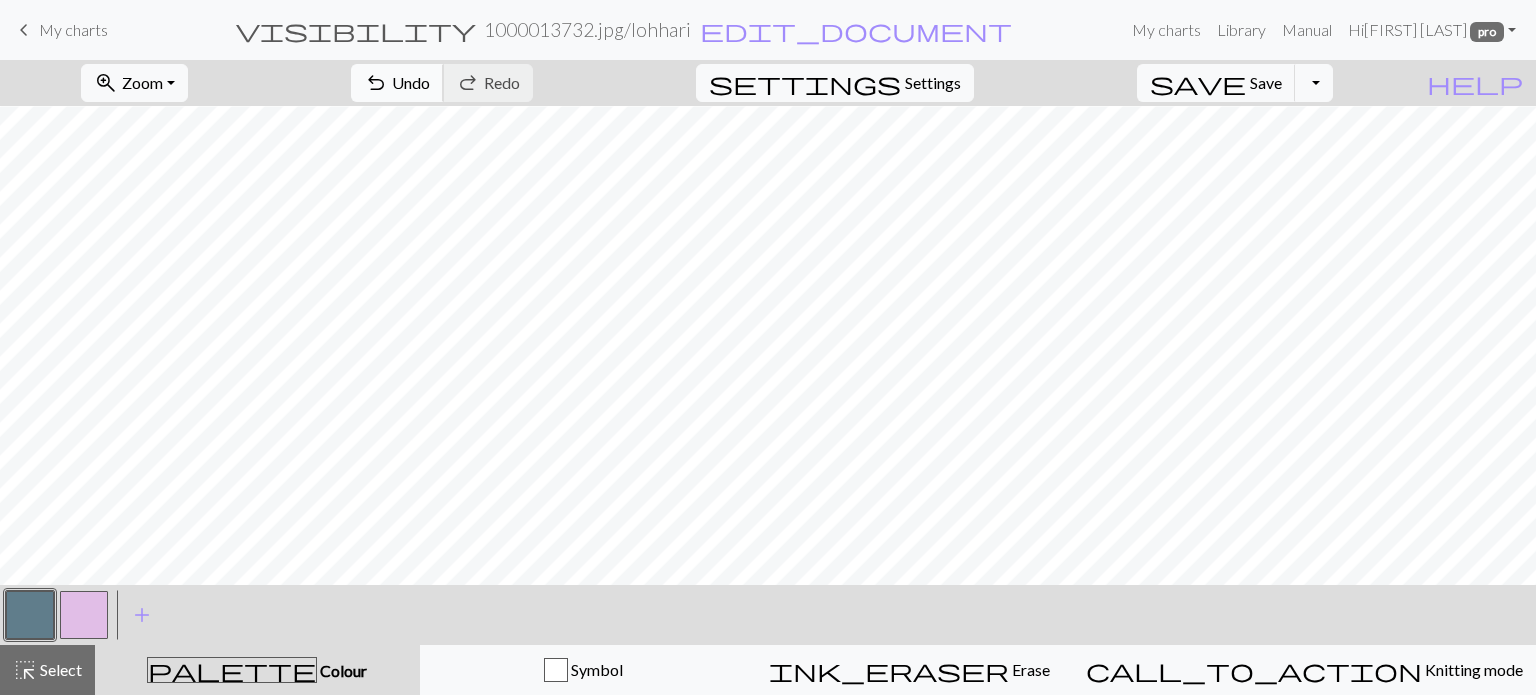 click on "undo" at bounding box center (376, 83) 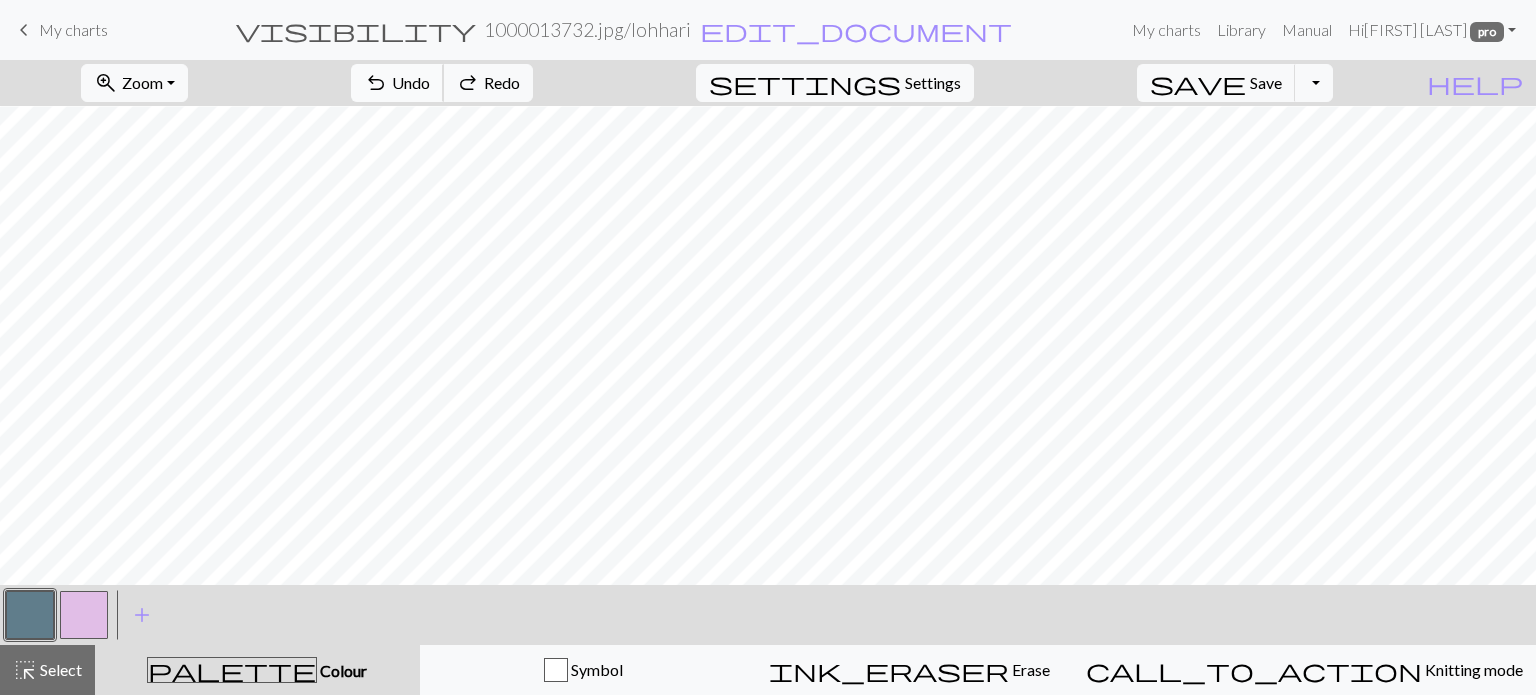click on "Undo" at bounding box center [411, 82] 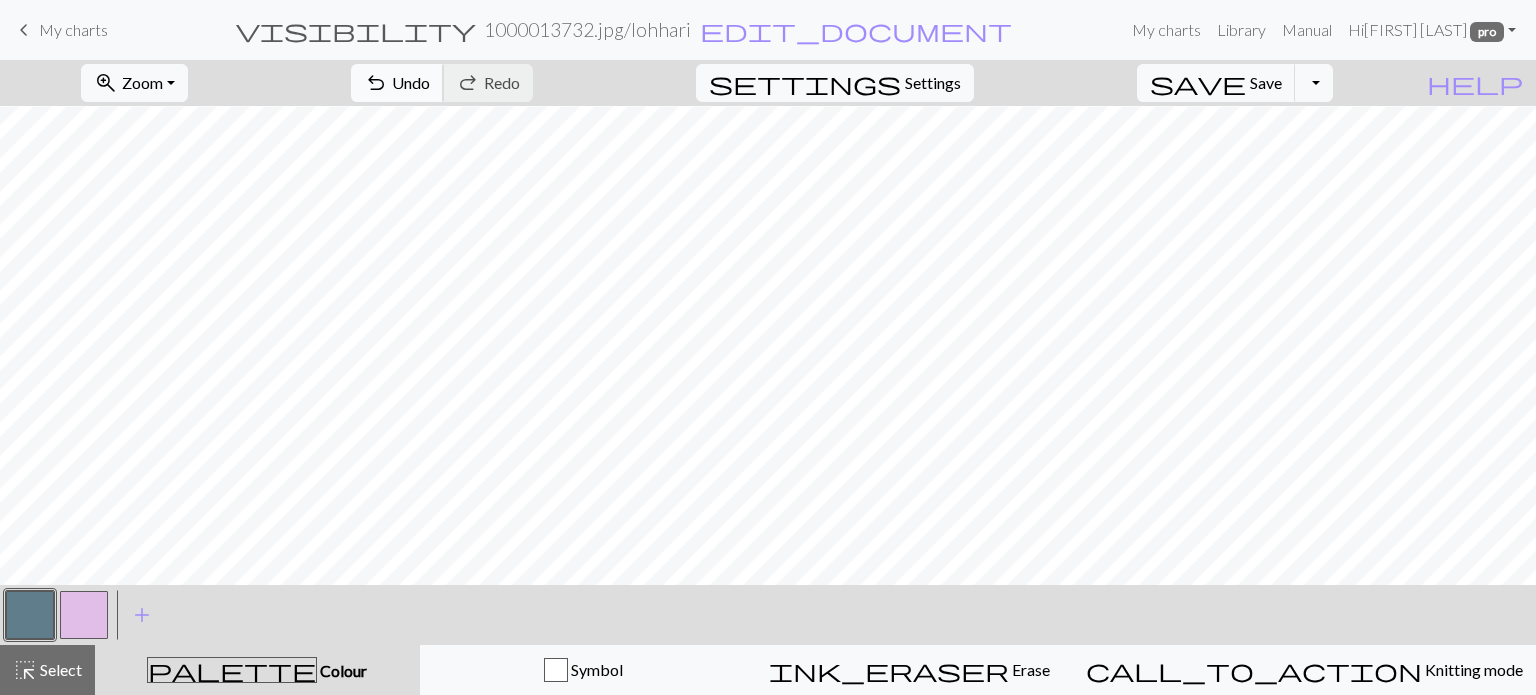 click on "undo Undo Undo" at bounding box center (397, 83) 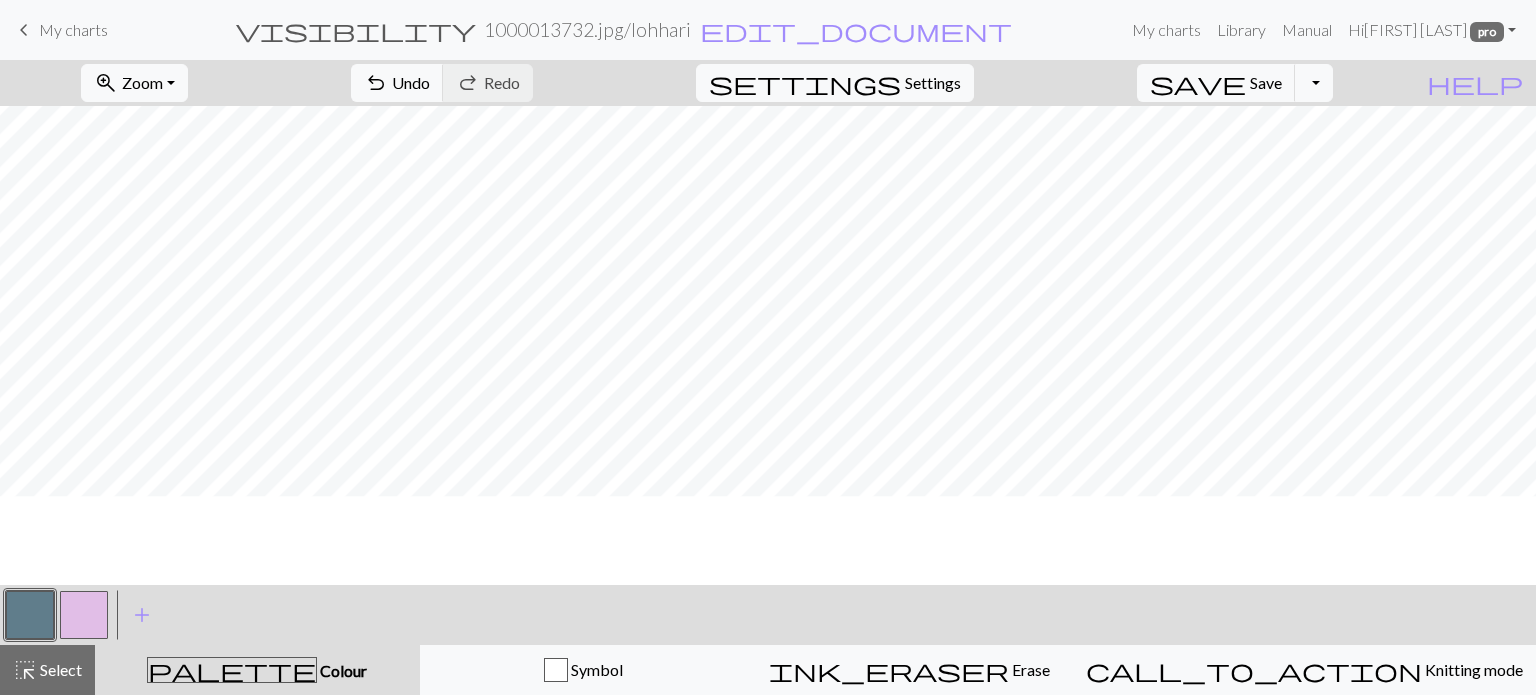 scroll, scrollTop: 385, scrollLeft: 0, axis: vertical 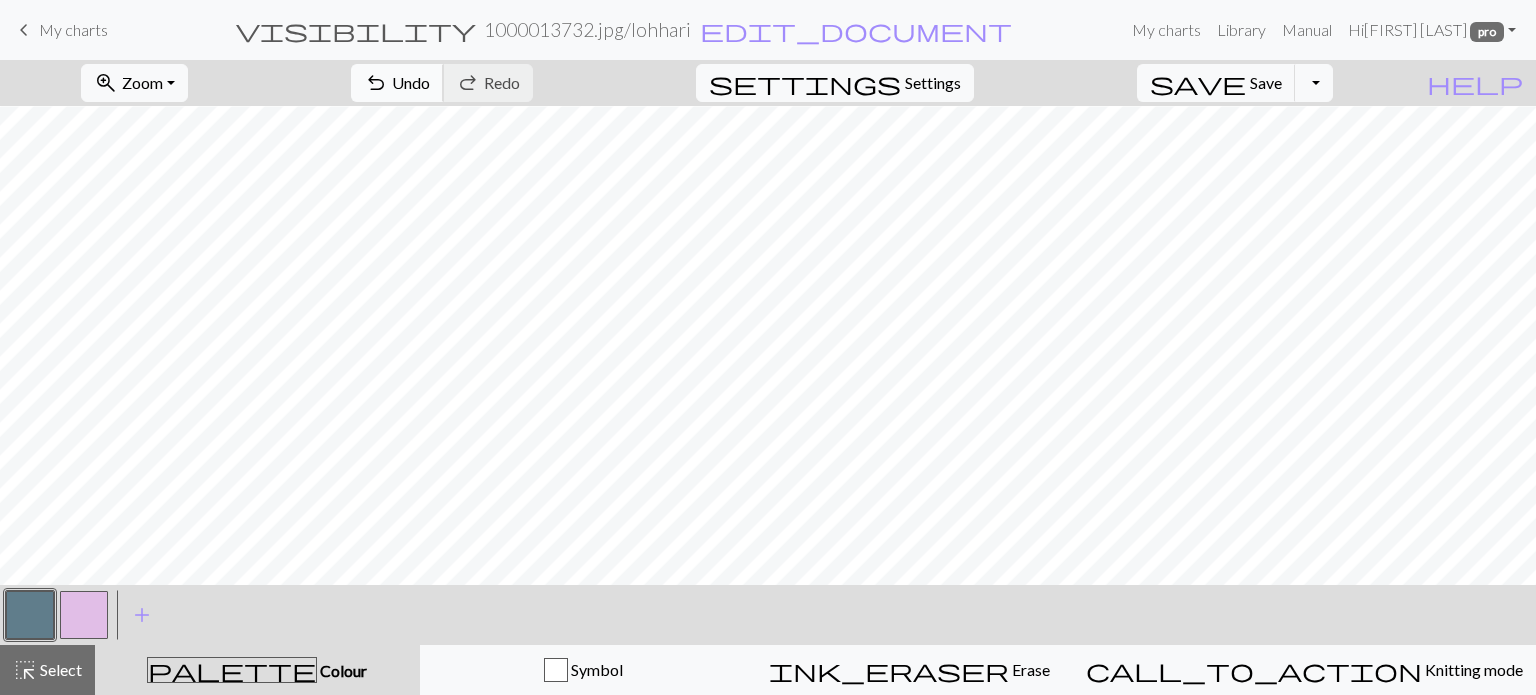 click on "Undo" at bounding box center [411, 82] 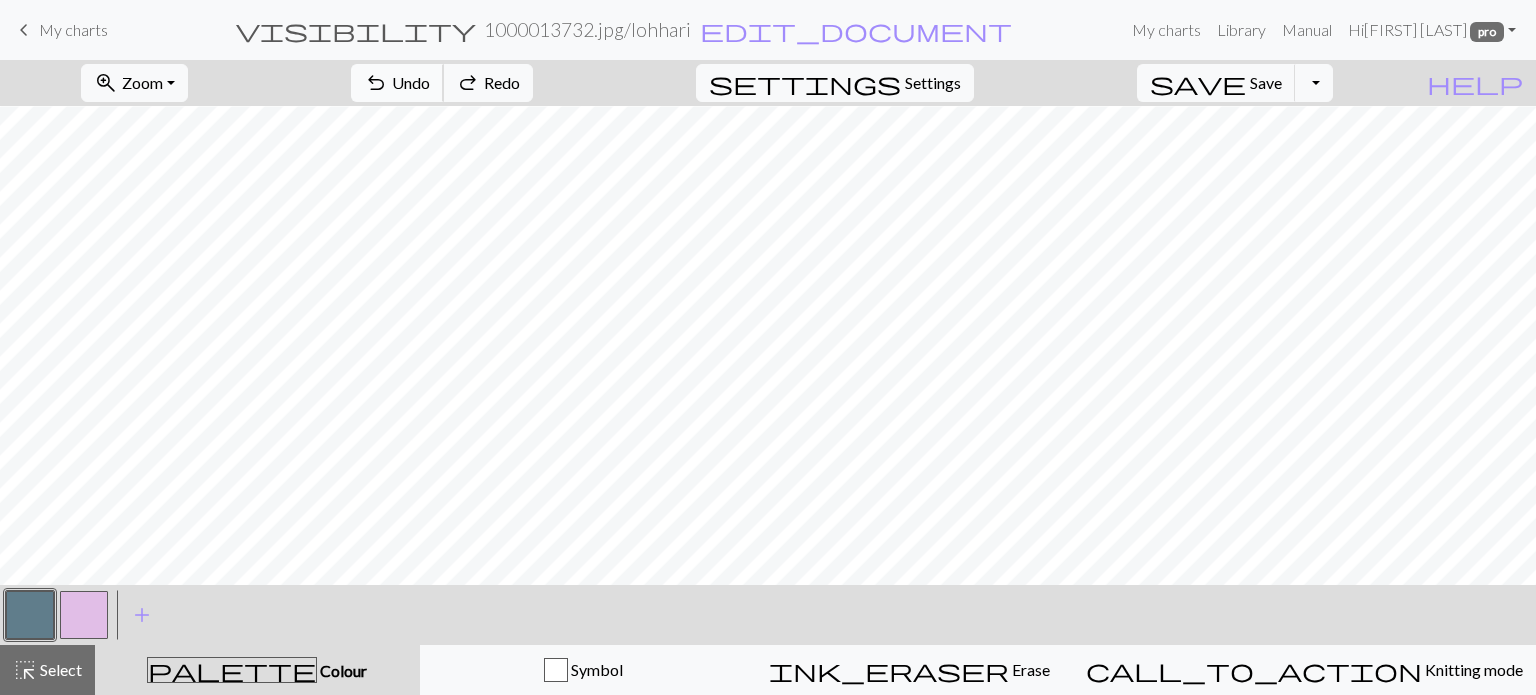 click on "Undo" at bounding box center (411, 82) 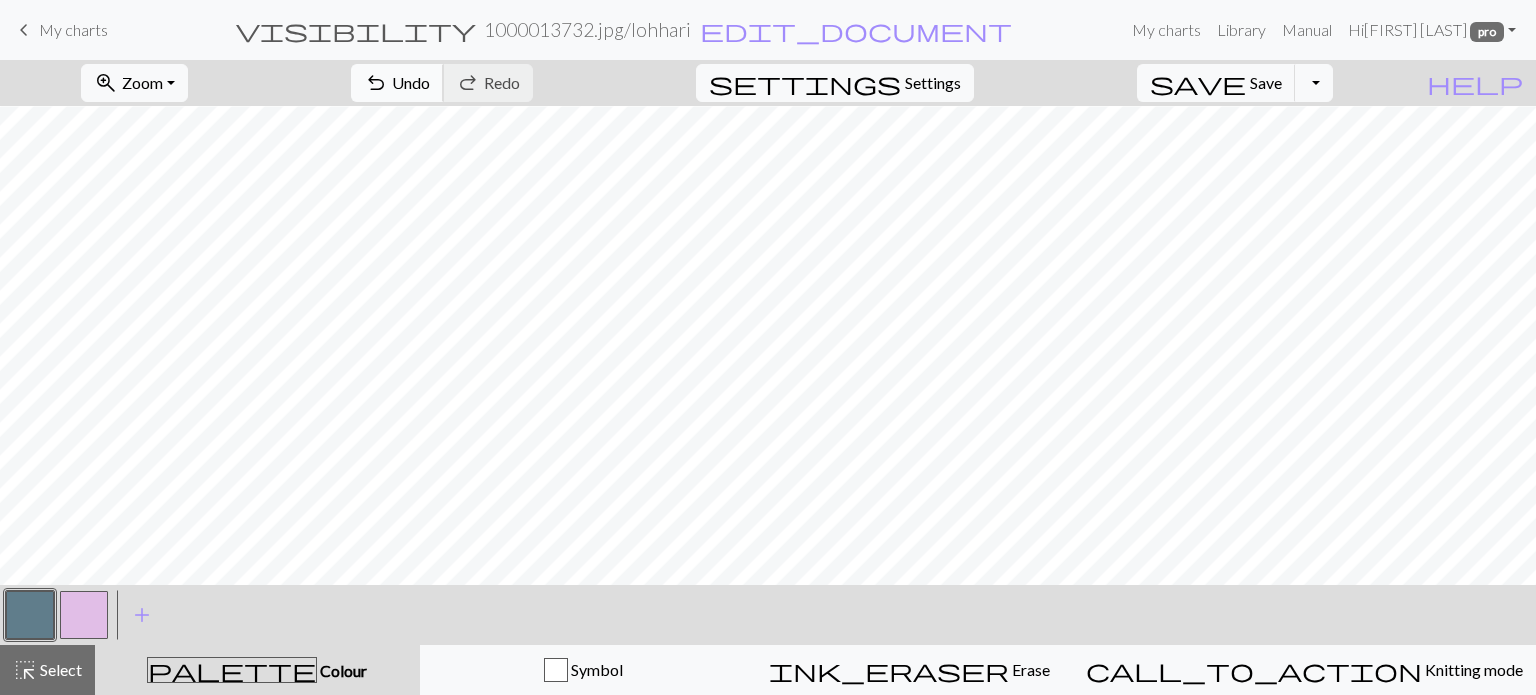 click on "Undo" at bounding box center [411, 82] 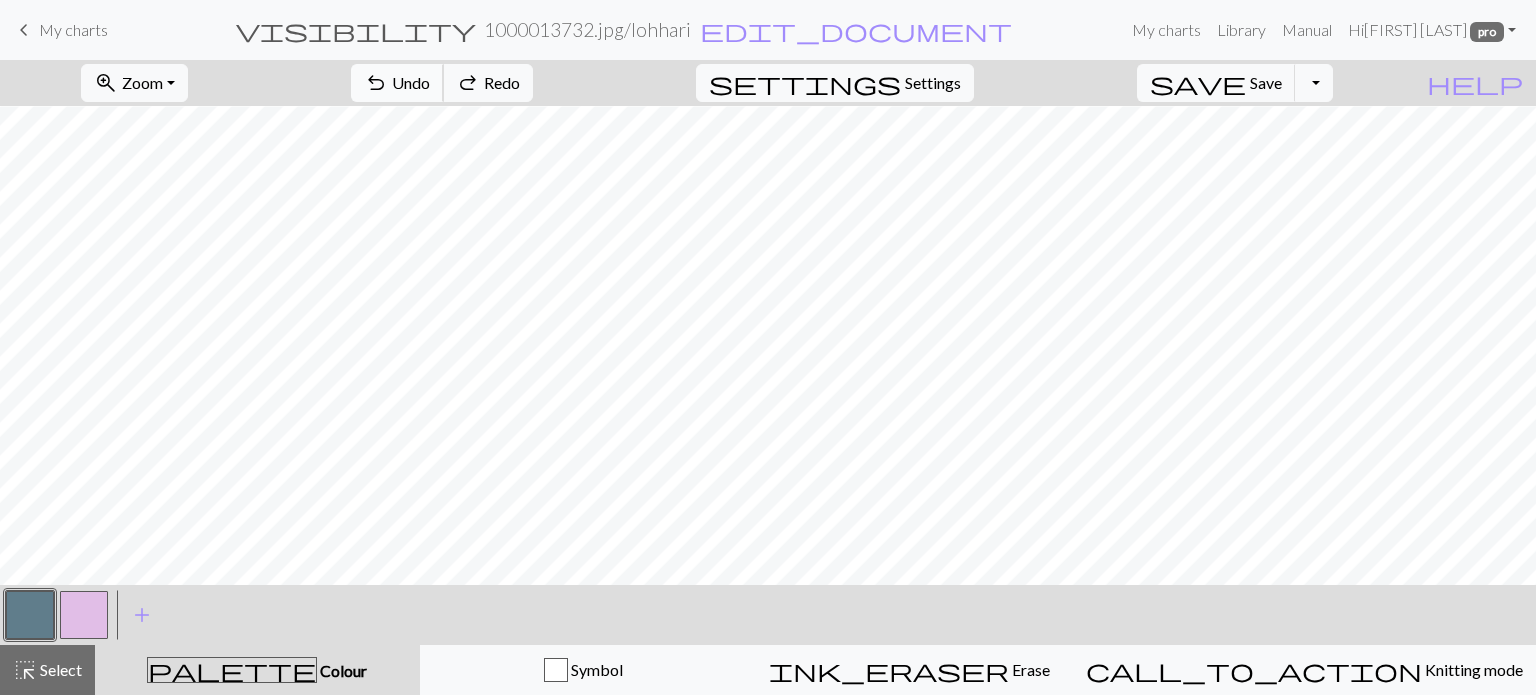 click on "Undo" at bounding box center [411, 82] 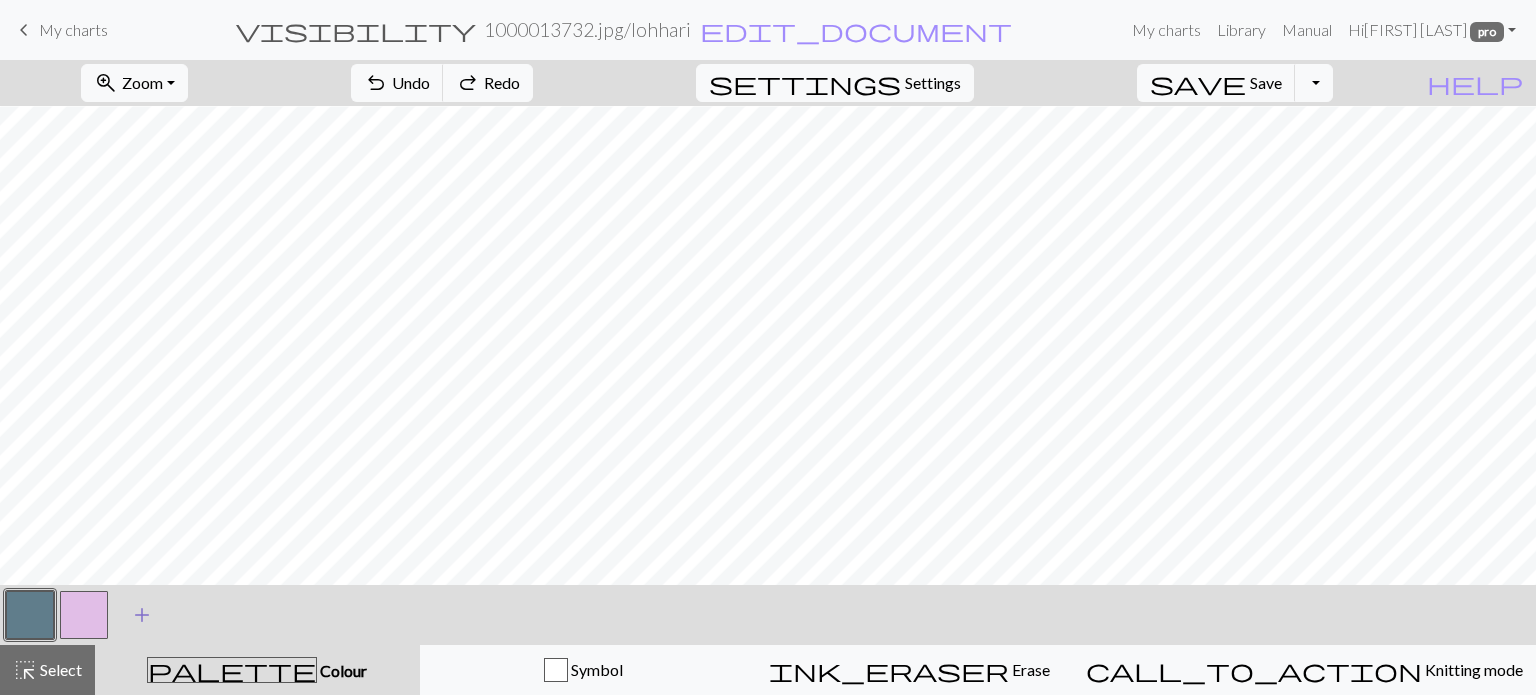 drag, startPoint x: 91, startPoint y: 617, endPoint x: 148, endPoint y: 595, distance: 61.09828 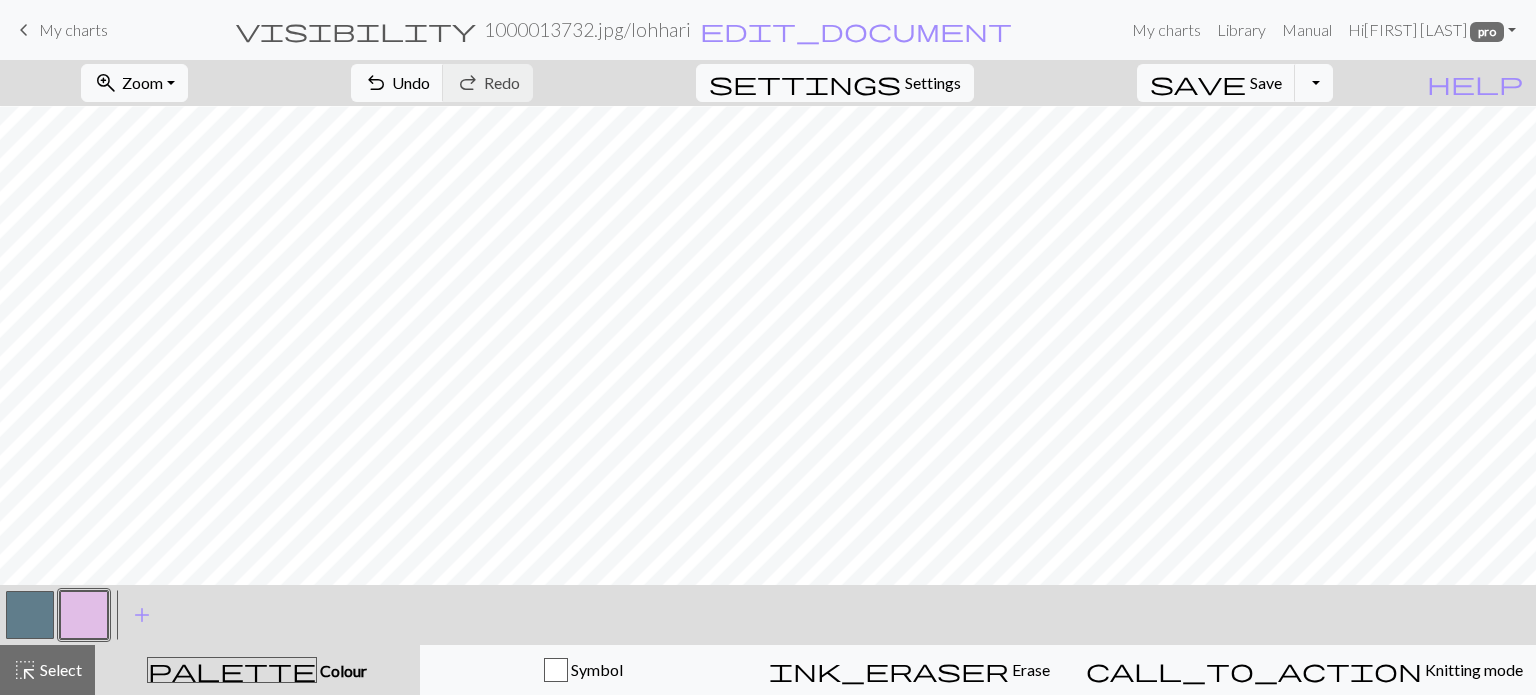 drag, startPoint x: 17, startPoint y: 619, endPoint x: 208, endPoint y: 570, distance: 197.1852 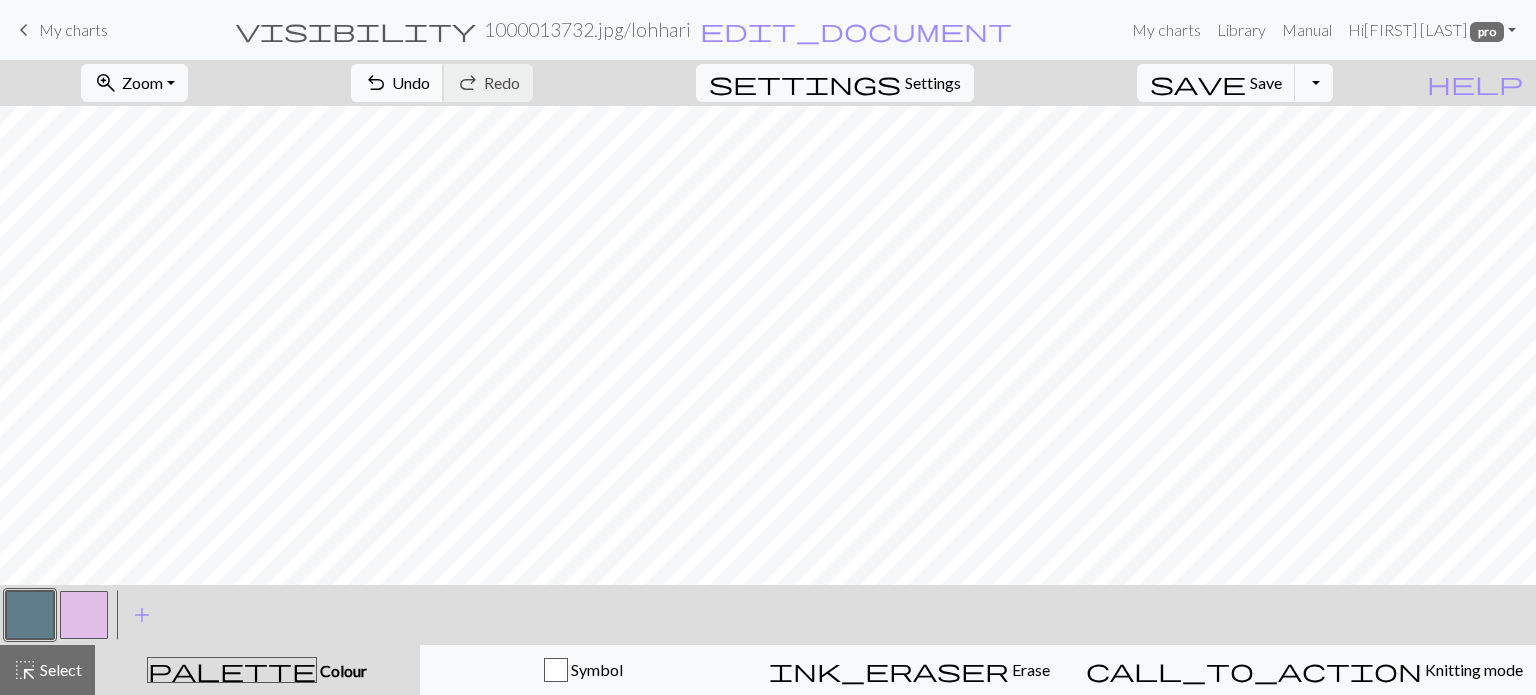 click on "undo Undo Undo" at bounding box center [397, 83] 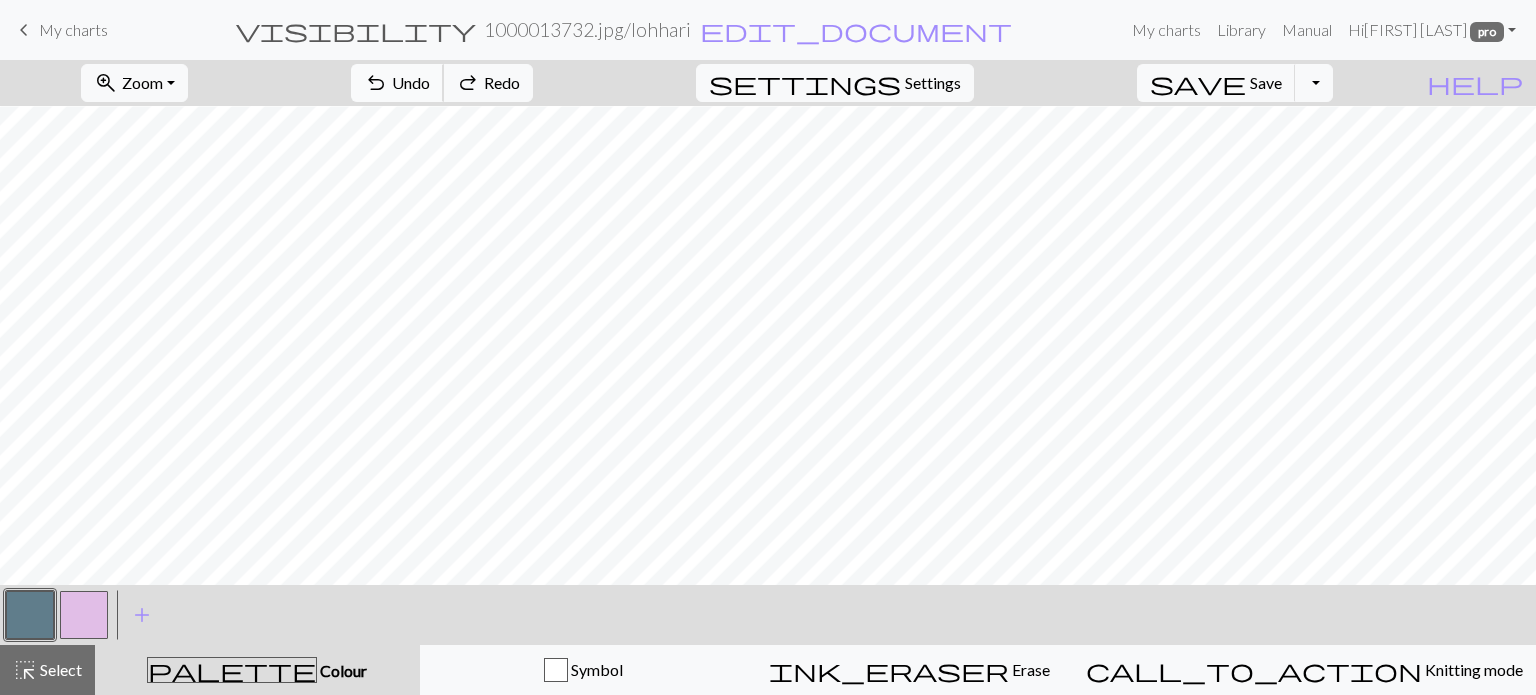 click on "undo Undo Undo" at bounding box center [397, 83] 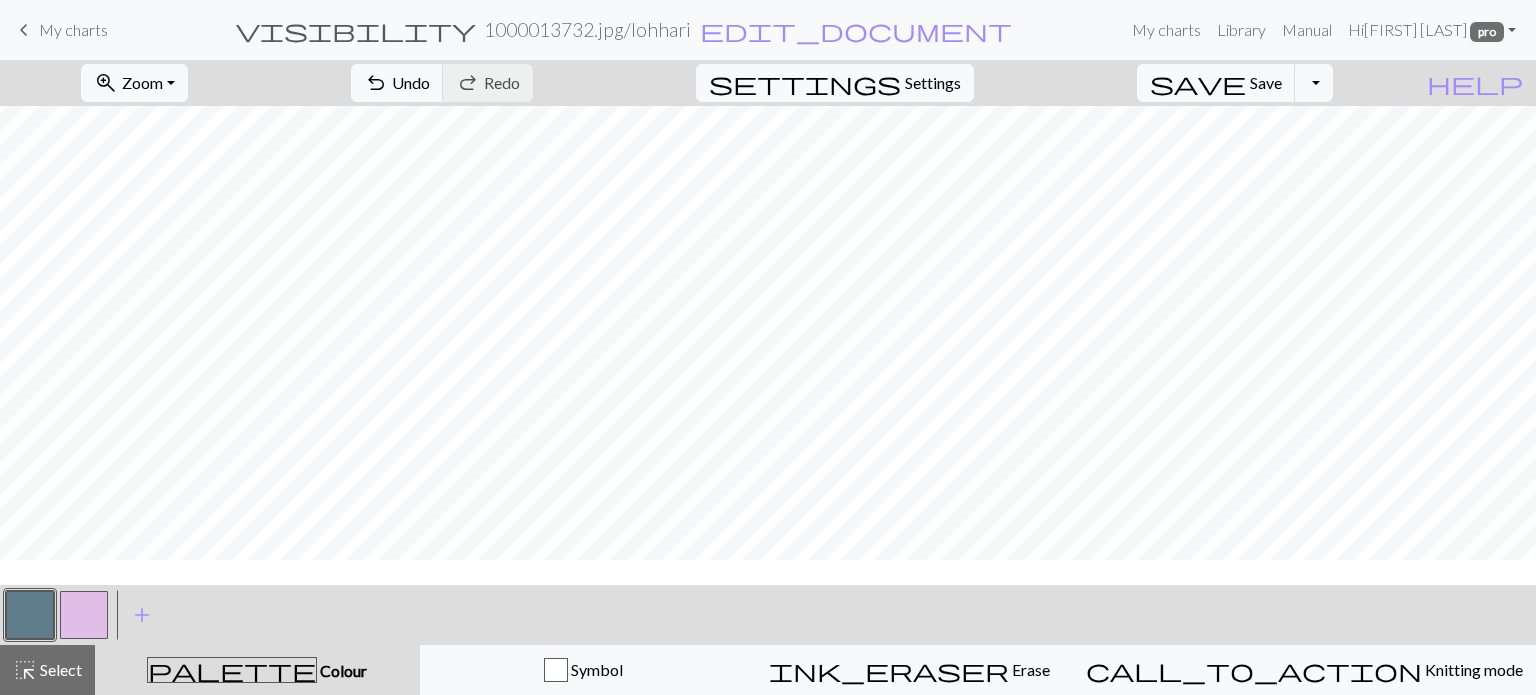 scroll, scrollTop: 285, scrollLeft: 0, axis: vertical 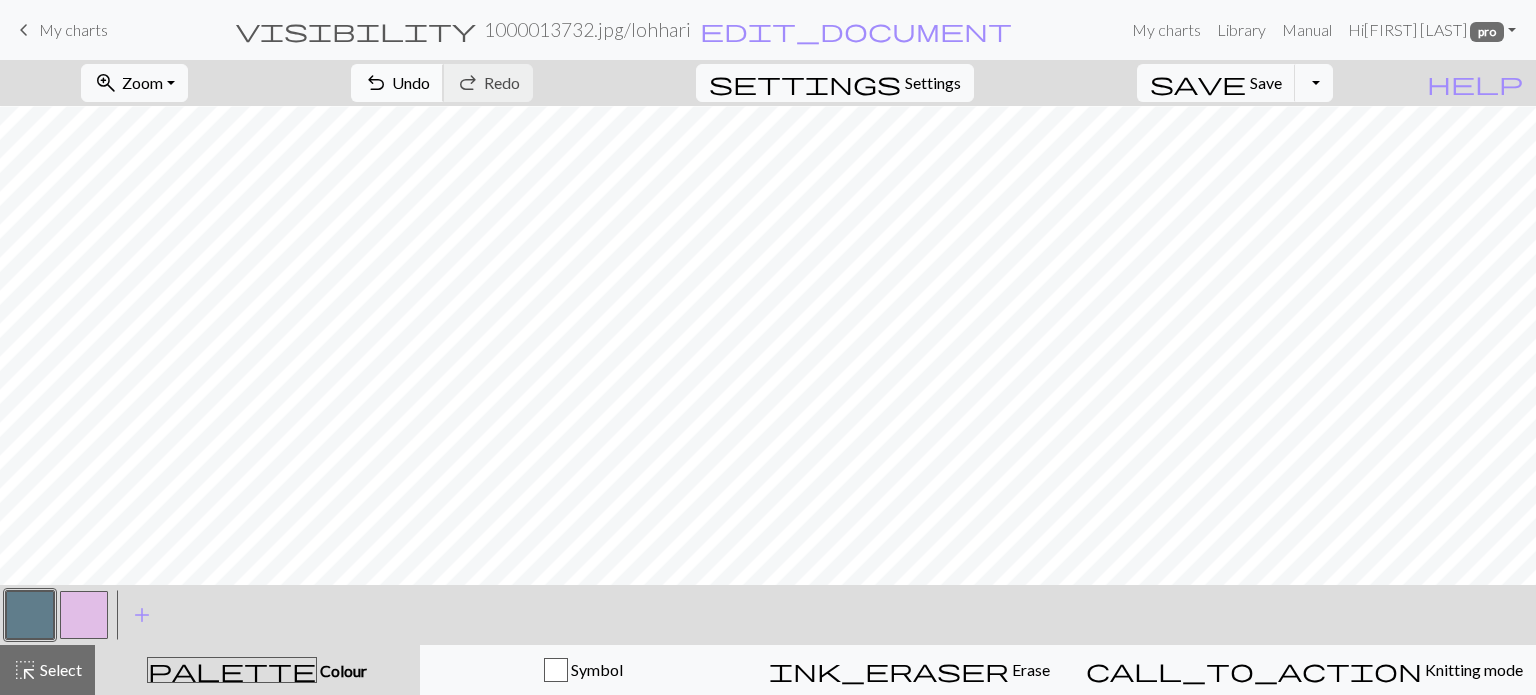 click on "Undo" at bounding box center [411, 82] 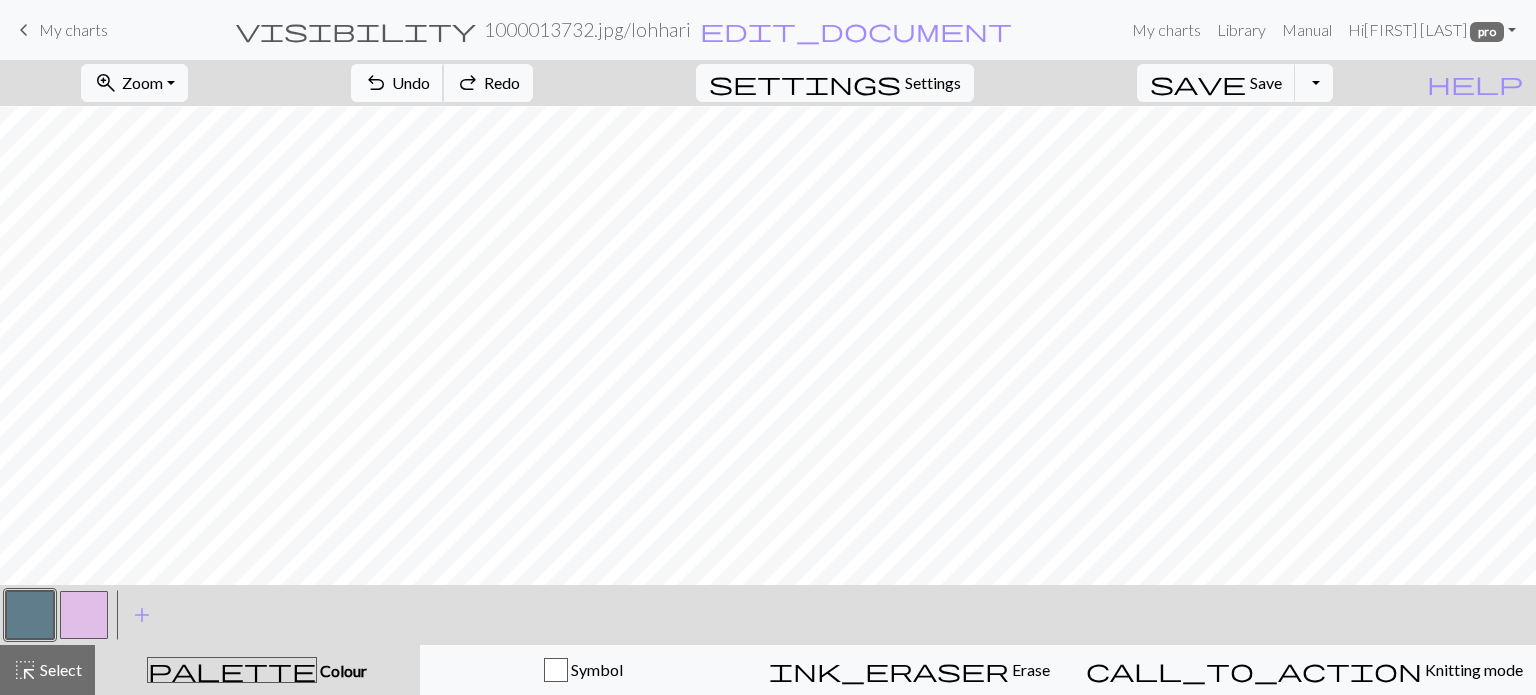 click on "Undo" at bounding box center (411, 82) 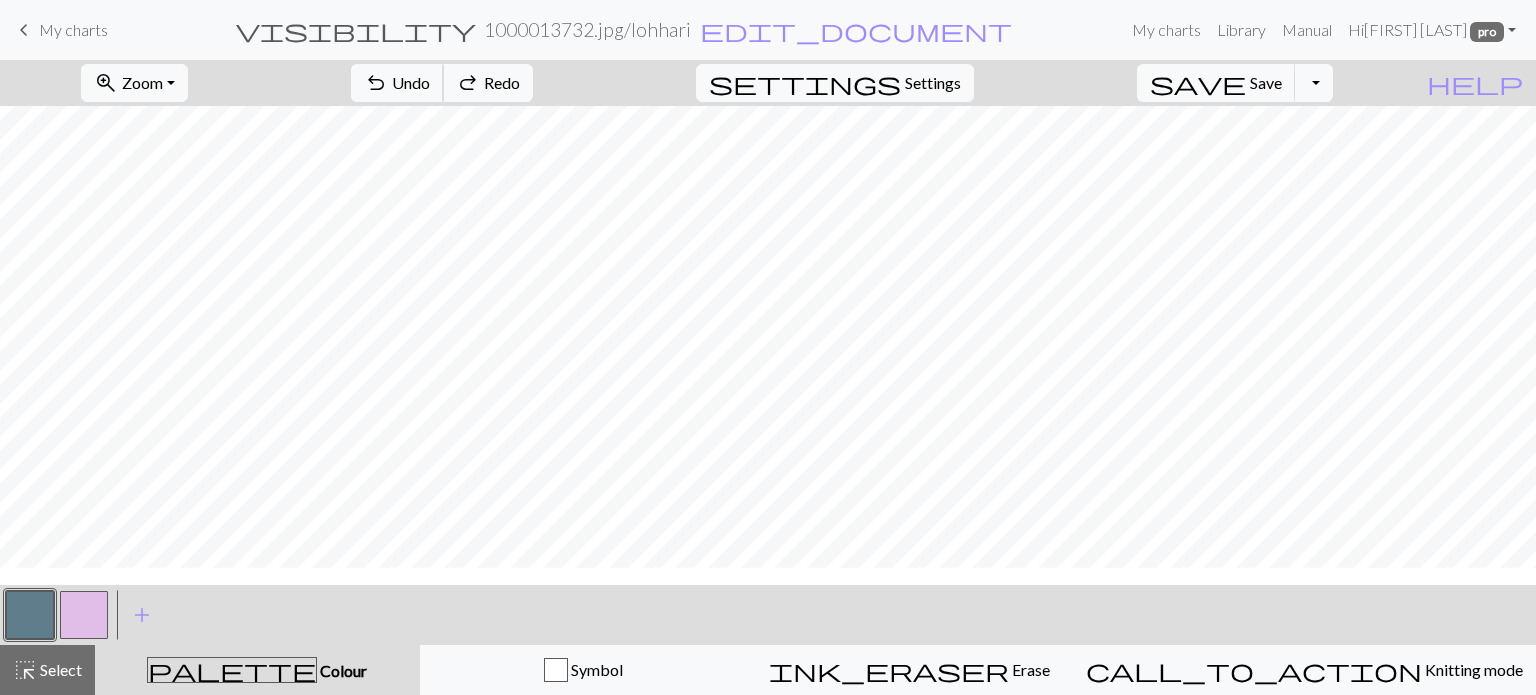scroll, scrollTop: 85, scrollLeft: 0, axis: vertical 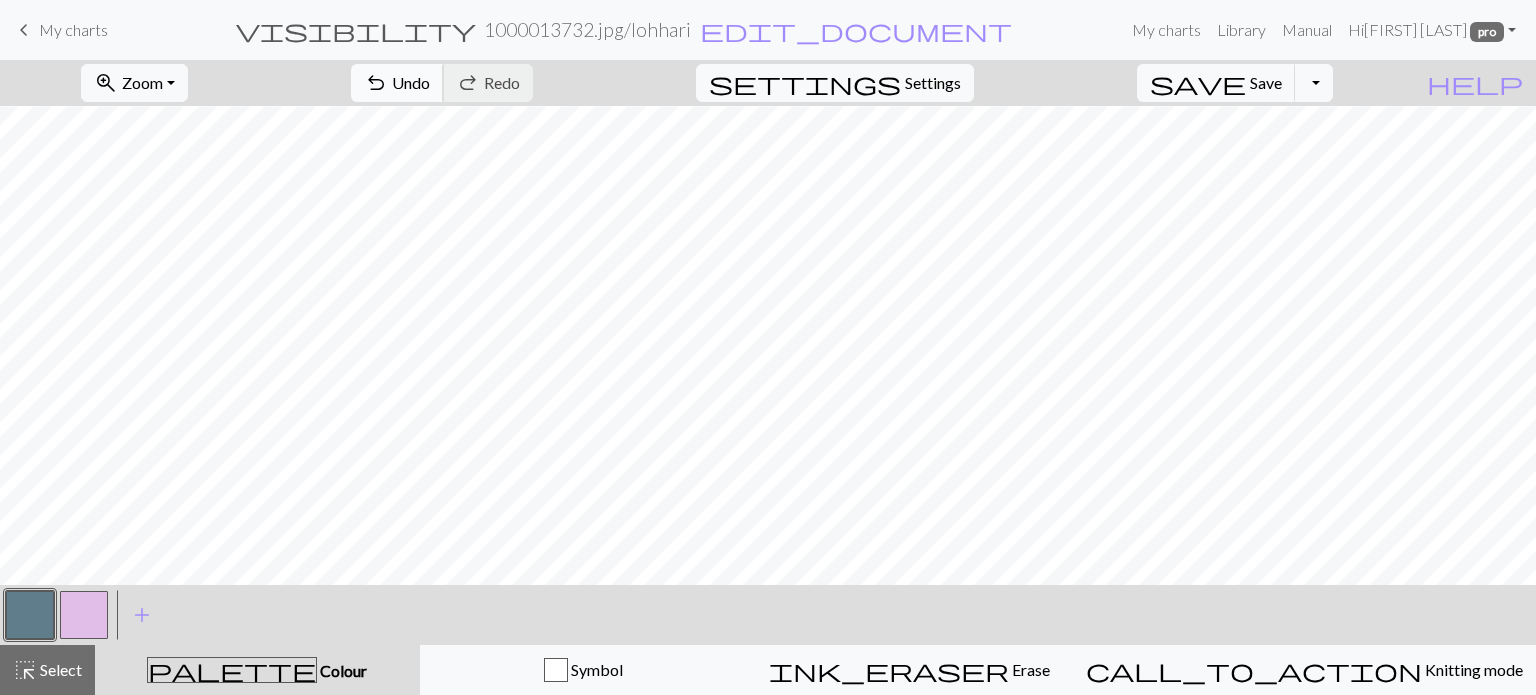 click on "undo" at bounding box center [376, 83] 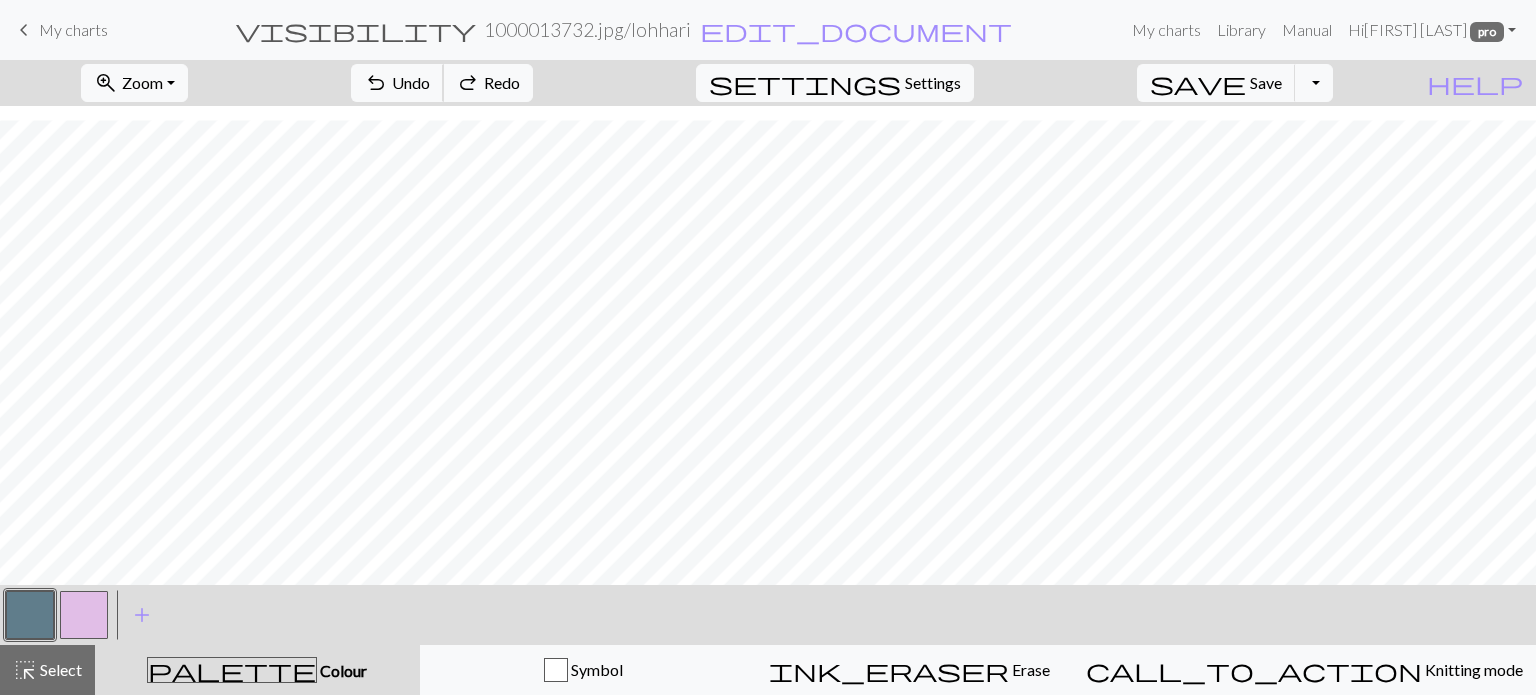 scroll, scrollTop: 585, scrollLeft: 0, axis: vertical 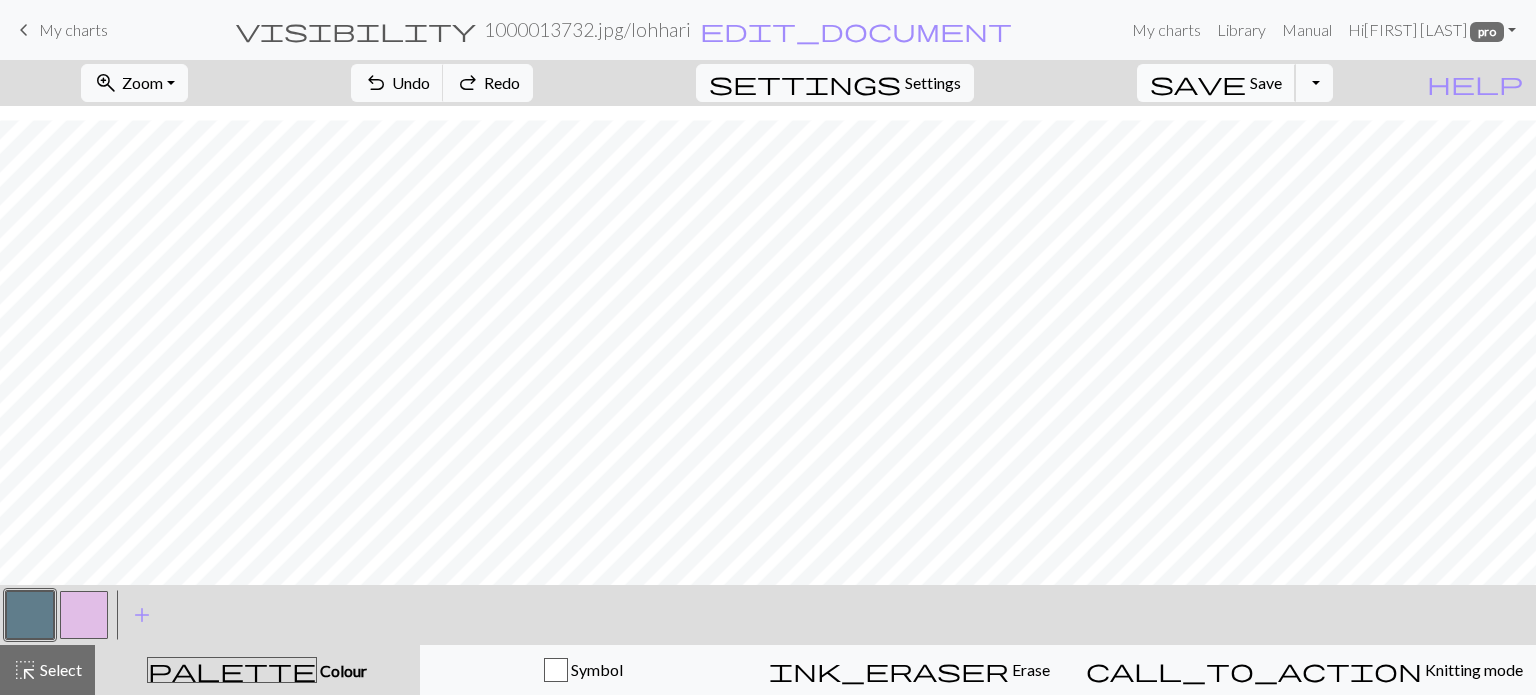 click on "Save" at bounding box center (1266, 82) 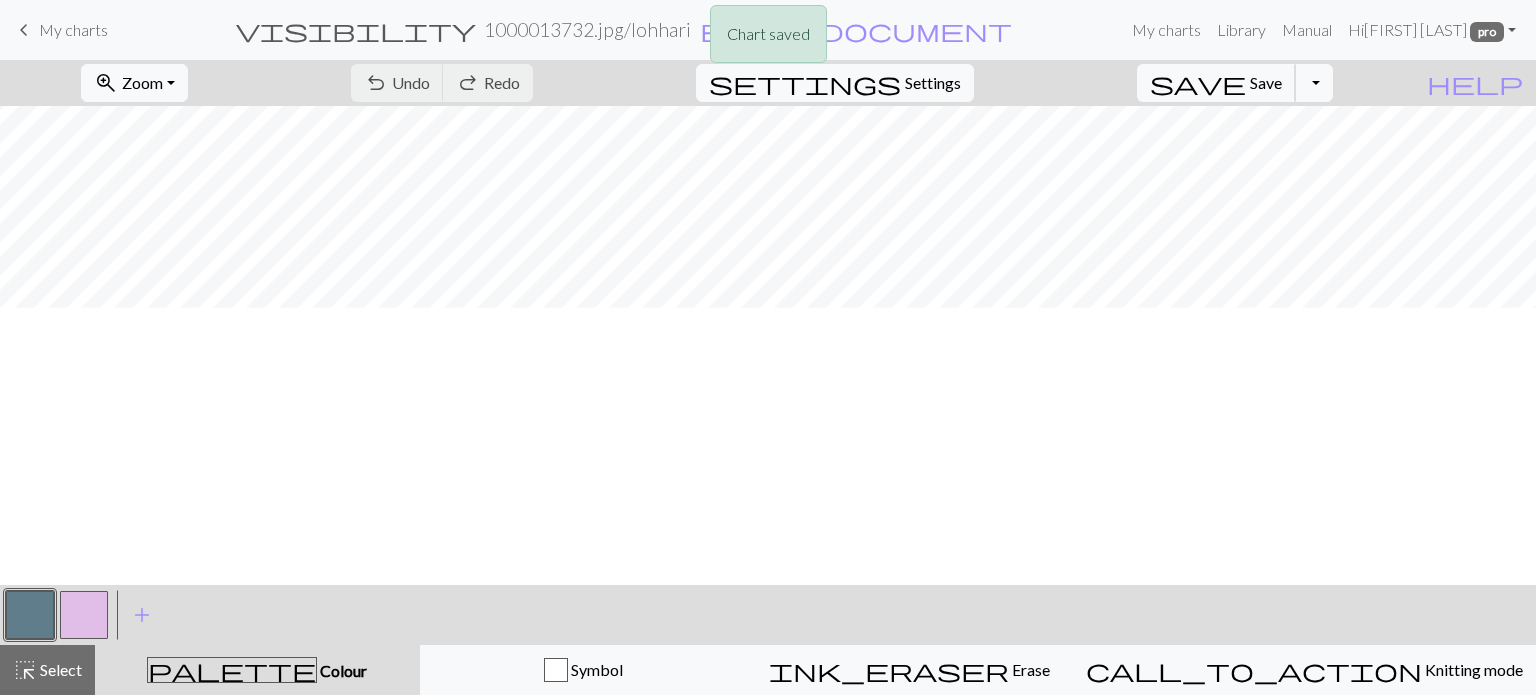 scroll, scrollTop: 85, scrollLeft: 0, axis: vertical 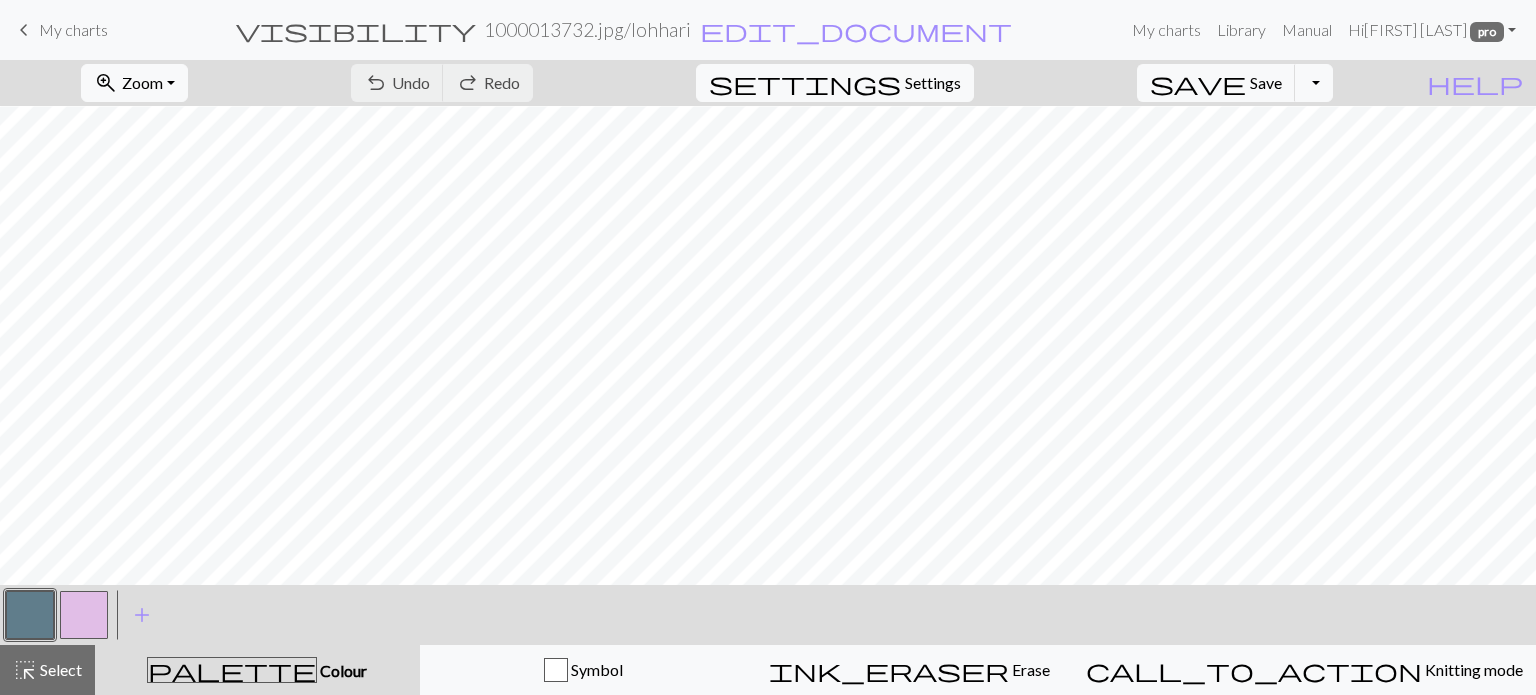 click at bounding box center (84, 615) 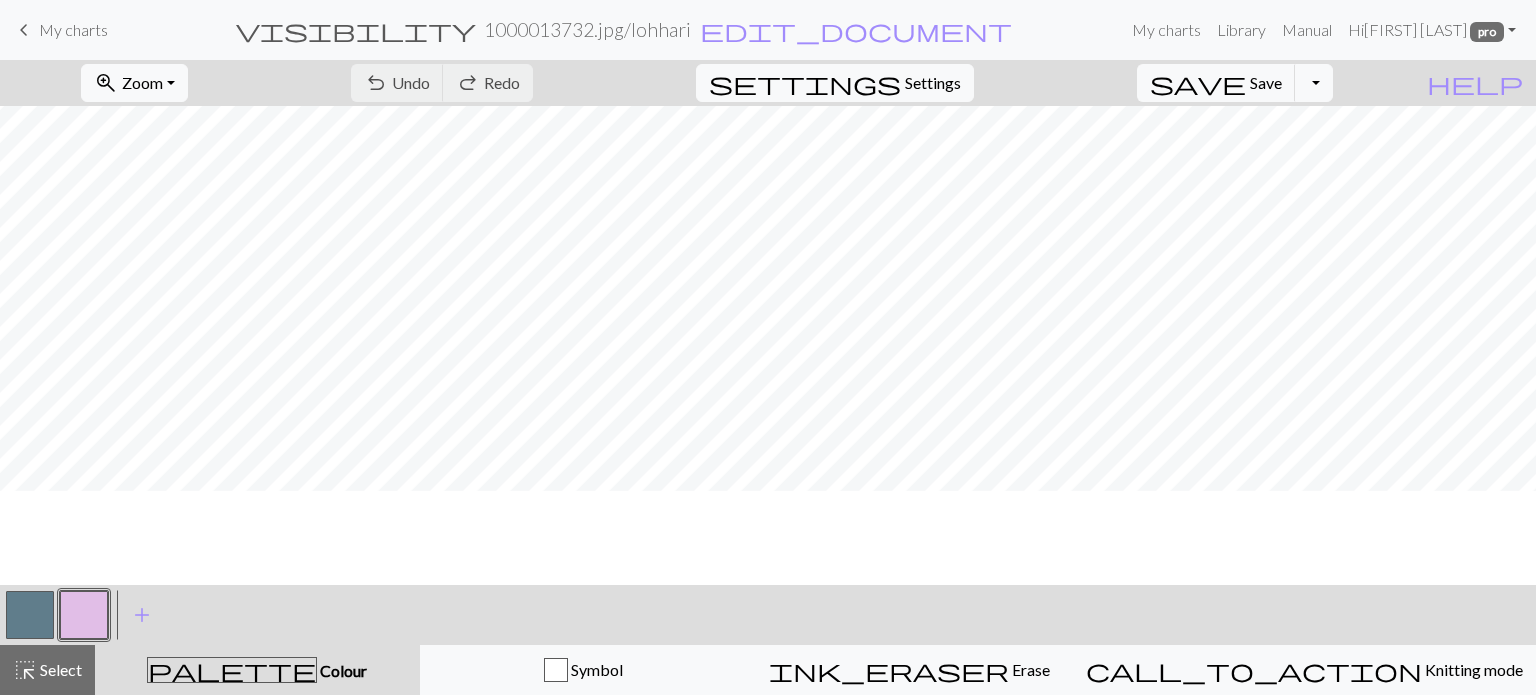 scroll, scrollTop: 0, scrollLeft: 0, axis: both 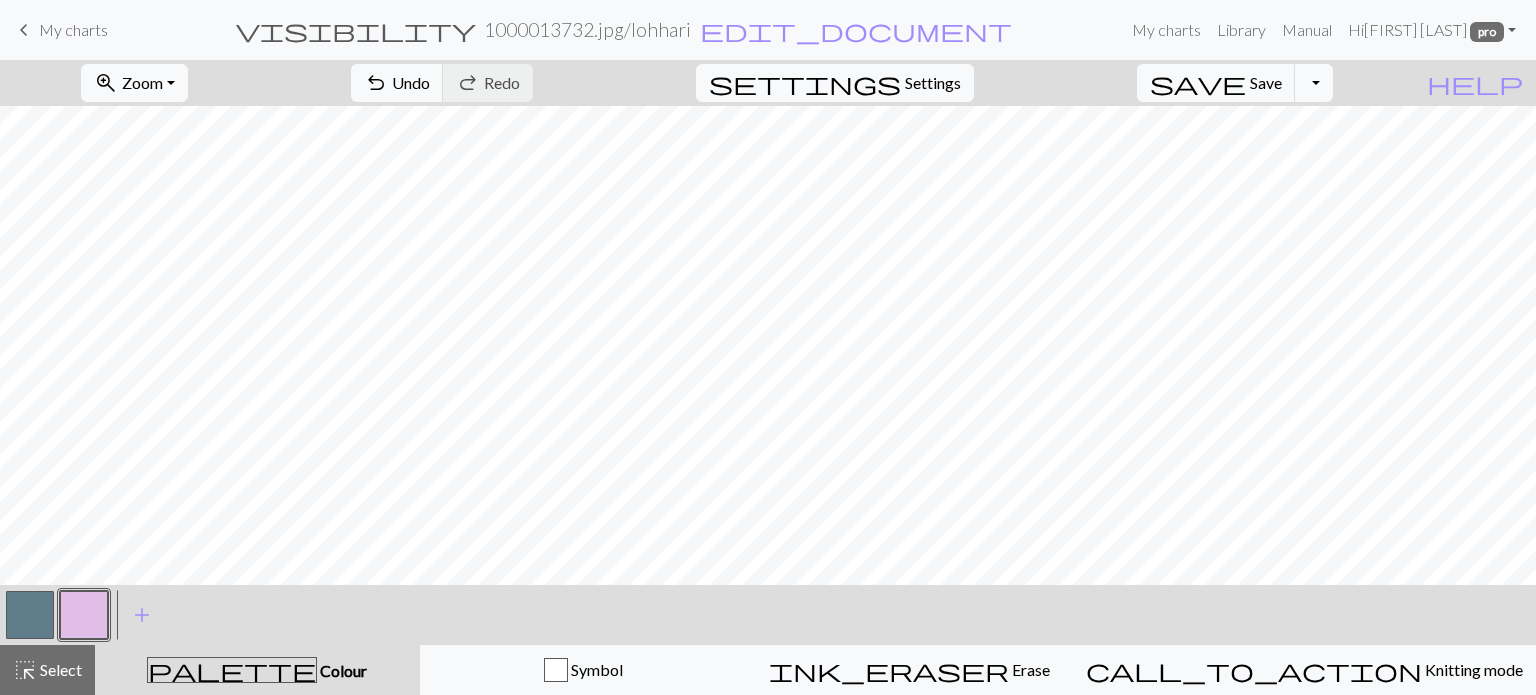 drag, startPoint x: 20, startPoint y: 607, endPoint x: 73, endPoint y: 571, distance: 64.070274 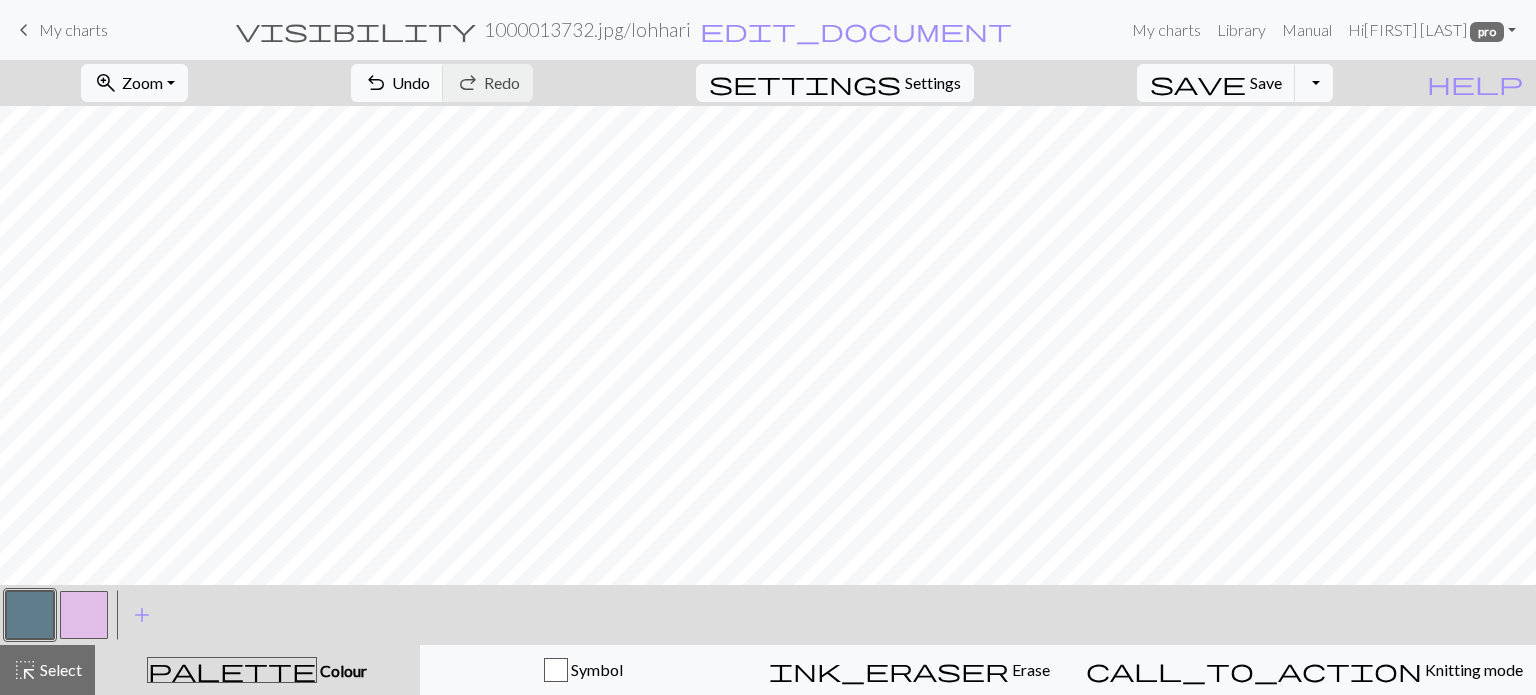 click at bounding box center (84, 615) 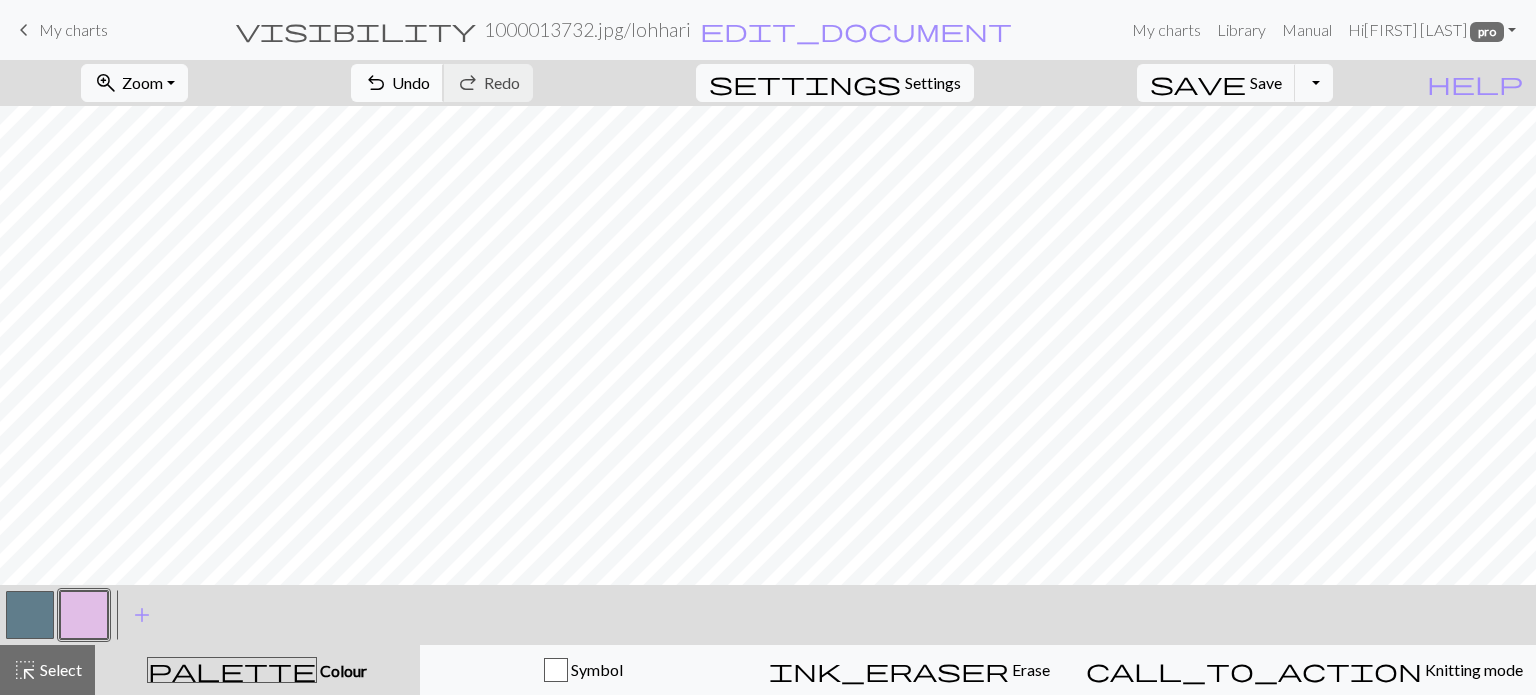 click on "undo" at bounding box center (376, 83) 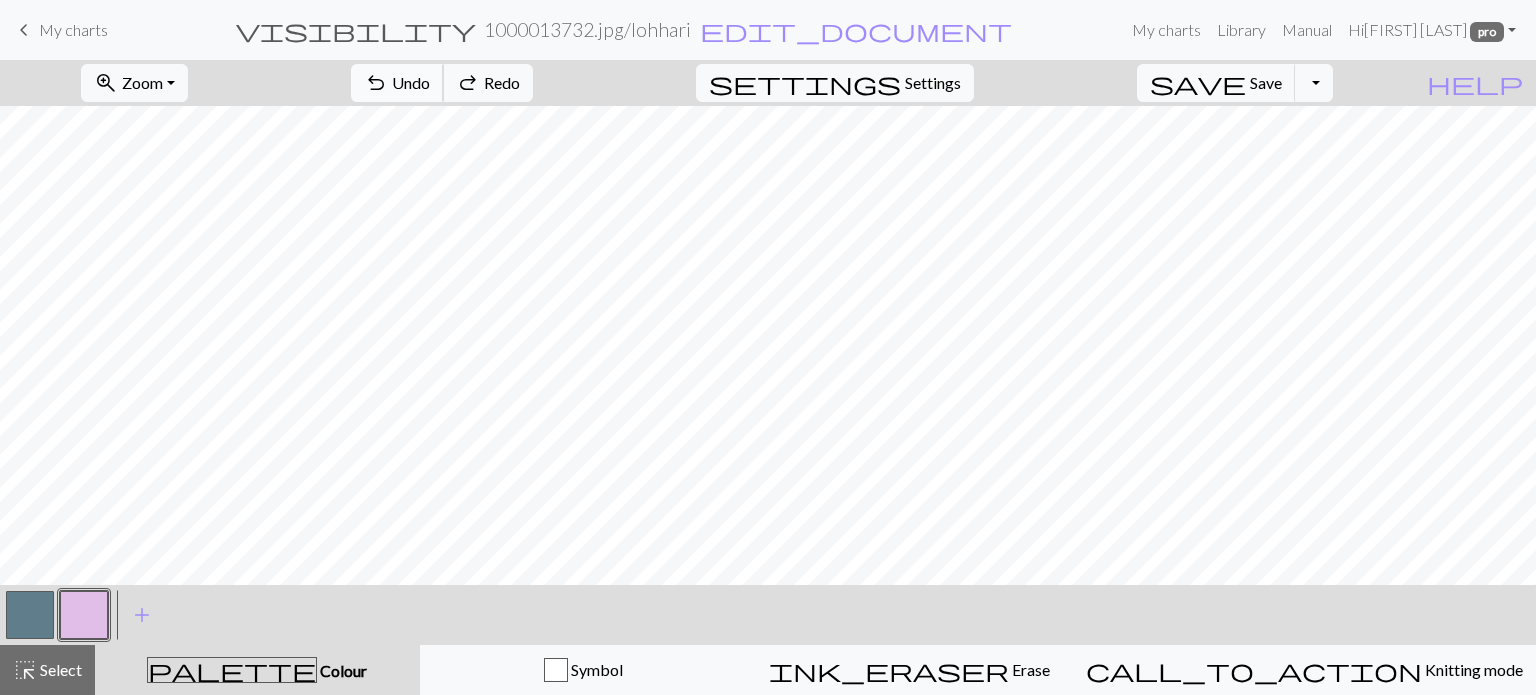 click on "undo" at bounding box center [376, 83] 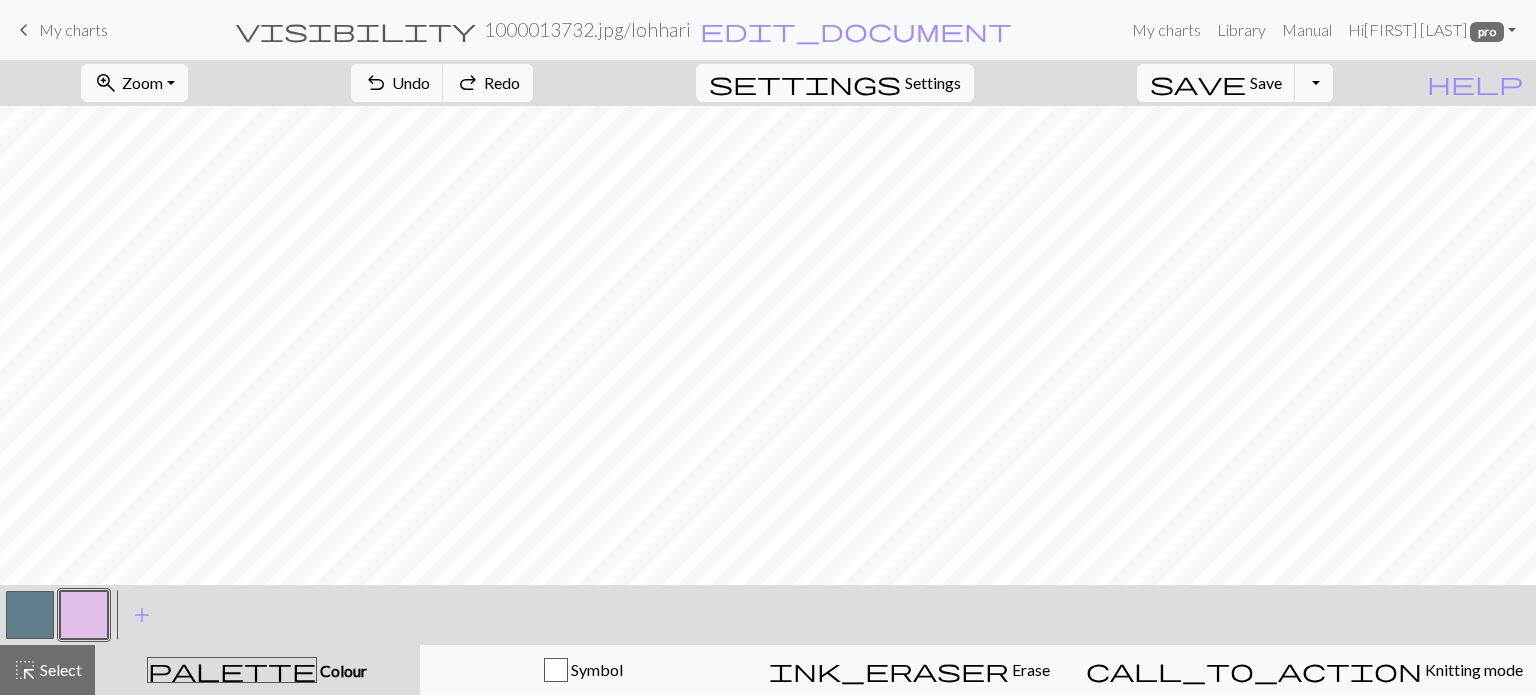 click on "undo Undo Undo redo Redo Redo" at bounding box center [442, 83] 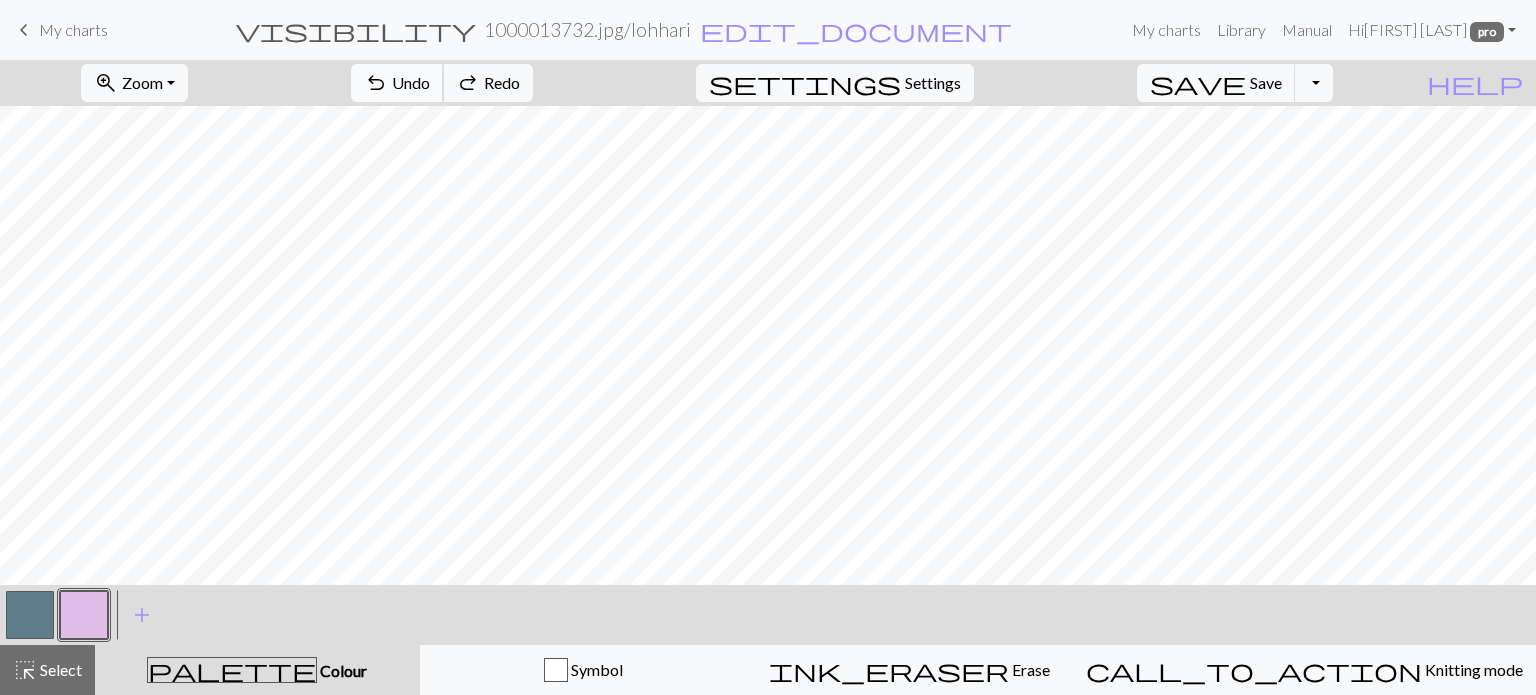 click on "undo Undo Undo" at bounding box center [397, 83] 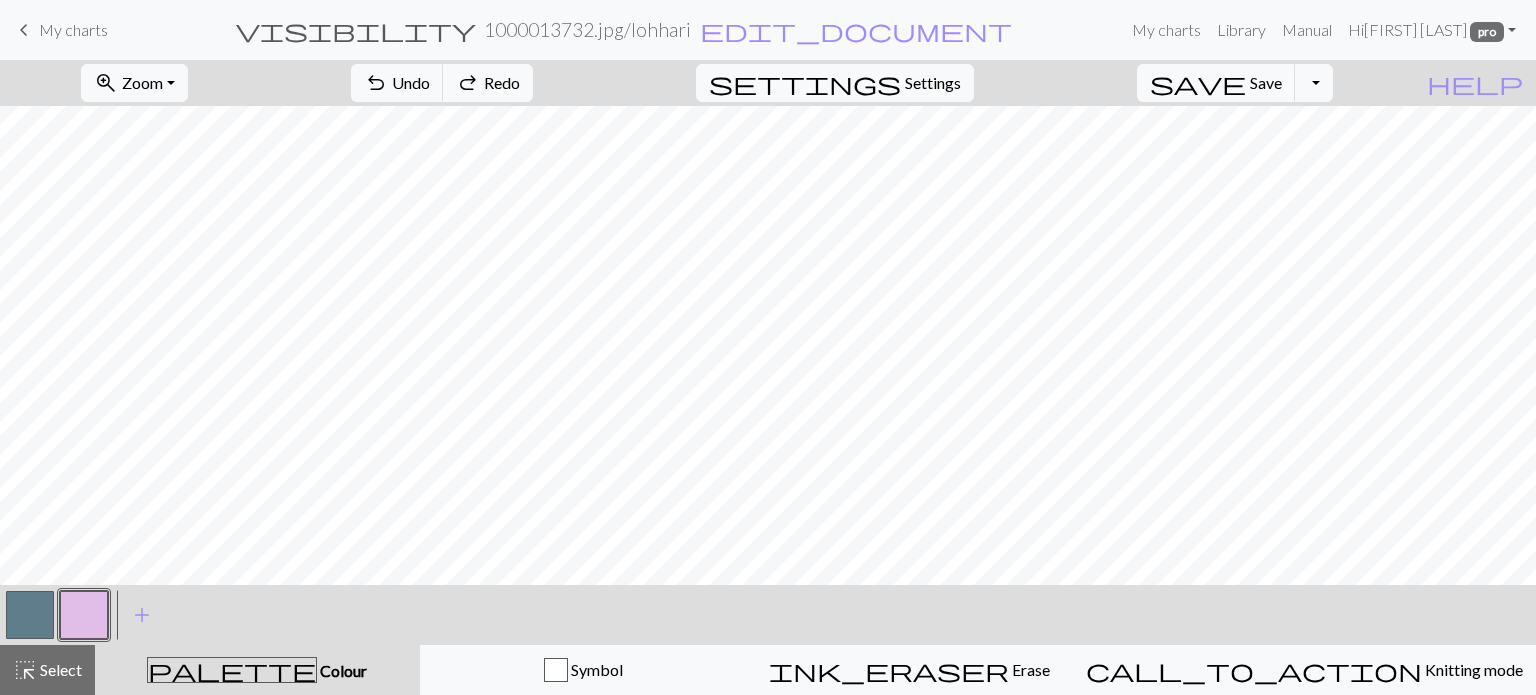 click at bounding box center (30, 615) 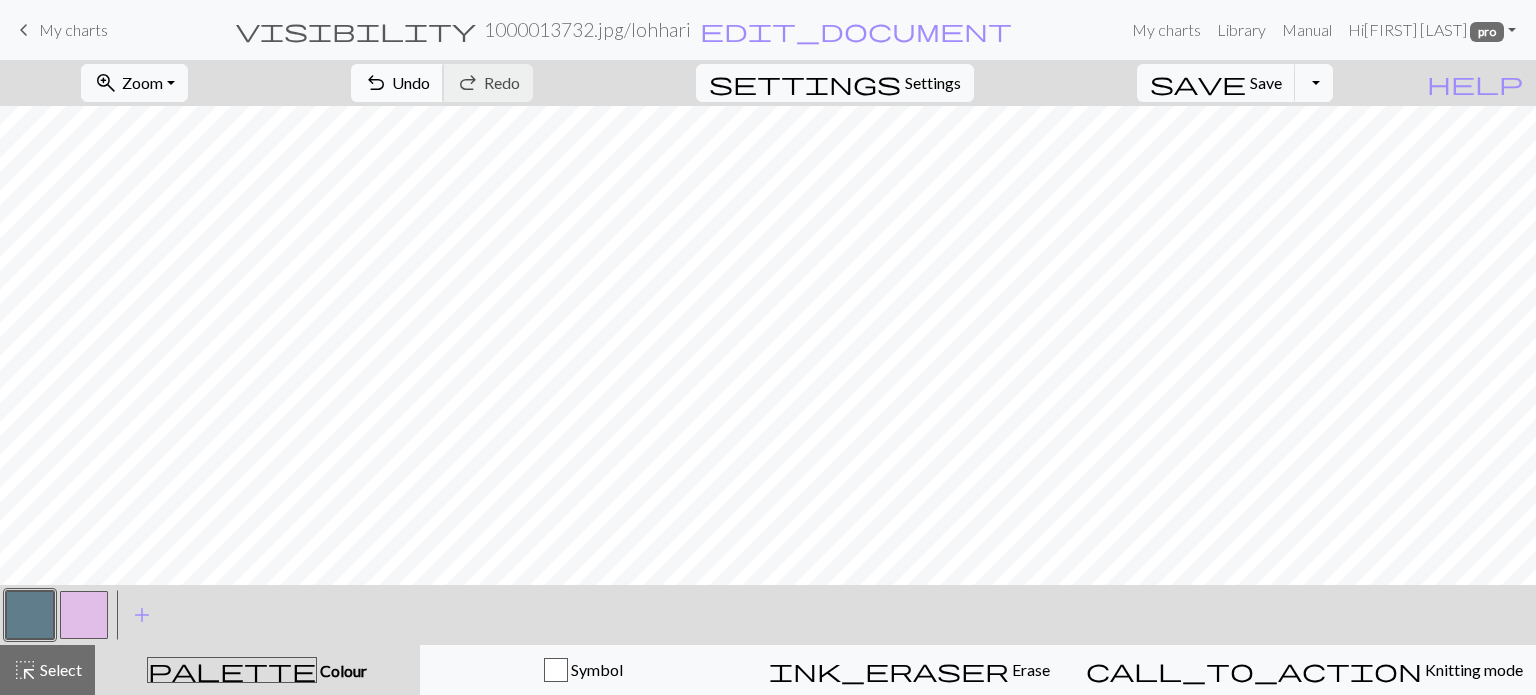 click on "Undo" at bounding box center [411, 82] 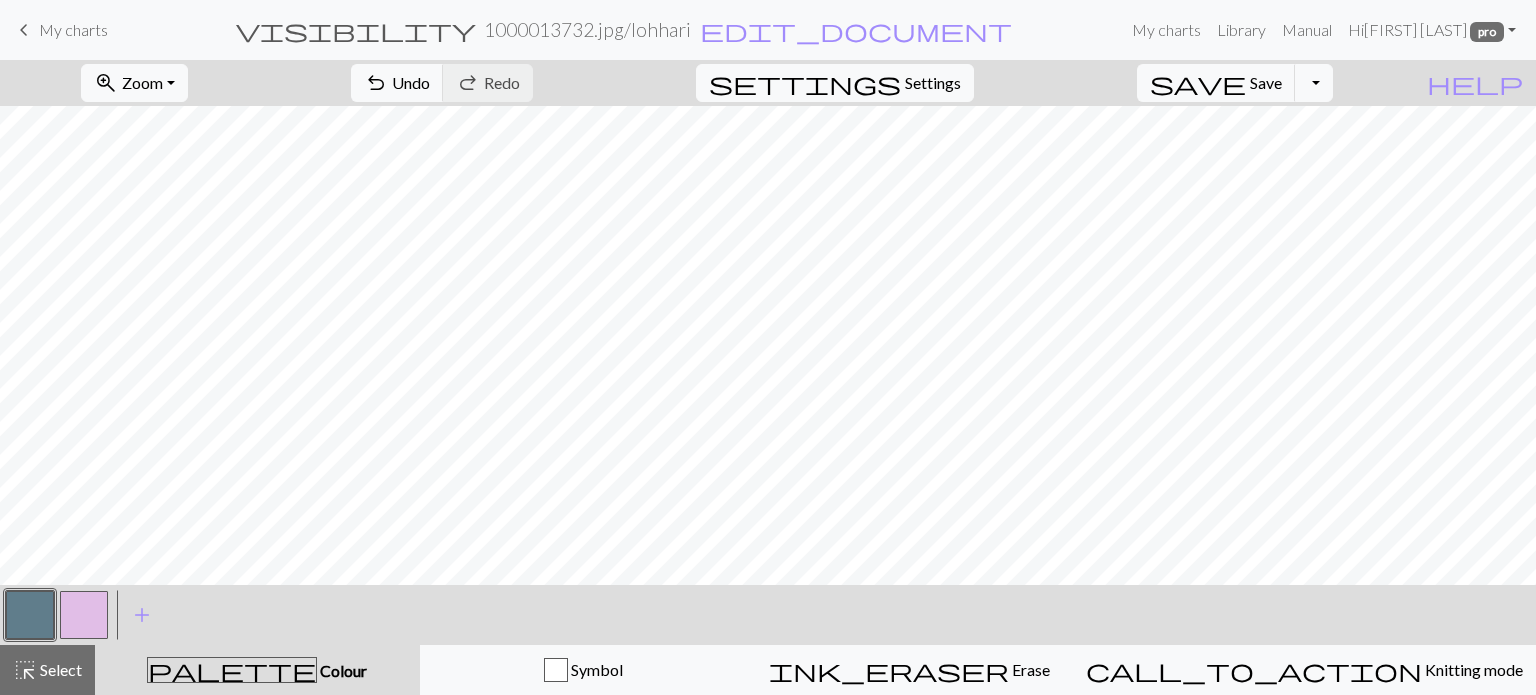 drag, startPoint x: 78, startPoint y: 626, endPoint x: 118, endPoint y: 584, distance: 58 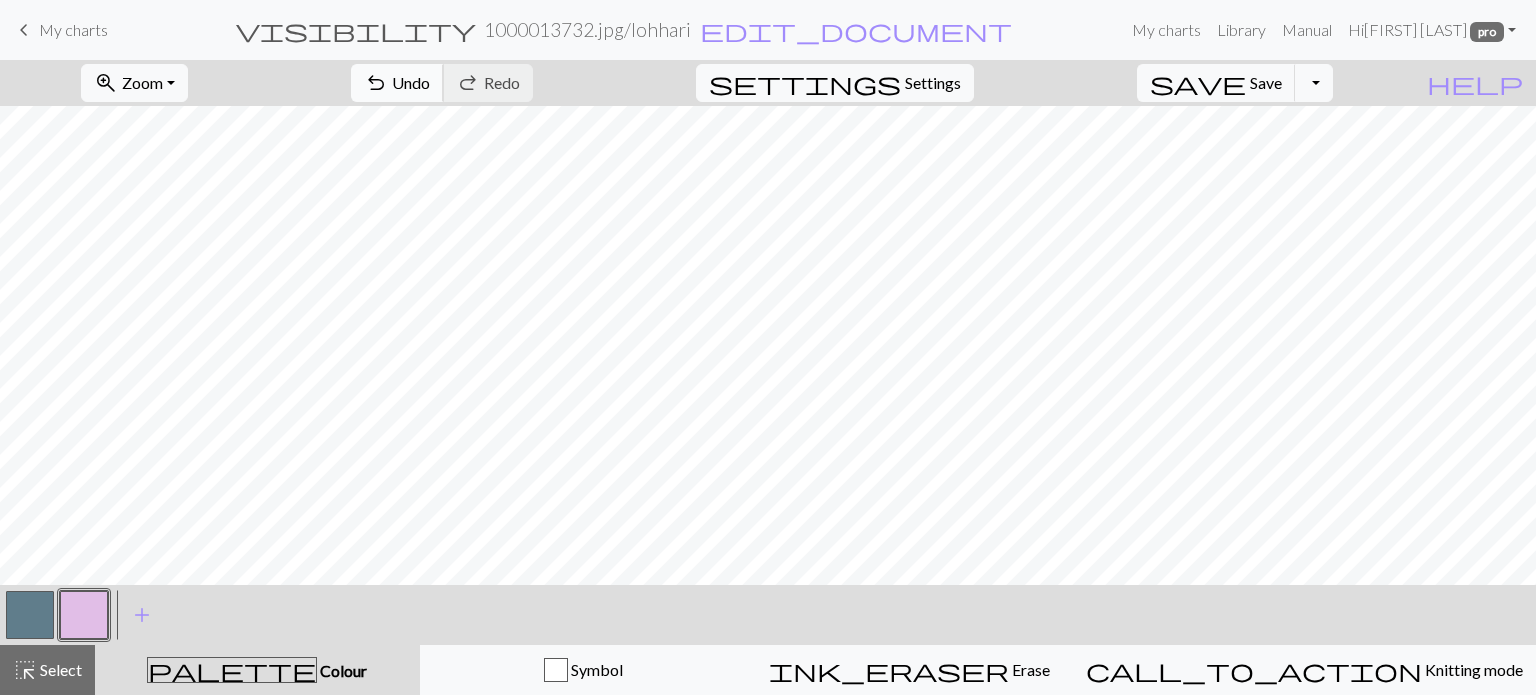 click on "undo Undo Undo" at bounding box center (397, 83) 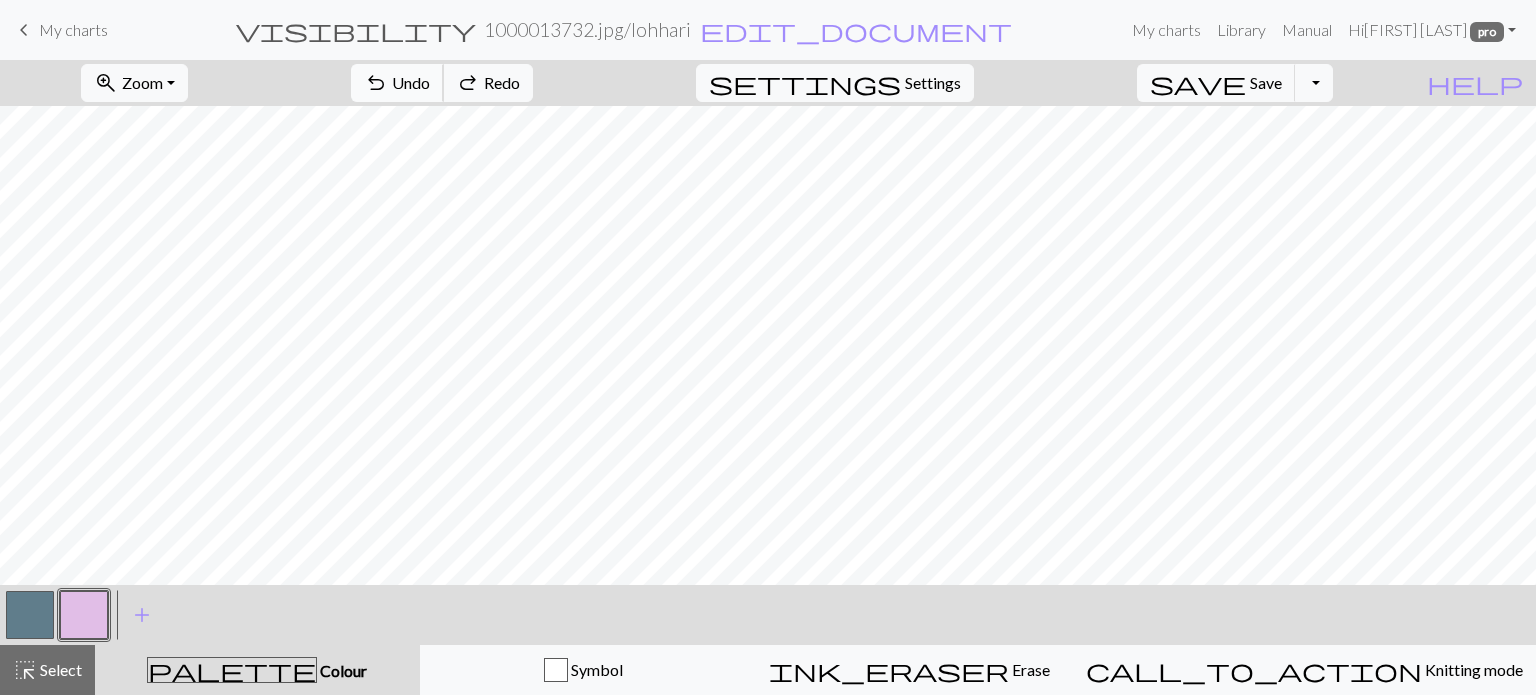click on "undo Undo Undo" at bounding box center (397, 83) 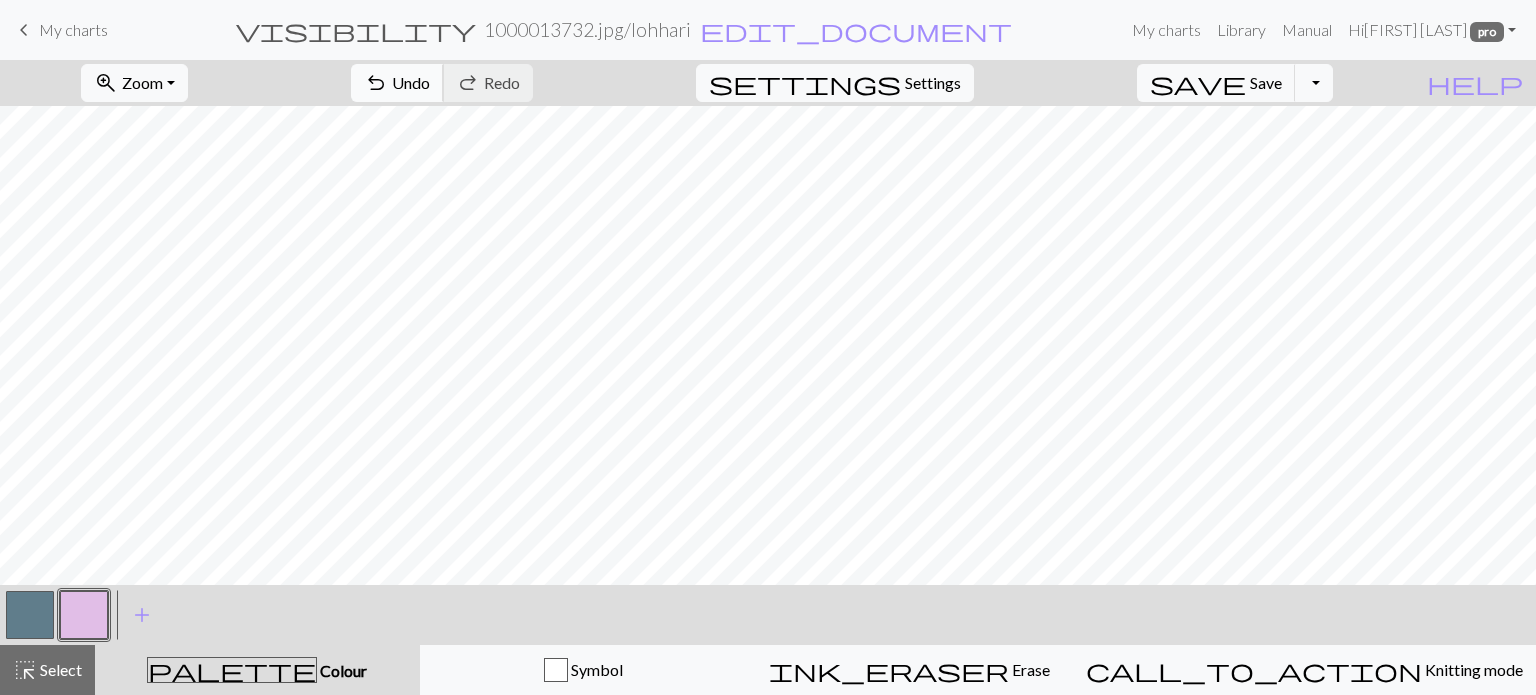 click on "Undo" at bounding box center (411, 82) 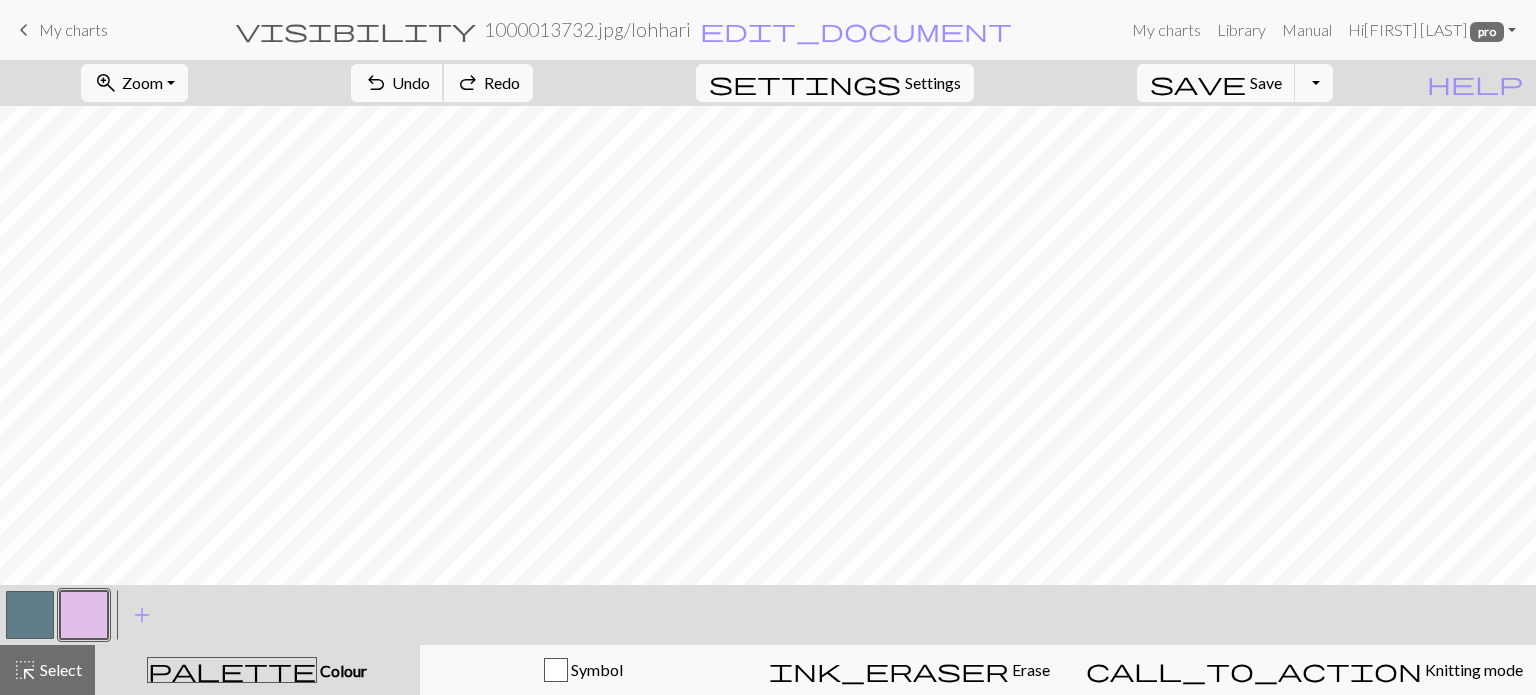 click on "Undo" at bounding box center [411, 82] 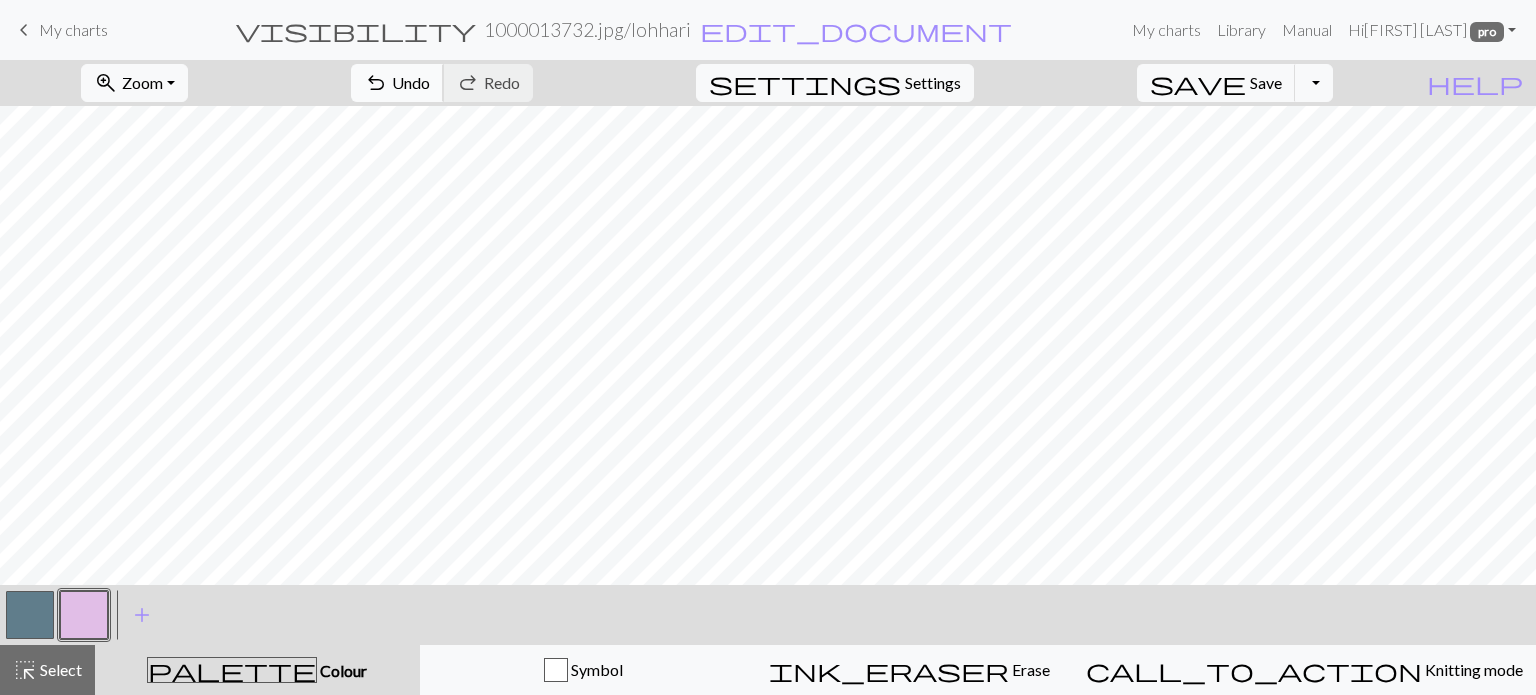 click on "Undo" at bounding box center [411, 82] 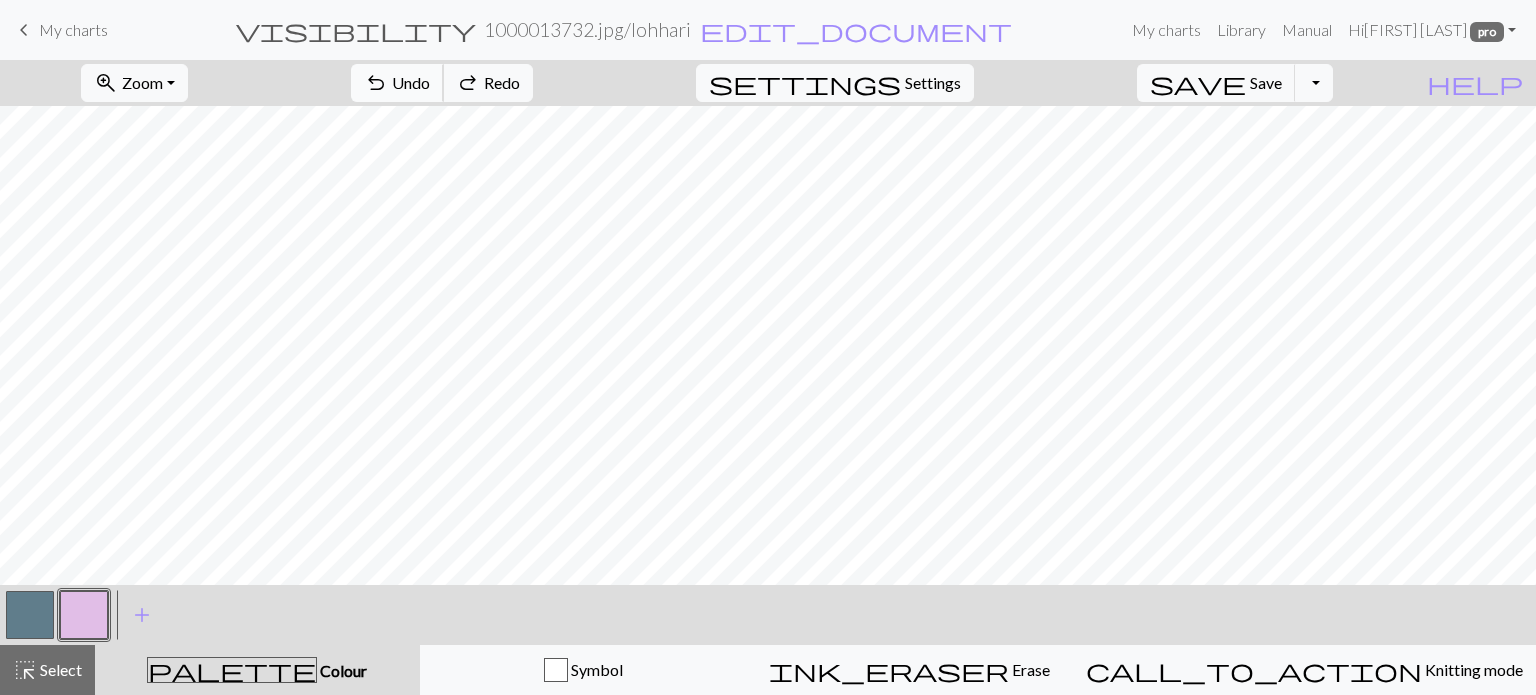 click on "Undo" at bounding box center [411, 82] 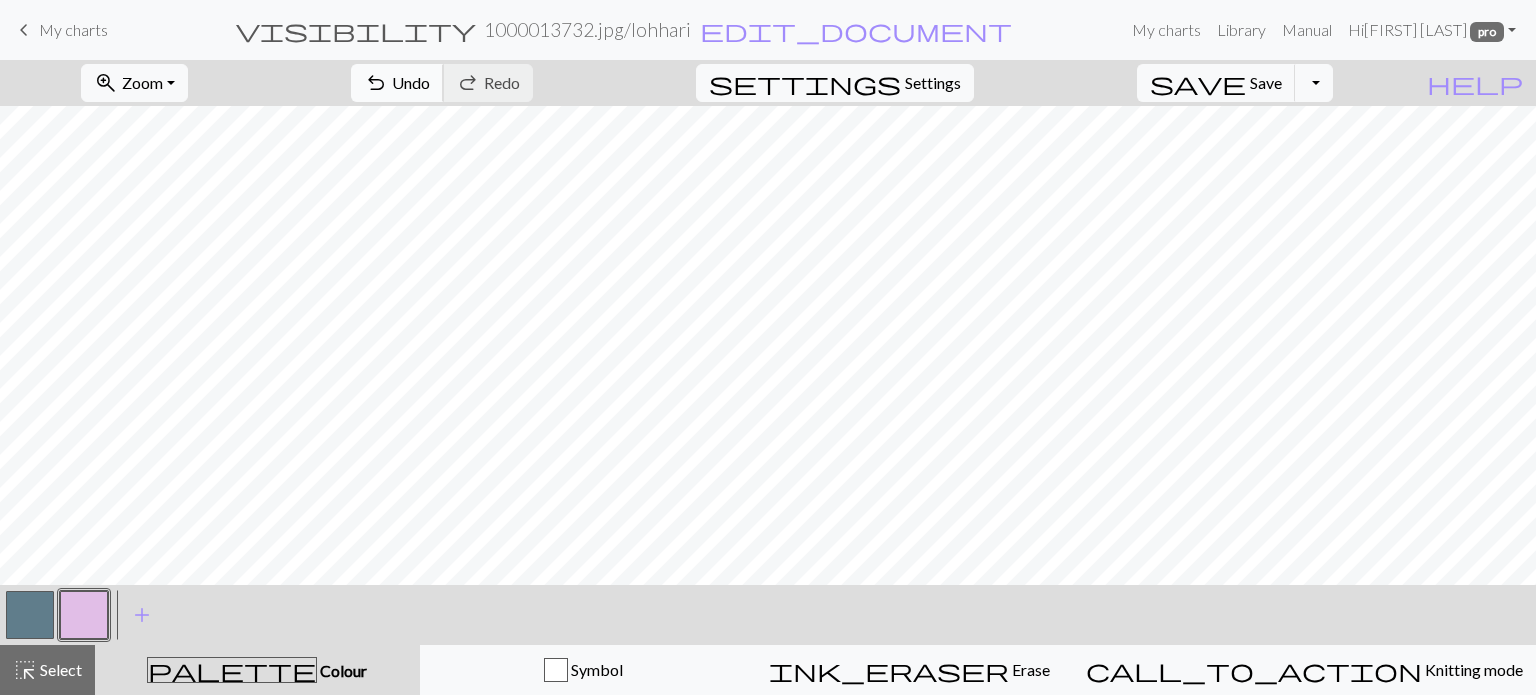 drag, startPoint x: 525, startPoint y: 73, endPoint x: 524, endPoint y: 87, distance: 14.035668 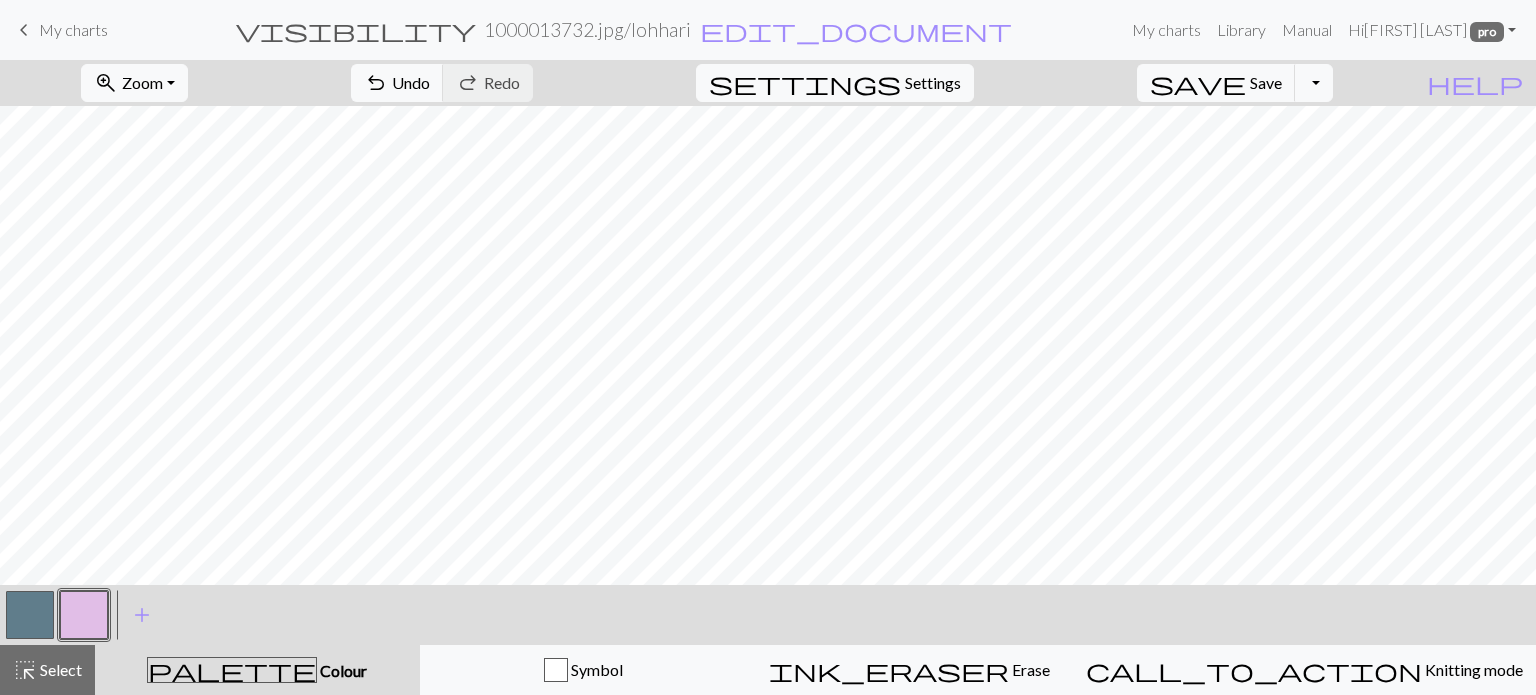 drag, startPoint x: 24, startPoint y: 601, endPoint x: 56, endPoint y: 586, distance: 35.341194 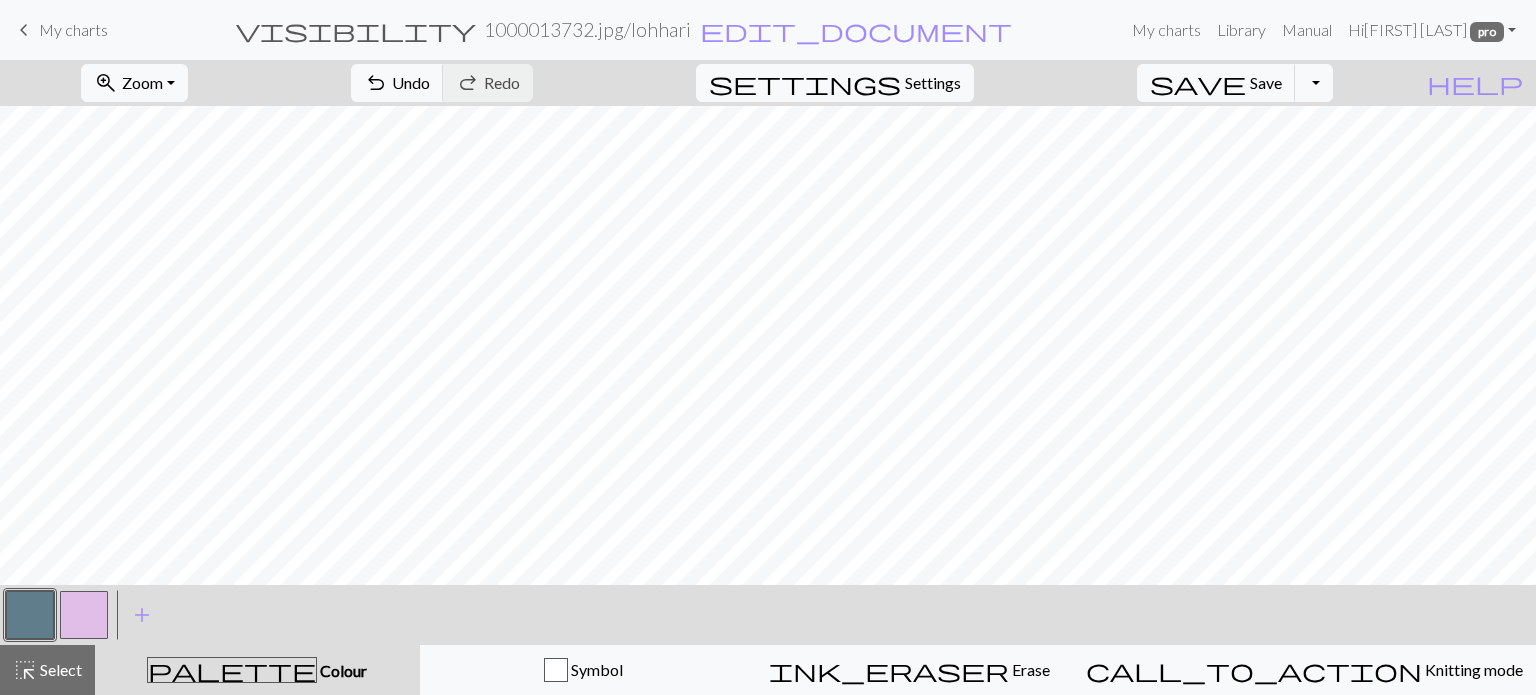 drag, startPoint x: 79, startPoint y: 605, endPoint x: 122, endPoint y: 586, distance: 47.010635 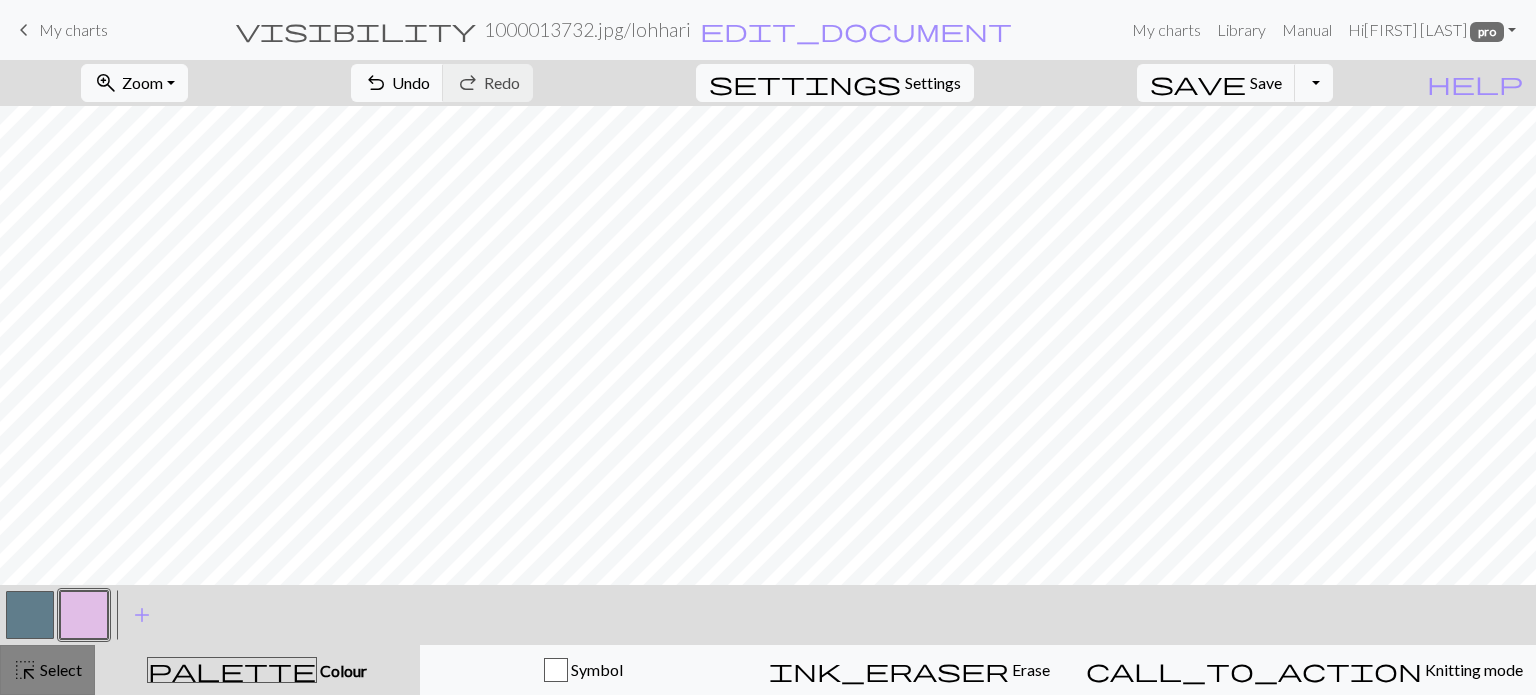 drag, startPoint x: 29, startPoint y: 668, endPoint x: 63, endPoint y: 635, distance: 47.38143 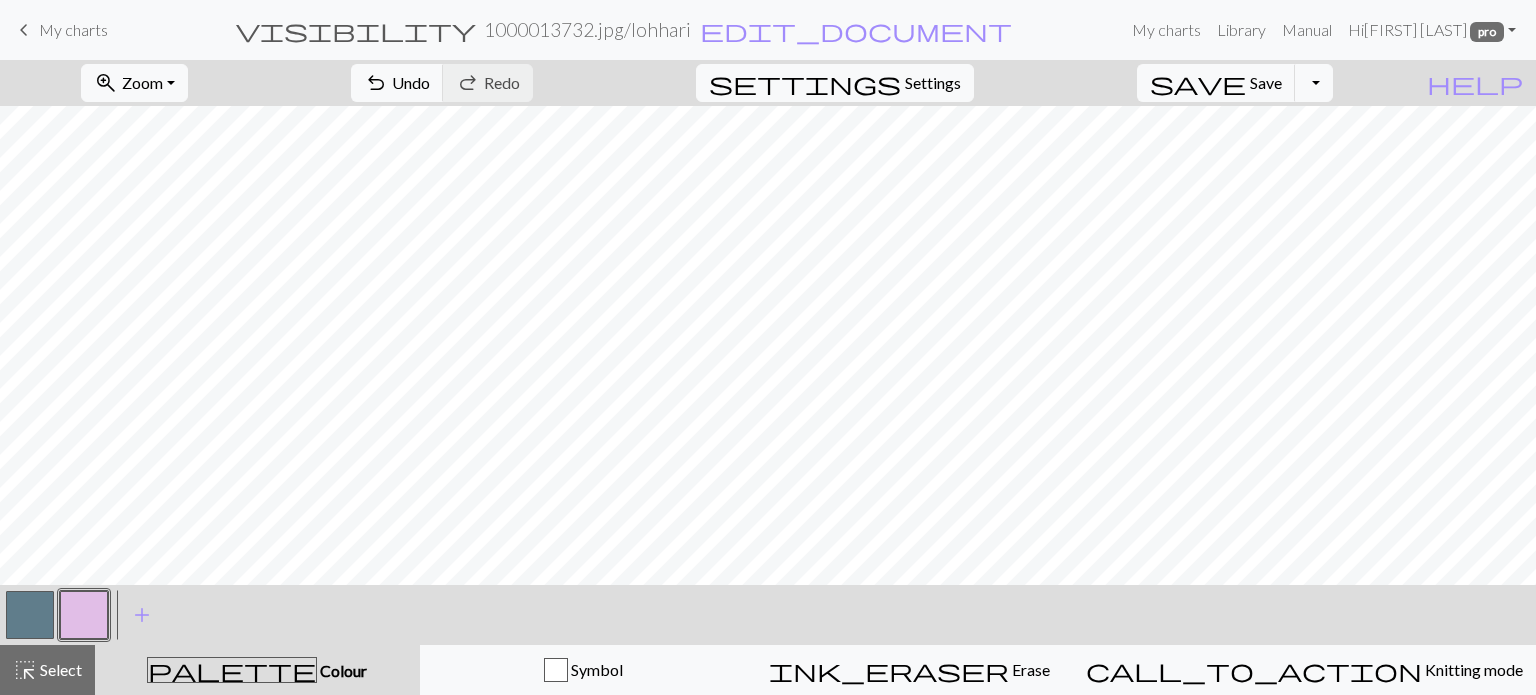 click on "highlight_alt" at bounding box center [25, 670] 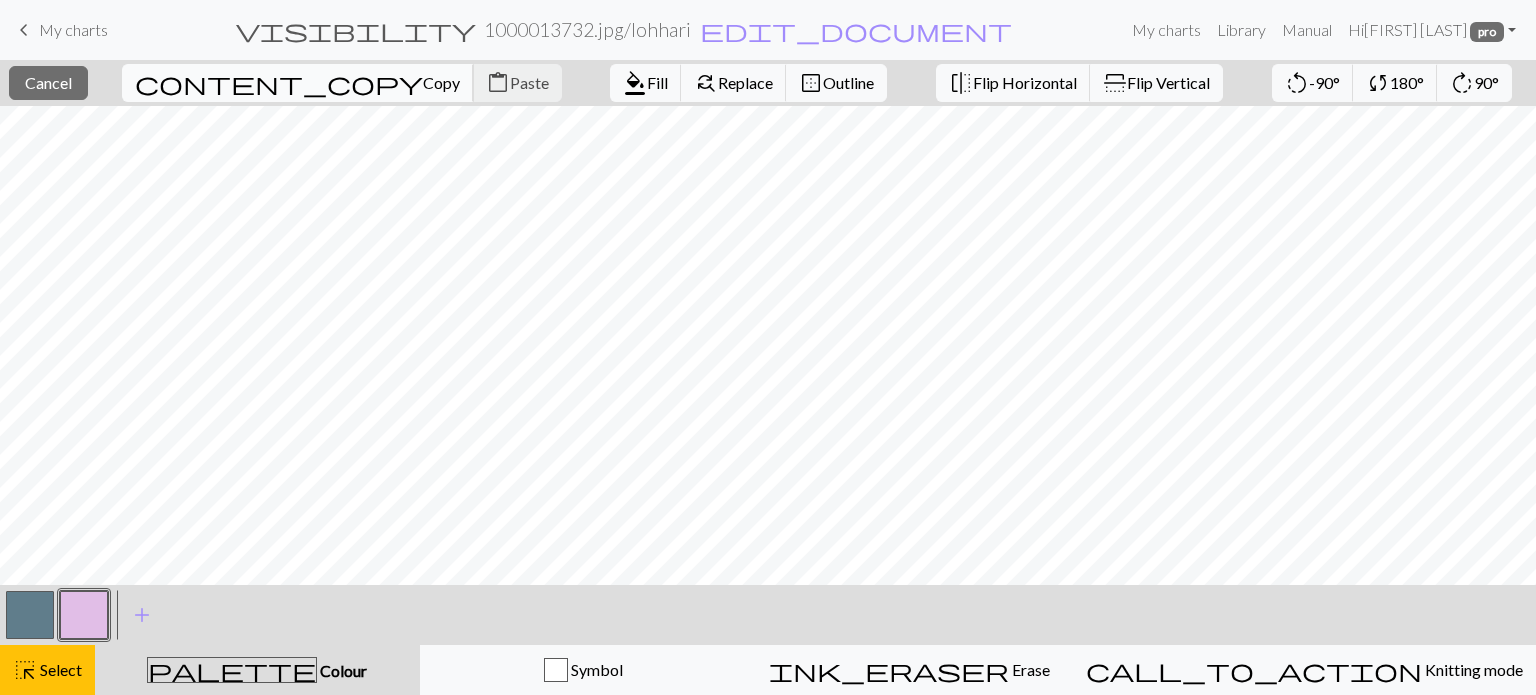 click on "content_copy" at bounding box center (279, 83) 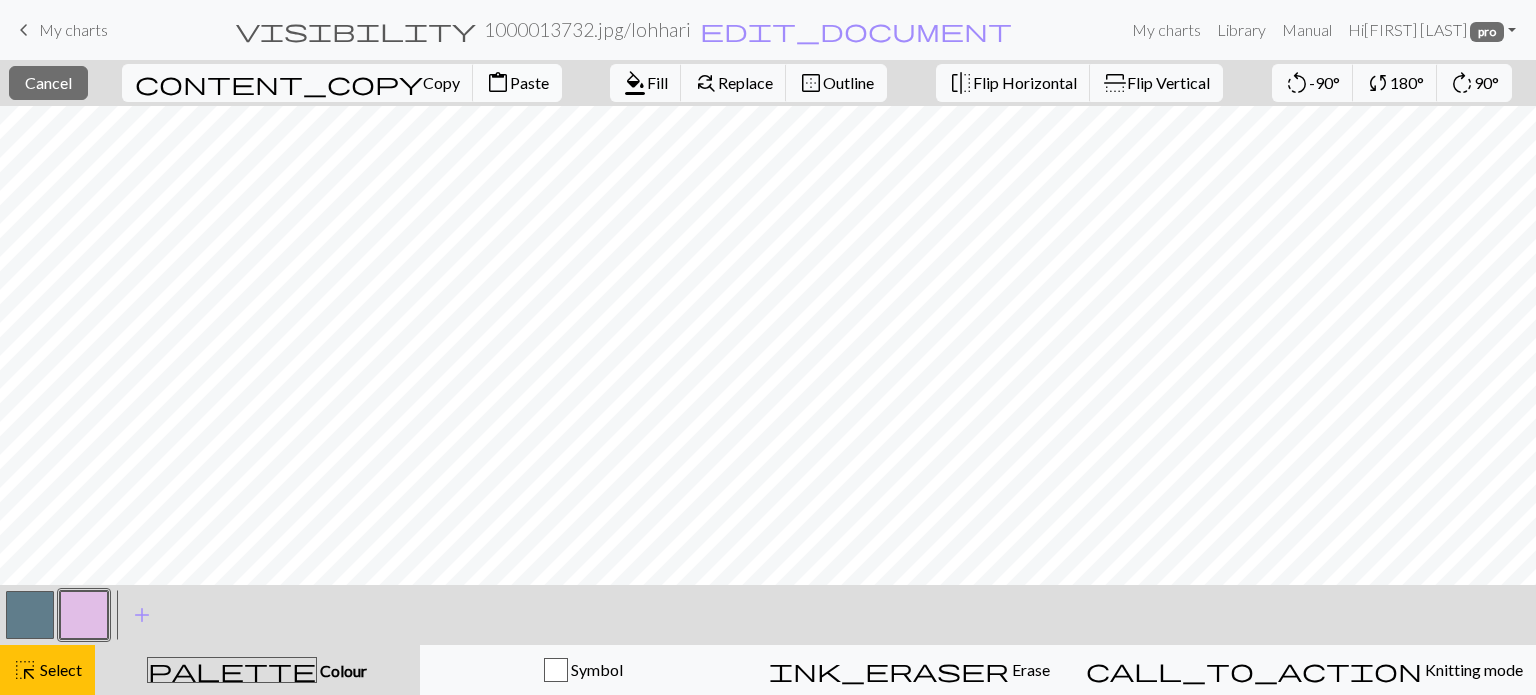 click on "Paste" at bounding box center (529, 82) 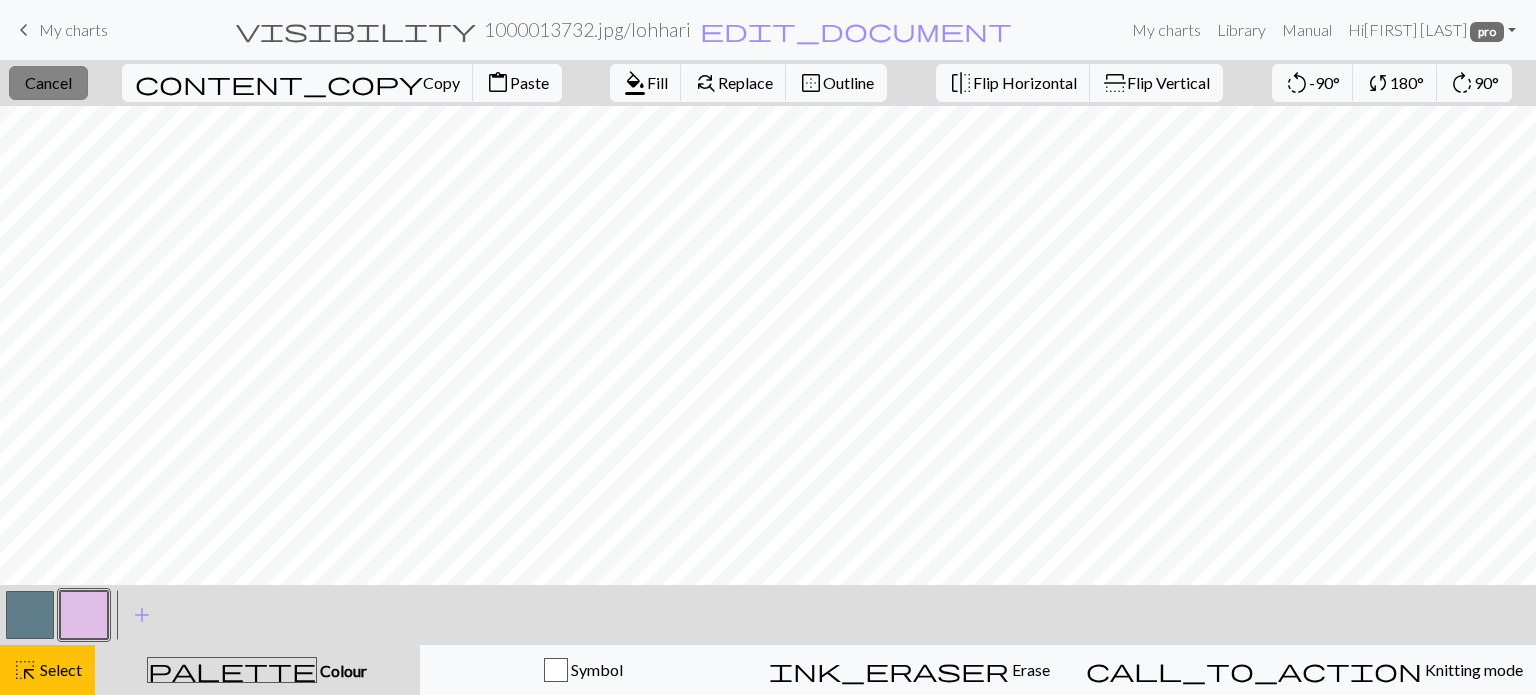 click on "Cancel" at bounding box center [48, 82] 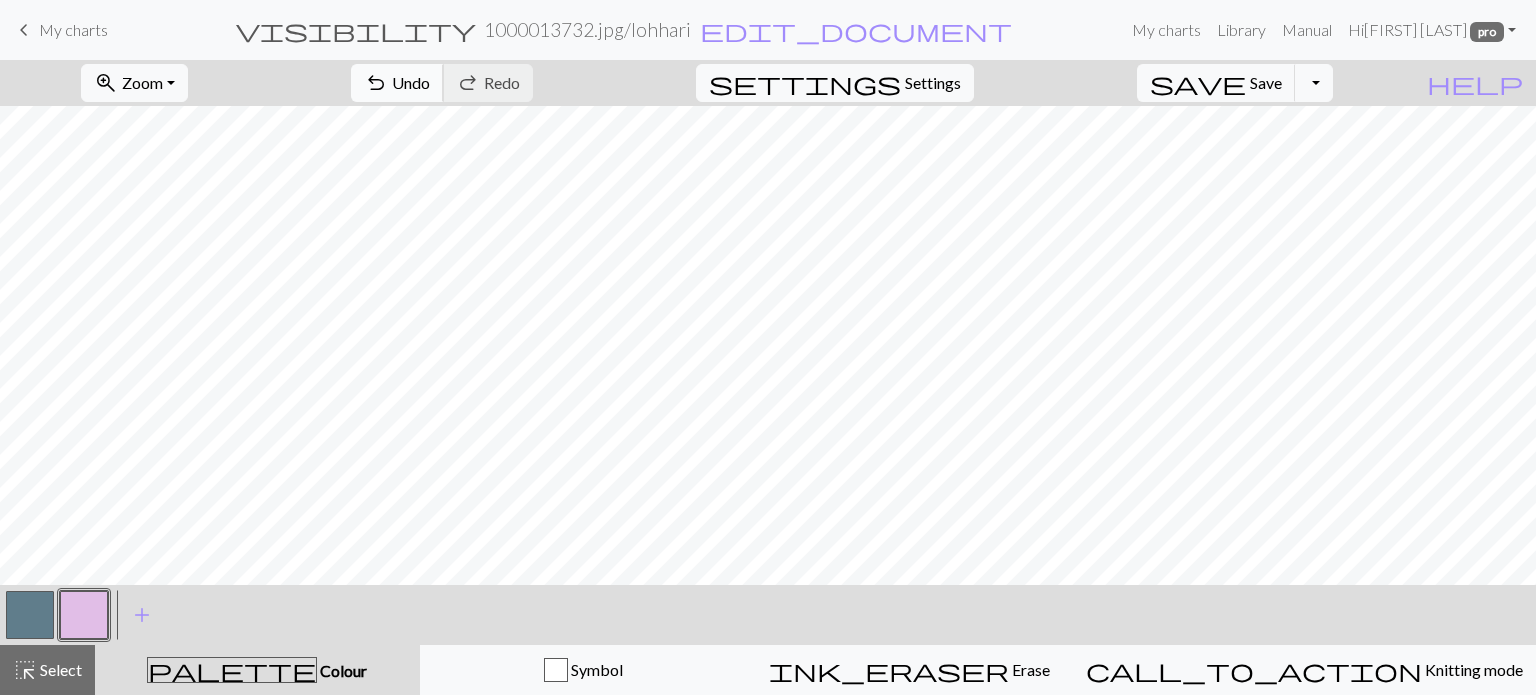 click on "Undo" at bounding box center (411, 82) 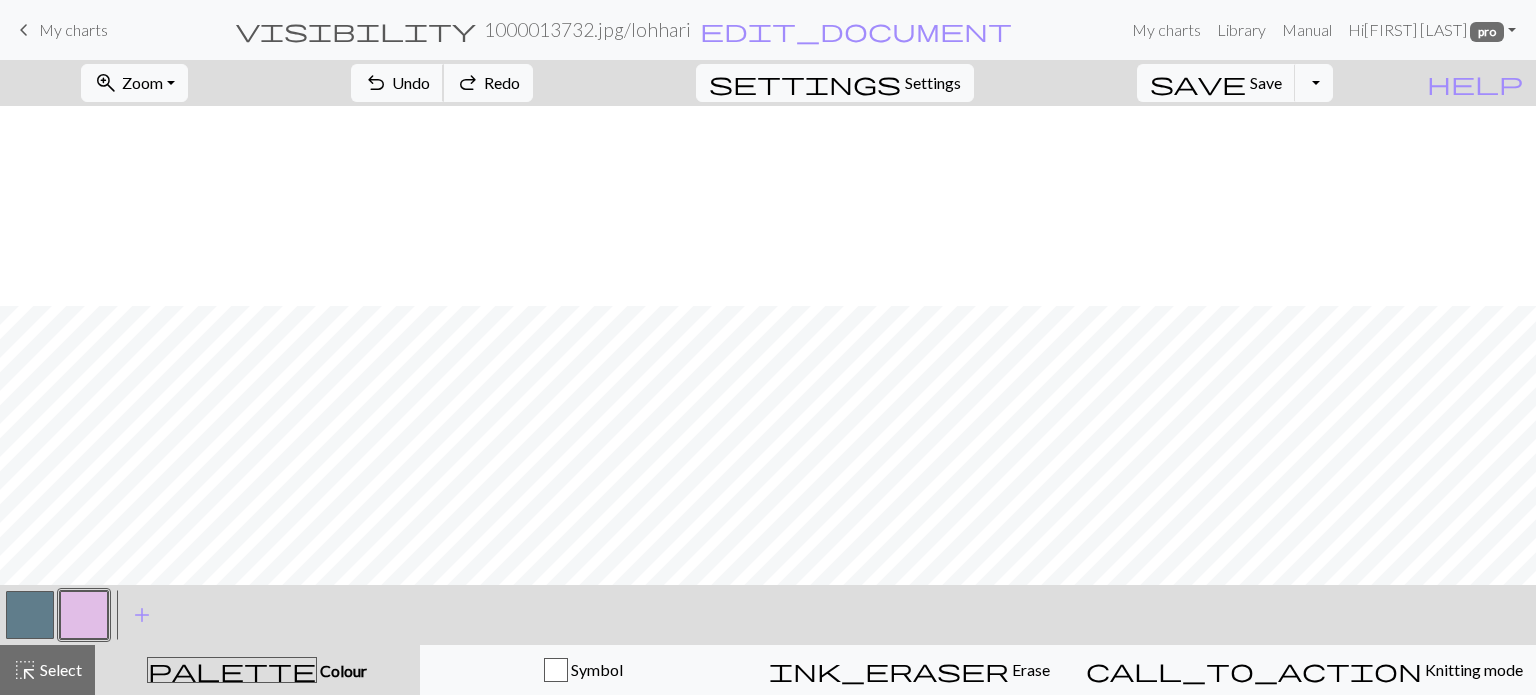 scroll, scrollTop: 200, scrollLeft: 0, axis: vertical 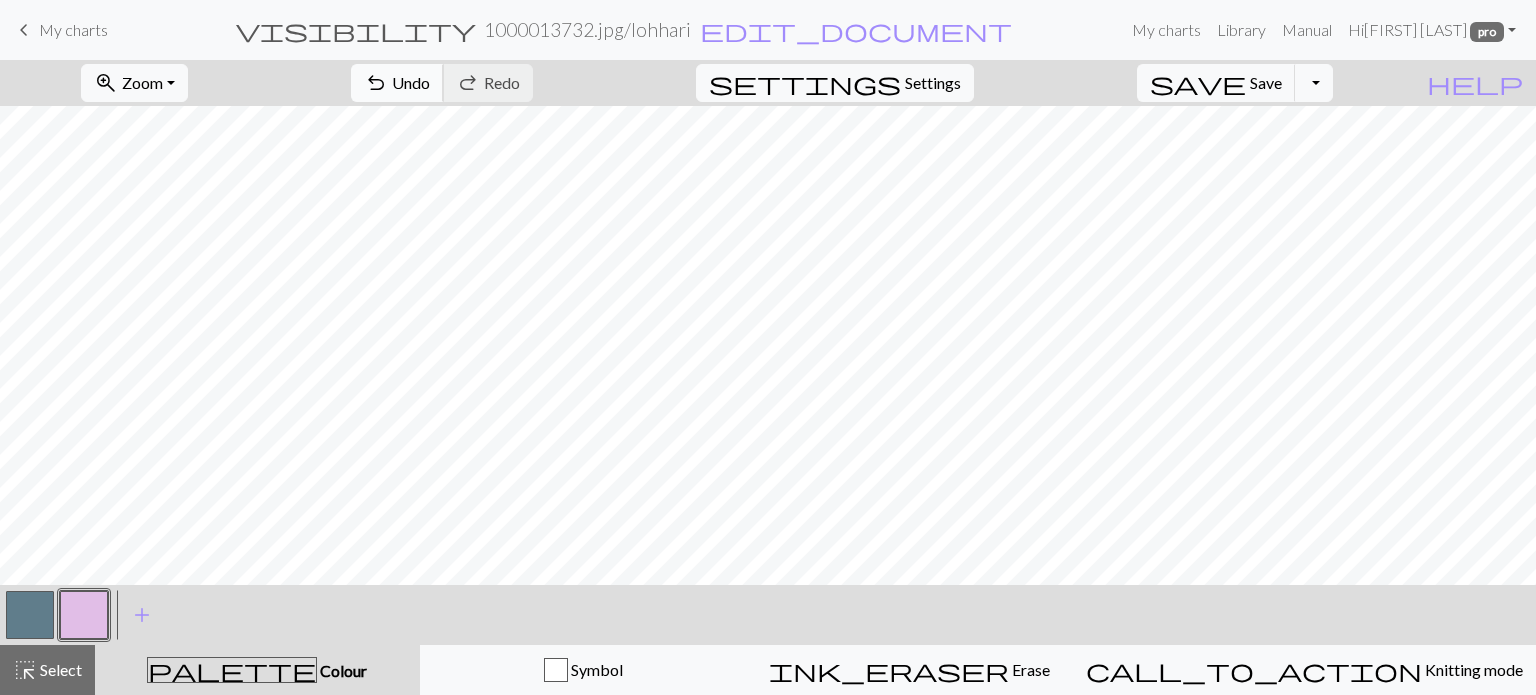 click on "undo" at bounding box center [376, 83] 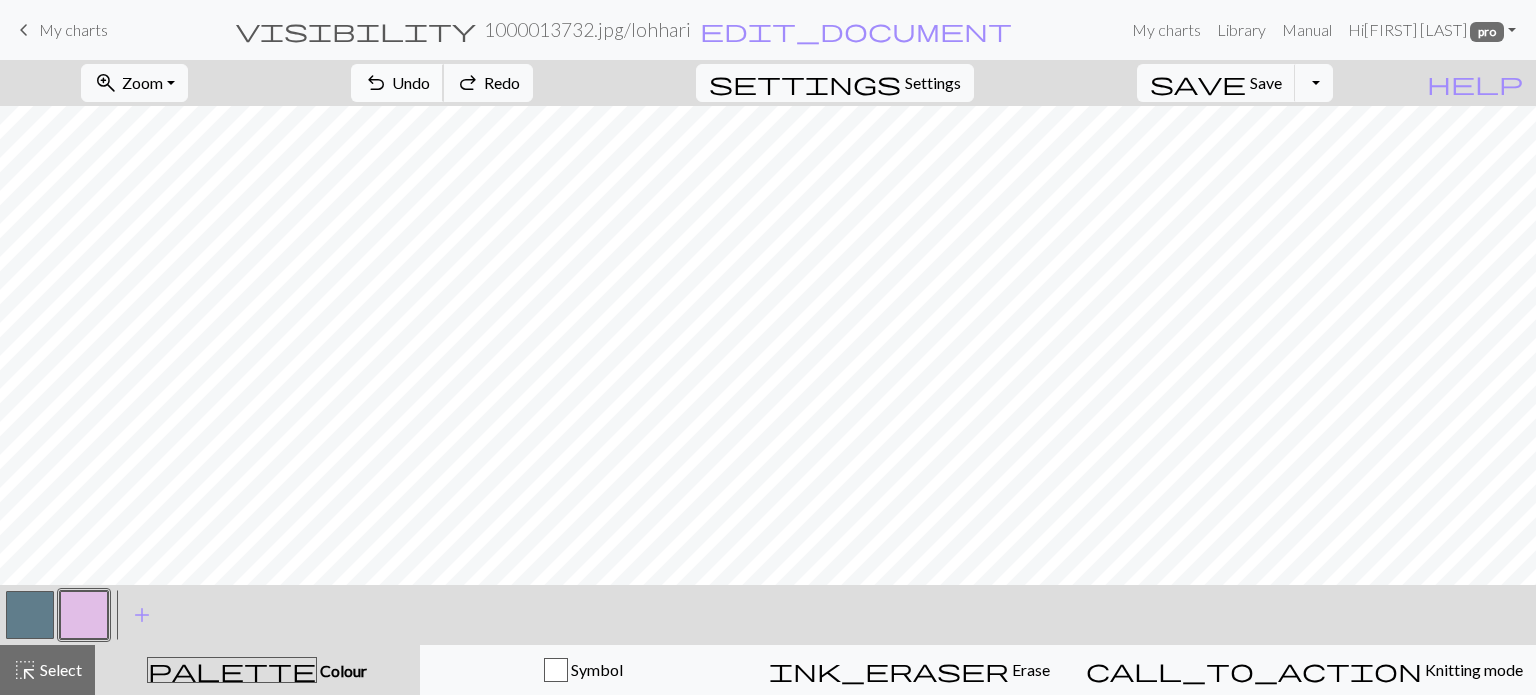 click on "undo" at bounding box center [376, 83] 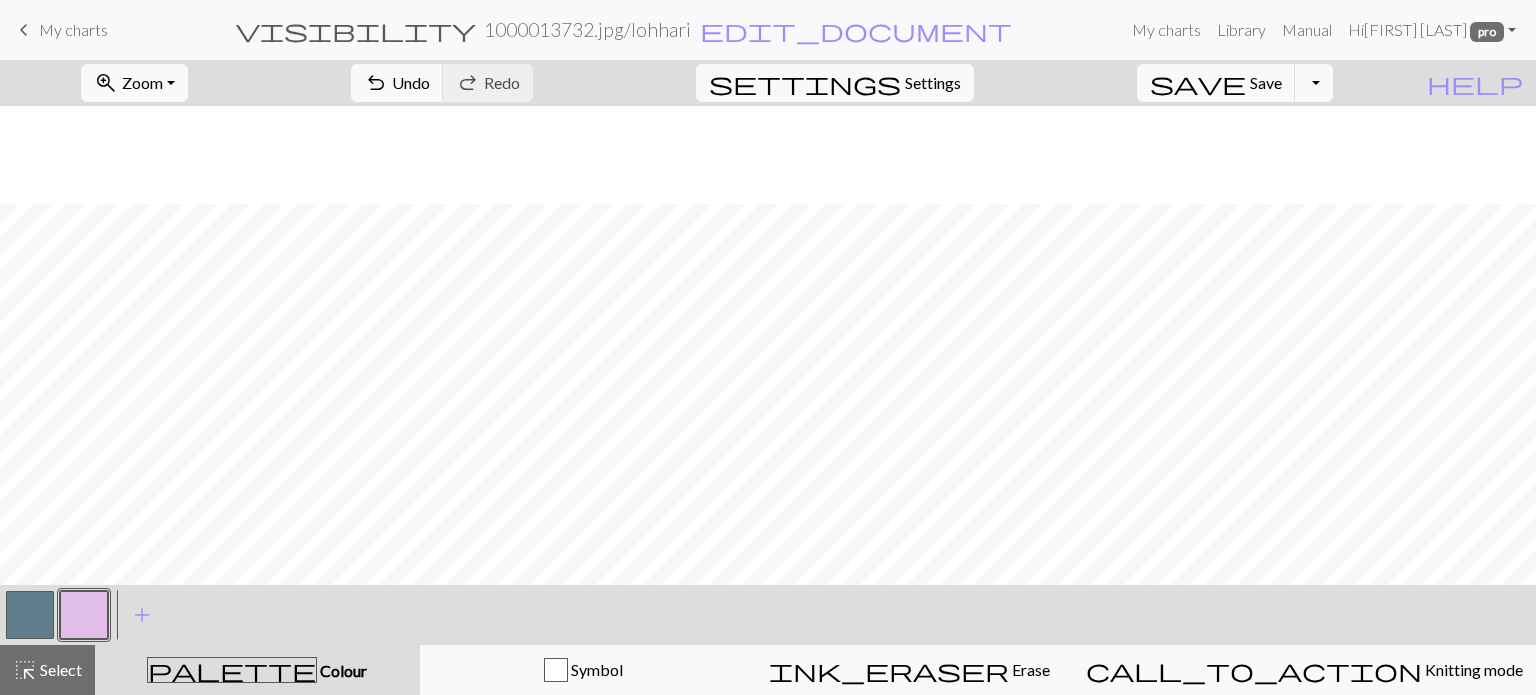 scroll, scrollTop: 300, scrollLeft: 0, axis: vertical 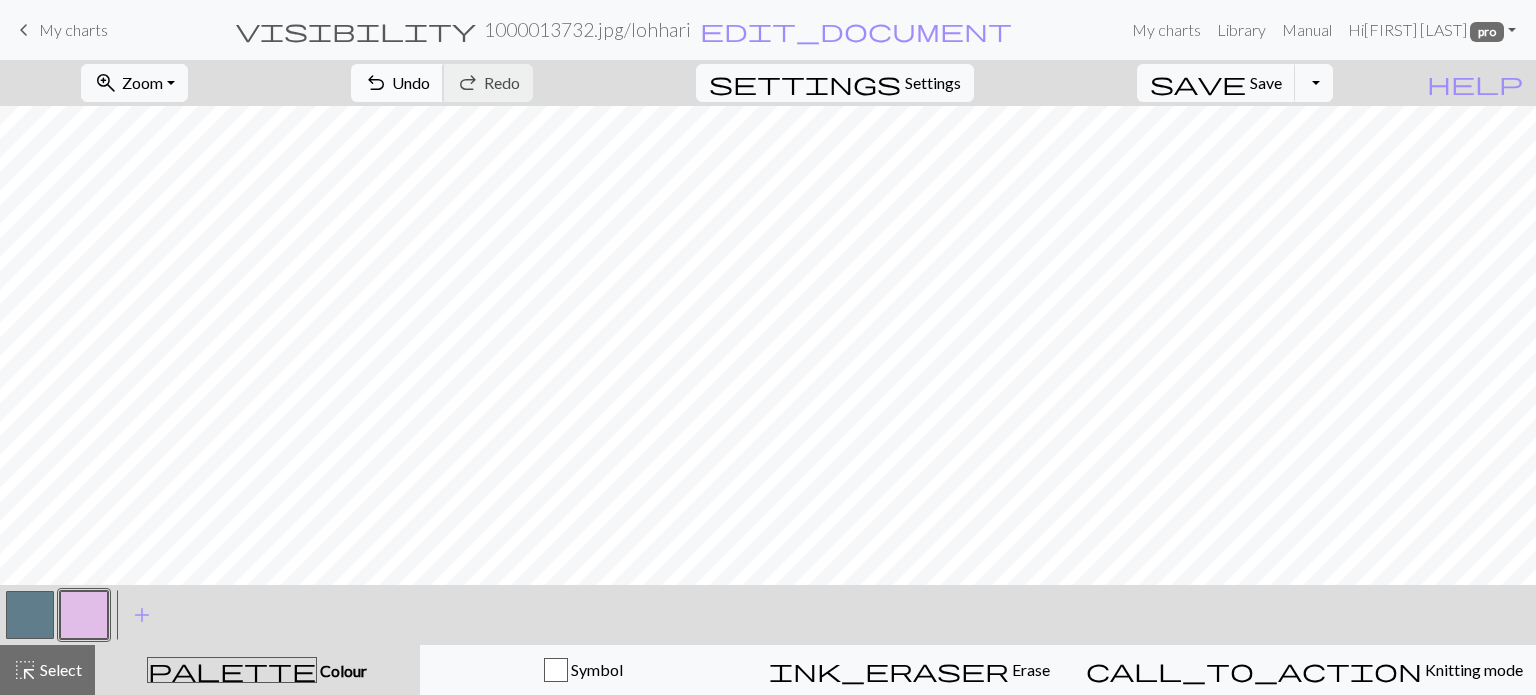 click on "Undo" at bounding box center [411, 82] 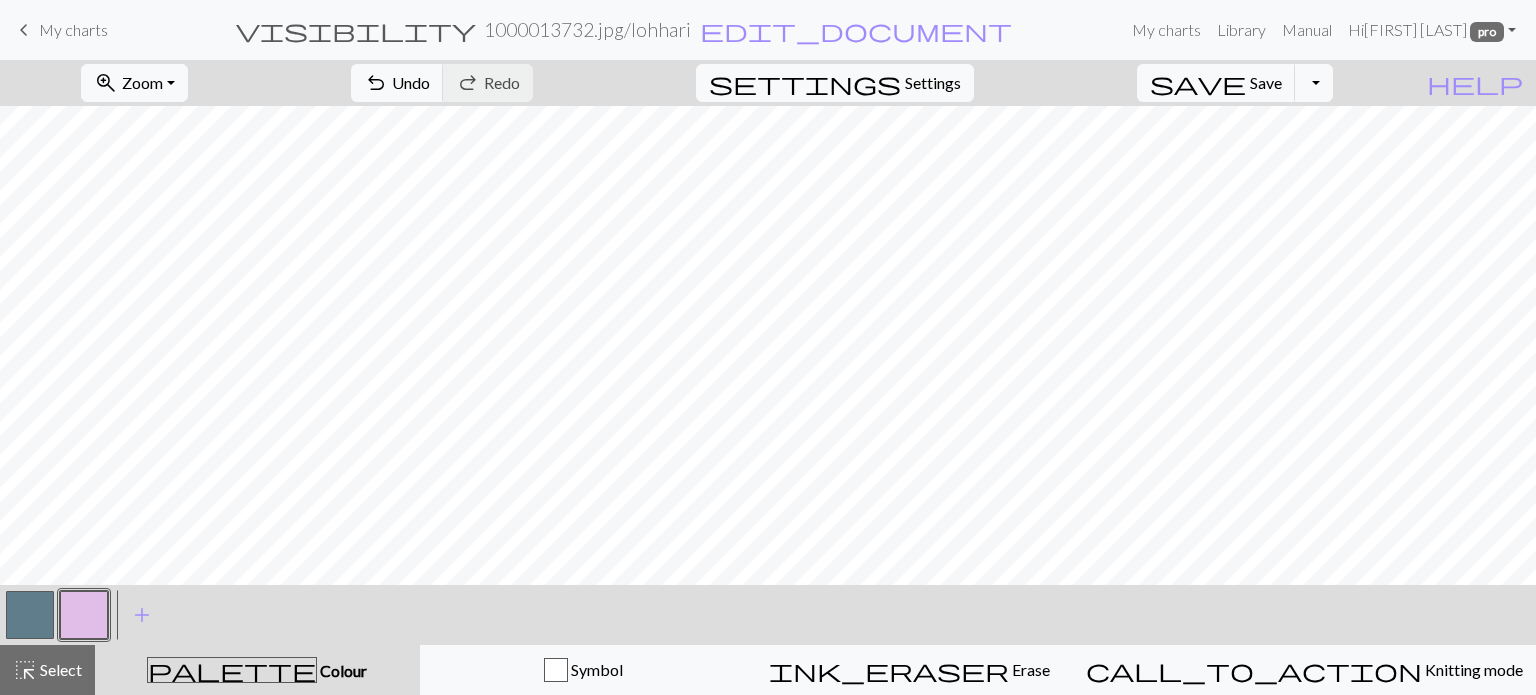 click at bounding box center (30, 615) 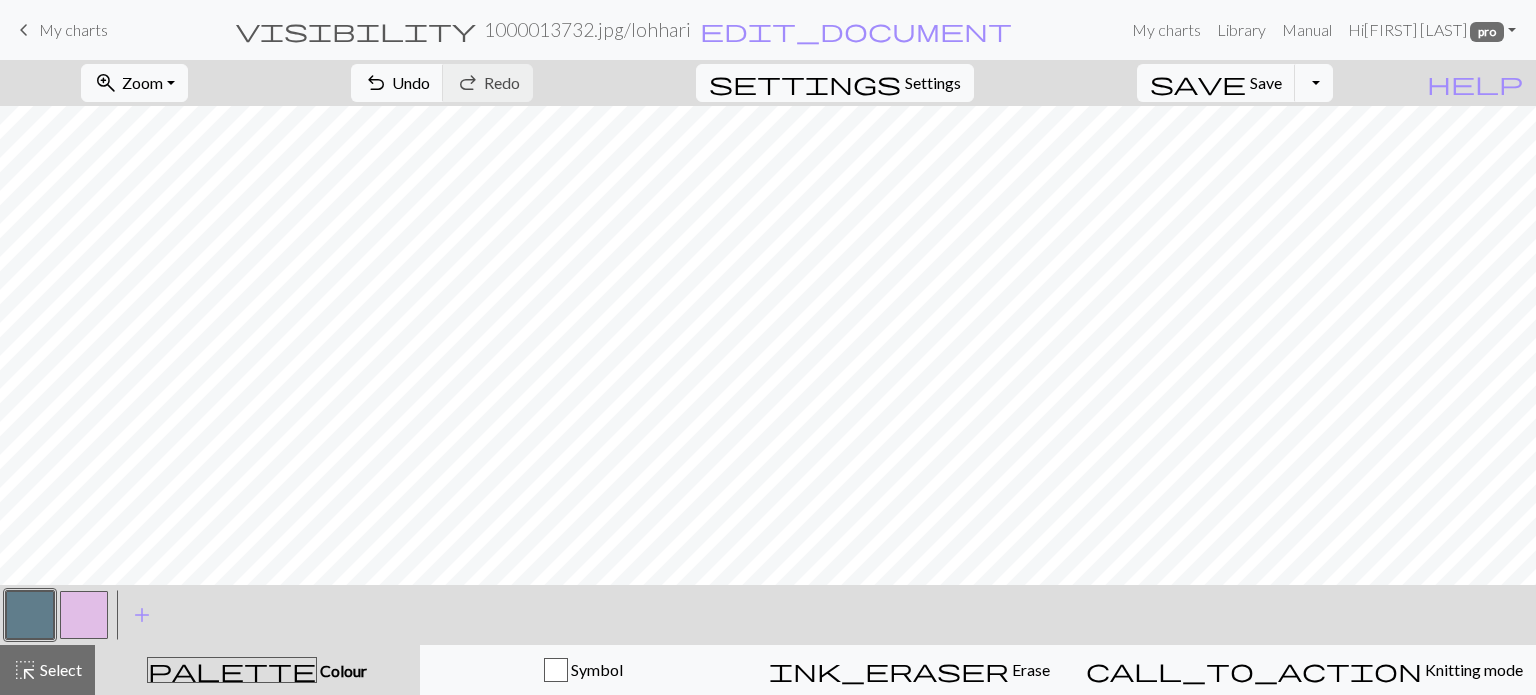 click at bounding box center [84, 615] 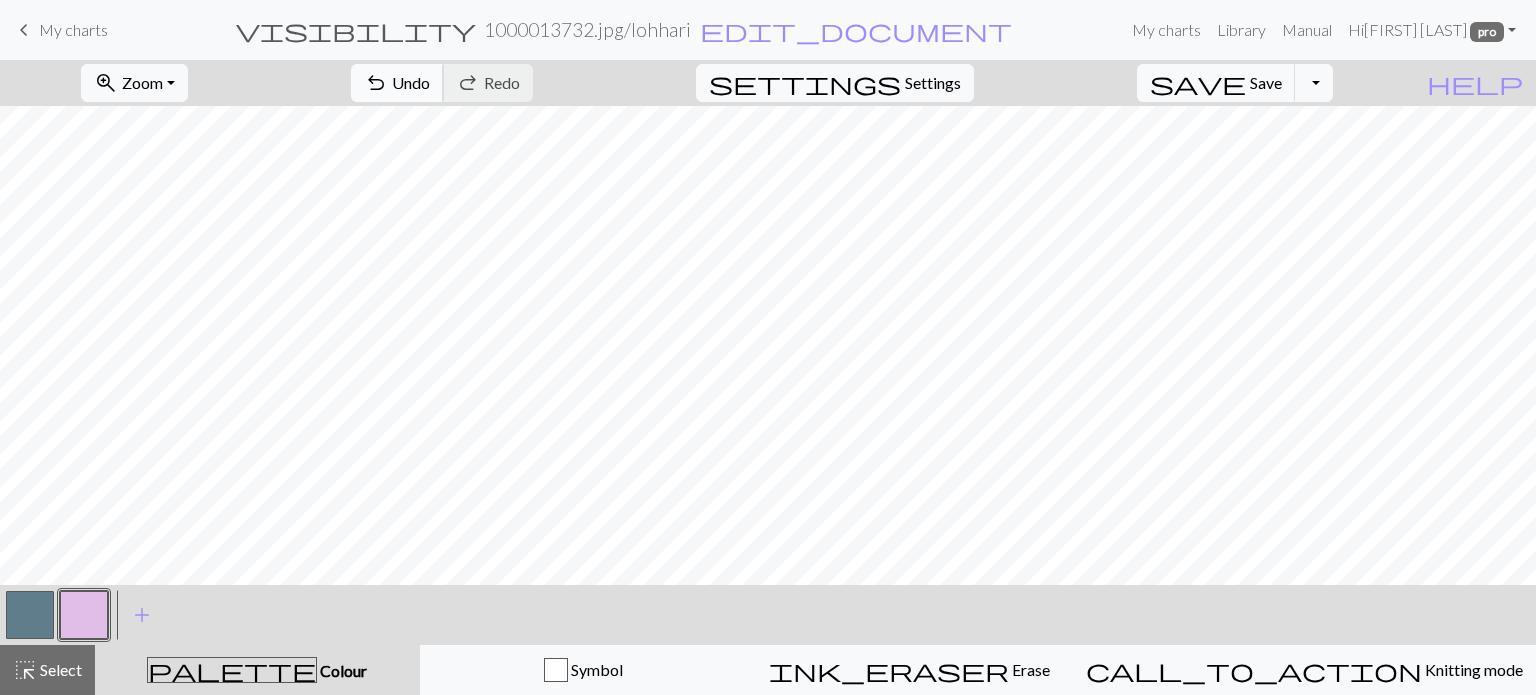 click on "undo" at bounding box center [376, 83] 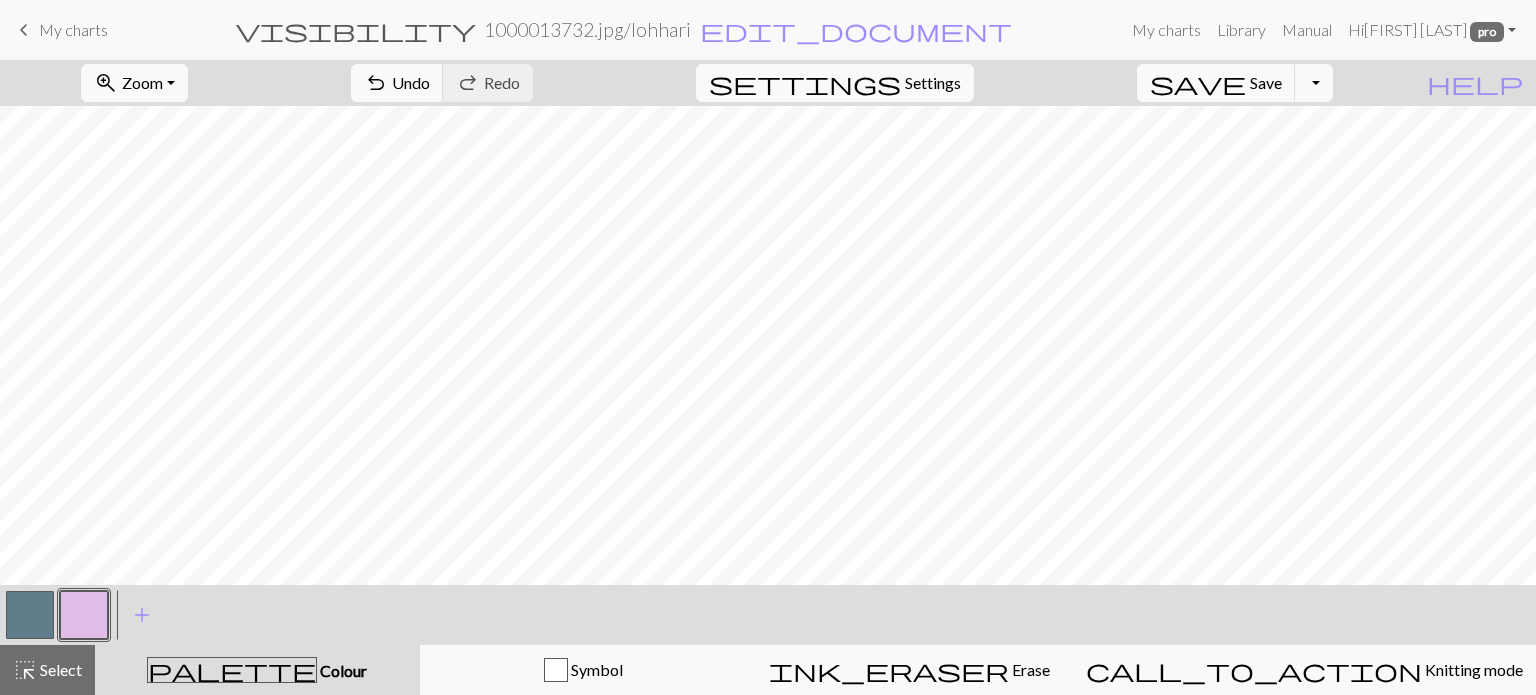 drag, startPoint x: 40, startPoint y: 615, endPoint x: 132, endPoint y: 579, distance: 98.79271 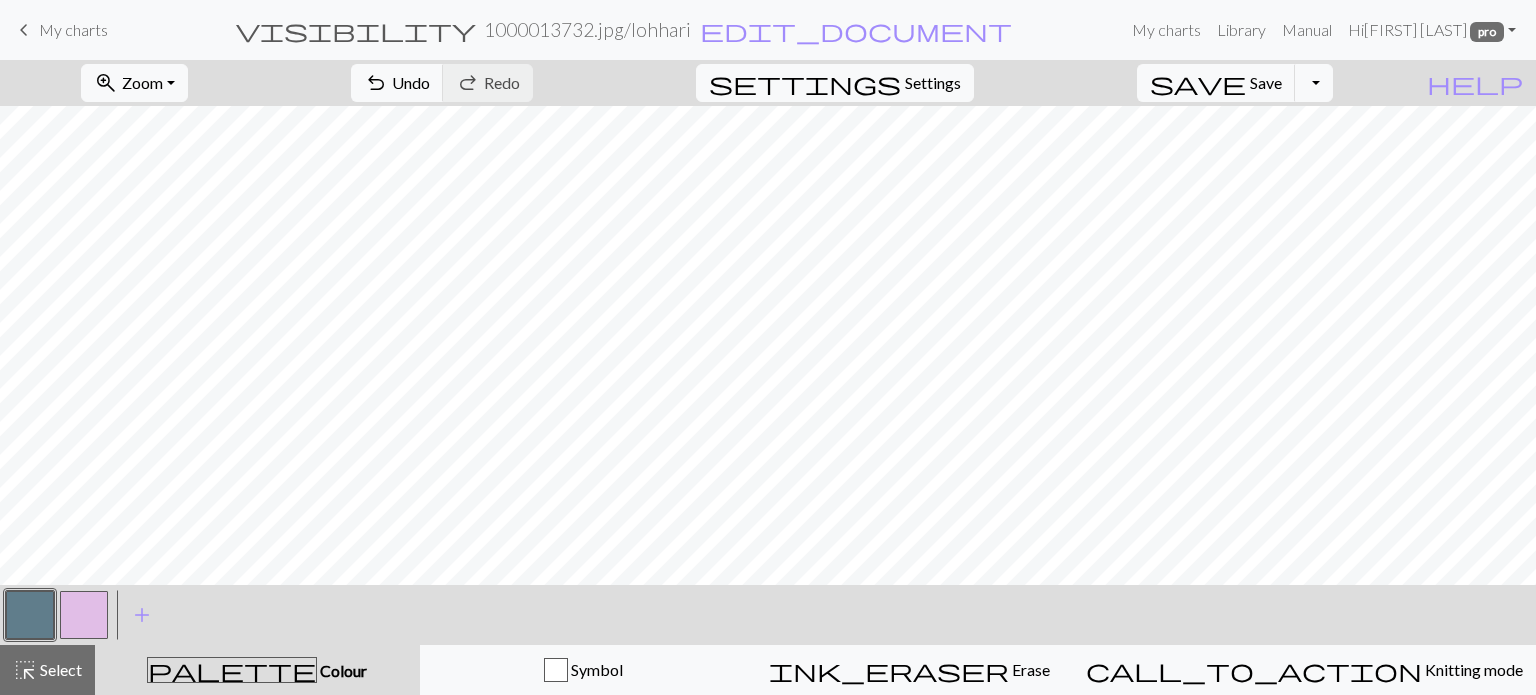 drag, startPoint x: 100, startPoint y: 612, endPoint x: 170, endPoint y: 588, distance: 74 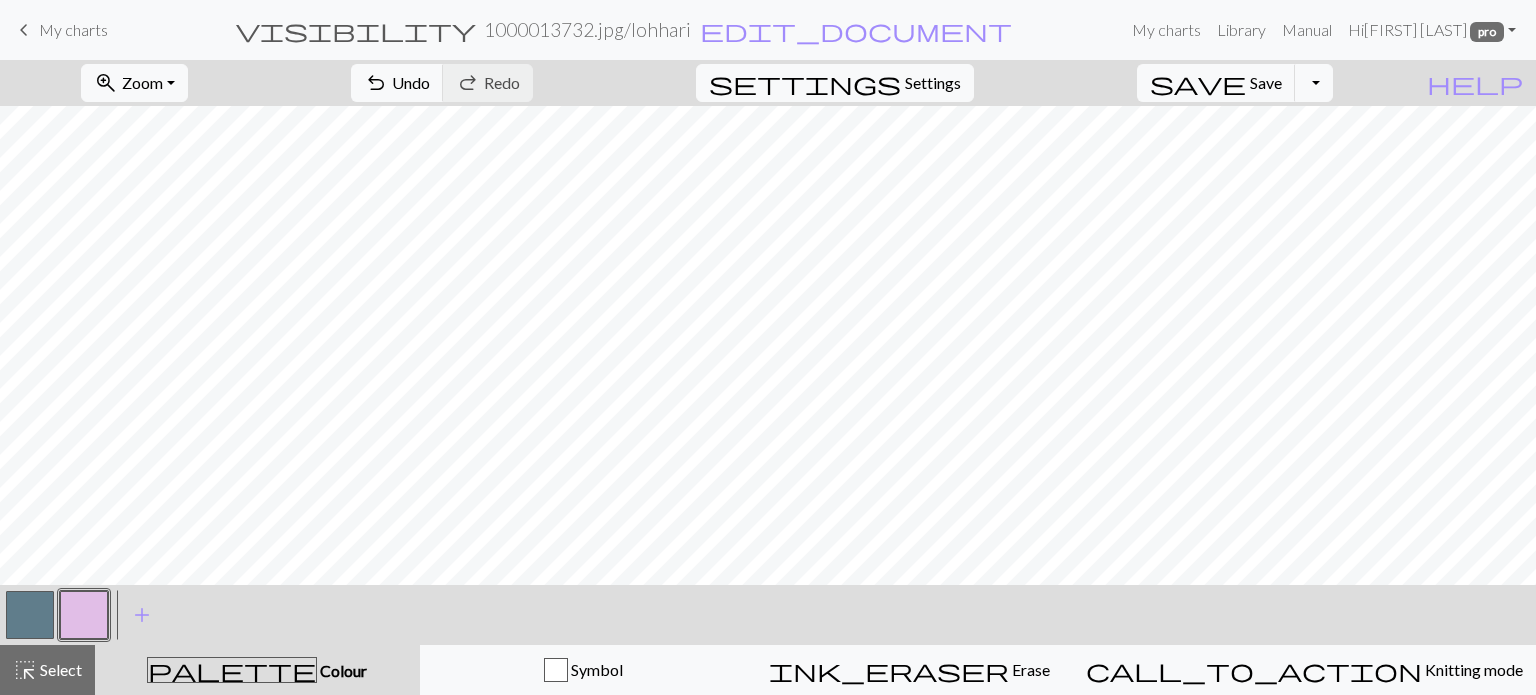 drag, startPoint x: 33, startPoint y: 606, endPoint x: 129, endPoint y: 583, distance: 98.71677 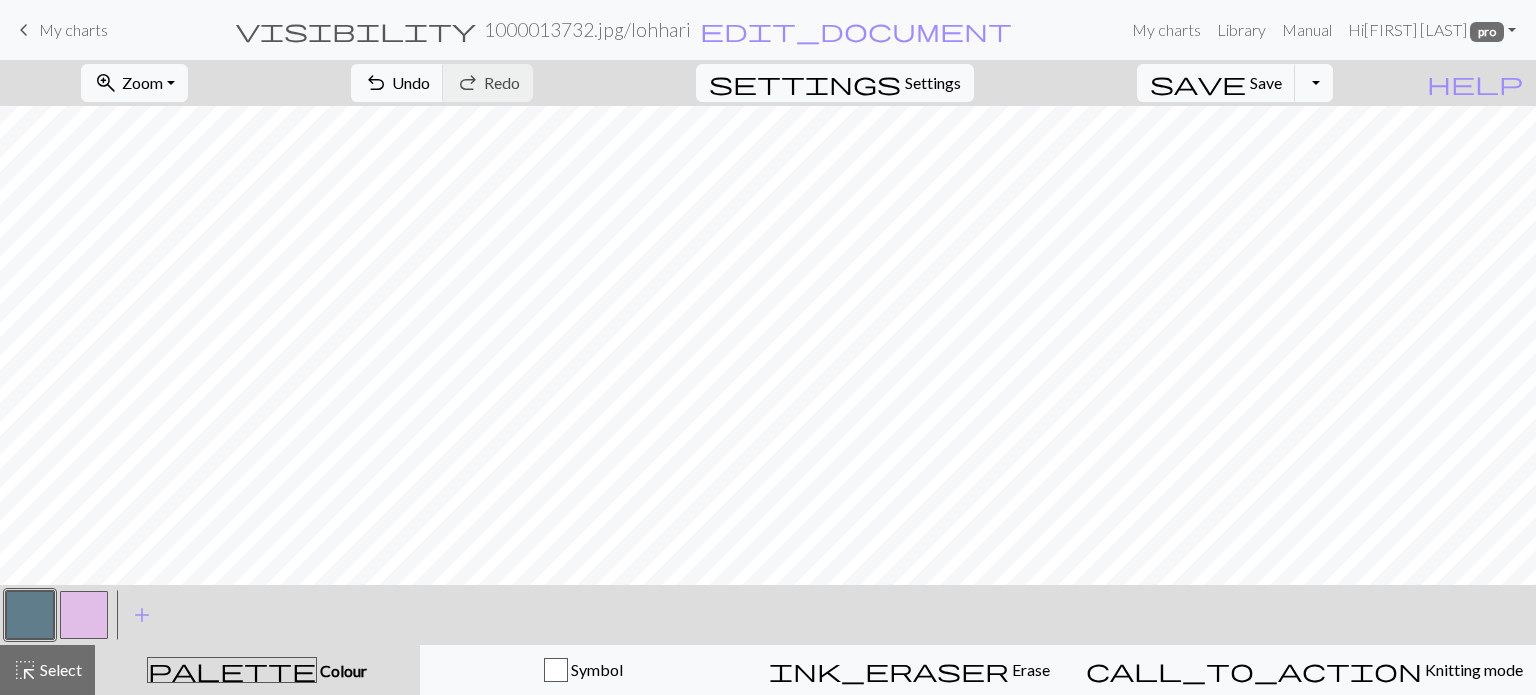 click at bounding box center [84, 615] 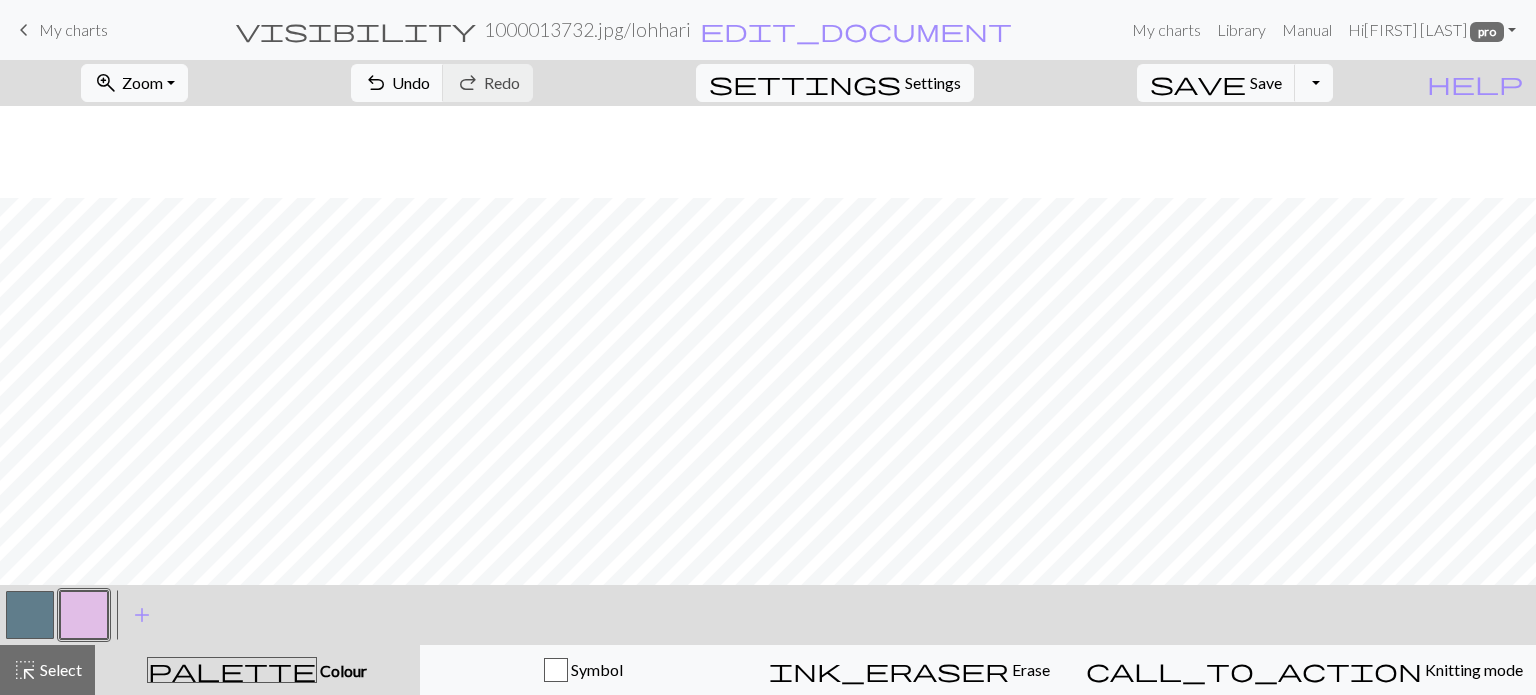 scroll, scrollTop: 400, scrollLeft: 0, axis: vertical 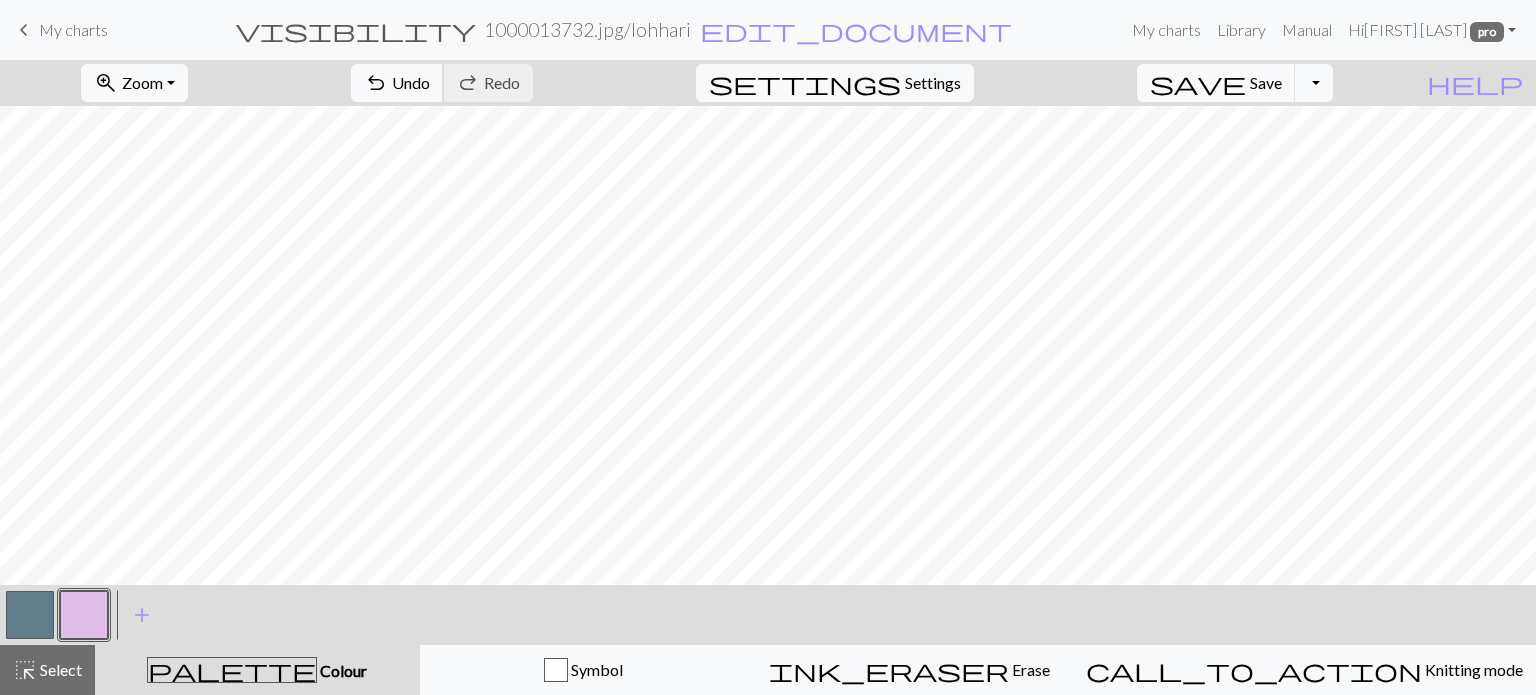 click on "Undo" at bounding box center [411, 82] 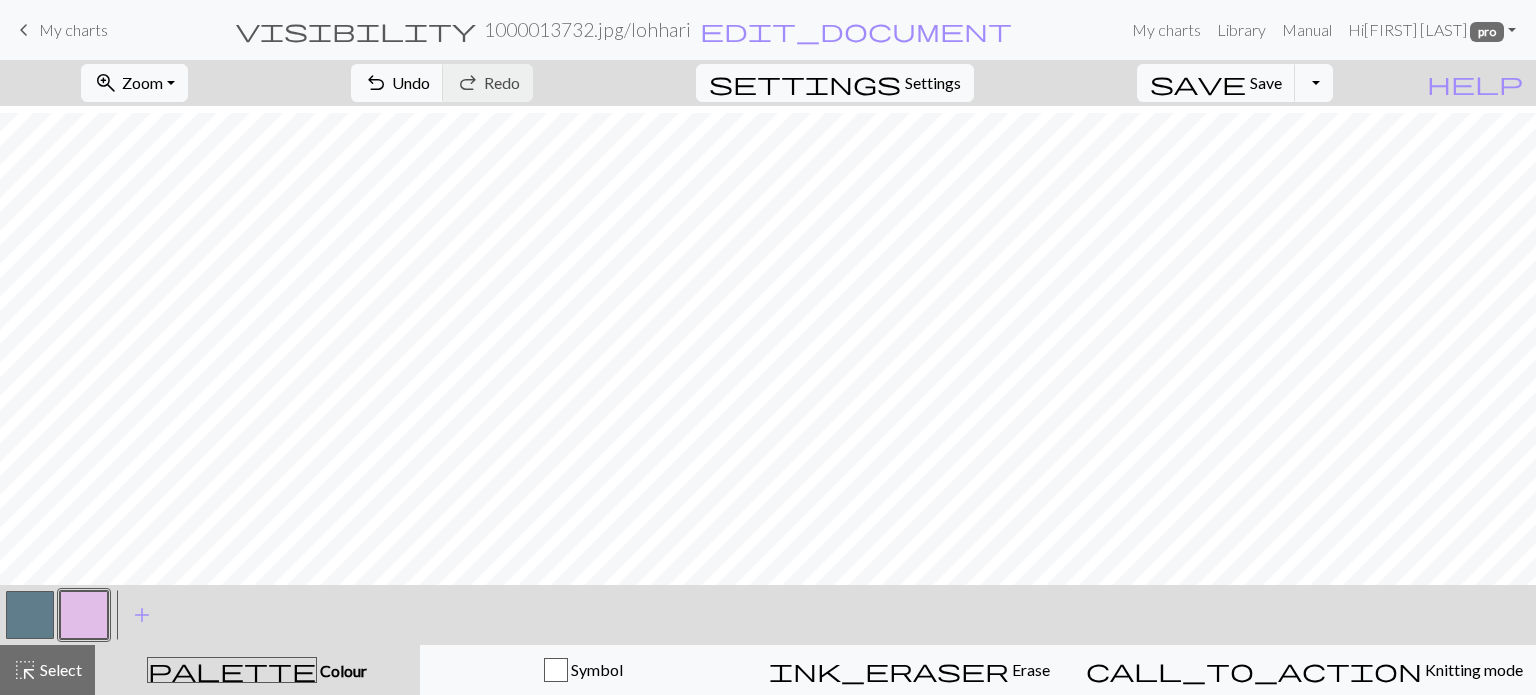 scroll, scrollTop: 400, scrollLeft: 0, axis: vertical 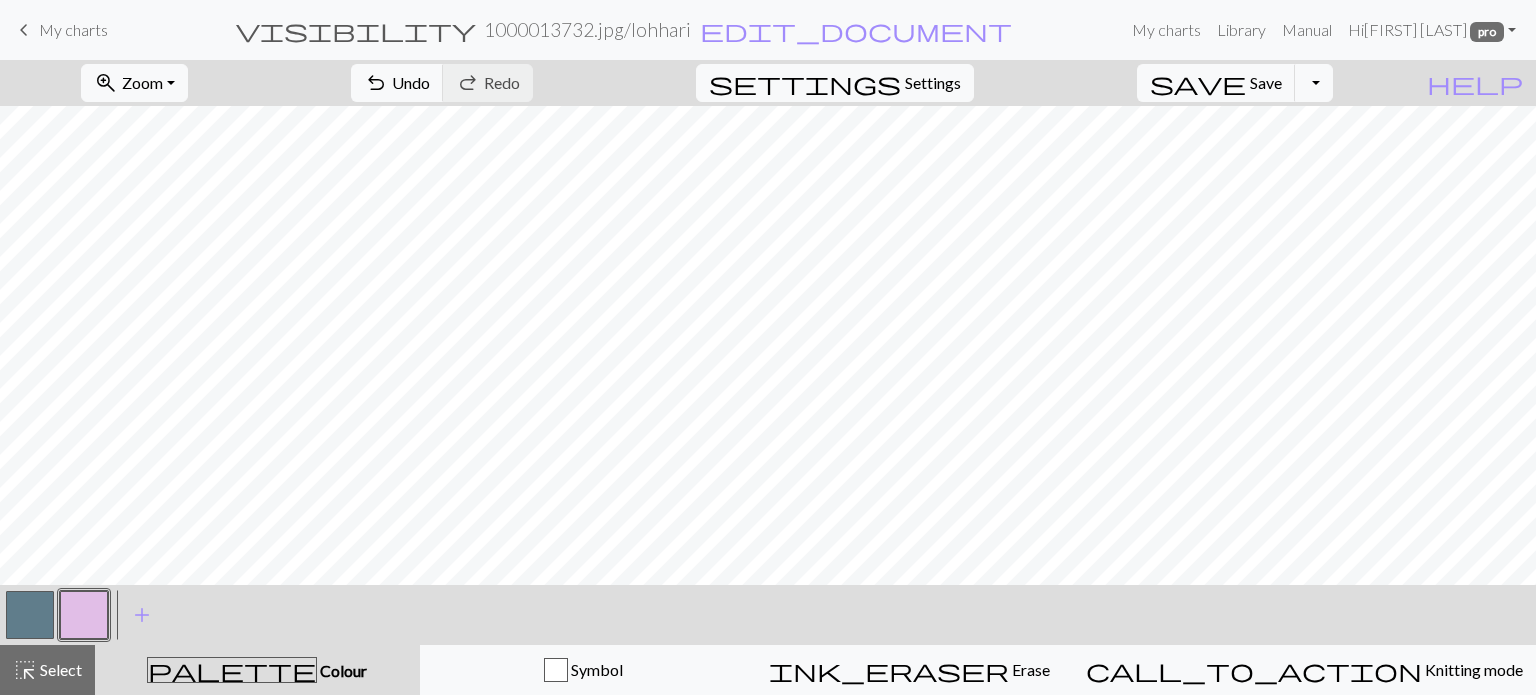 click at bounding box center (30, 615) 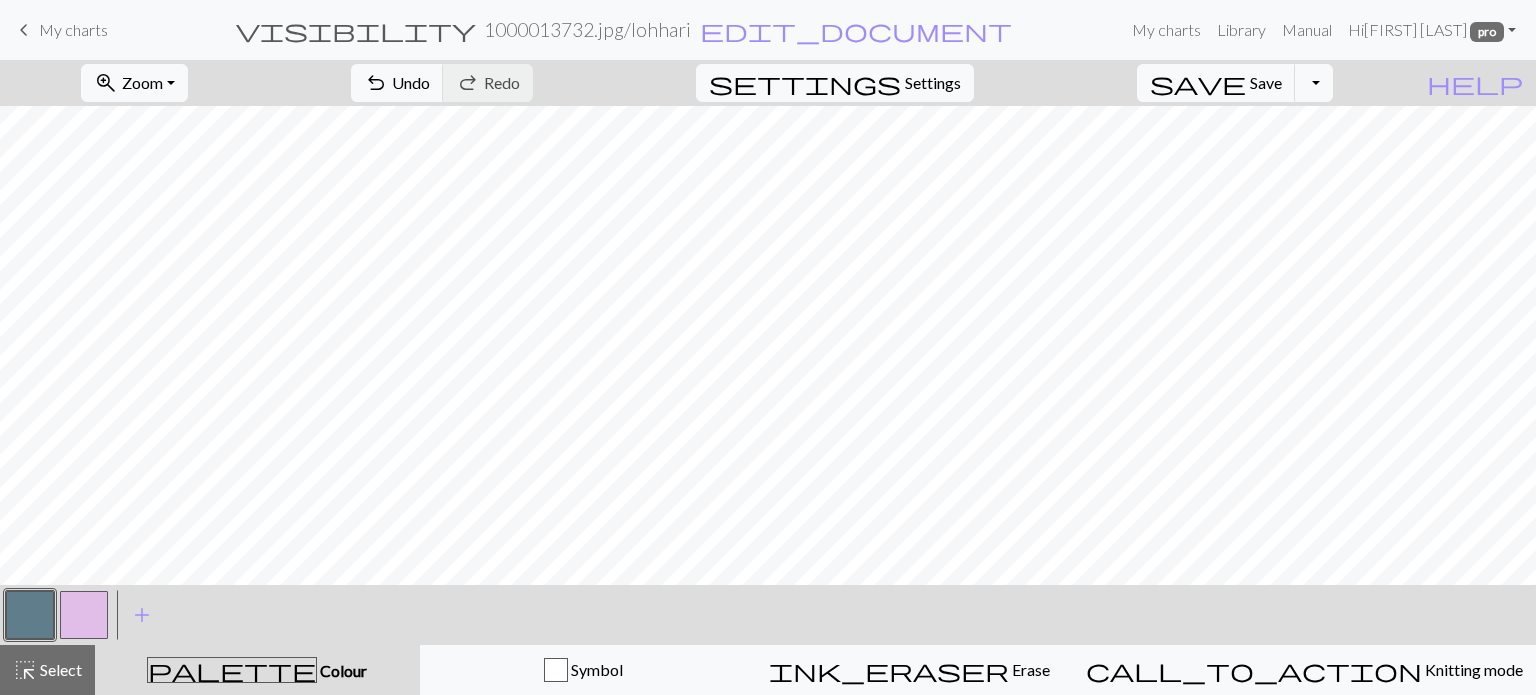 click at bounding box center (84, 615) 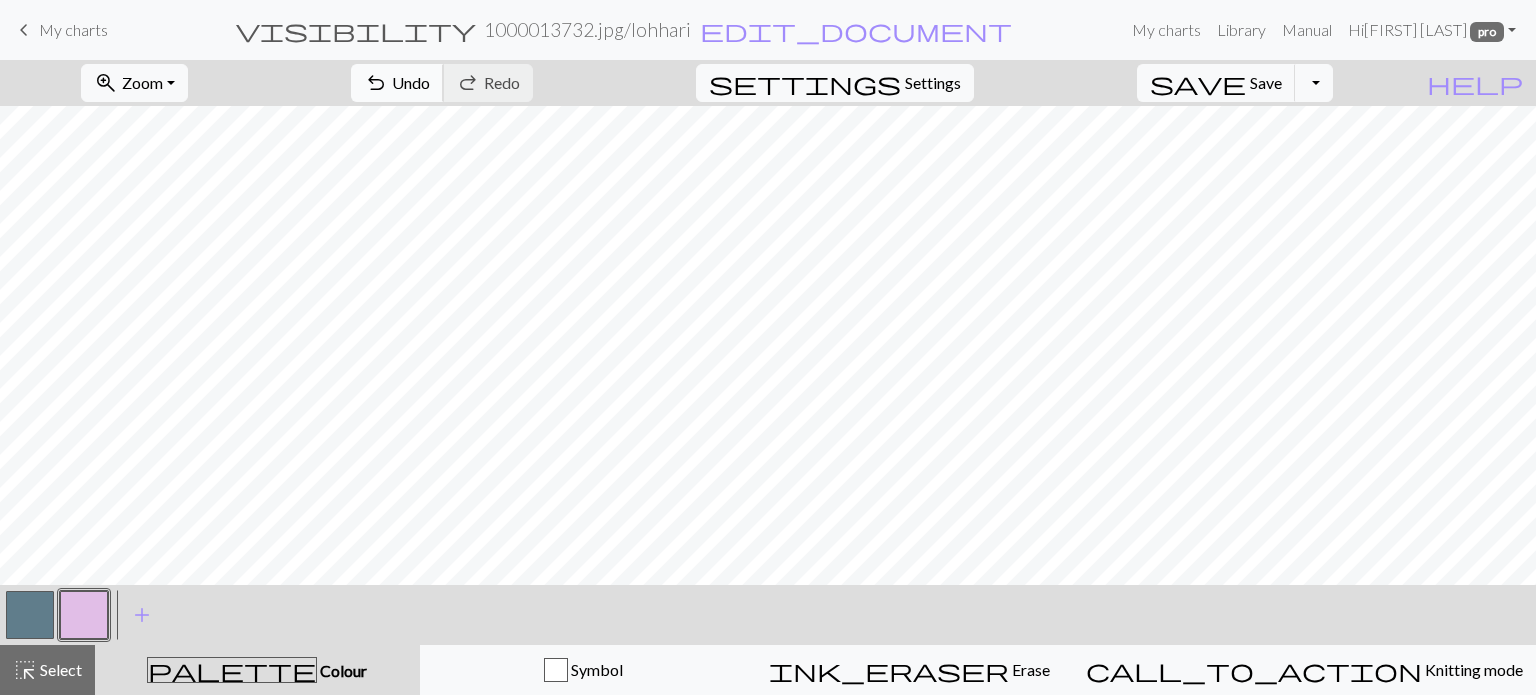 click on "undo Undo Undo" at bounding box center (397, 83) 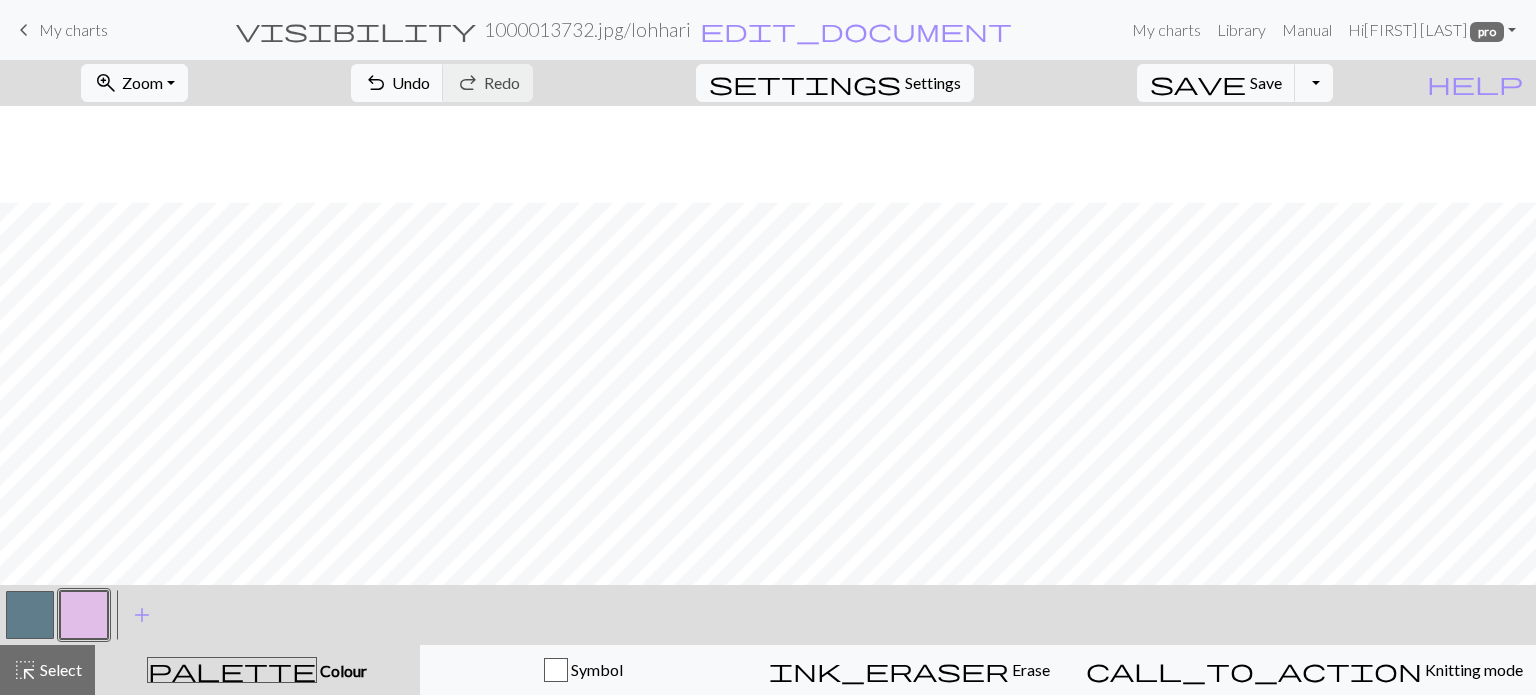 scroll, scrollTop: 500, scrollLeft: 0, axis: vertical 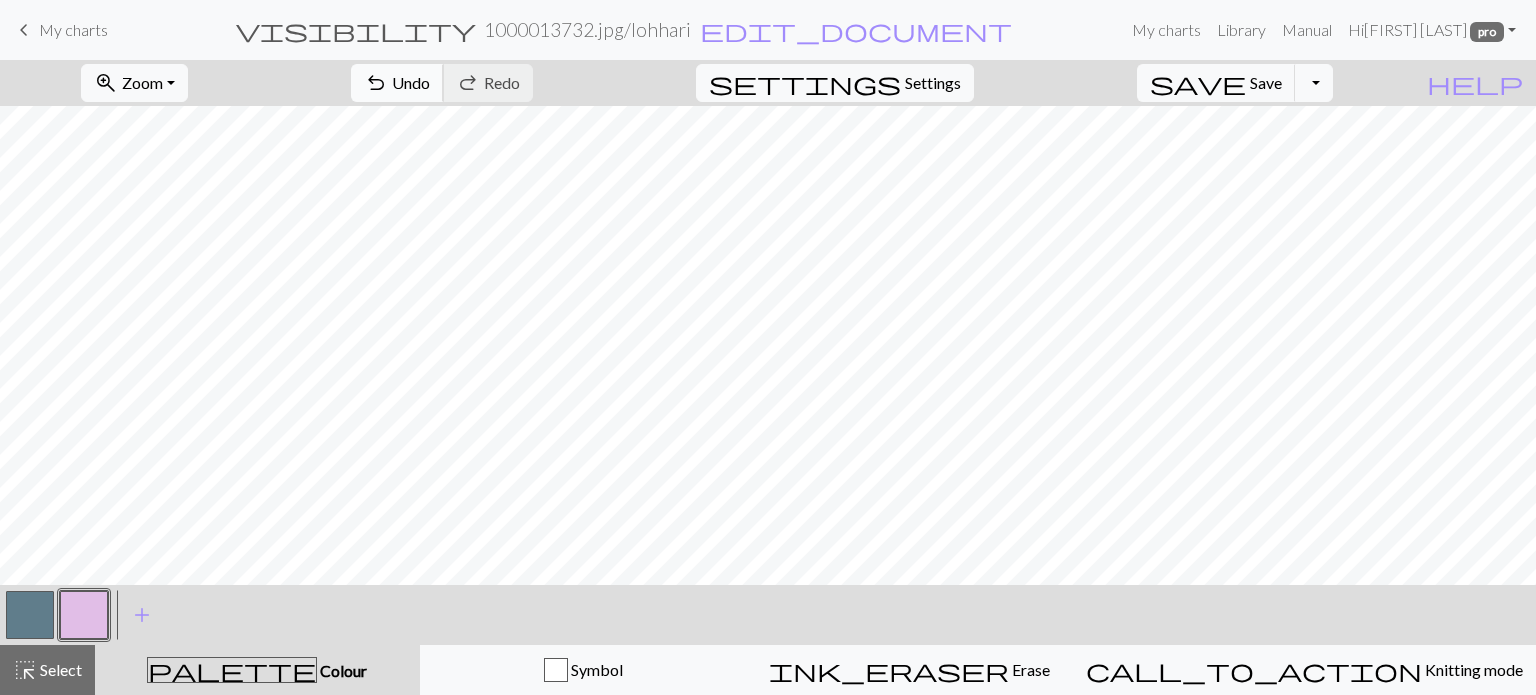 click on "Undo" at bounding box center (411, 82) 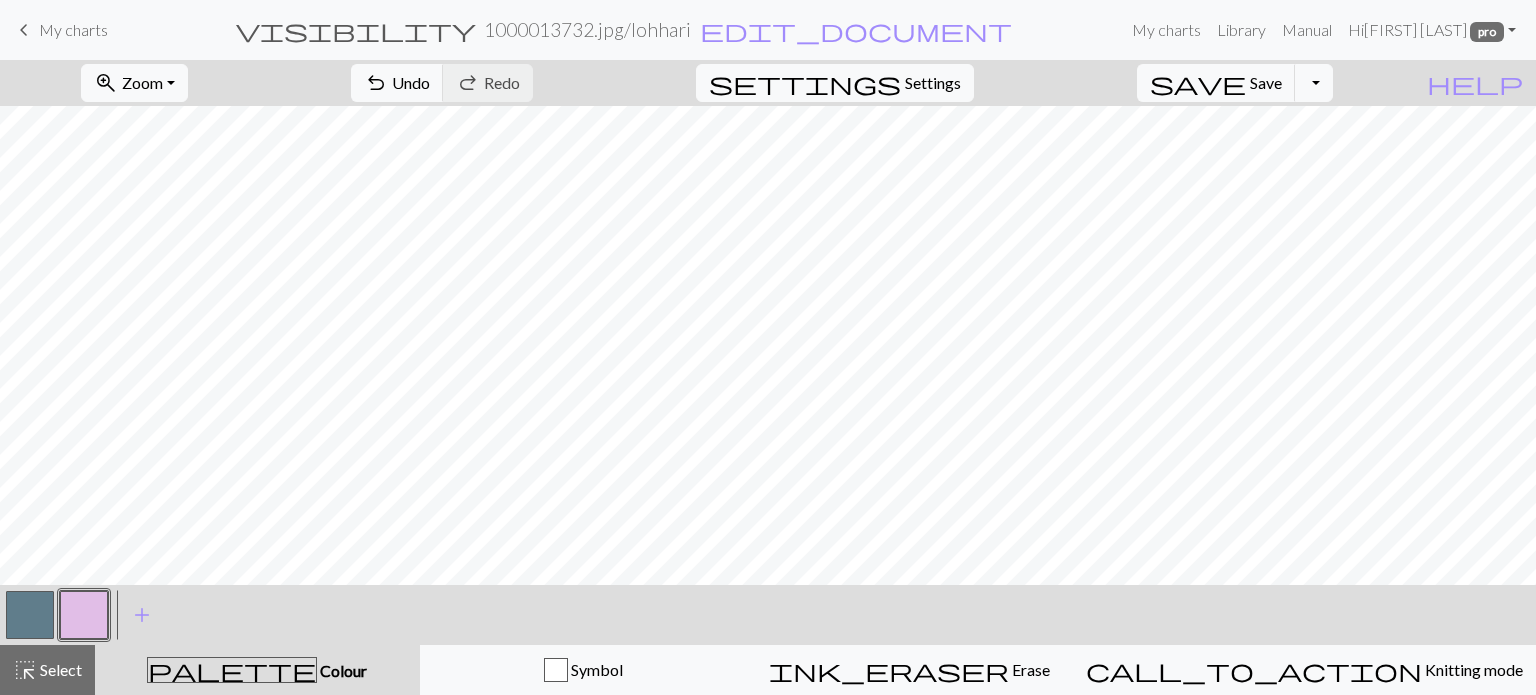 drag, startPoint x: 16, startPoint y: 607, endPoint x: 30, endPoint y: 600, distance: 15.652476 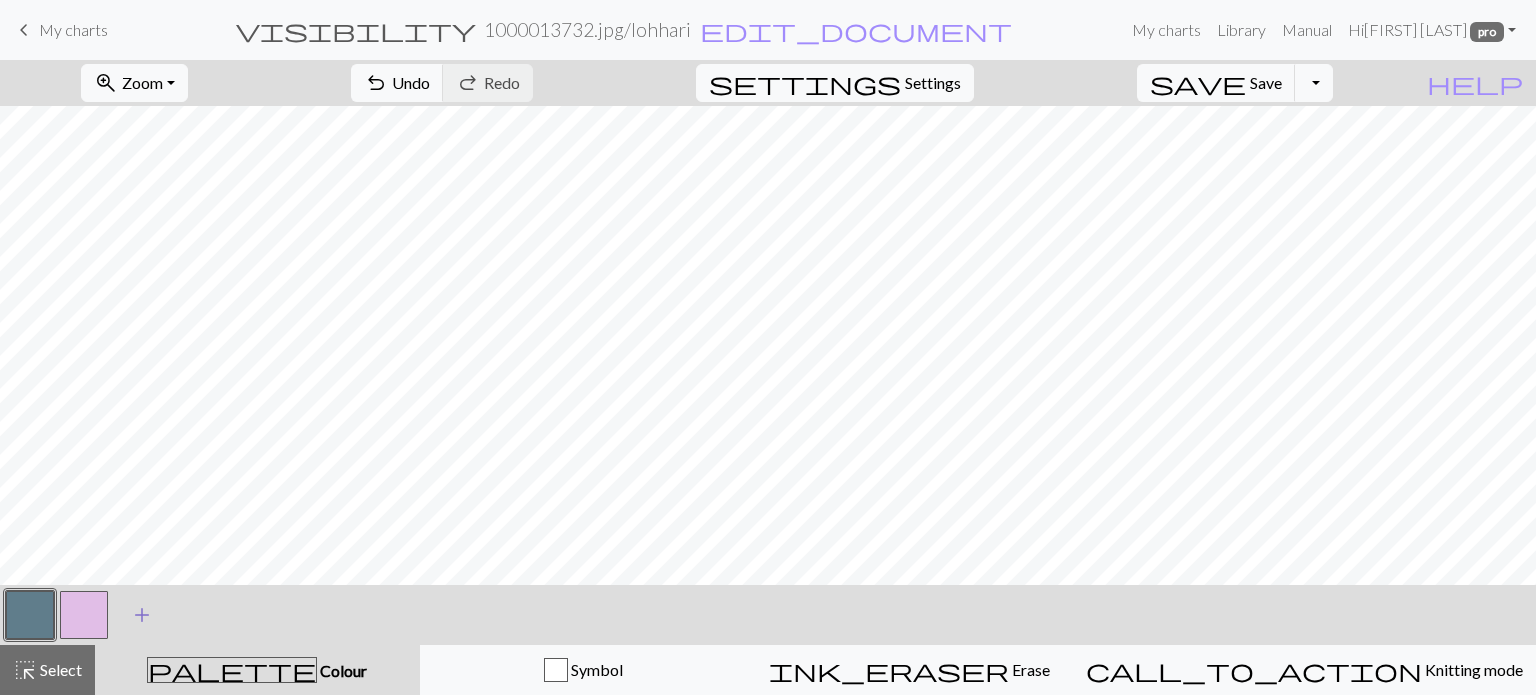 drag, startPoint x: 90, startPoint y: 623, endPoint x: 157, endPoint y: 590, distance: 74.68601 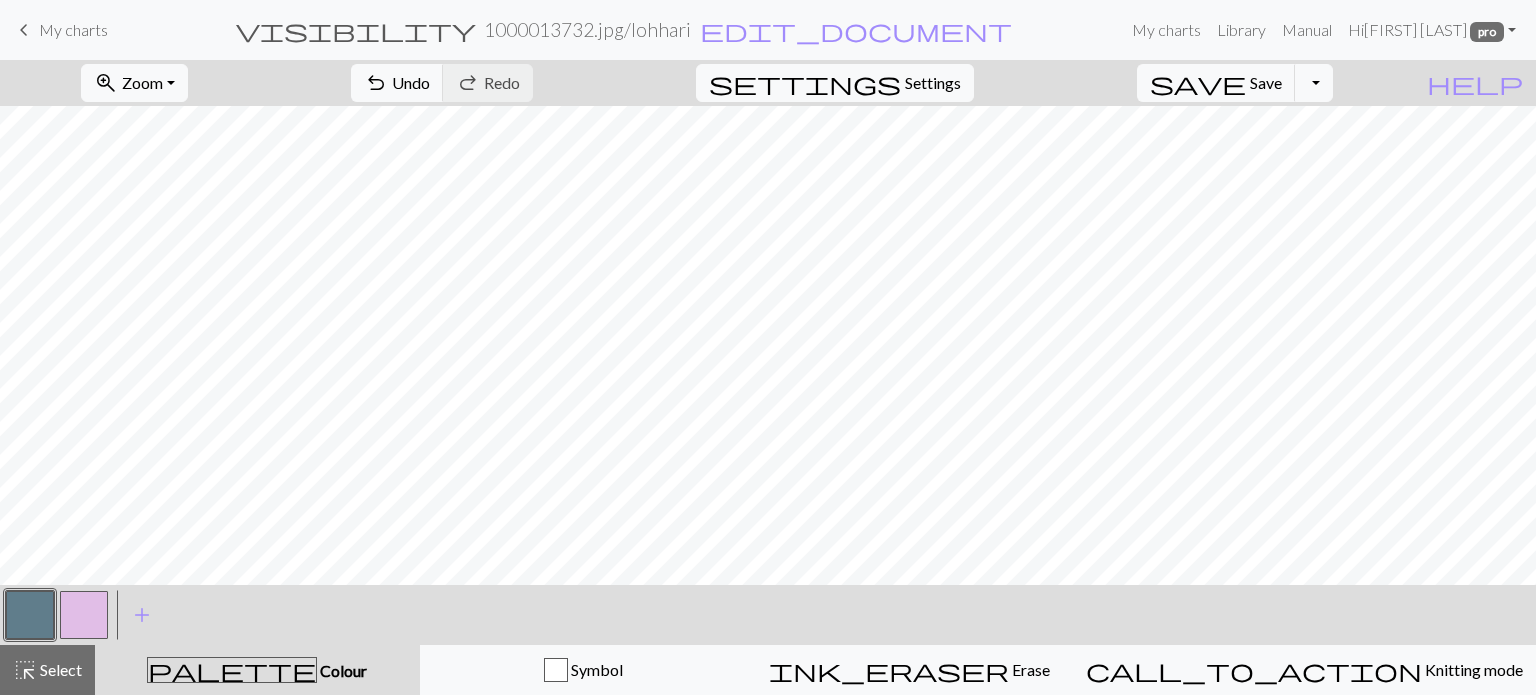 drag, startPoint x: 89, startPoint y: 619, endPoint x: 138, endPoint y: 587, distance: 58.5235 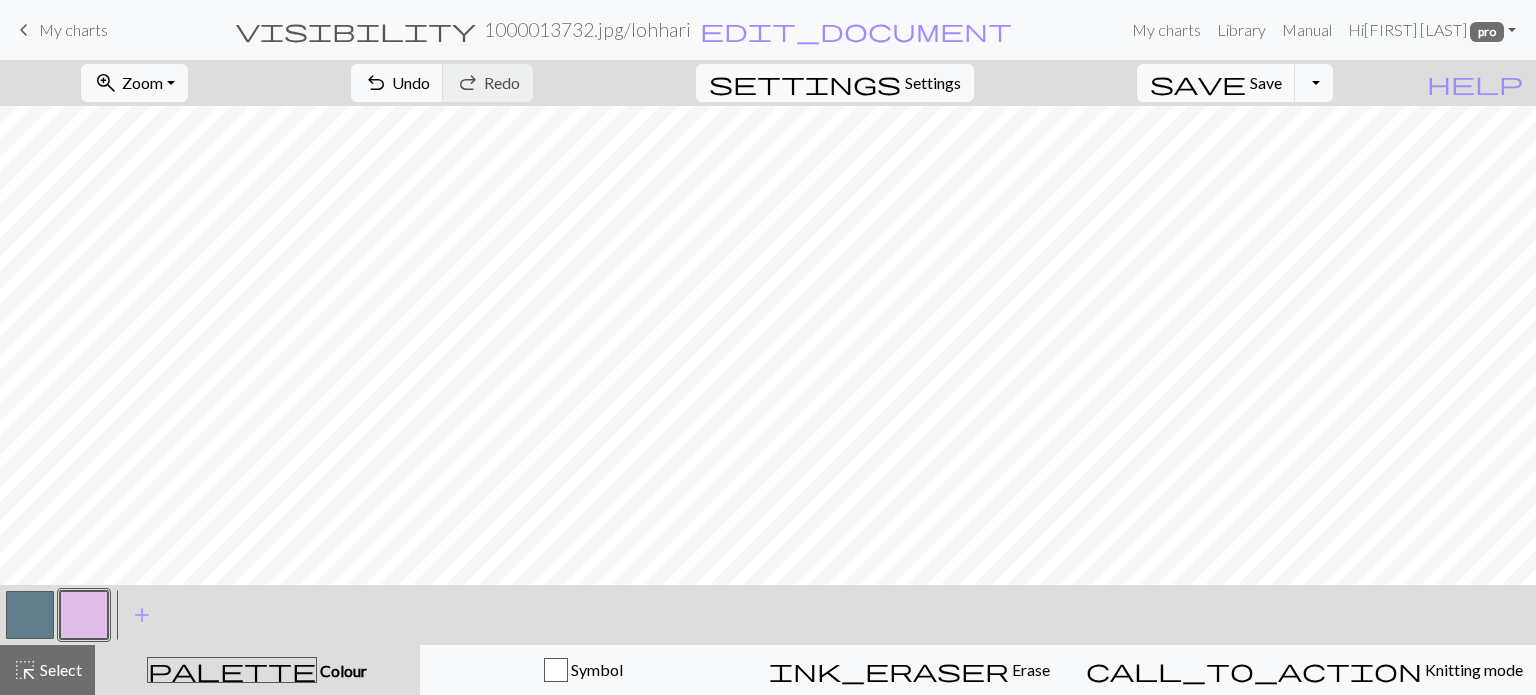 click at bounding box center (84, 615) 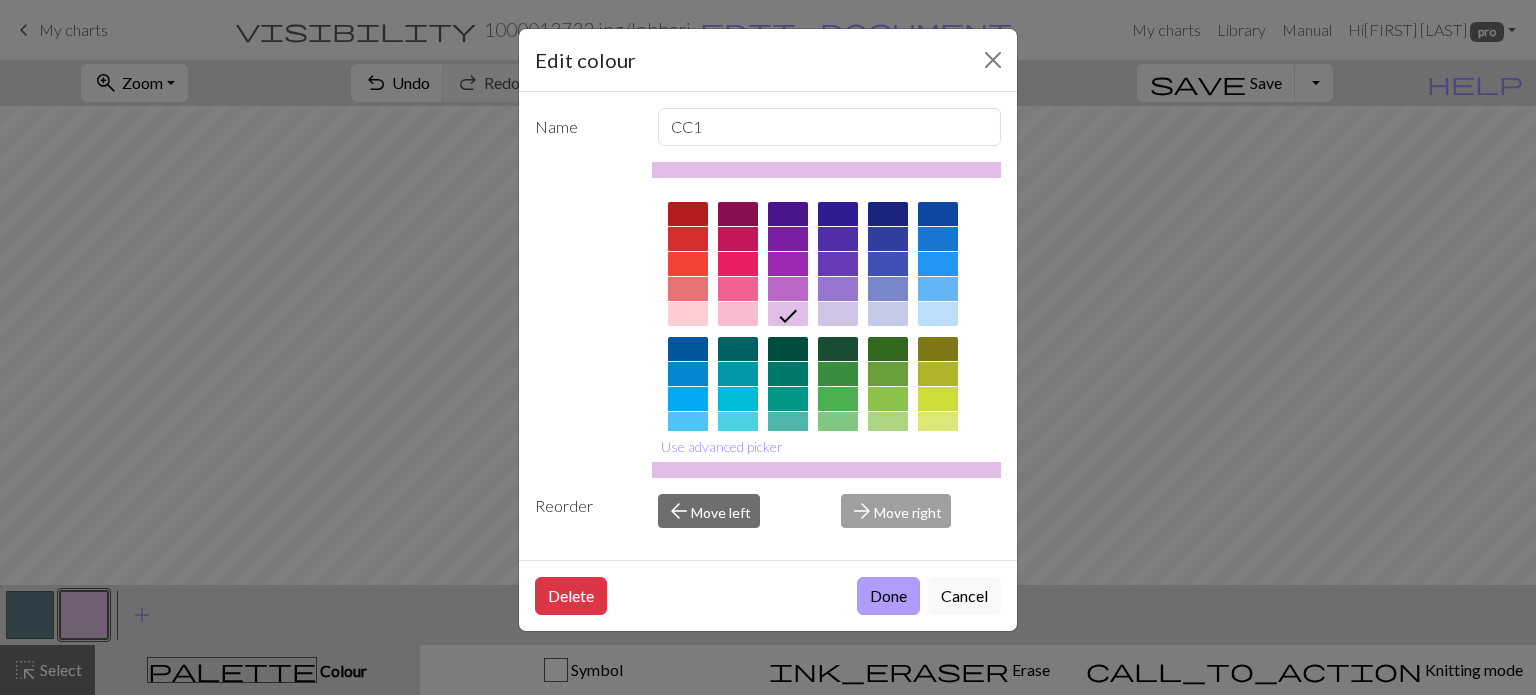 click on "Done" at bounding box center [888, 596] 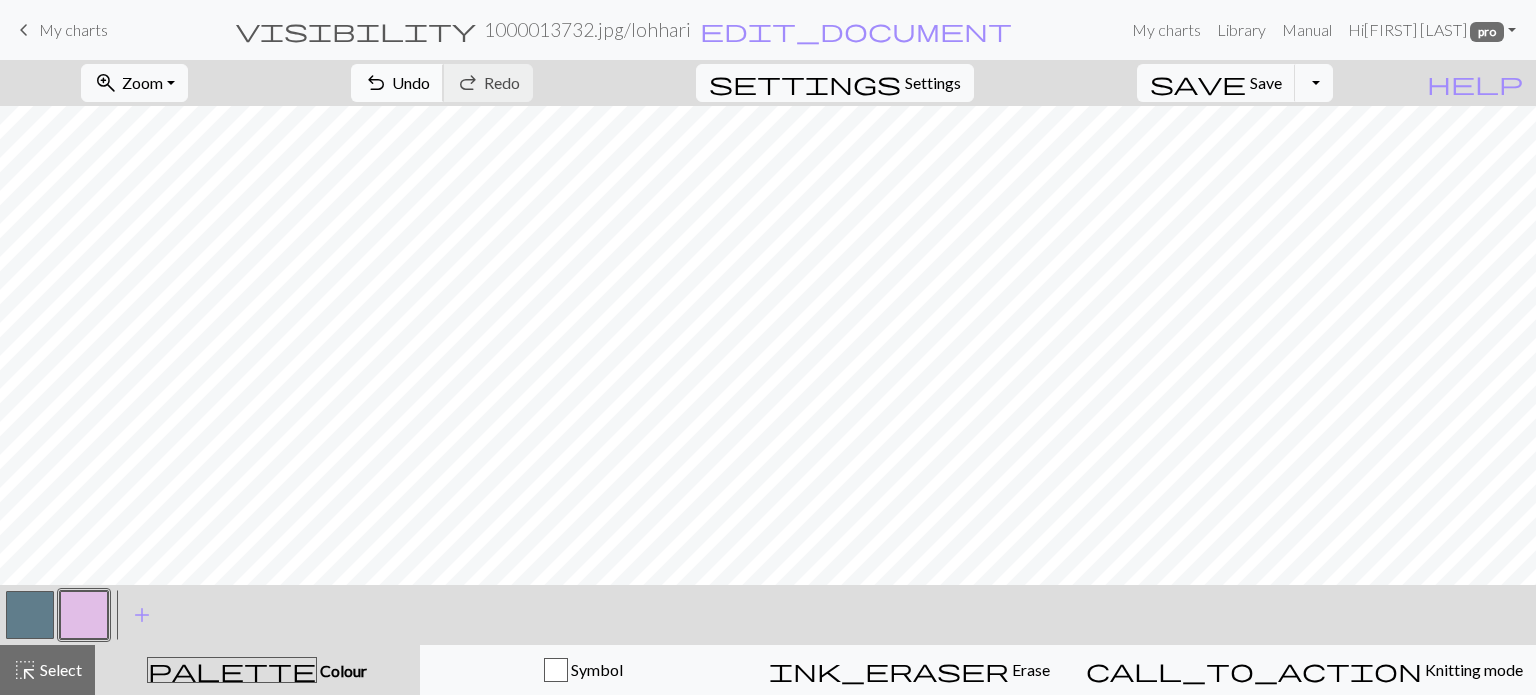 click on "undo Undo Undo" at bounding box center (397, 83) 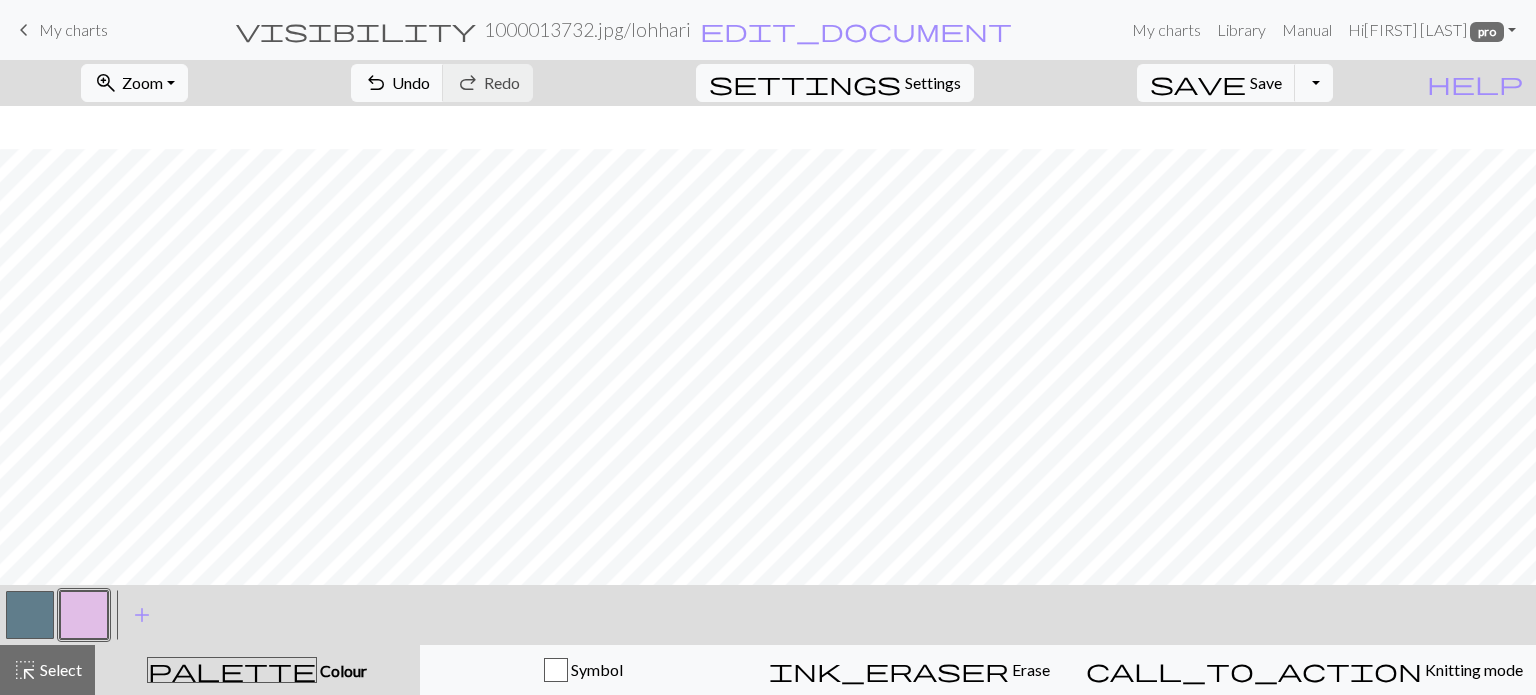 scroll, scrollTop: 585, scrollLeft: 0, axis: vertical 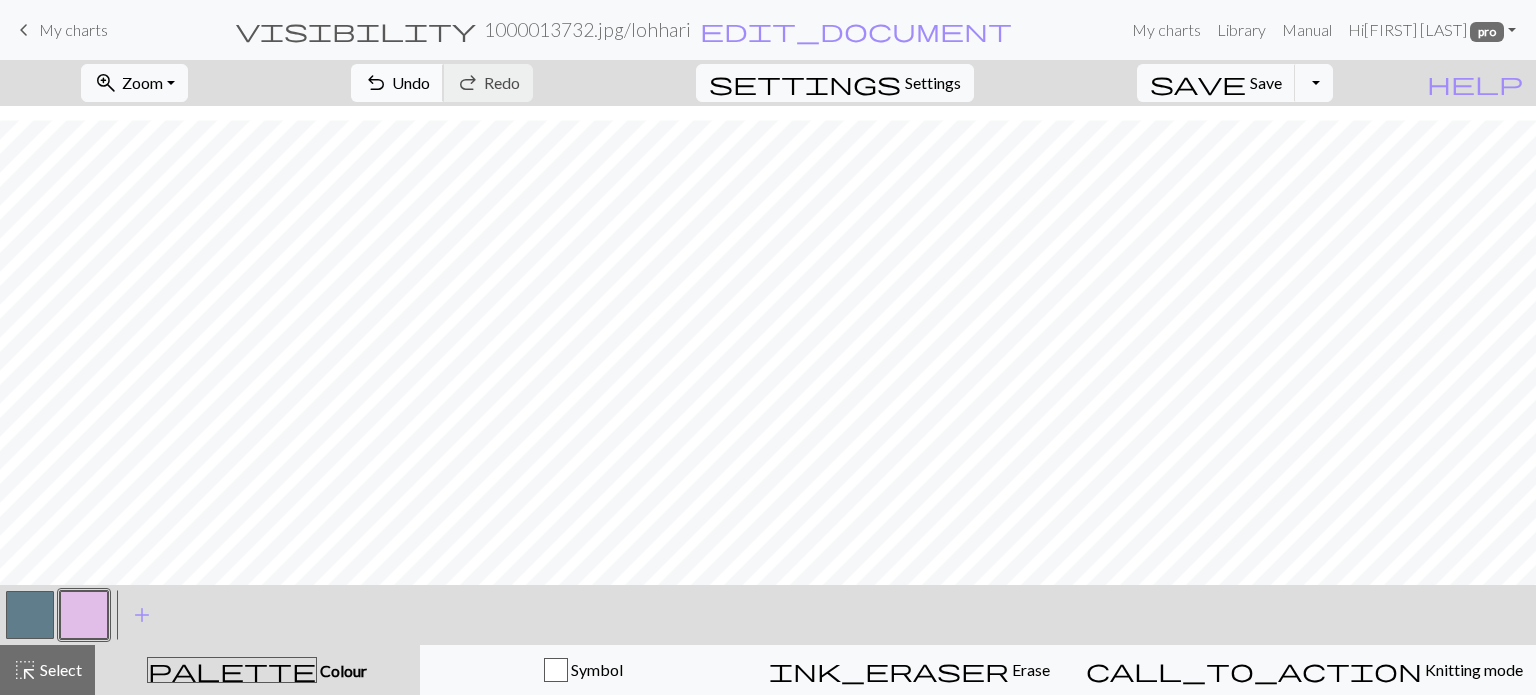 click on "undo" at bounding box center [376, 83] 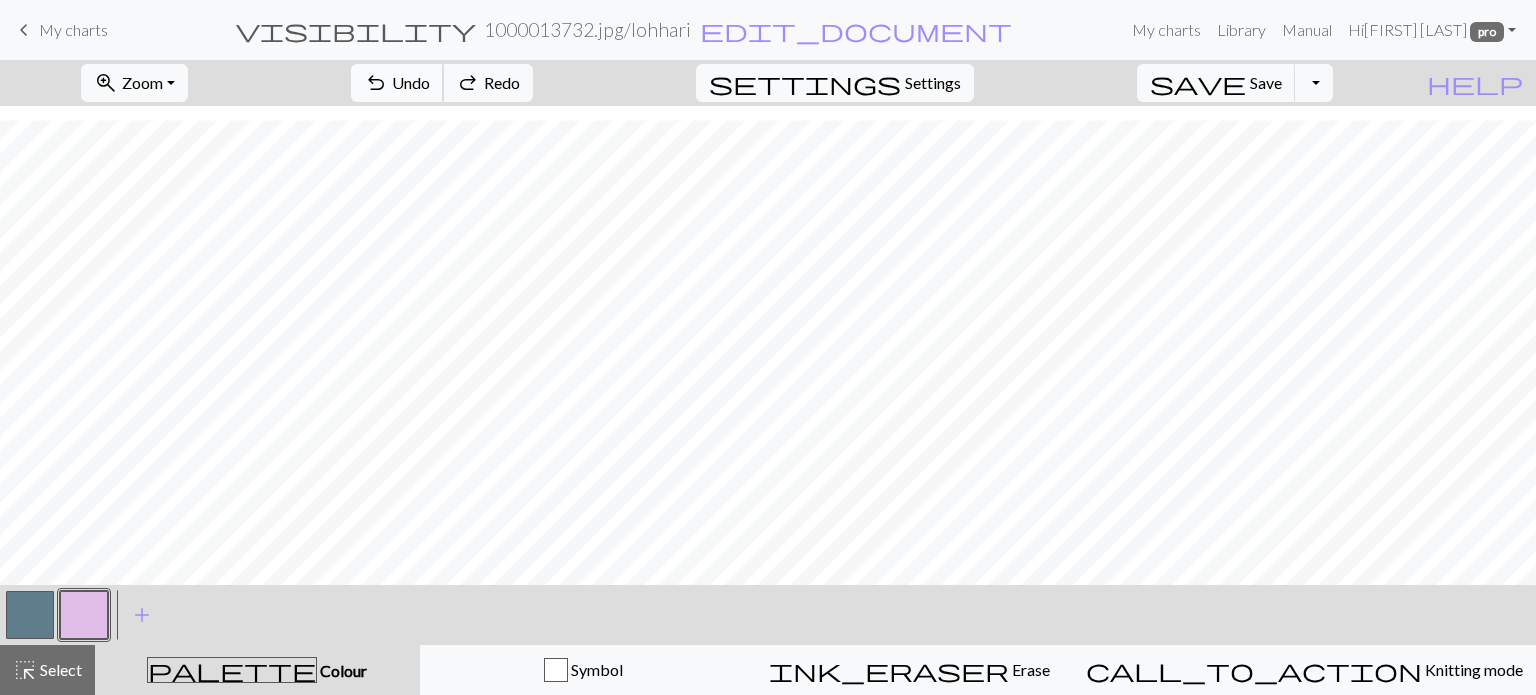 click on "undo Undo Undo" at bounding box center [397, 83] 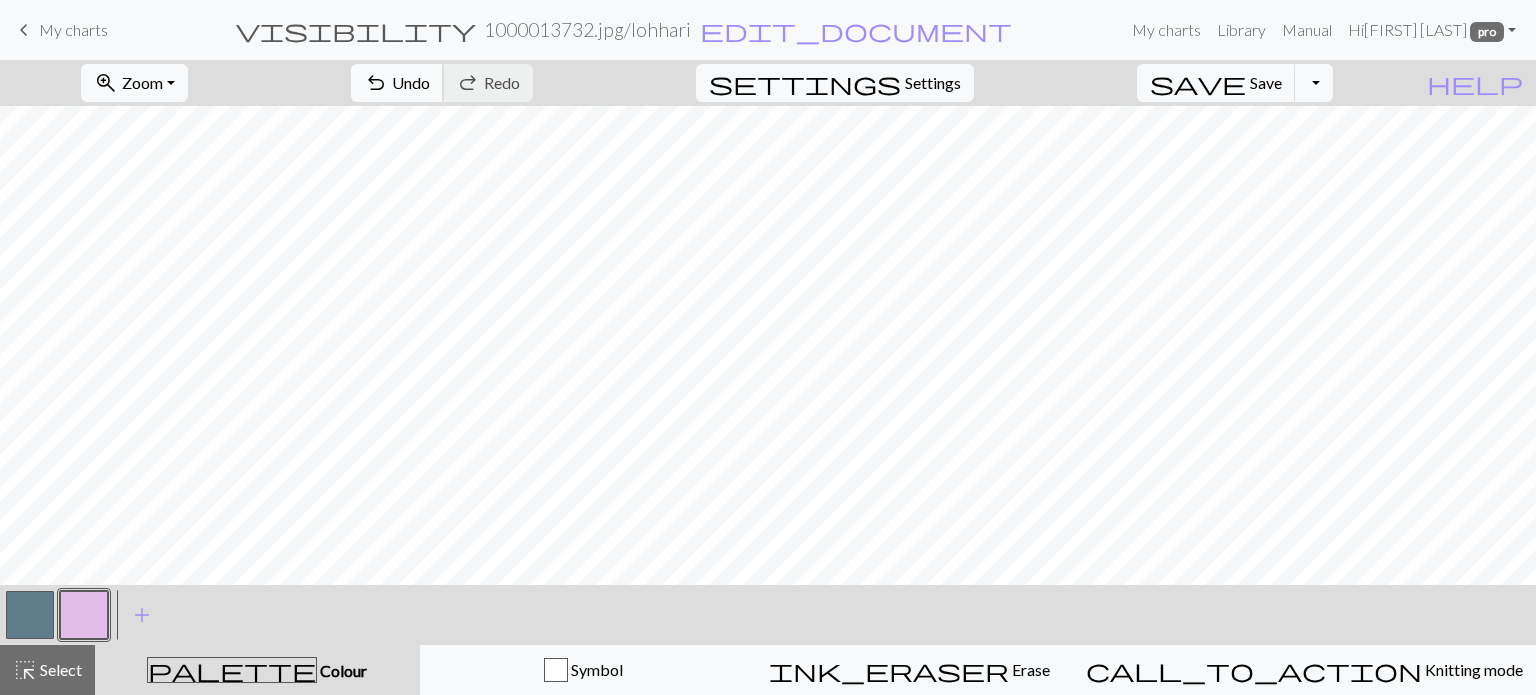 scroll, scrollTop: 285, scrollLeft: 0, axis: vertical 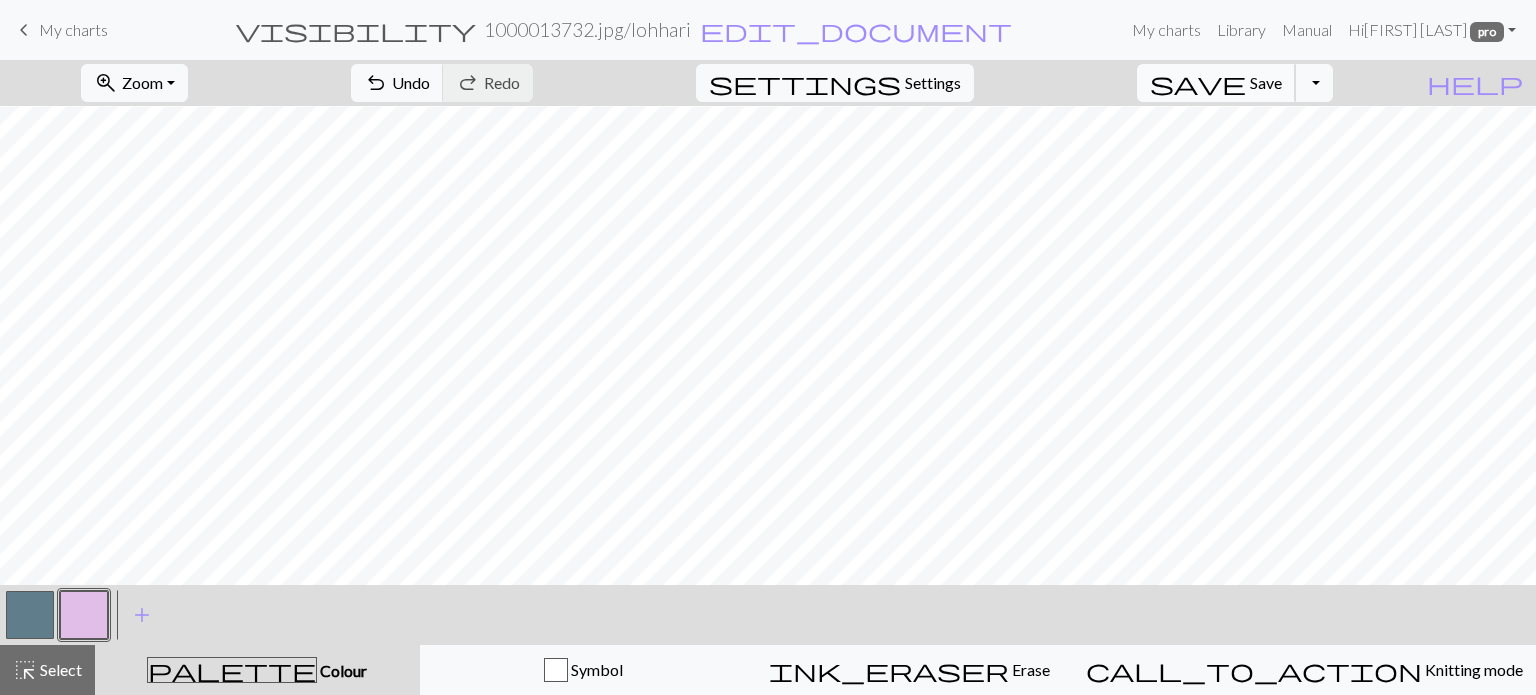 click on "Save" at bounding box center (1266, 82) 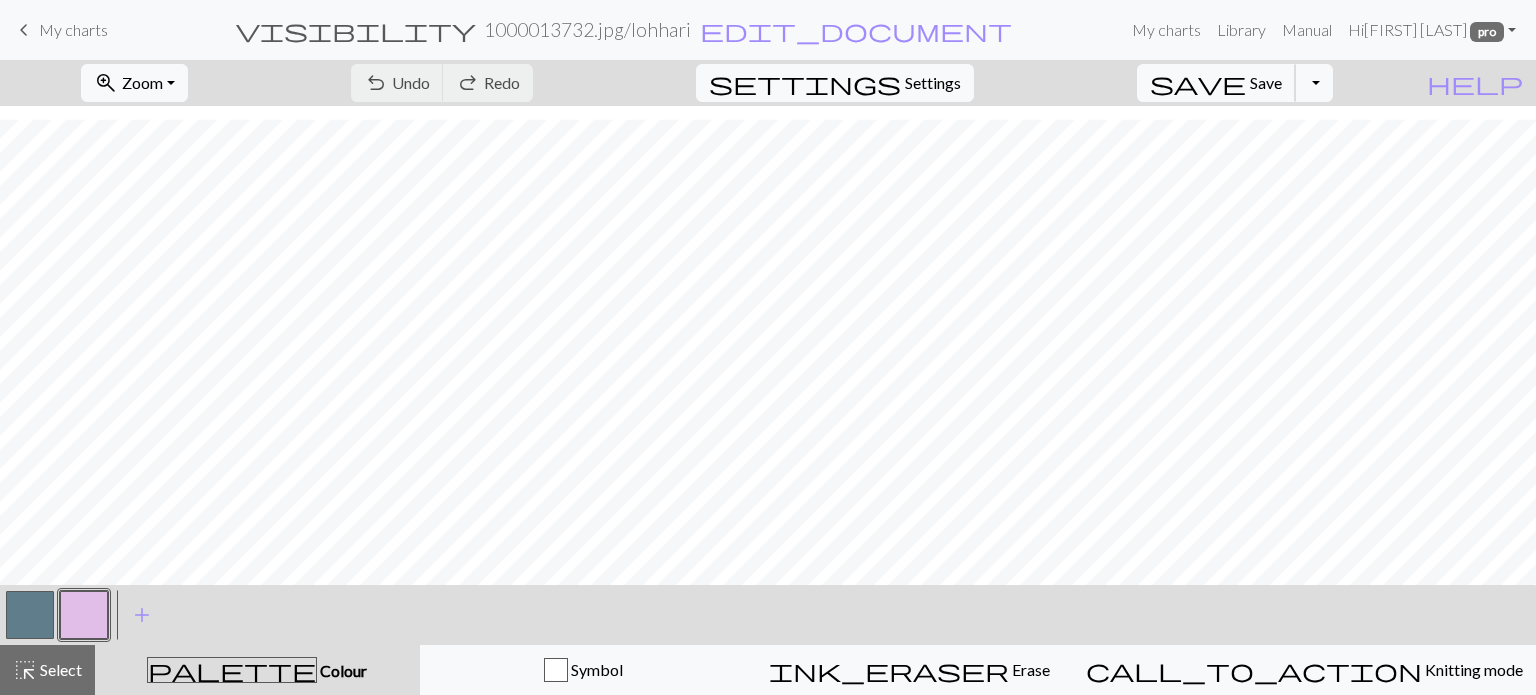 scroll, scrollTop: 585, scrollLeft: 0, axis: vertical 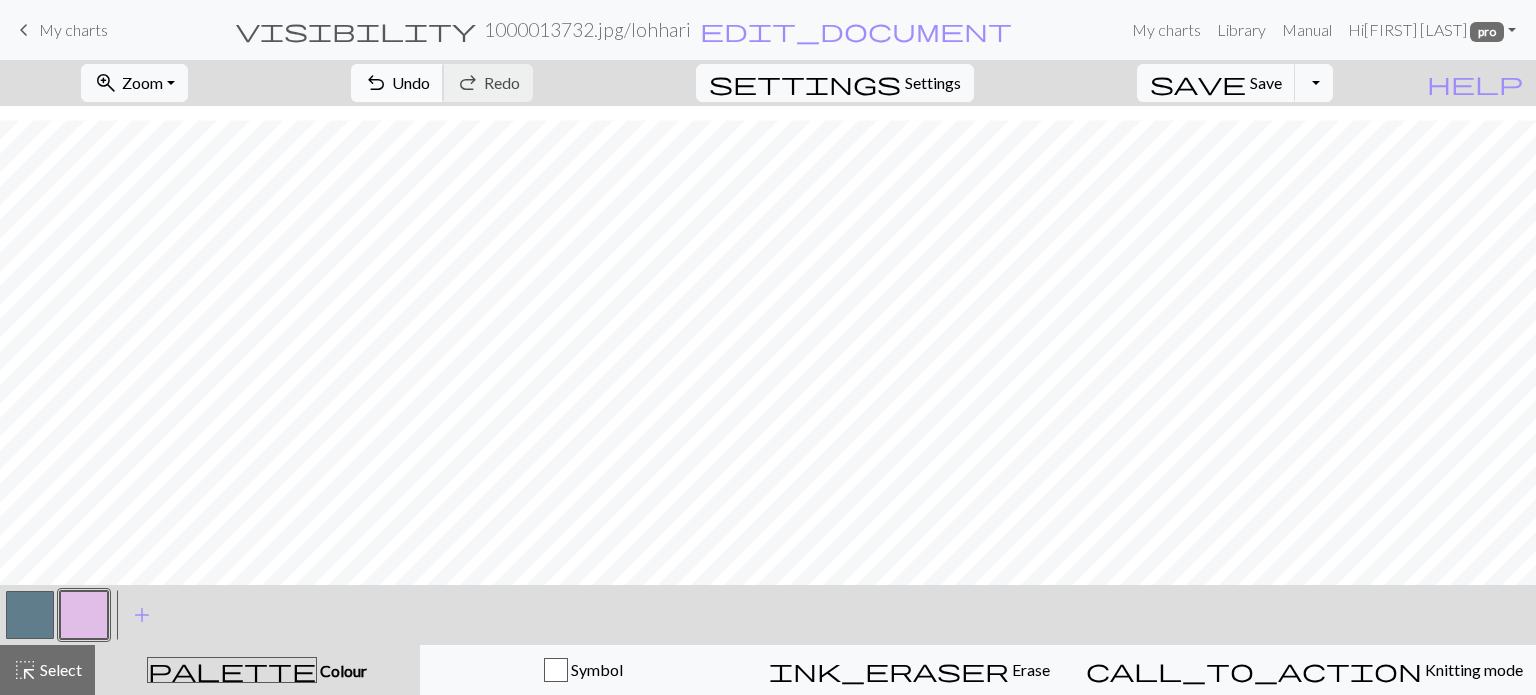 click on "Undo" at bounding box center [411, 82] 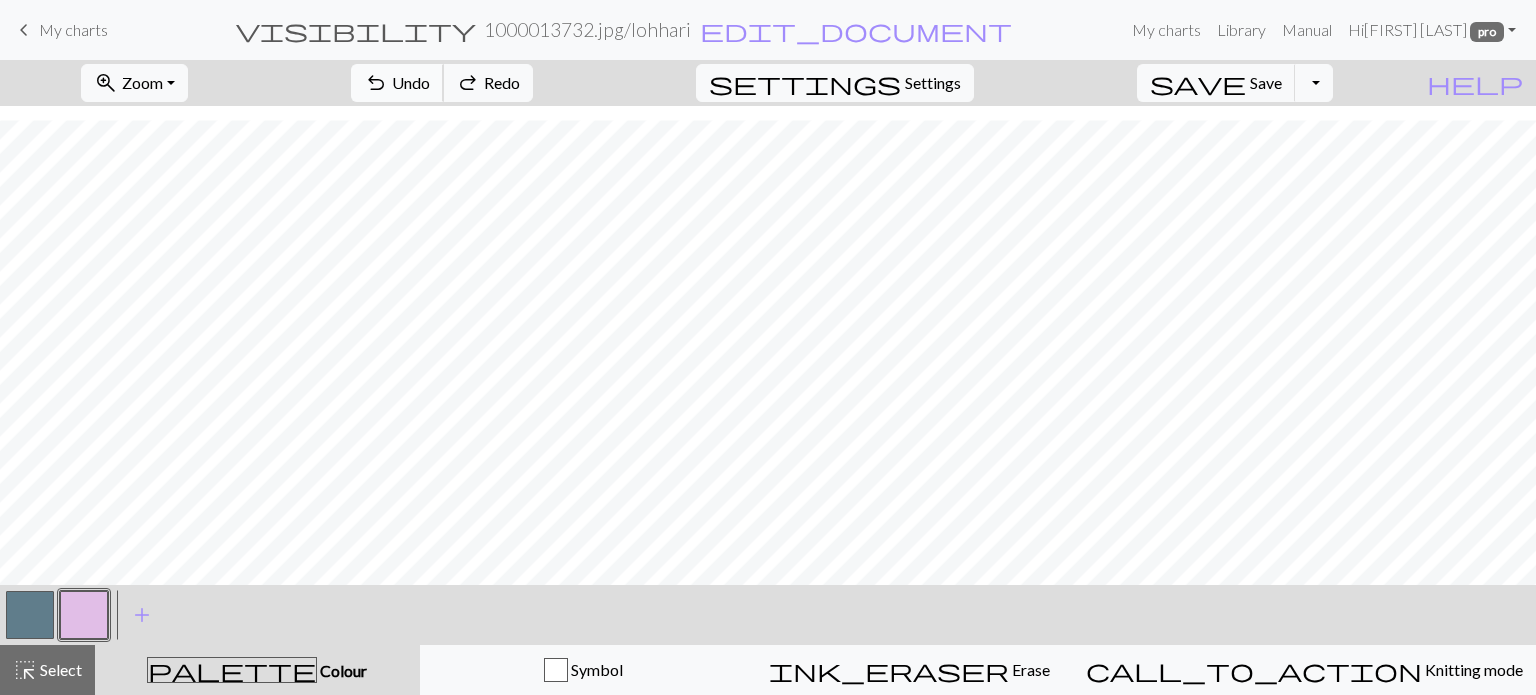 click on "Undo" at bounding box center [411, 82] 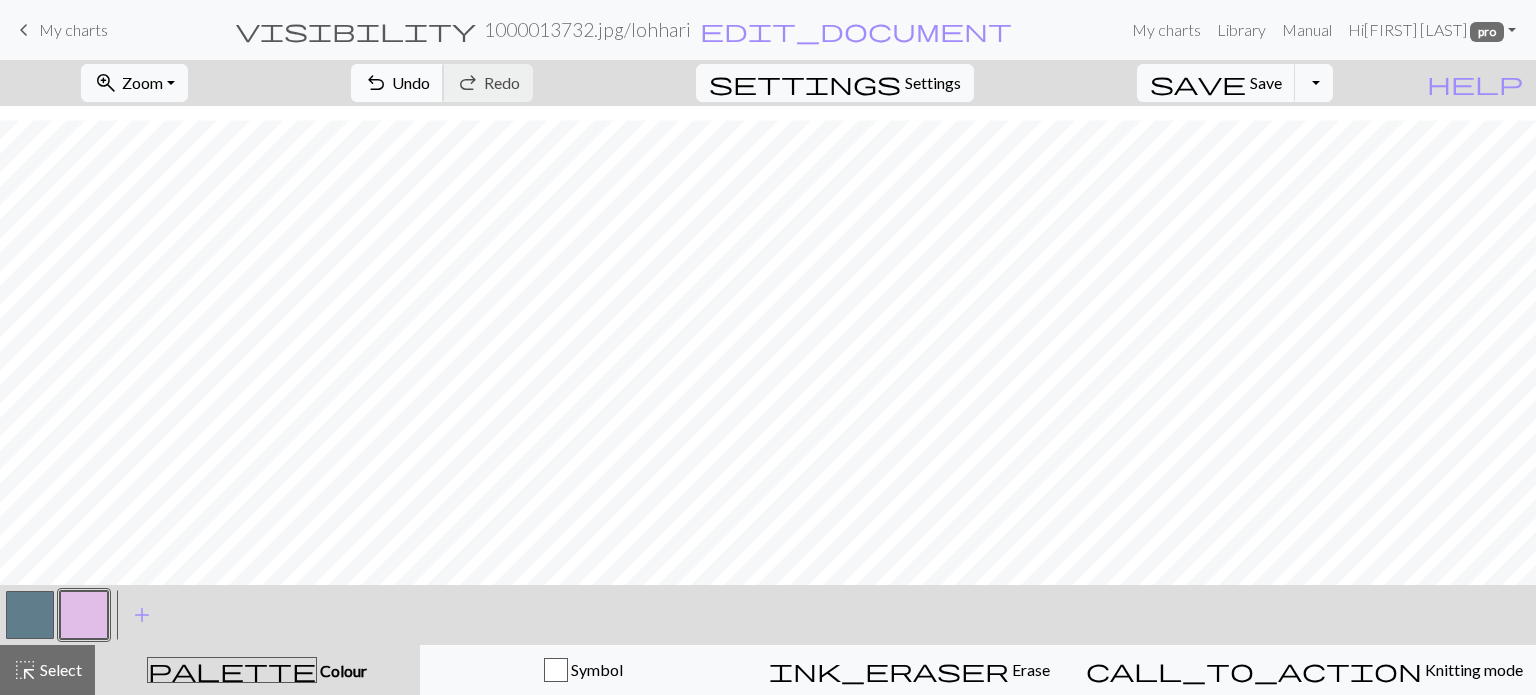 click on "Undo" at bounding box center [411, 82] 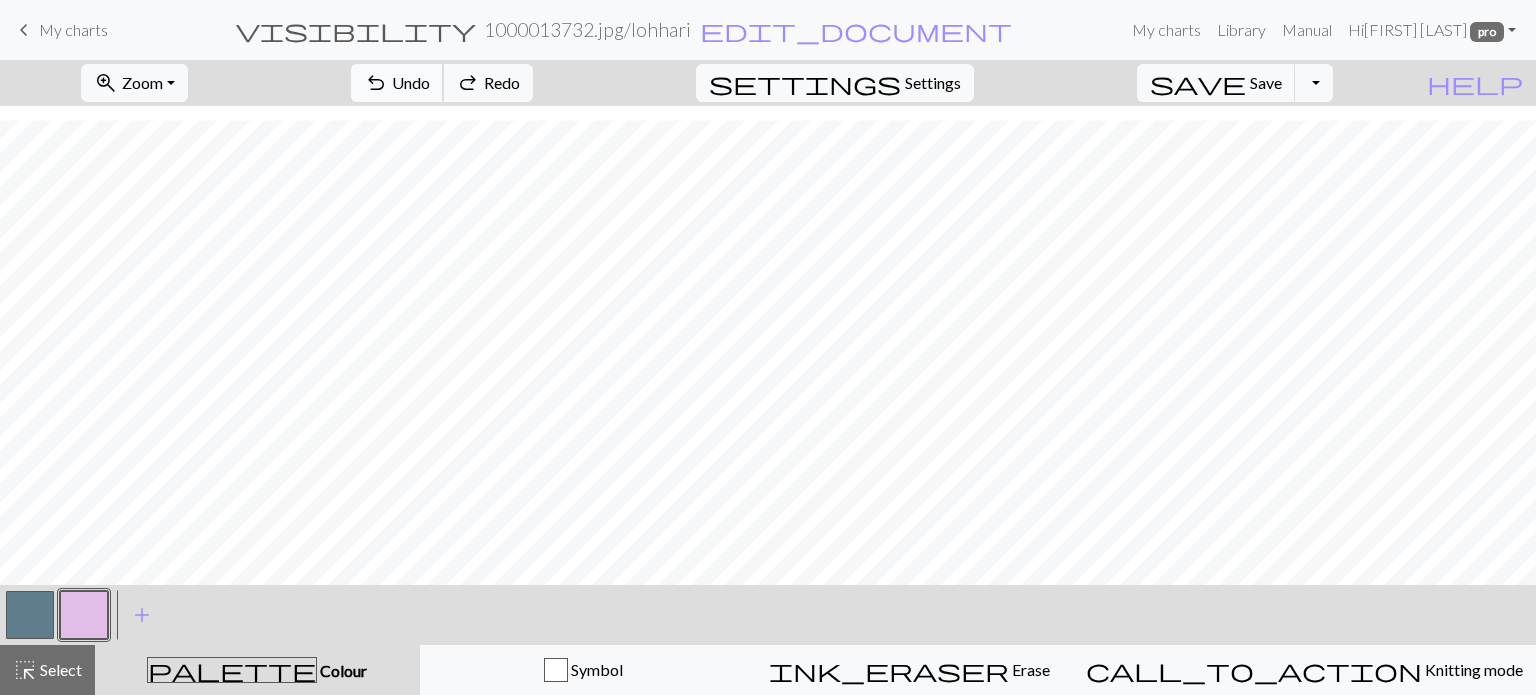 click on "Undo" at bounding box center [411, 82] 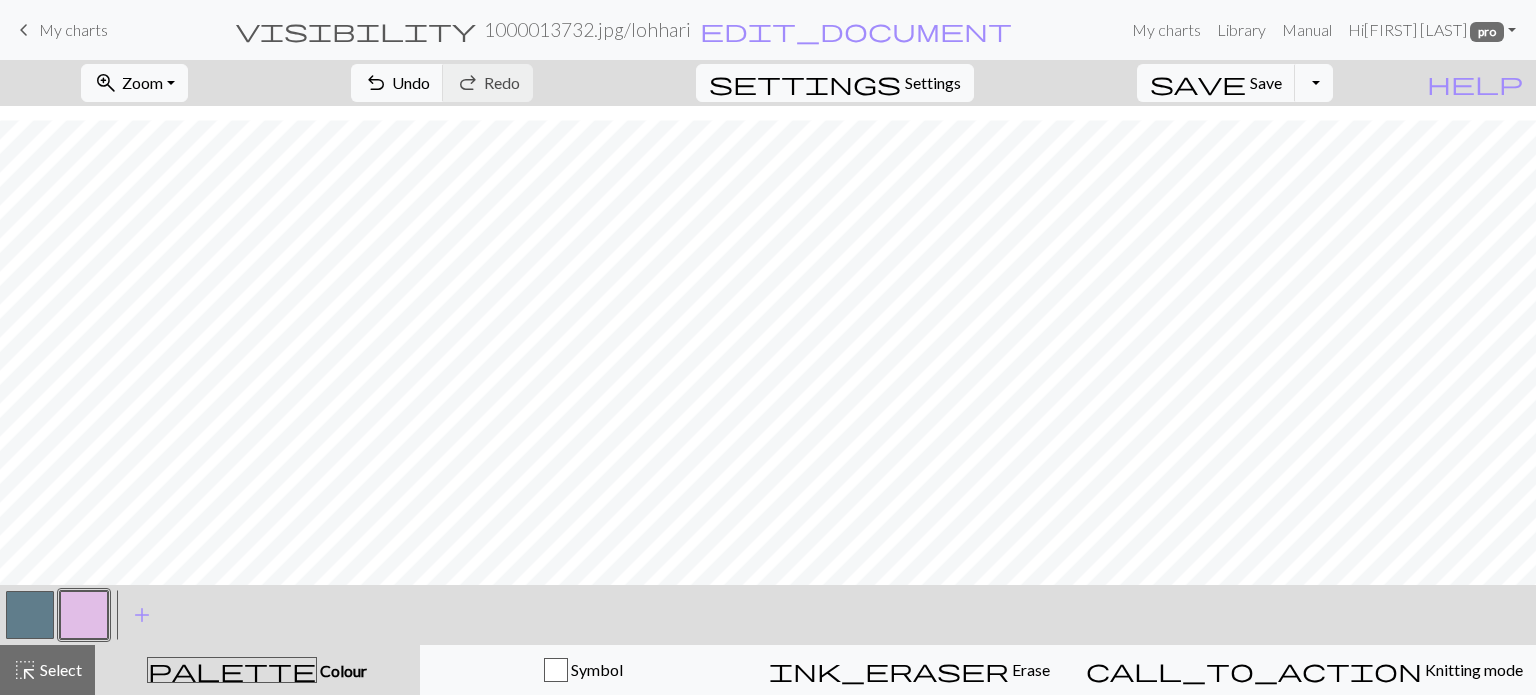 drag, startPoint x: 516, startPoint y: 68, endPoint x: 565, endPoint y: 92, distance: 54.56189 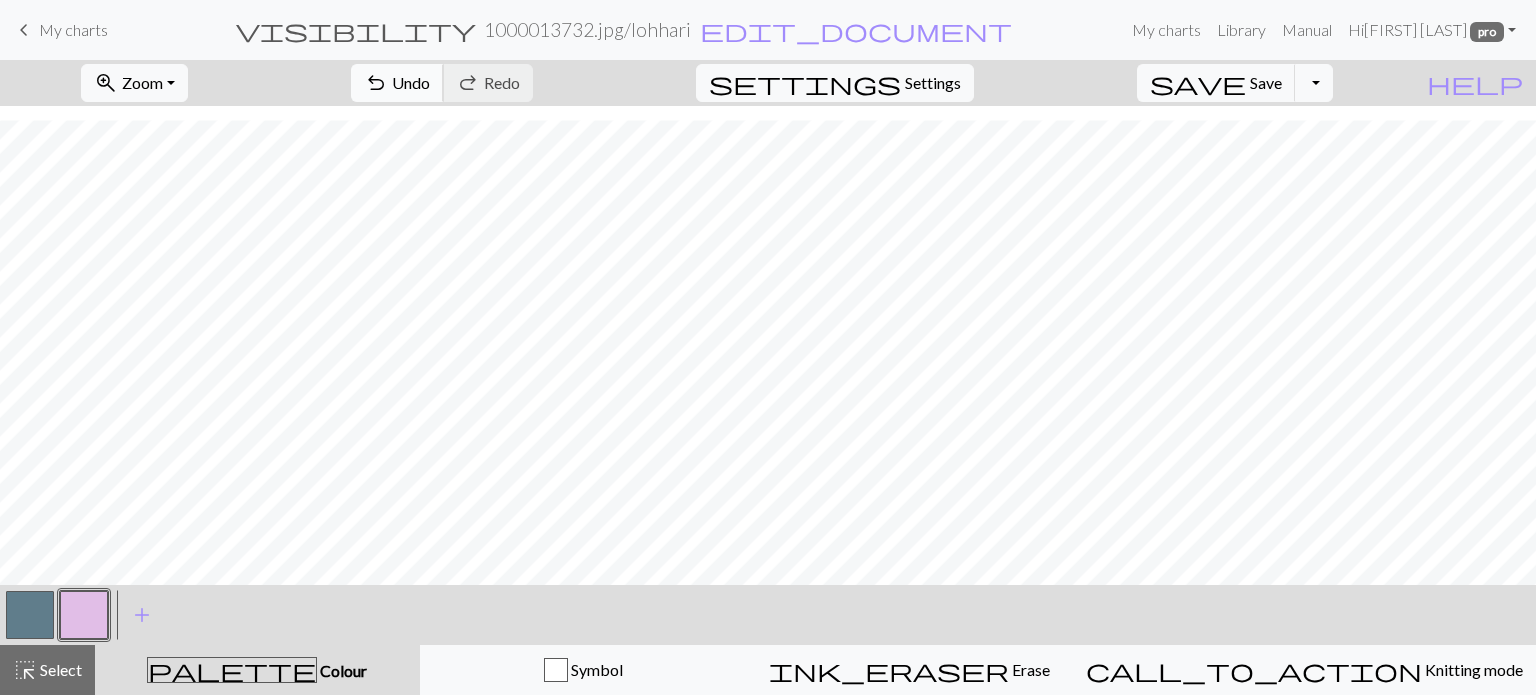 click on "Undo" at bounding box center (411, 82) 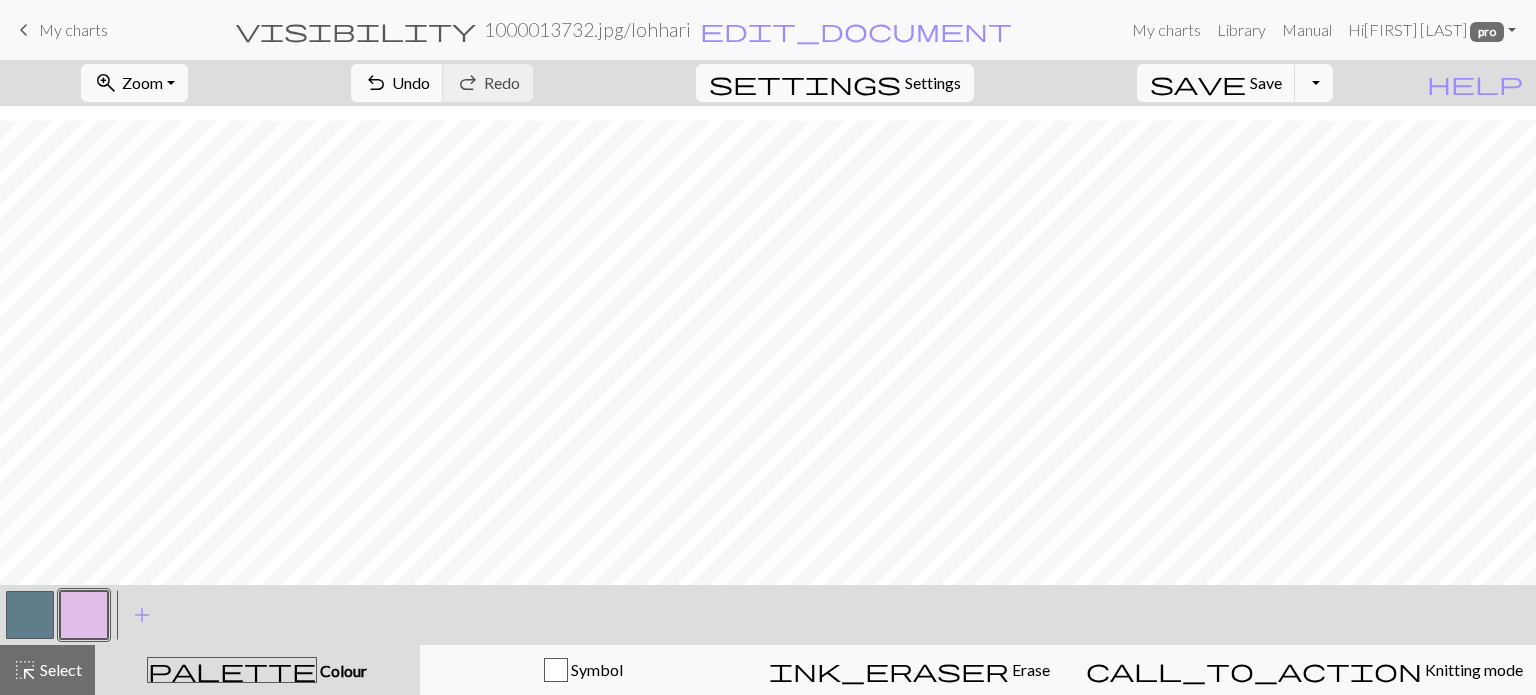 drag, startPoint x: 16, startPoint y: 607, endPoint x: 57, endPoint y: 587, distance: 45.617977 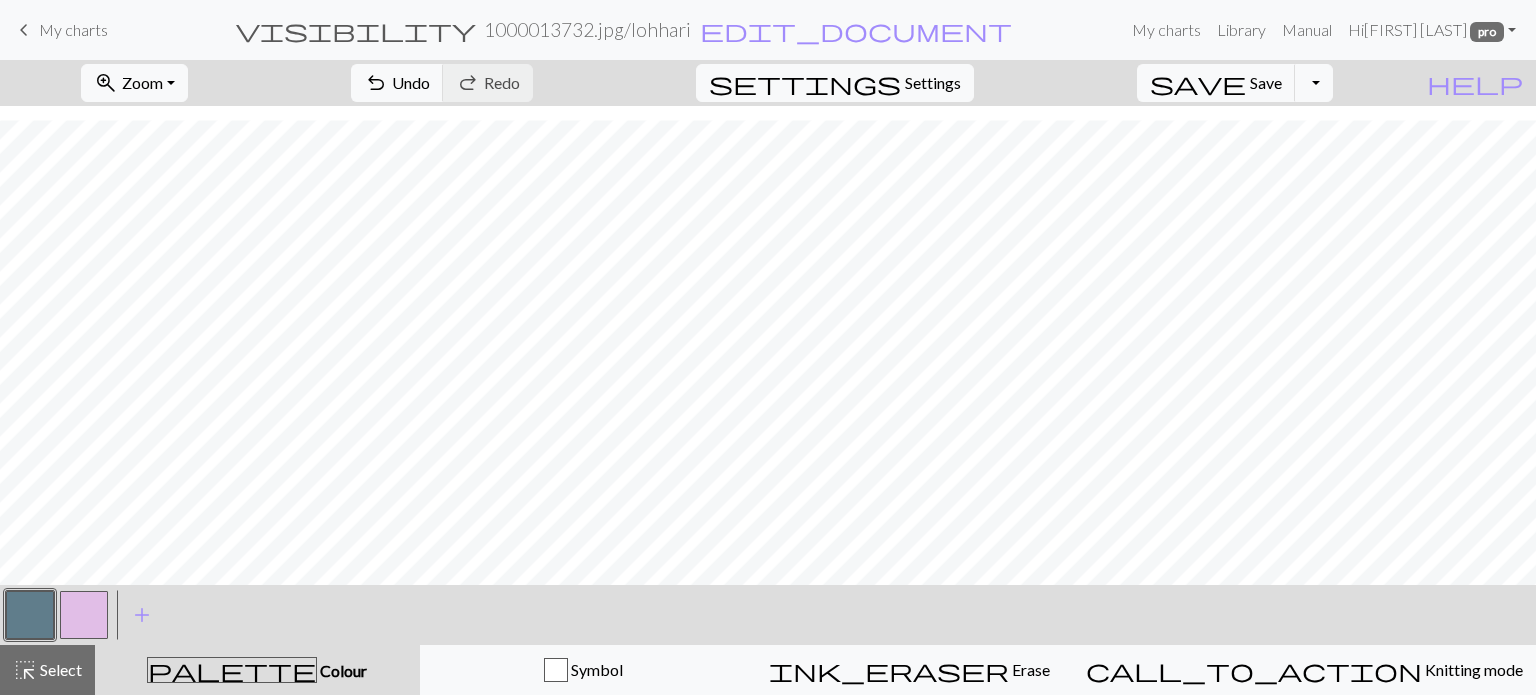 drag, startPoint x: 73, startPoint y: 616, endPoint x: 401, endPoint y: 575, distance: 330.55258 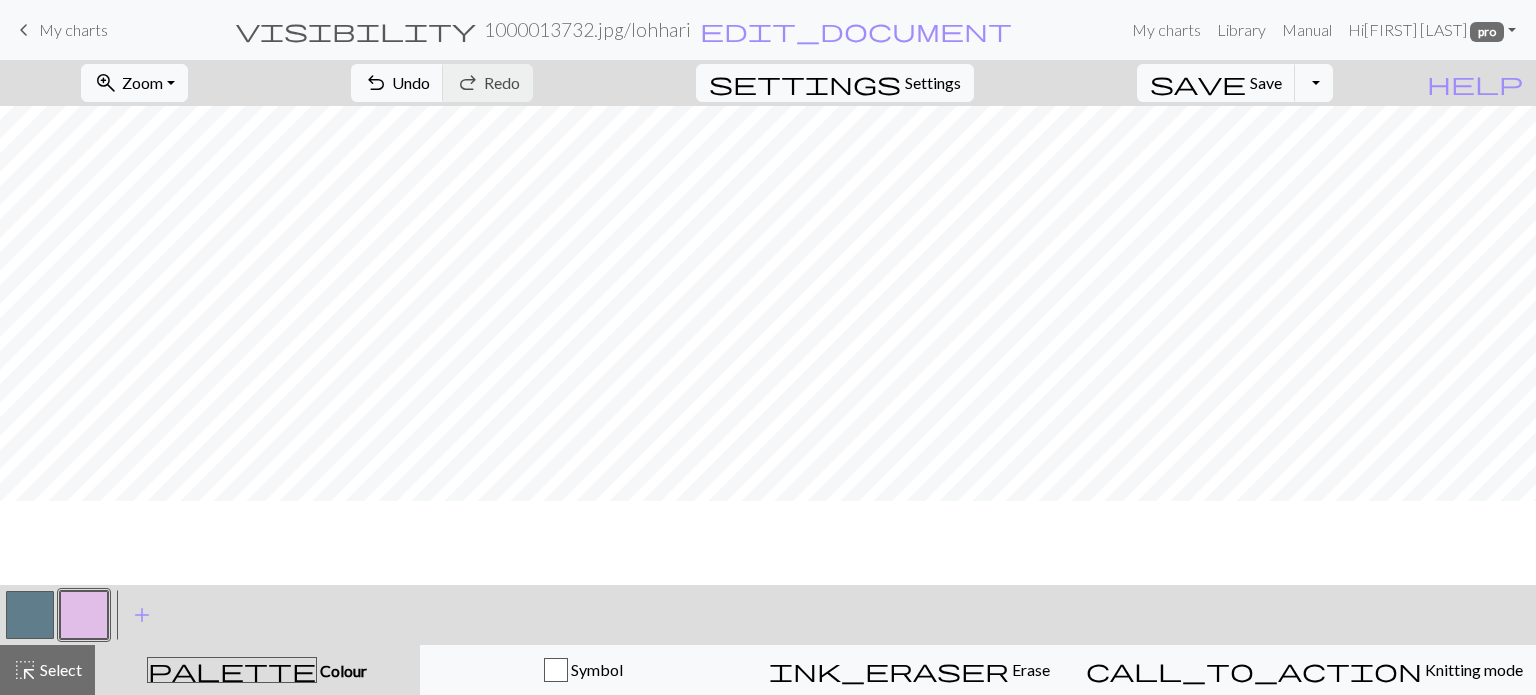scroll, scrollTop: 0, scrollLeft: 0, axis: both 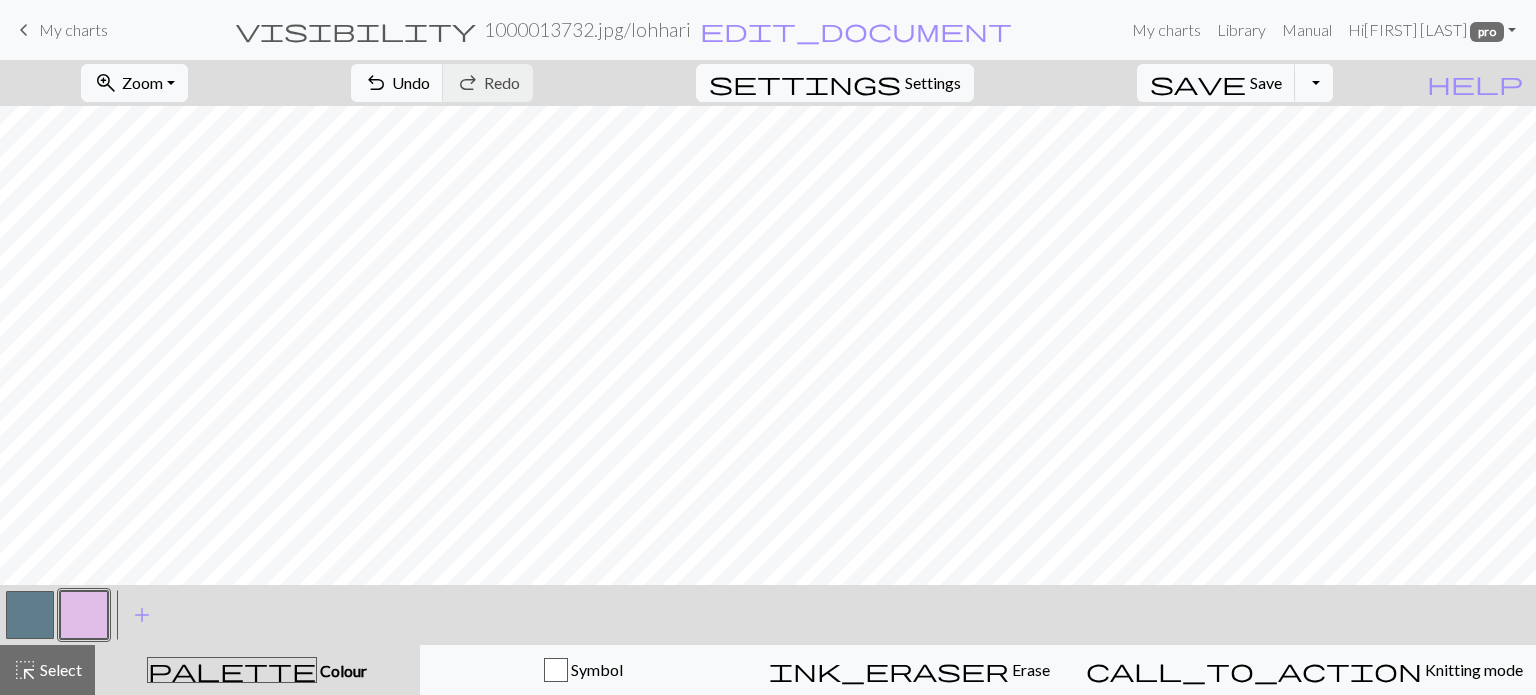 click at bounding box center (30, 615) 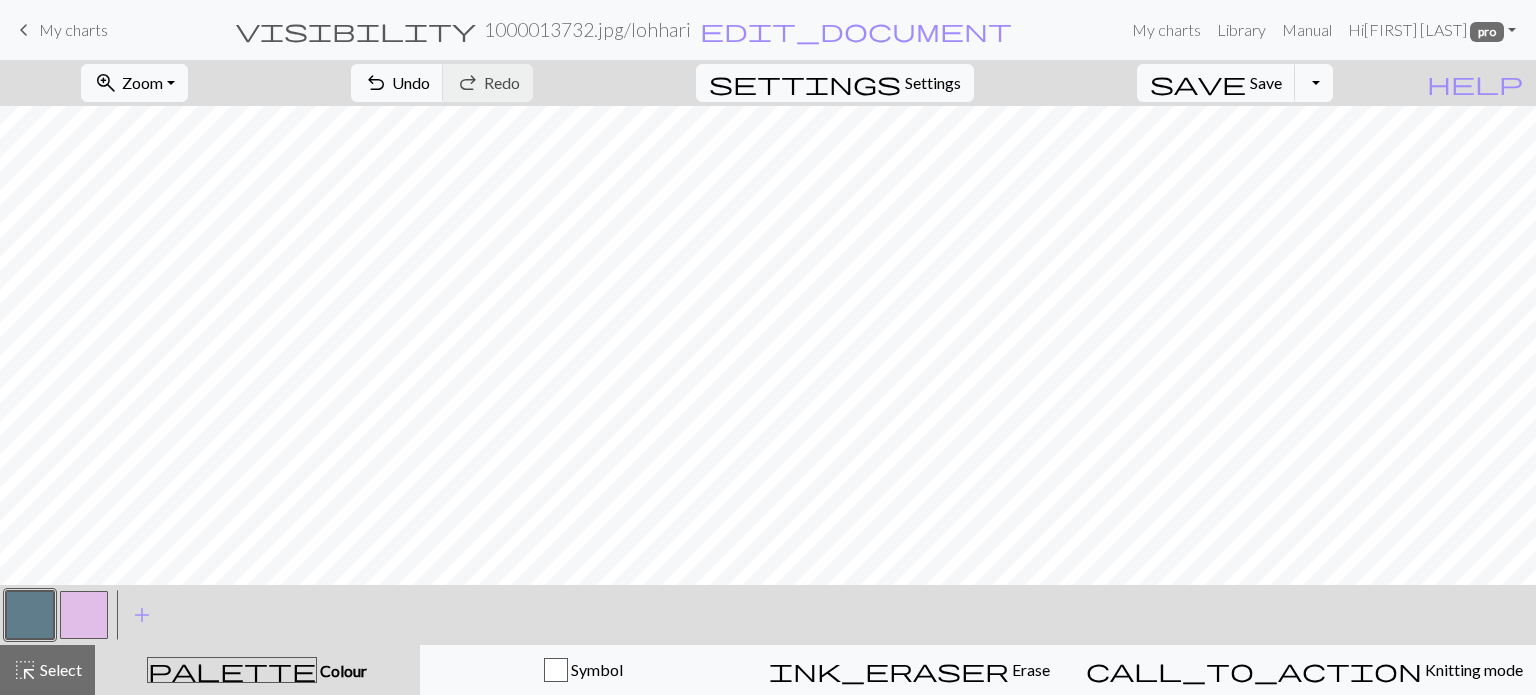 drag, startPoint x: 88, startPoint y: 613, endPoint x: 184, endPoint y: 586, distance: 99.724625 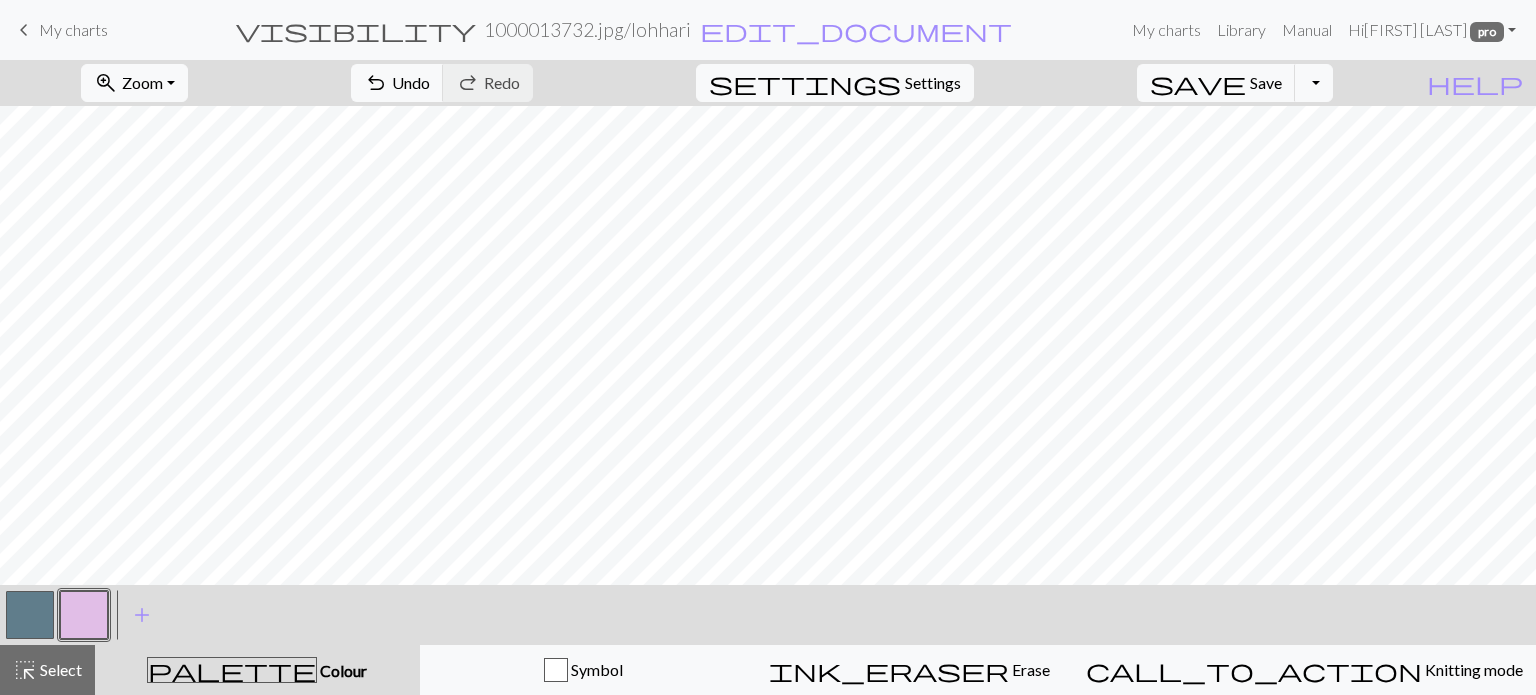 click at bounding box center [30, 615] 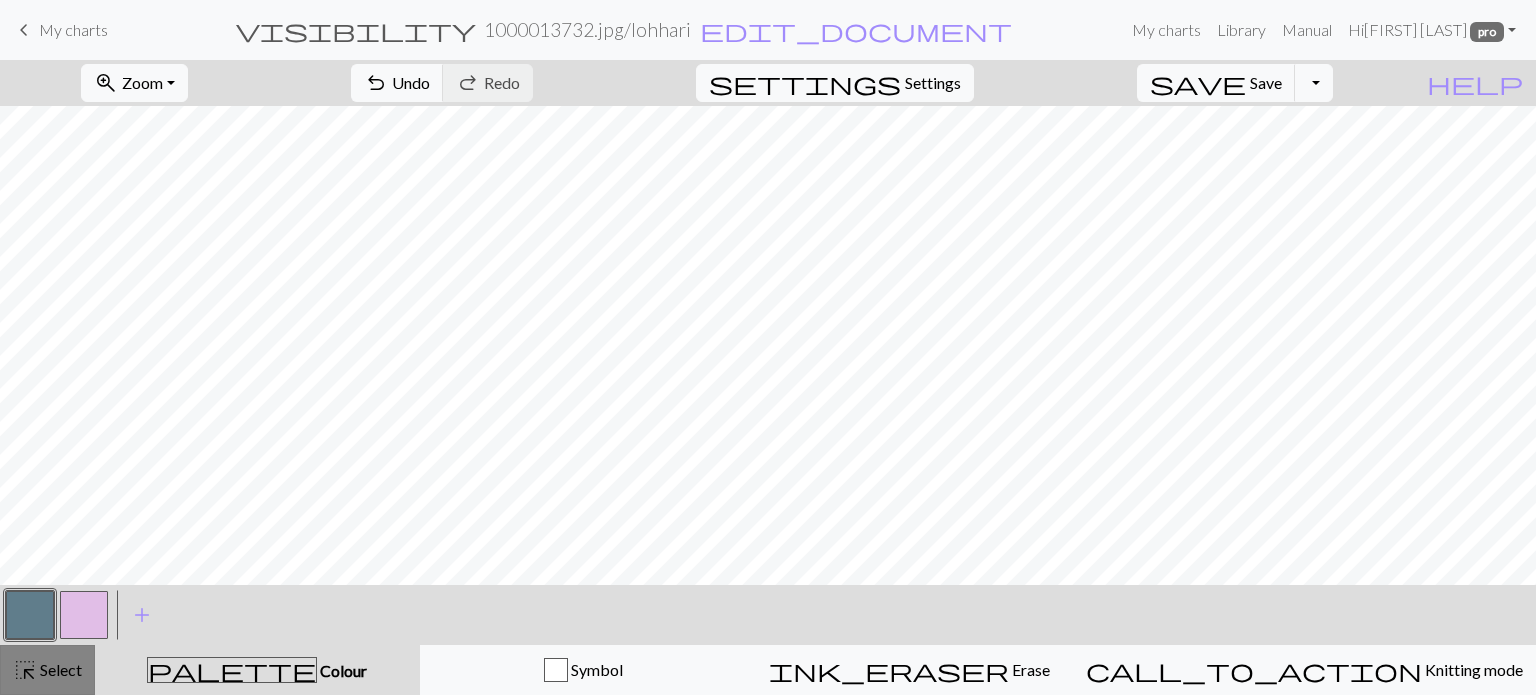 drag, startPoint x: 44, startPoint y: 679, endPoint x: 64, endPoint y: 645, distance: 39.446167 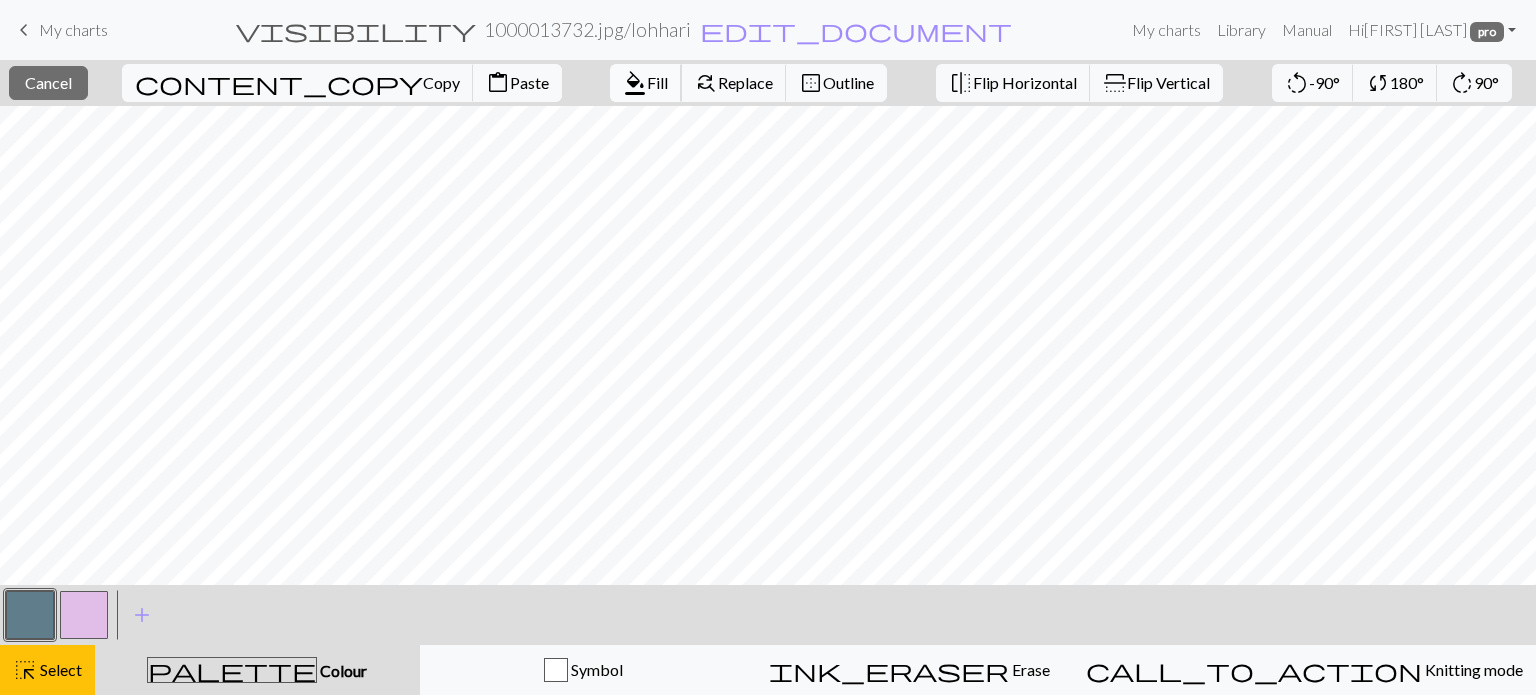 click on "Fill" at bounding box center (657, 82) 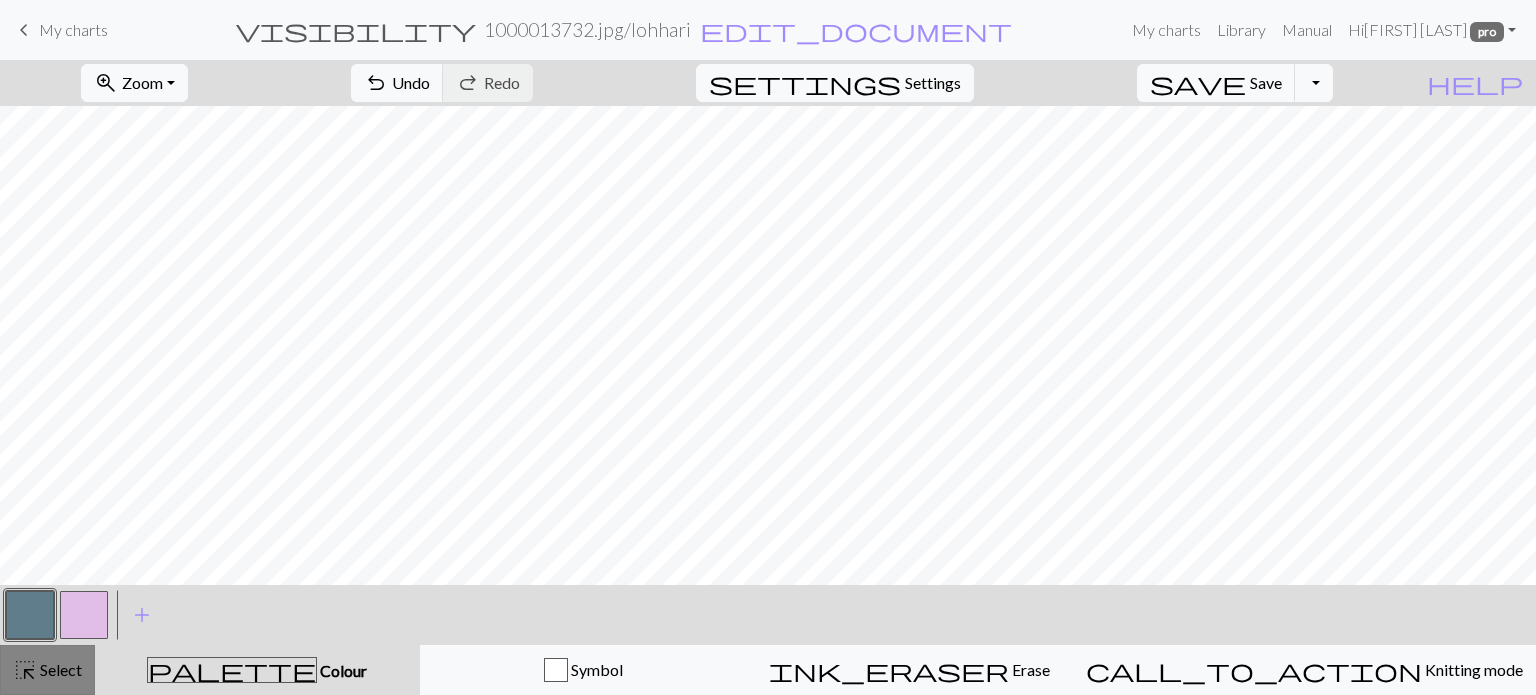 click on "highlight_alt" at bounding box center (25, 670) 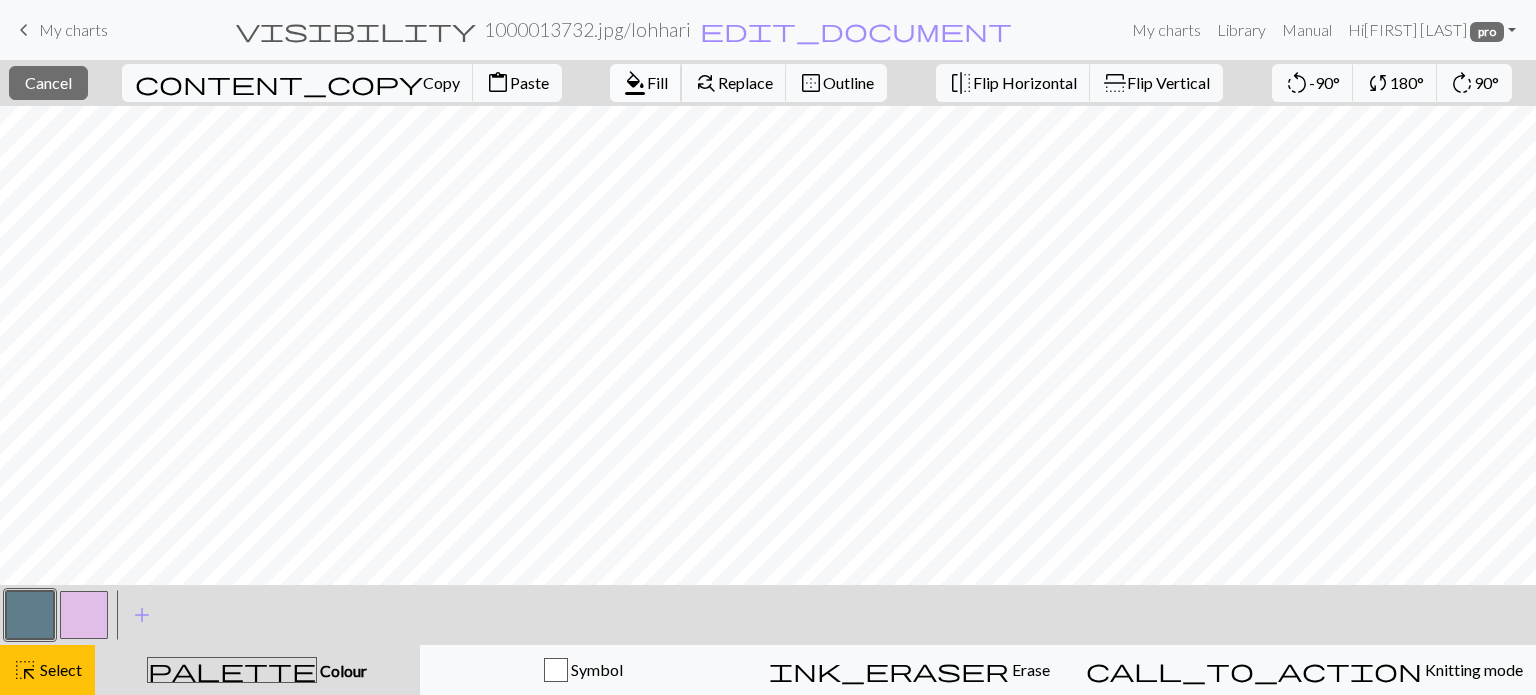 click on "format_color_fill" at bounding box center [635, 83] 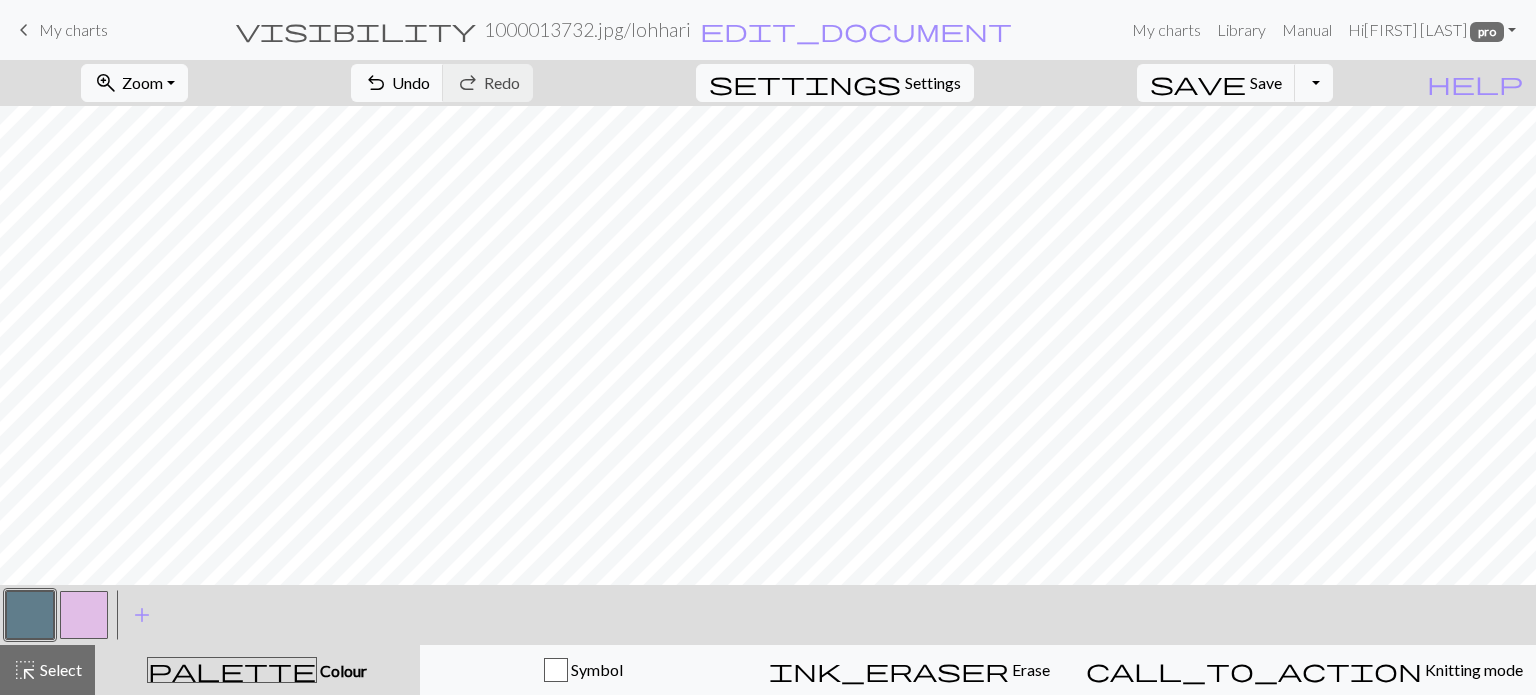 click at bounding box center [84, 615] 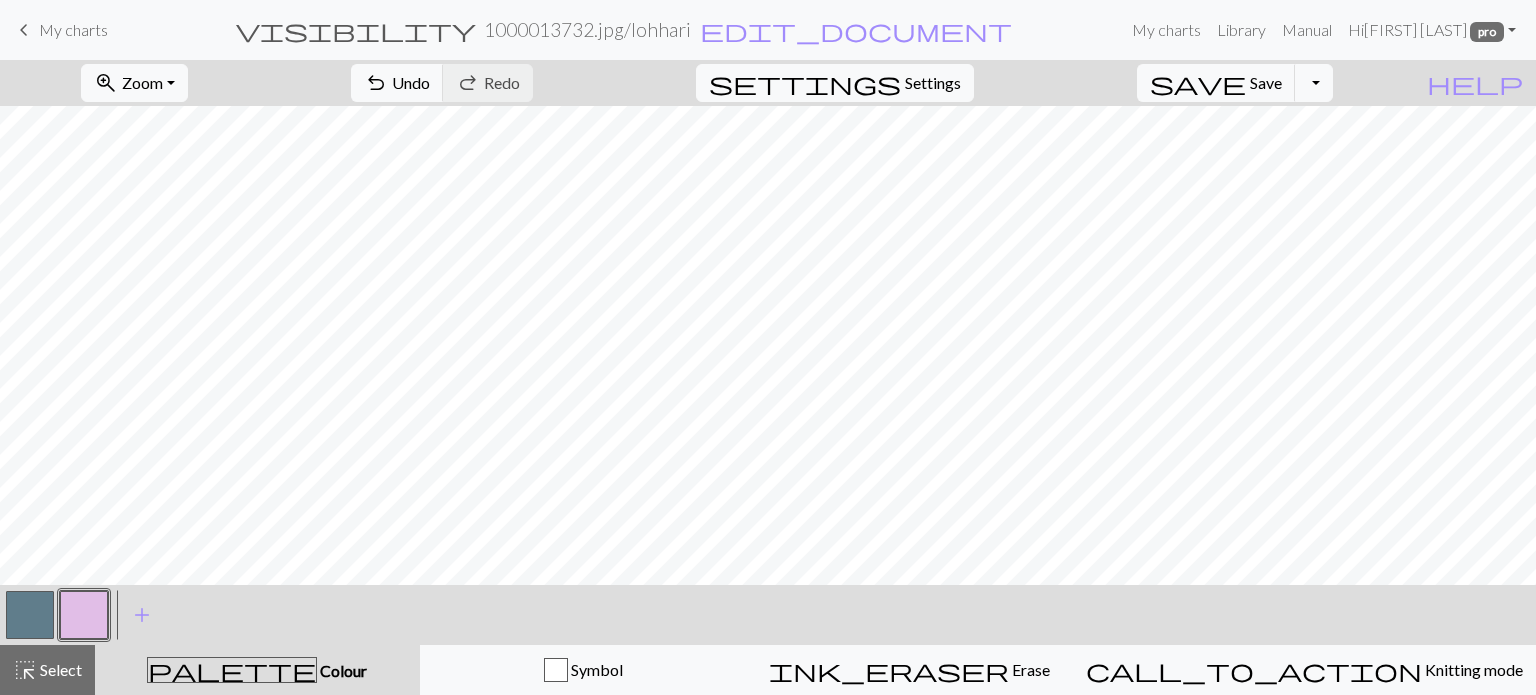 drag, startPoint x: 19, startPoint y: 606, endPoint x: 40, endPoint y: 605, distance: 21.023796 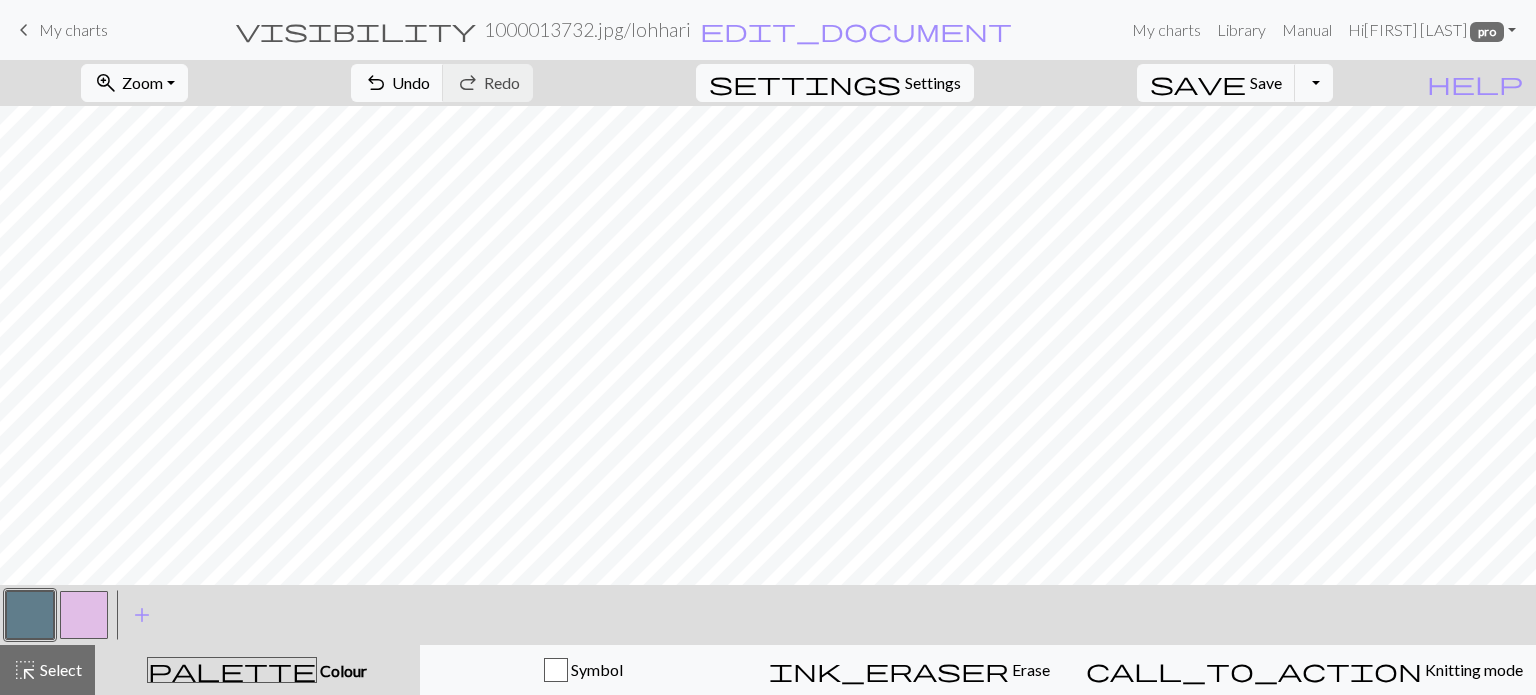 click at bounding box center (84, 615) 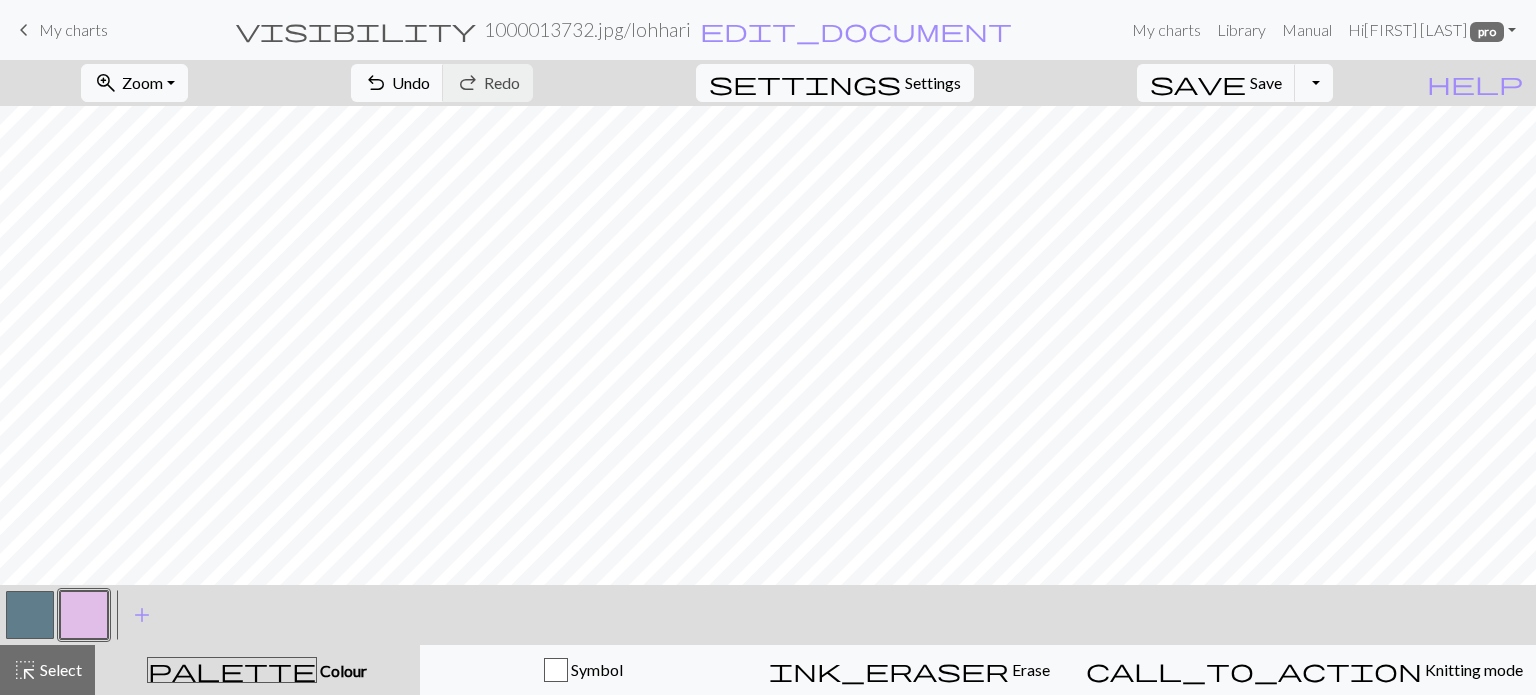 drag, startPoint x: 26, startPoint y: 608, endPoint x: 89, endPoint y: 588, distance: 66.09841 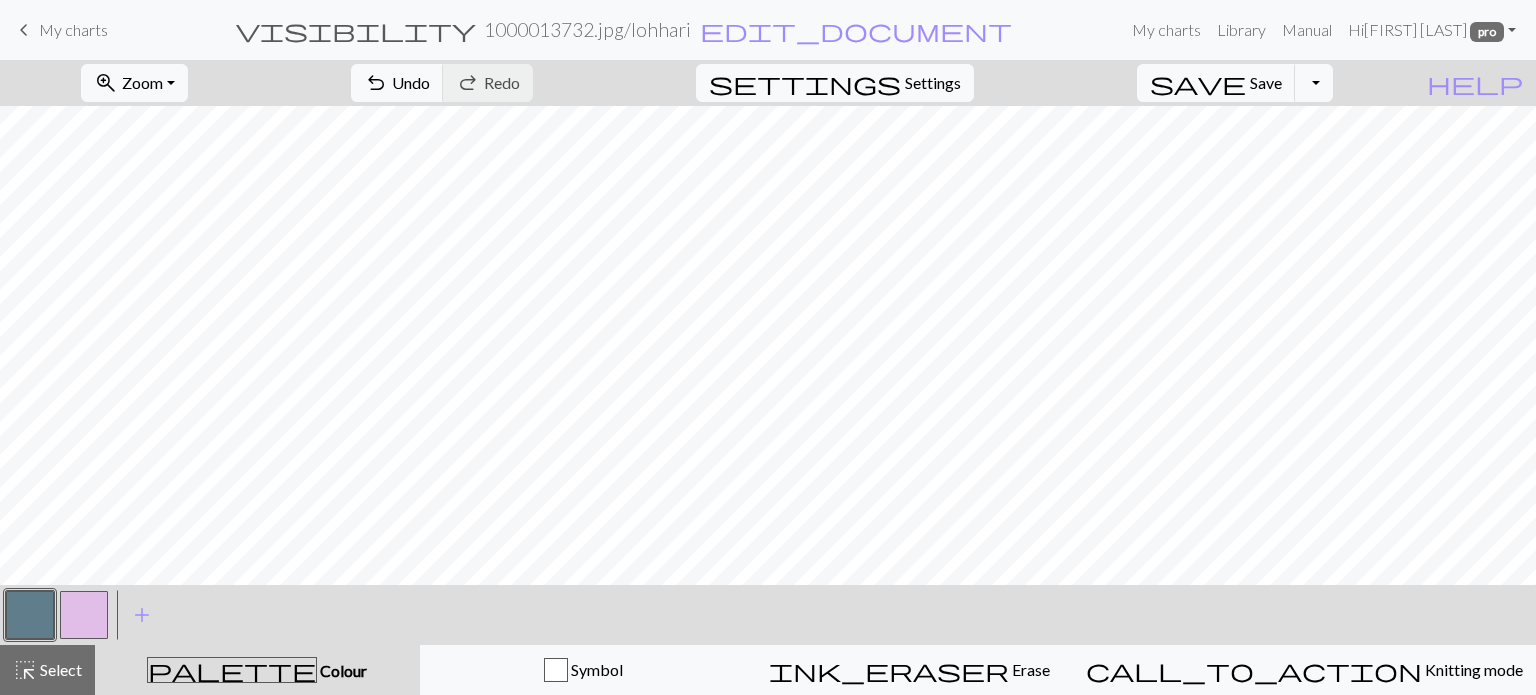 drag, startPoint x: 72, startPoint y: 611, endPoint x: 104, endPoint y: 591, distance: 37.735924 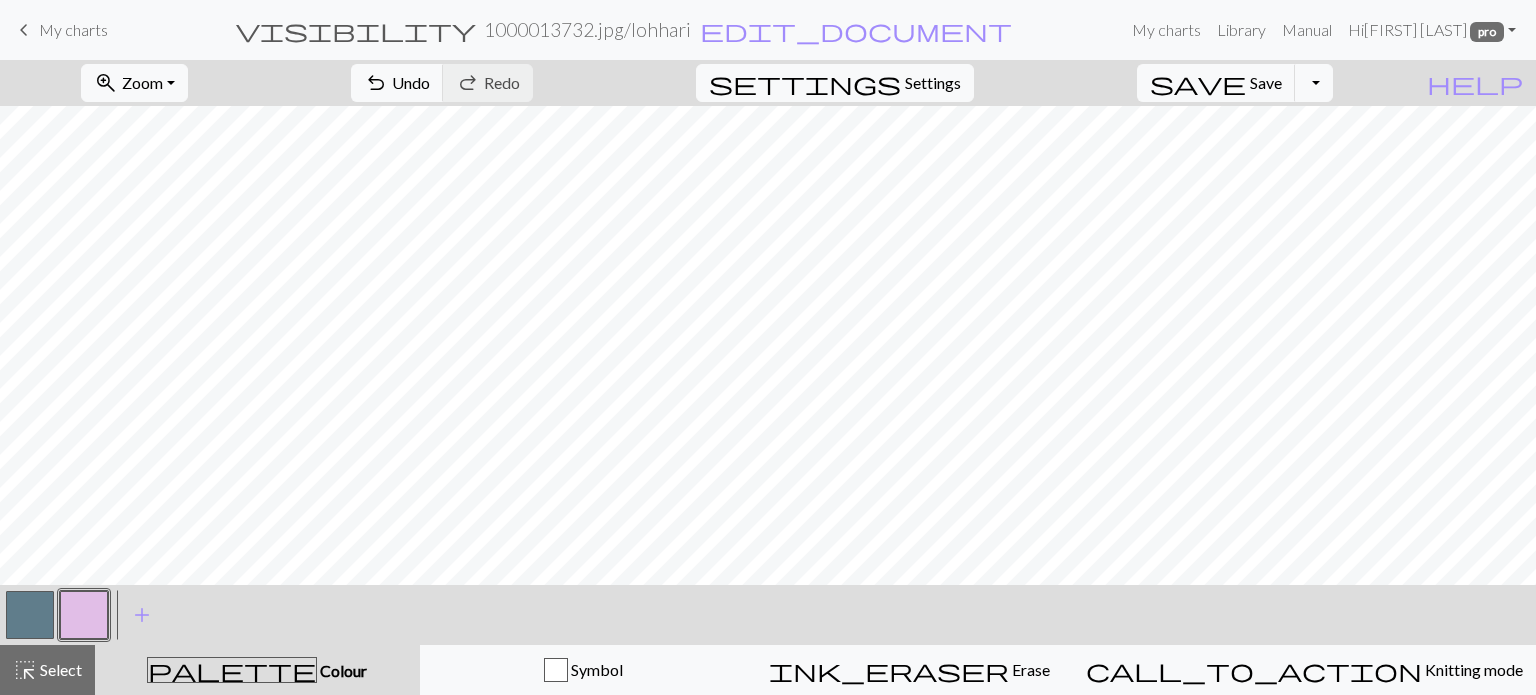 click at bounding box center [30, 615] 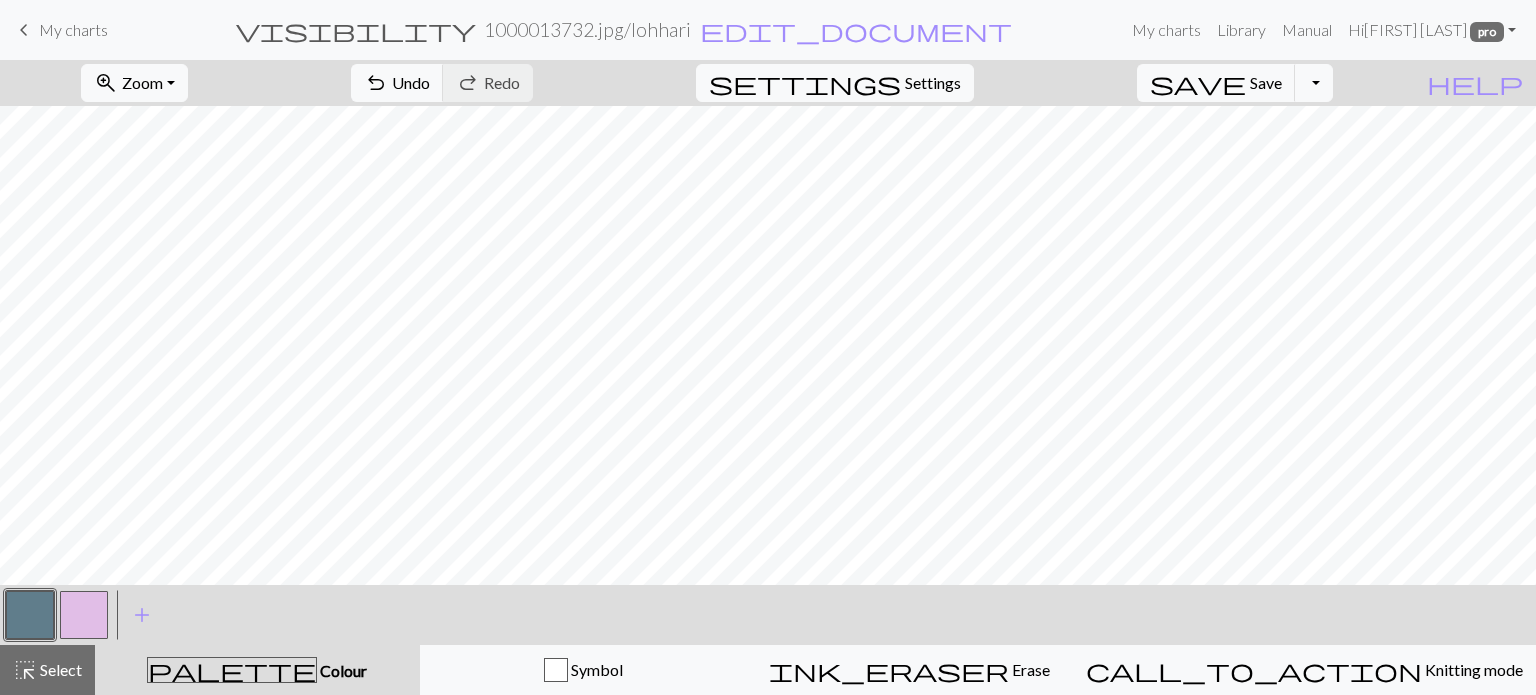 click at bounding box center [84, 615] 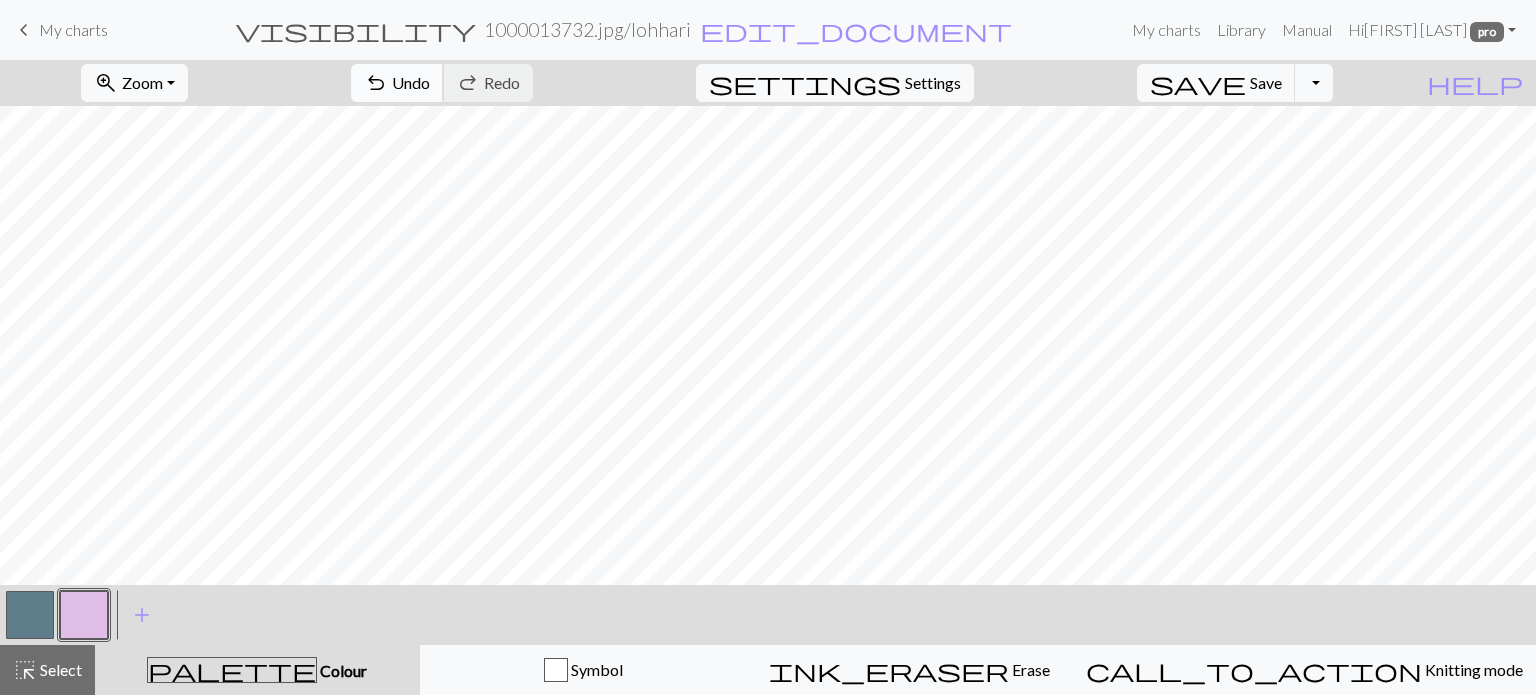 click on "undo" at bounding box center [376, 83] 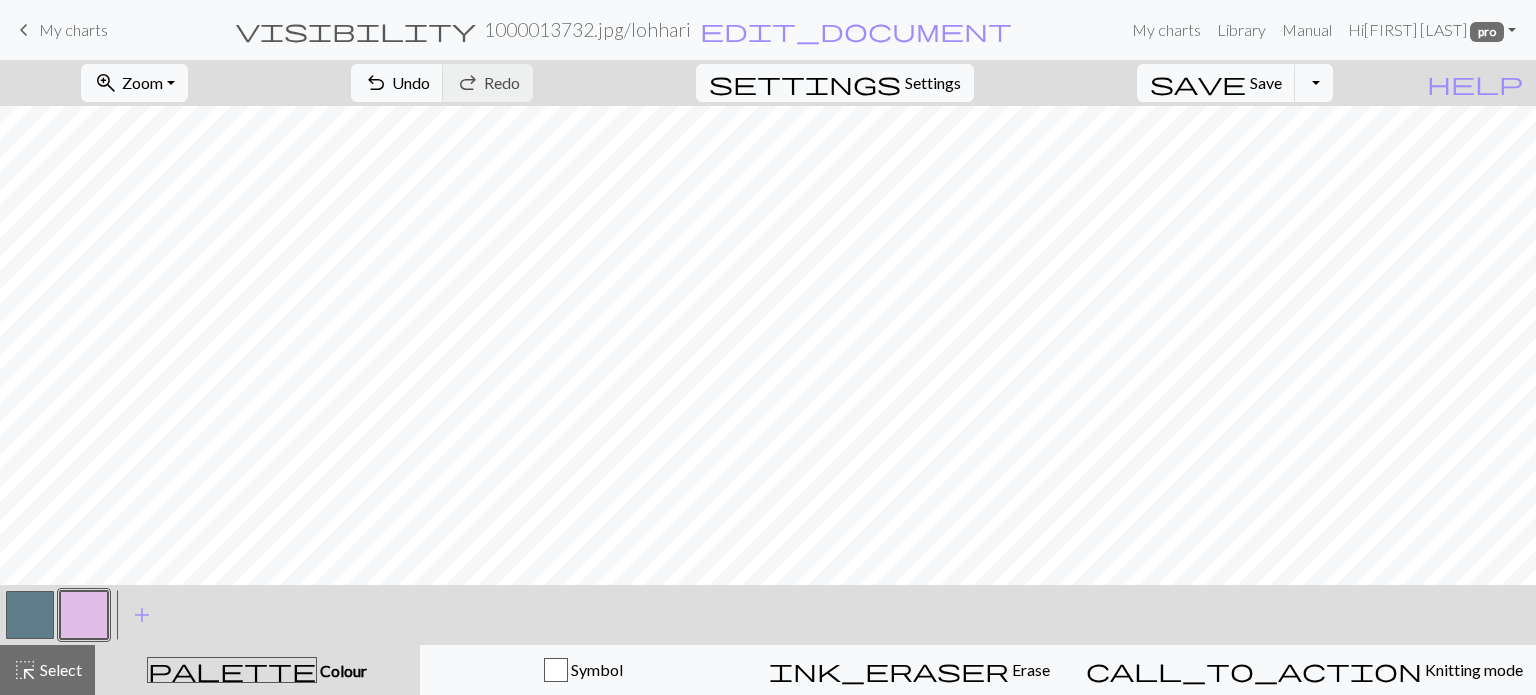 drag, startPoint x: 34, startPoint y: 615, endPoint x: 132, endPoint y: 581, distance: 103.73042 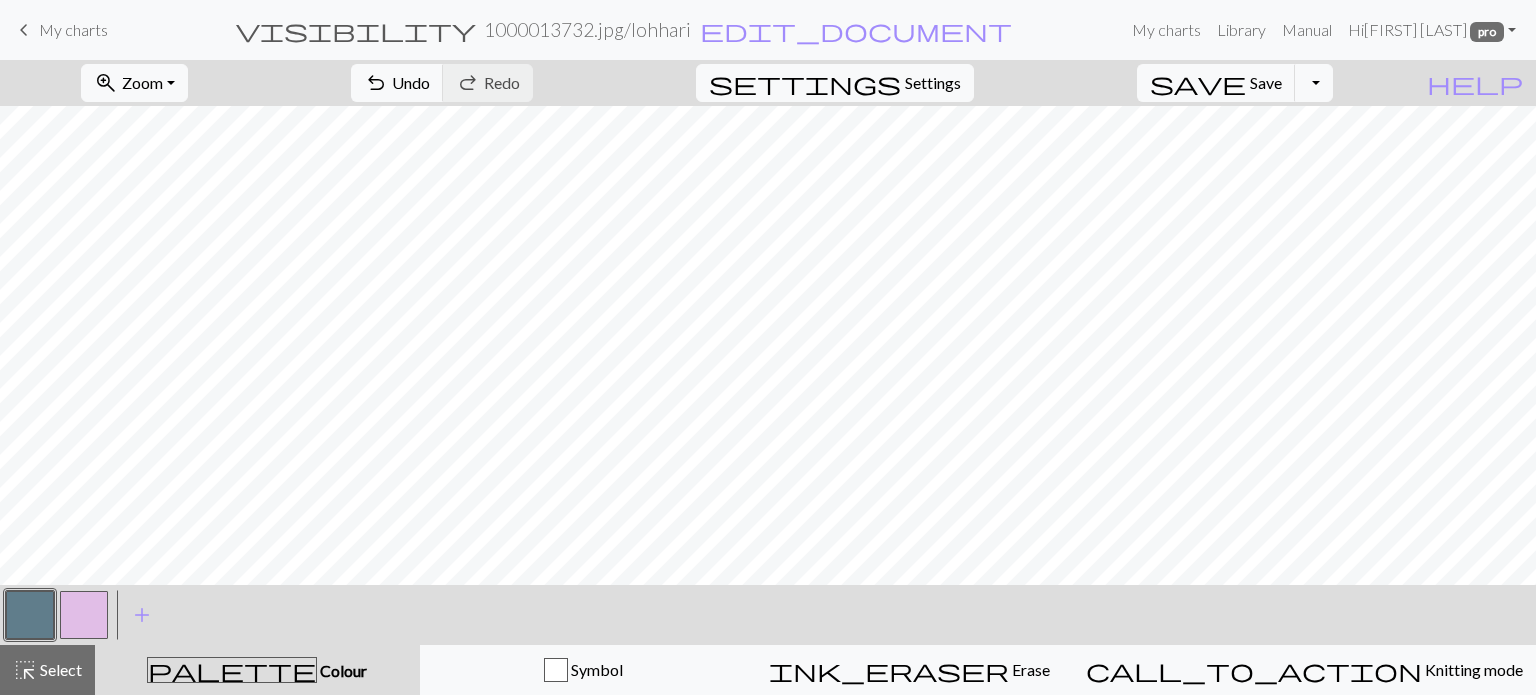 click at bounding box center (84, 615) 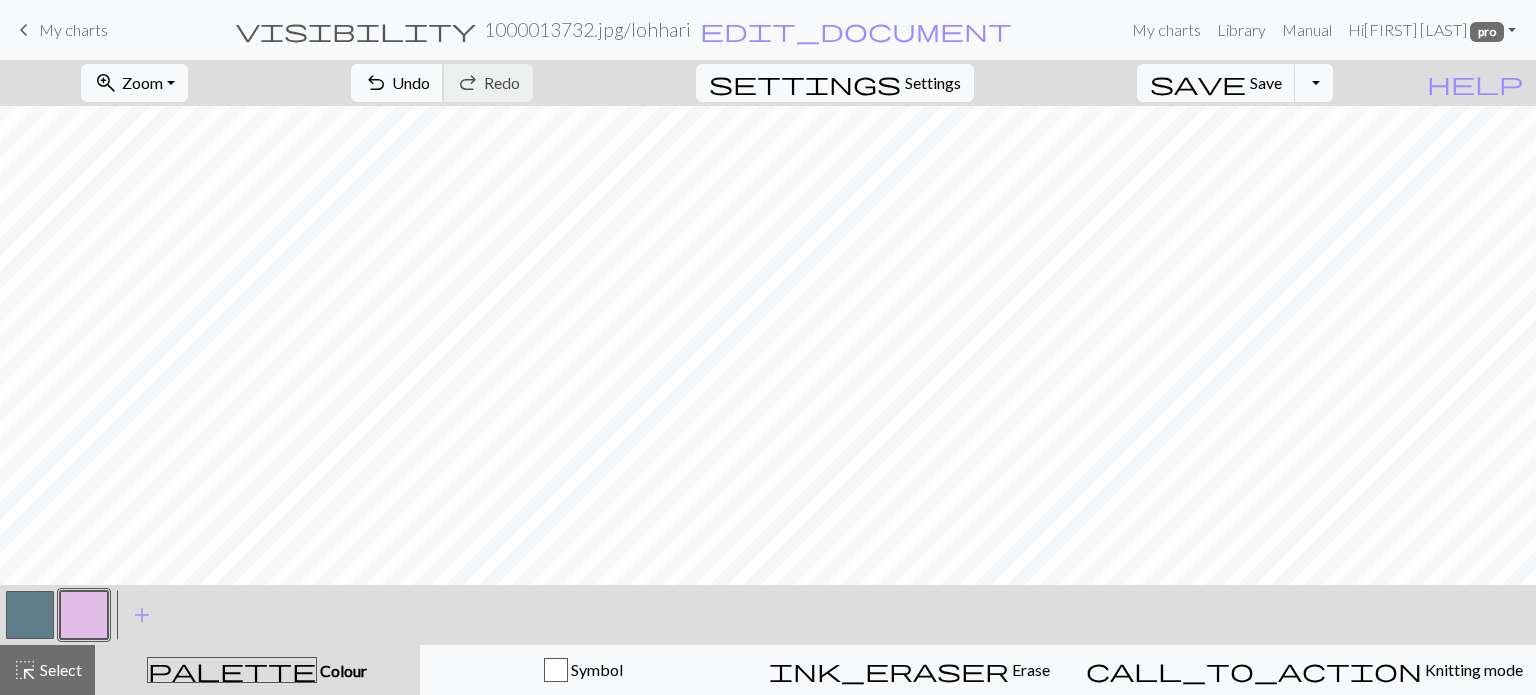 click on "undo Undo Undo" at bounding box center [397, 83] 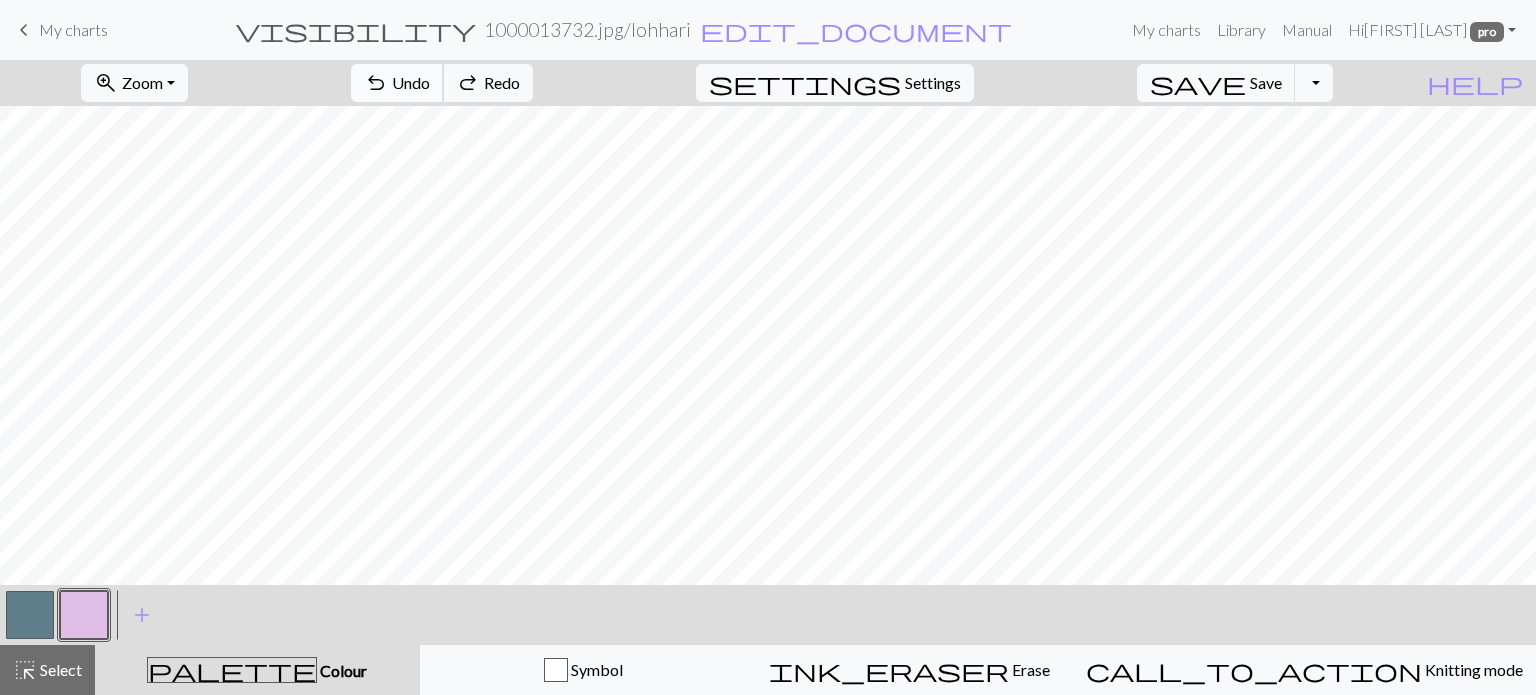 click on "Undo" at bounding box center (411, 82) 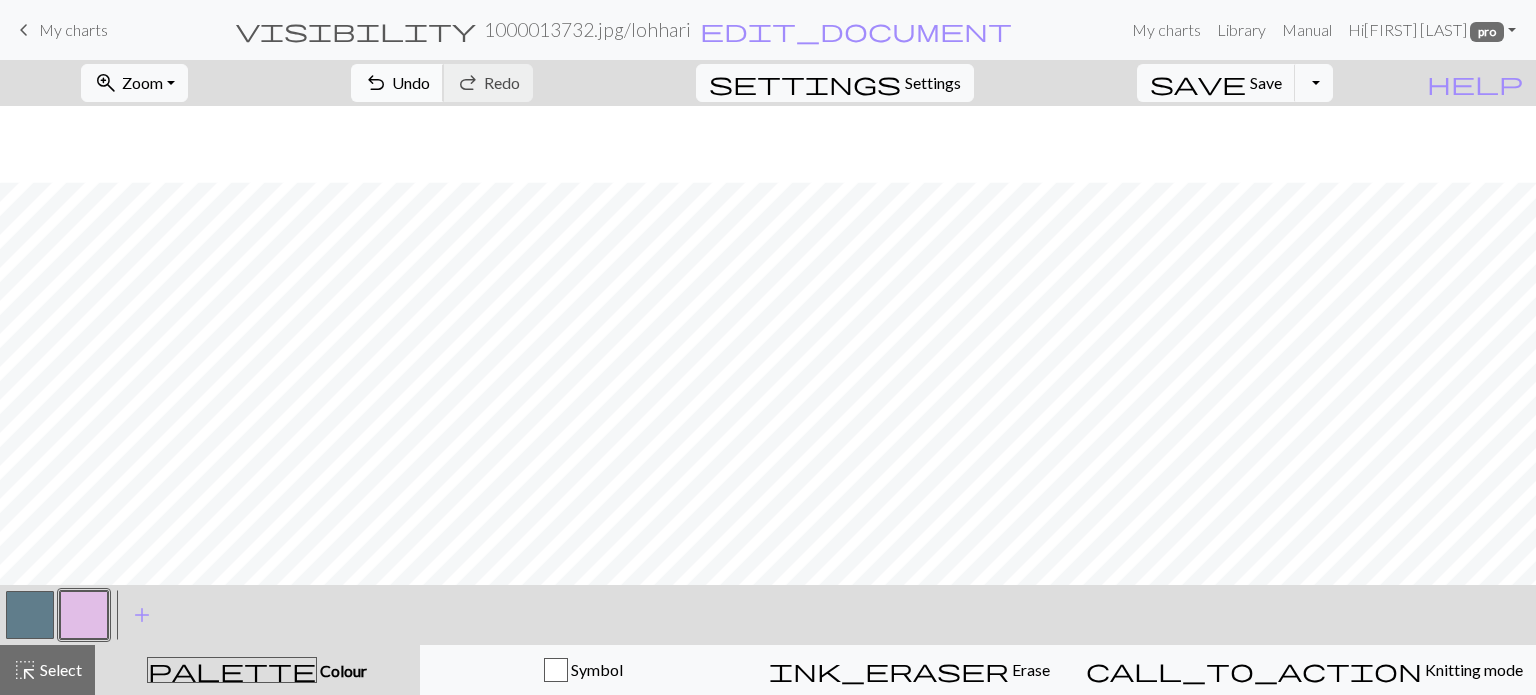 scroll, scrollTop: 100, scrollLeft: 0, axis: vertical 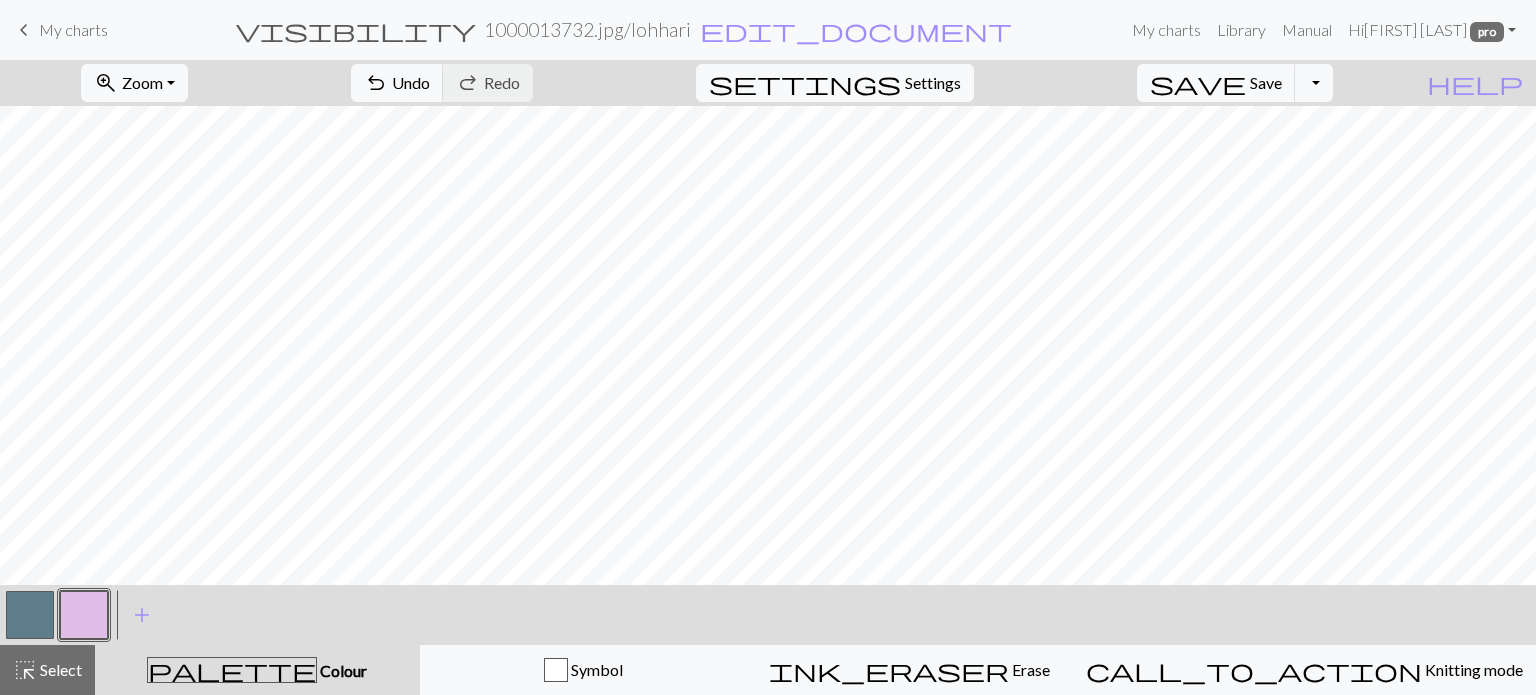 drag, startPoint x: 14, startPoint y: 615, endPoint x: 56, endPoint y: 599, distance: 44.94441 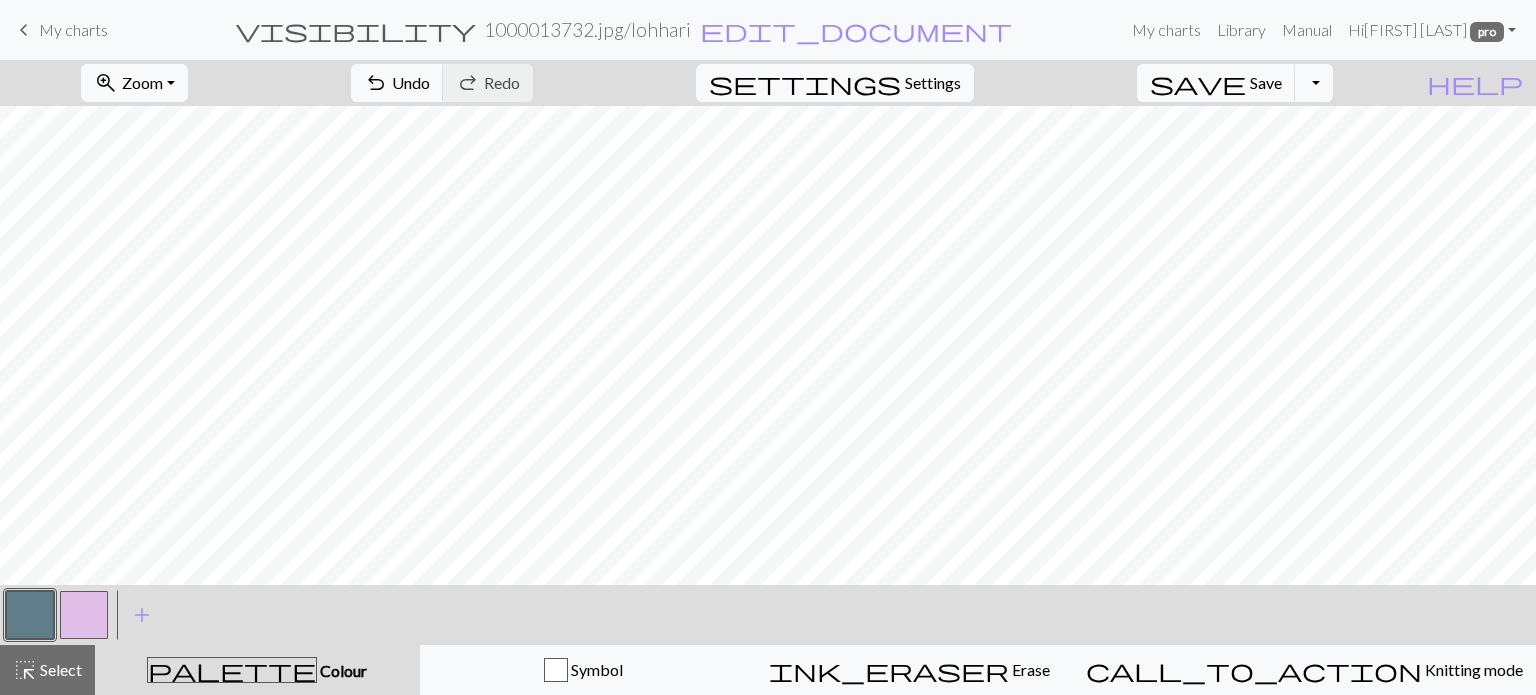 drag, startPoint x: 81, startPoint y: 615, endPoint x: 153, endPoint y: 590, distance: 76.2168 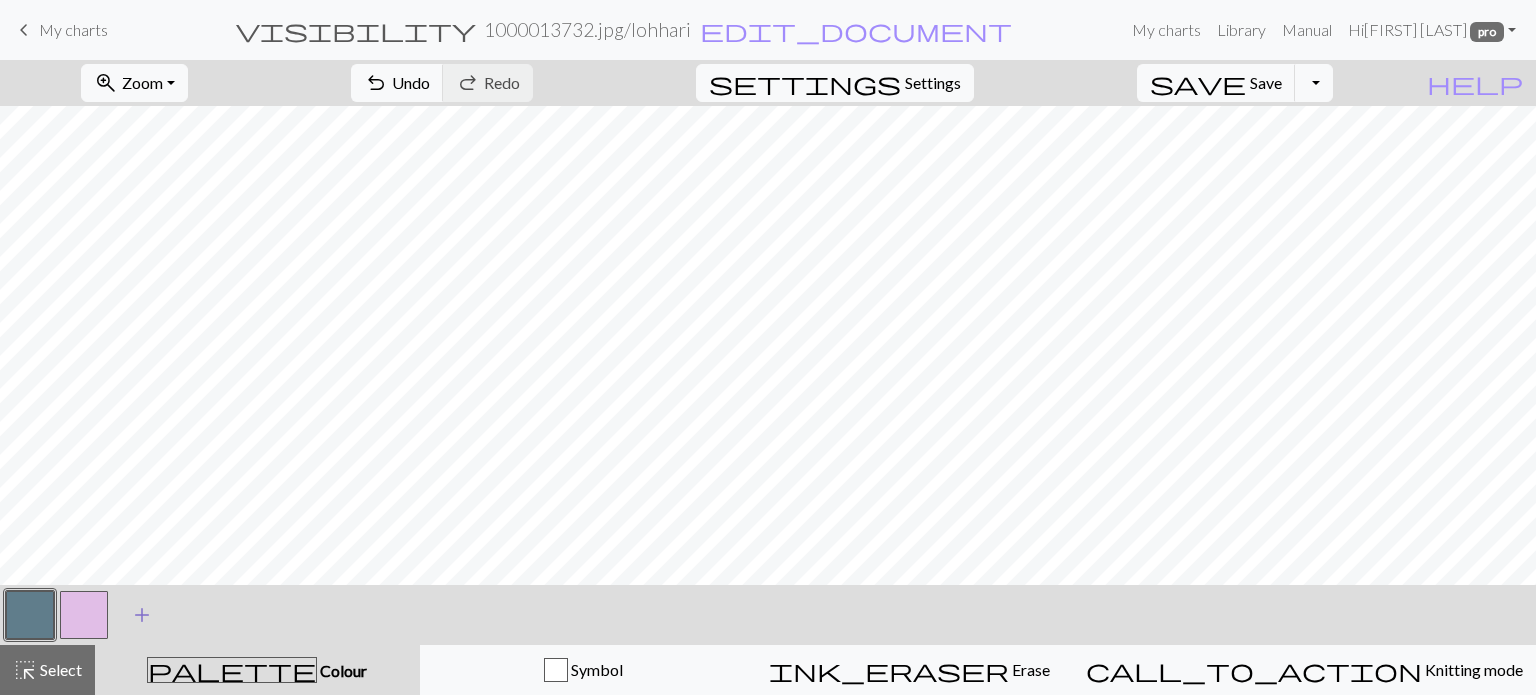 click at bounding box center (84, 615) 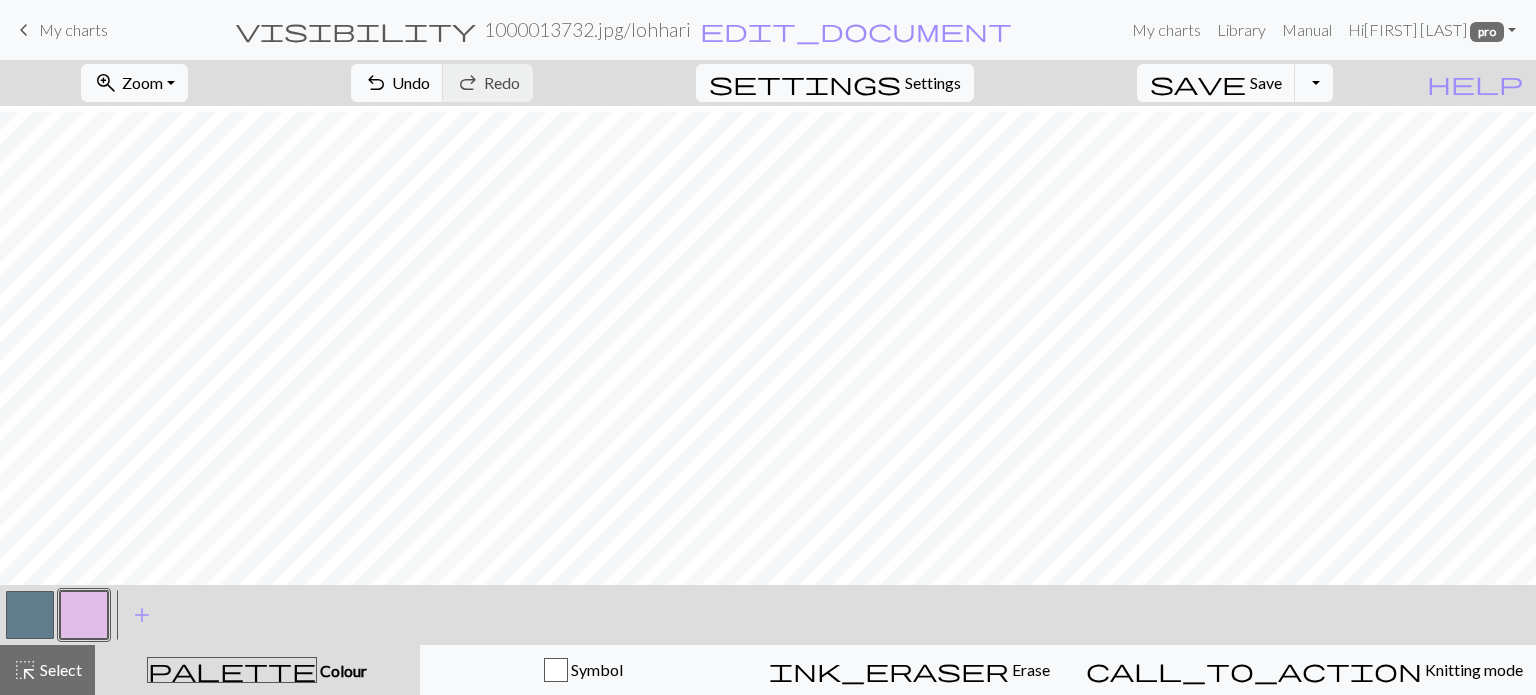 scroll, scrollTop: 200, scrollLeft: 0, axis: vertical 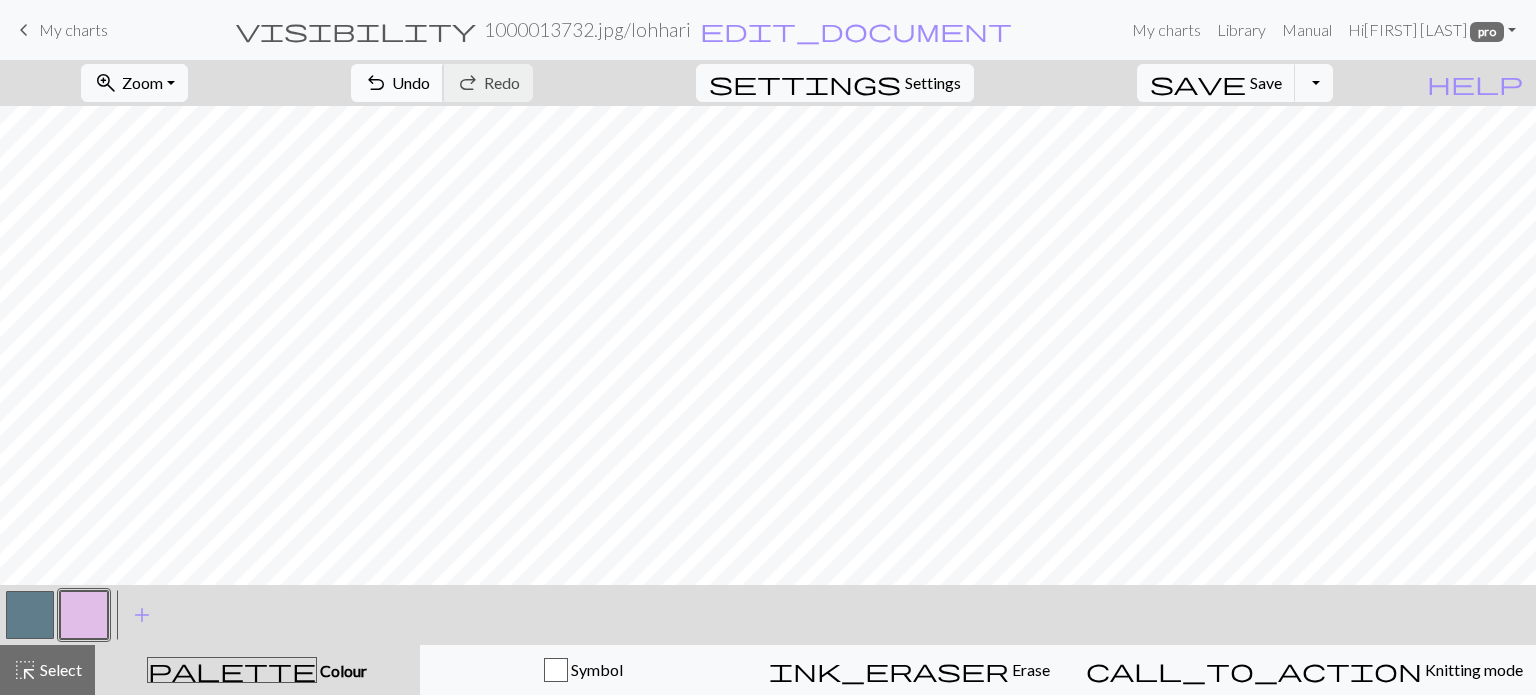 click on "Undo" at bounding box center (411, 82) 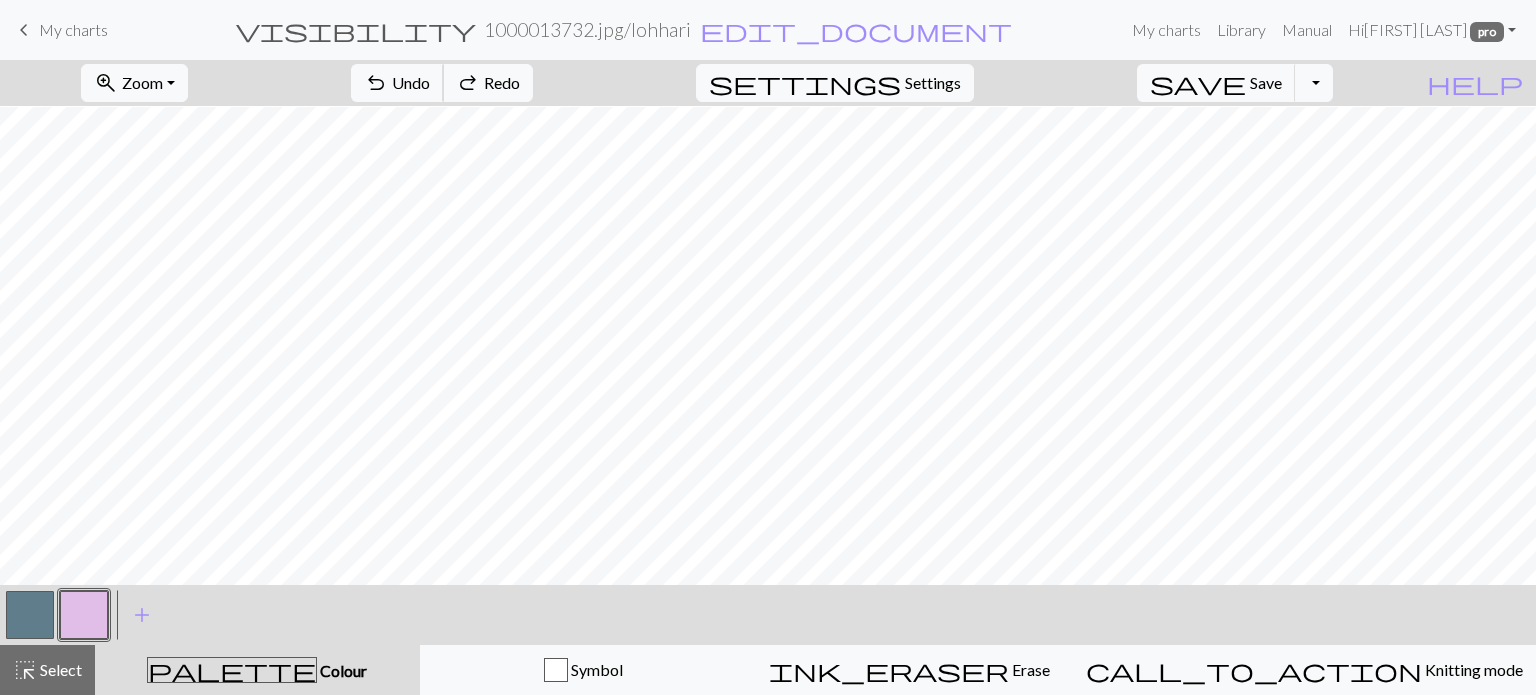 scroll, scrollTop: 500, scrollLeft: 0, axis: vertical 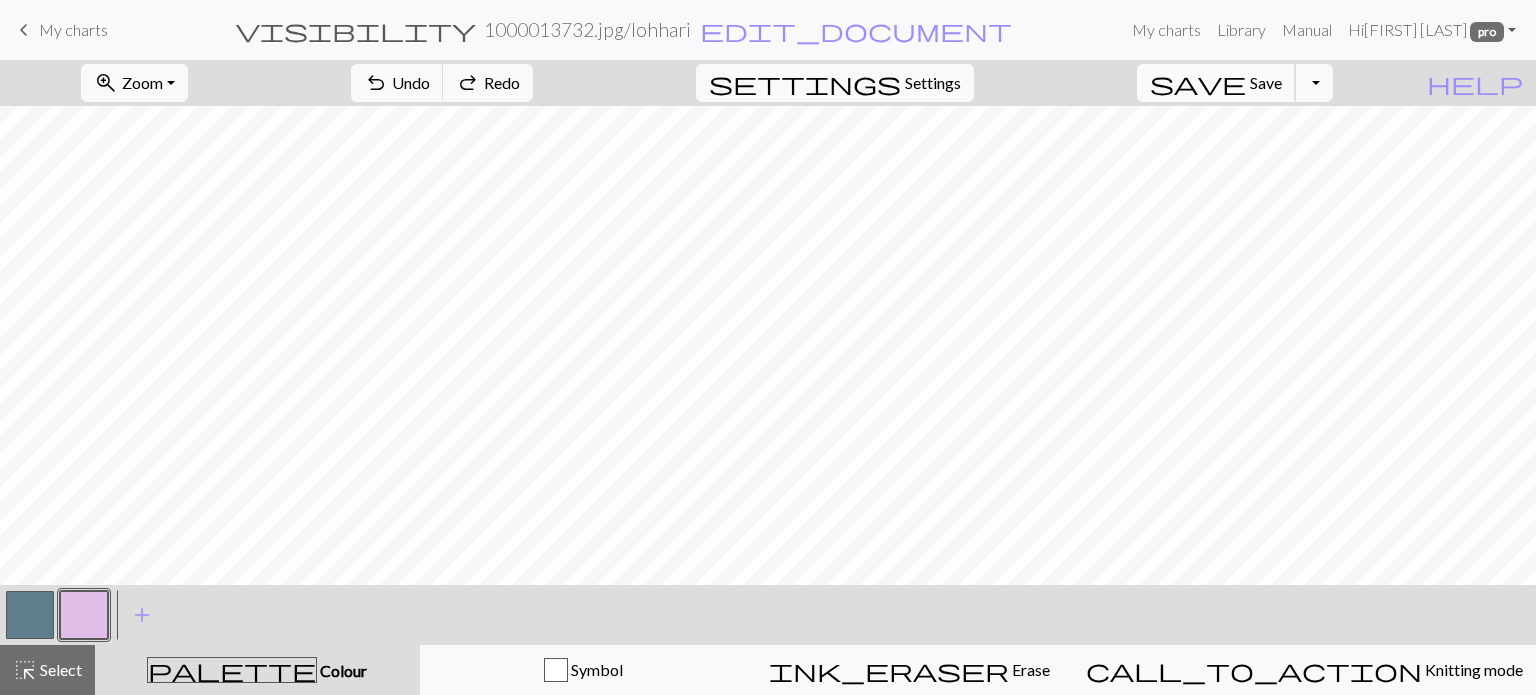 click on "Save" at bounding box center [1266, 82] 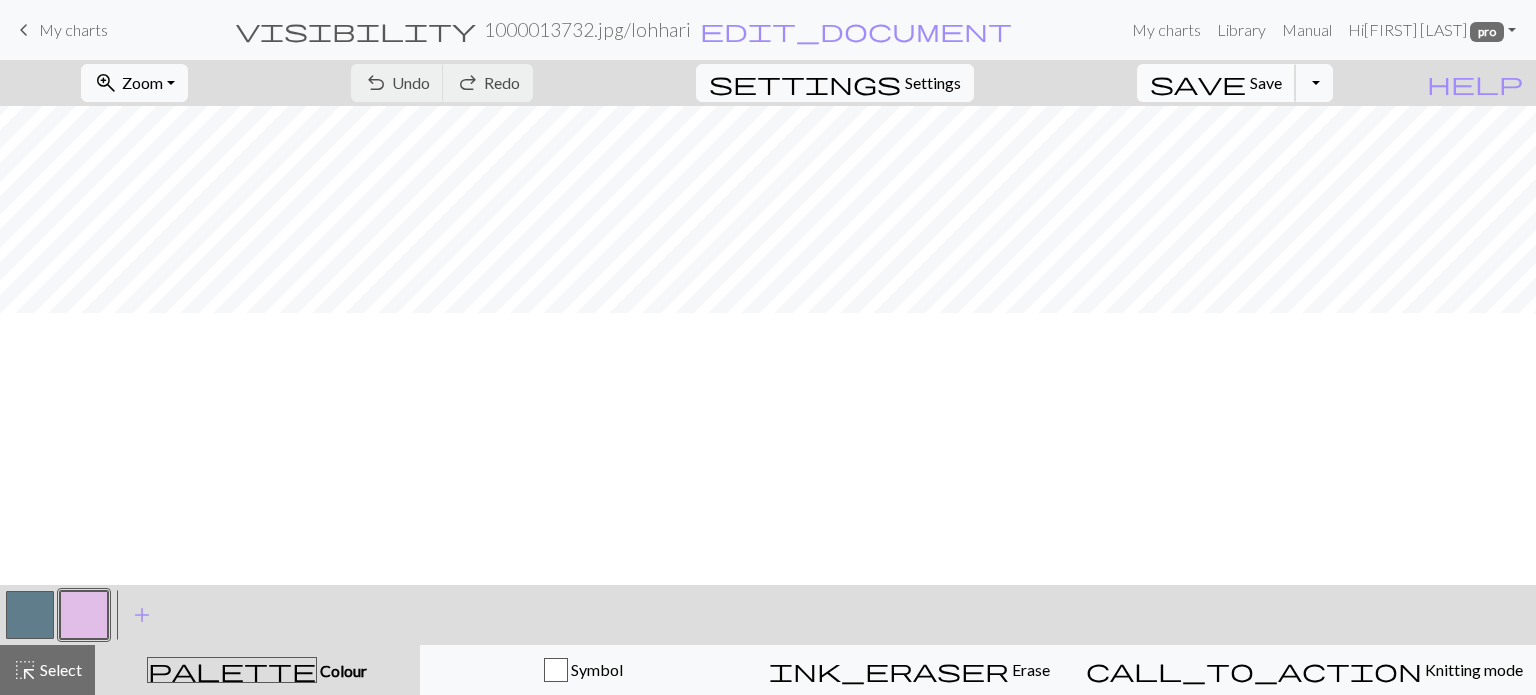 scroll, scrollTop: 0, scrollLeft: 0, axis: both 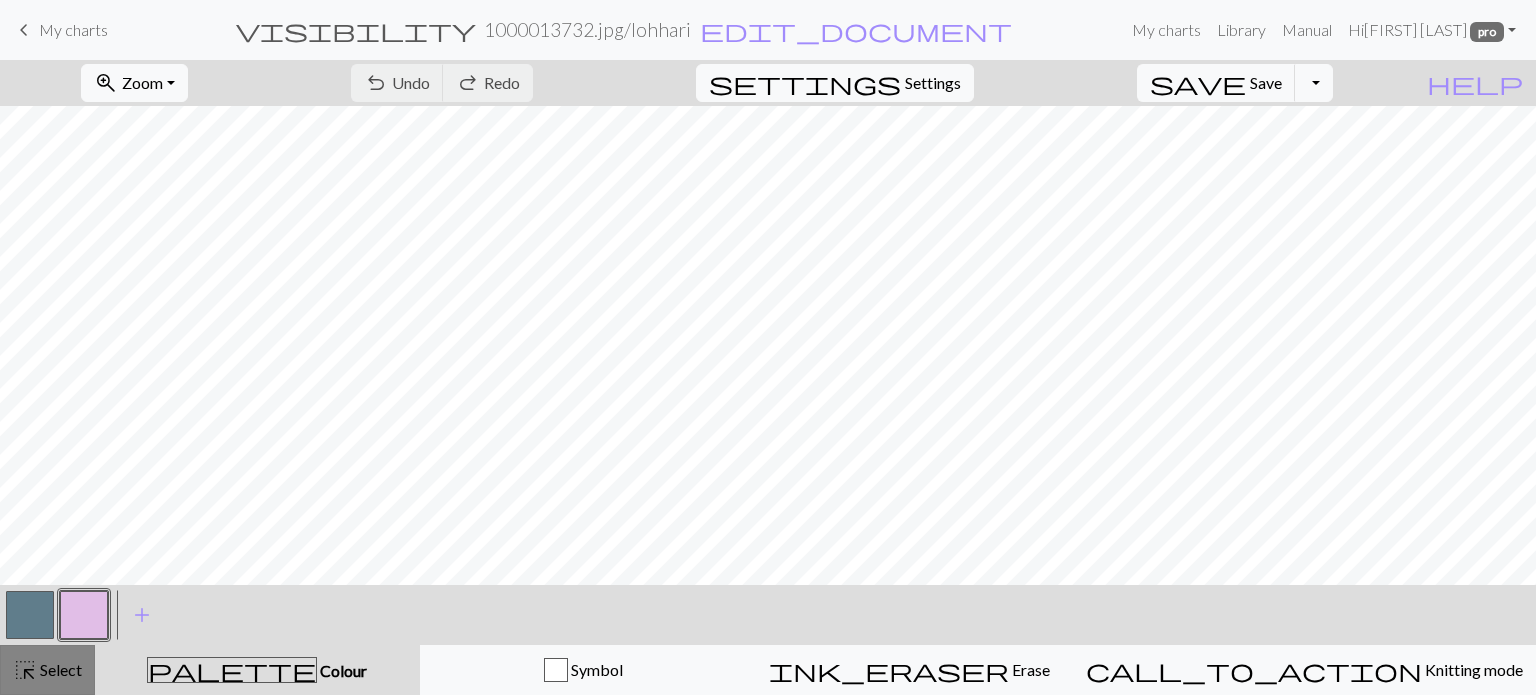 click on "Select" at bounding box center [59, 669] 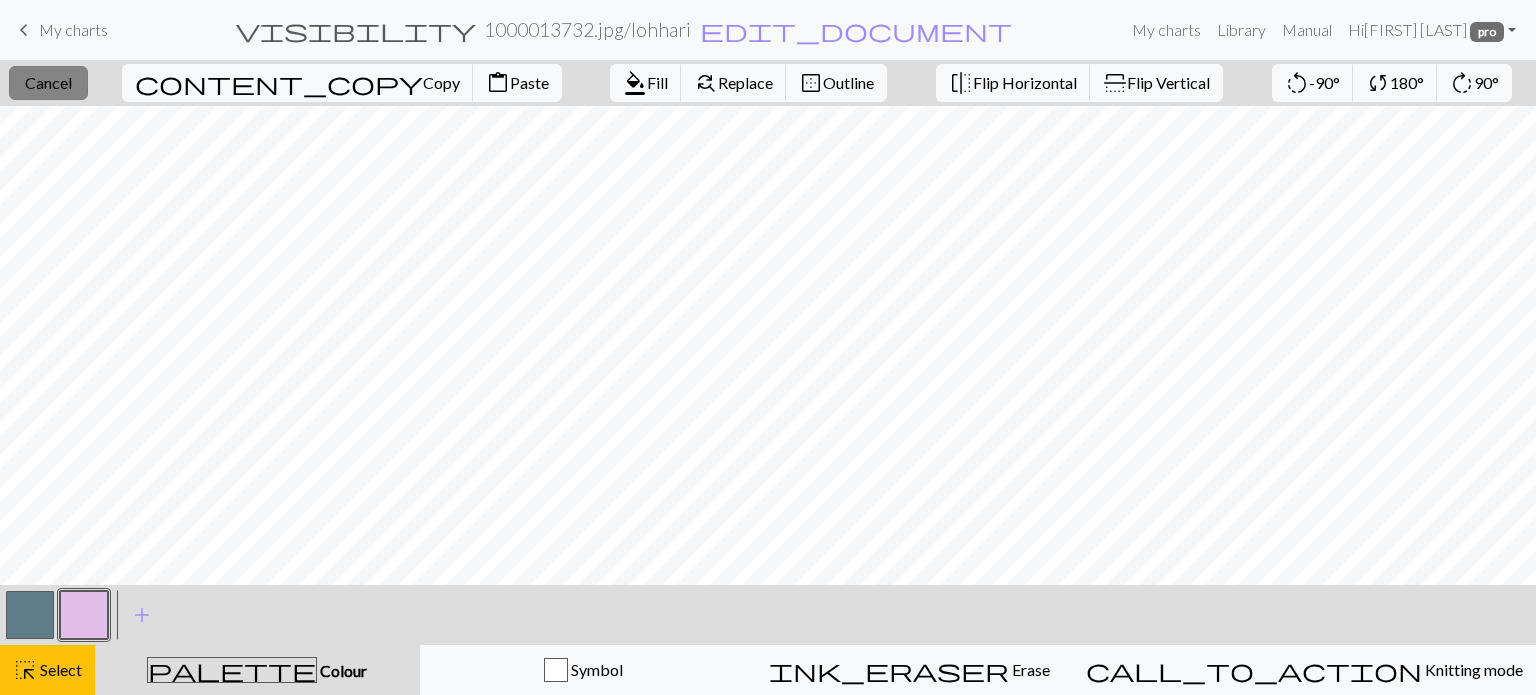 click on "close Cancel" at bounding box center (48, 83) 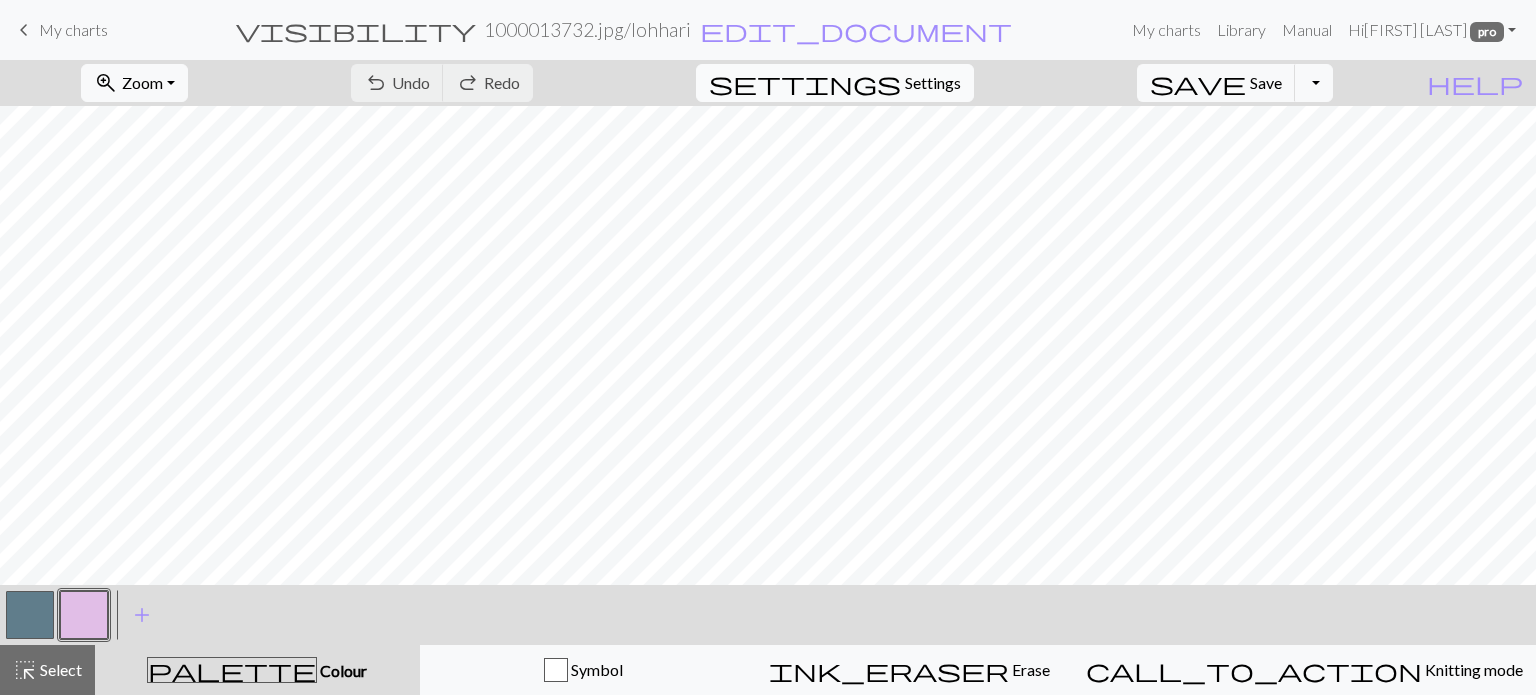 click on "settings" at bounding box center (805, 83) 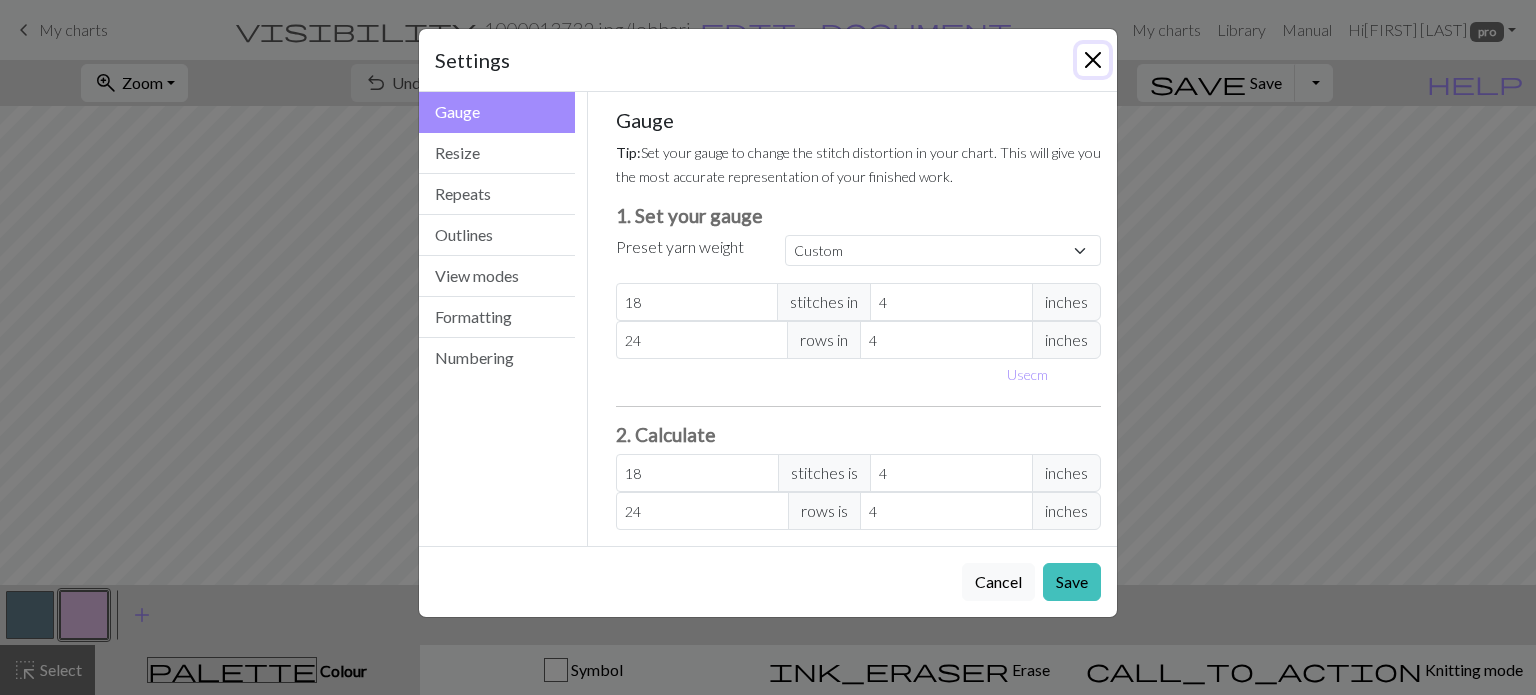 click at bounding box center [1093, 60] 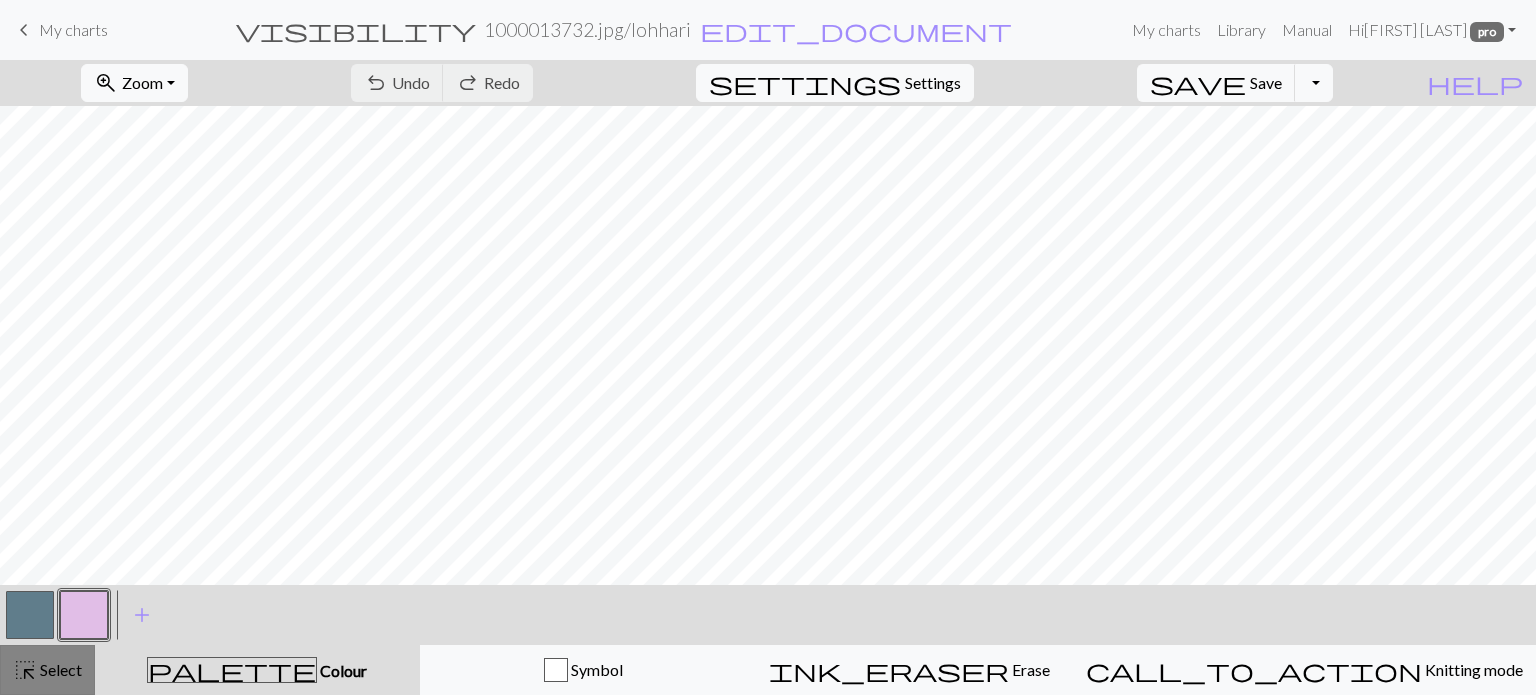 click on "highlight_alt" at bounding box center [25, 670] 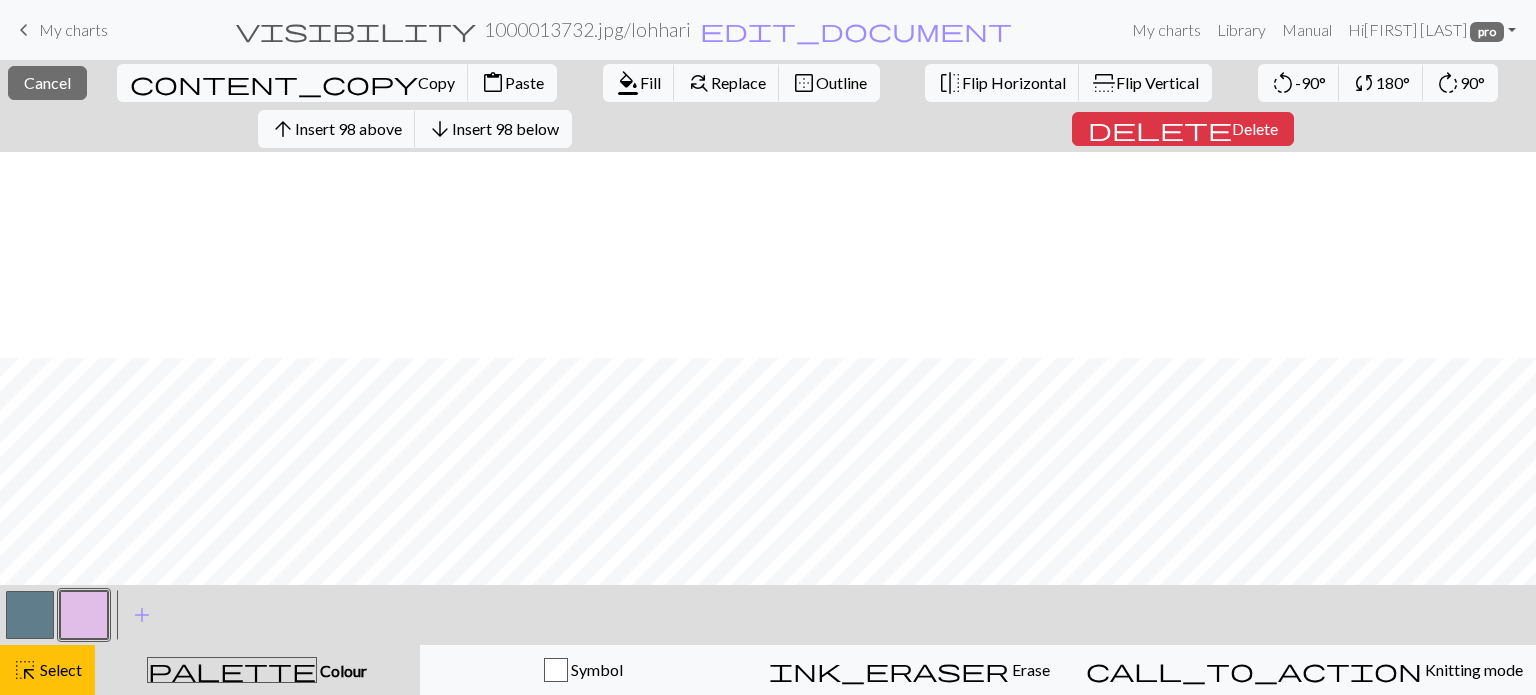 scroll, scrollTop: 631, scrollLeft: 0, axis: vertical 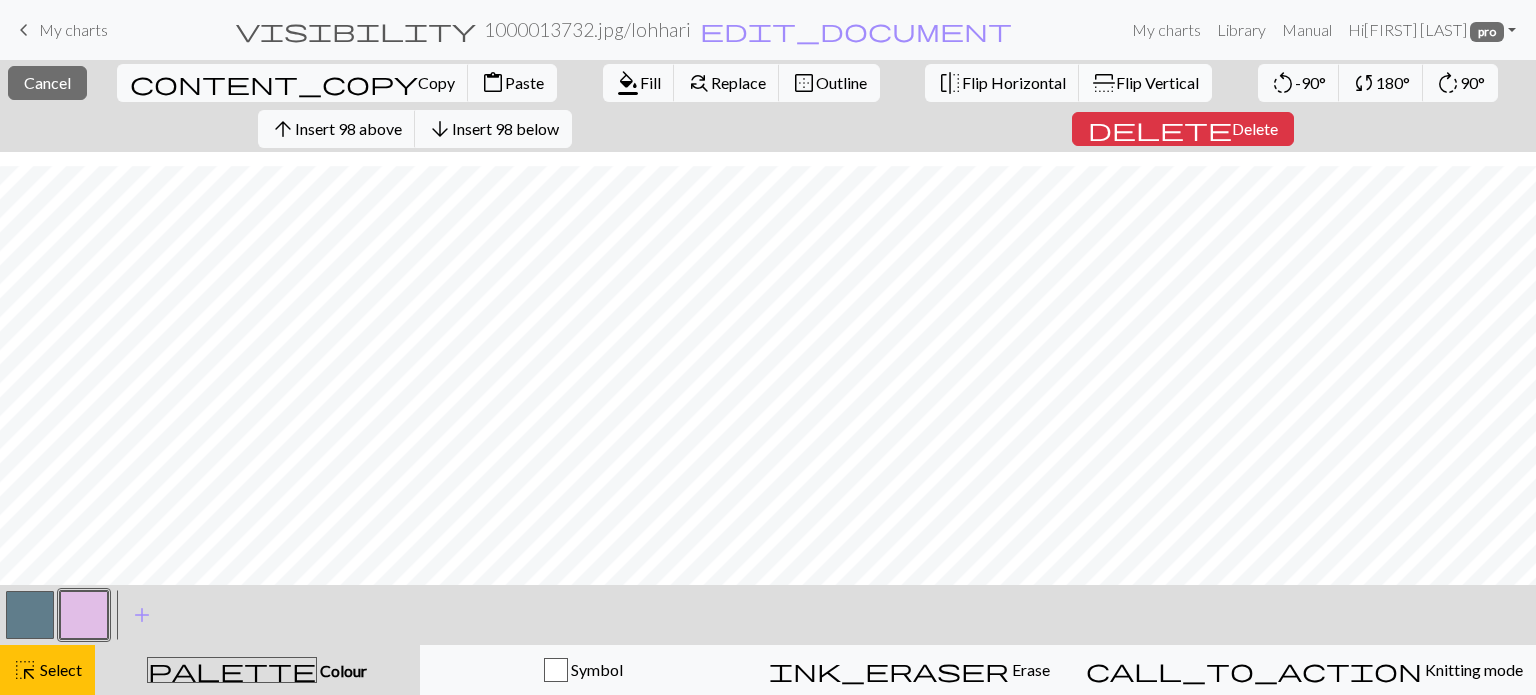 click on "Flip Vertical" at bounding box center (1157, 82) 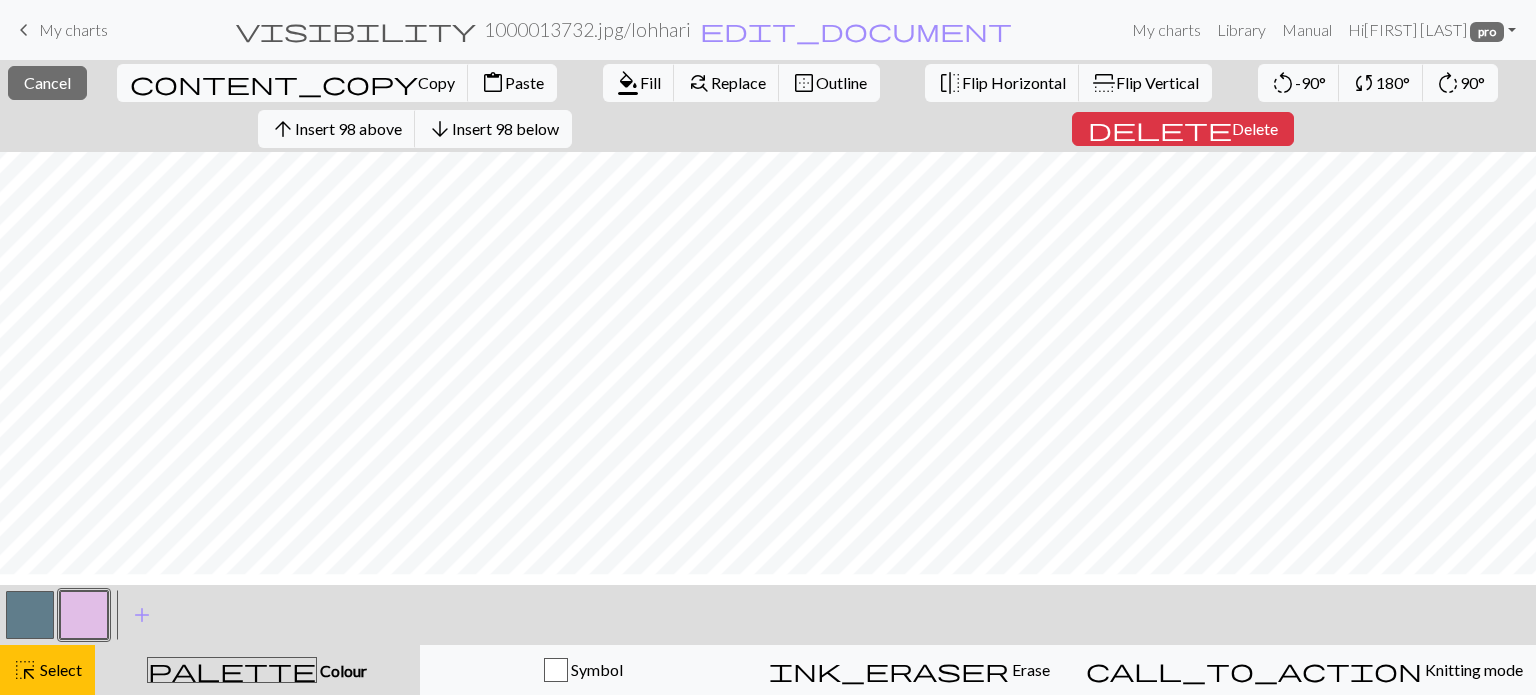 scroll, scrollTop: 0, scrollLeft: 0, axis: both 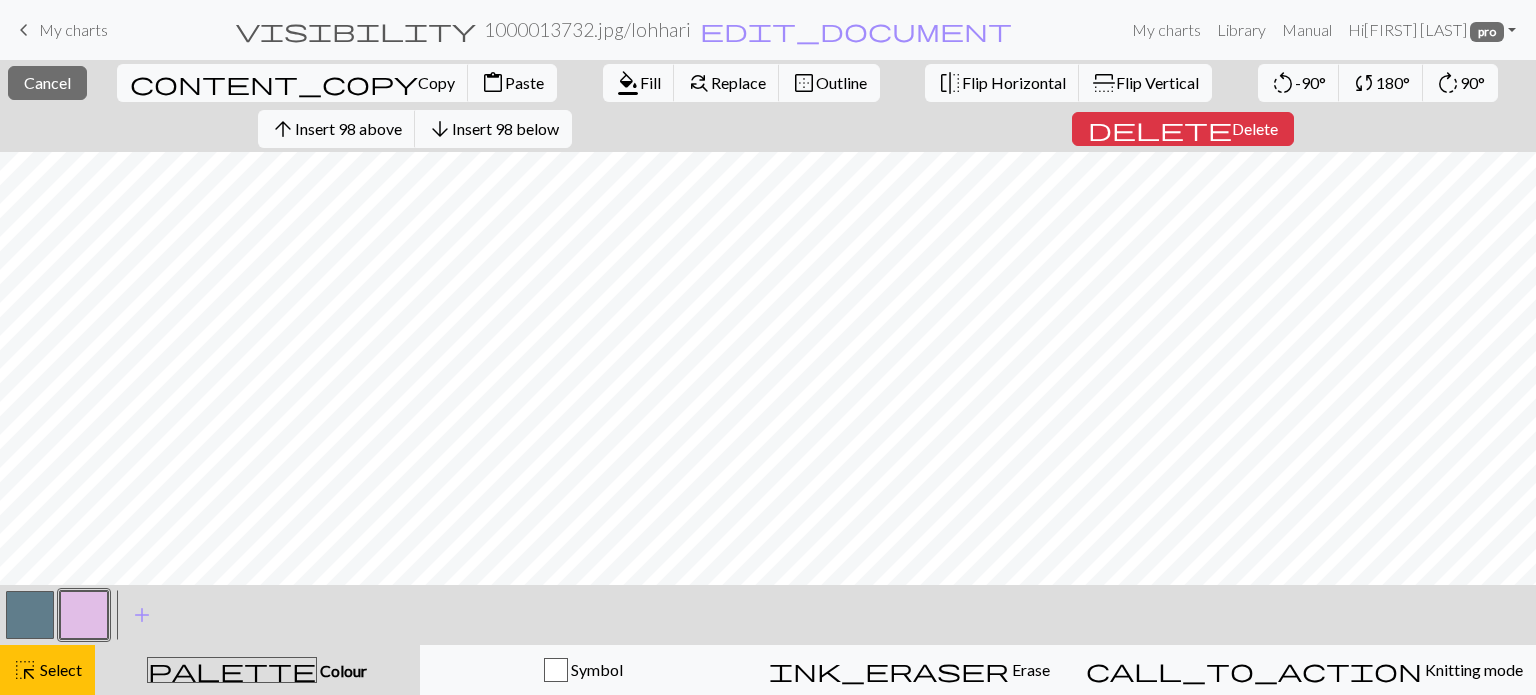 click on "highlight_alt   Select   Select" at bounding box center [47, 670] 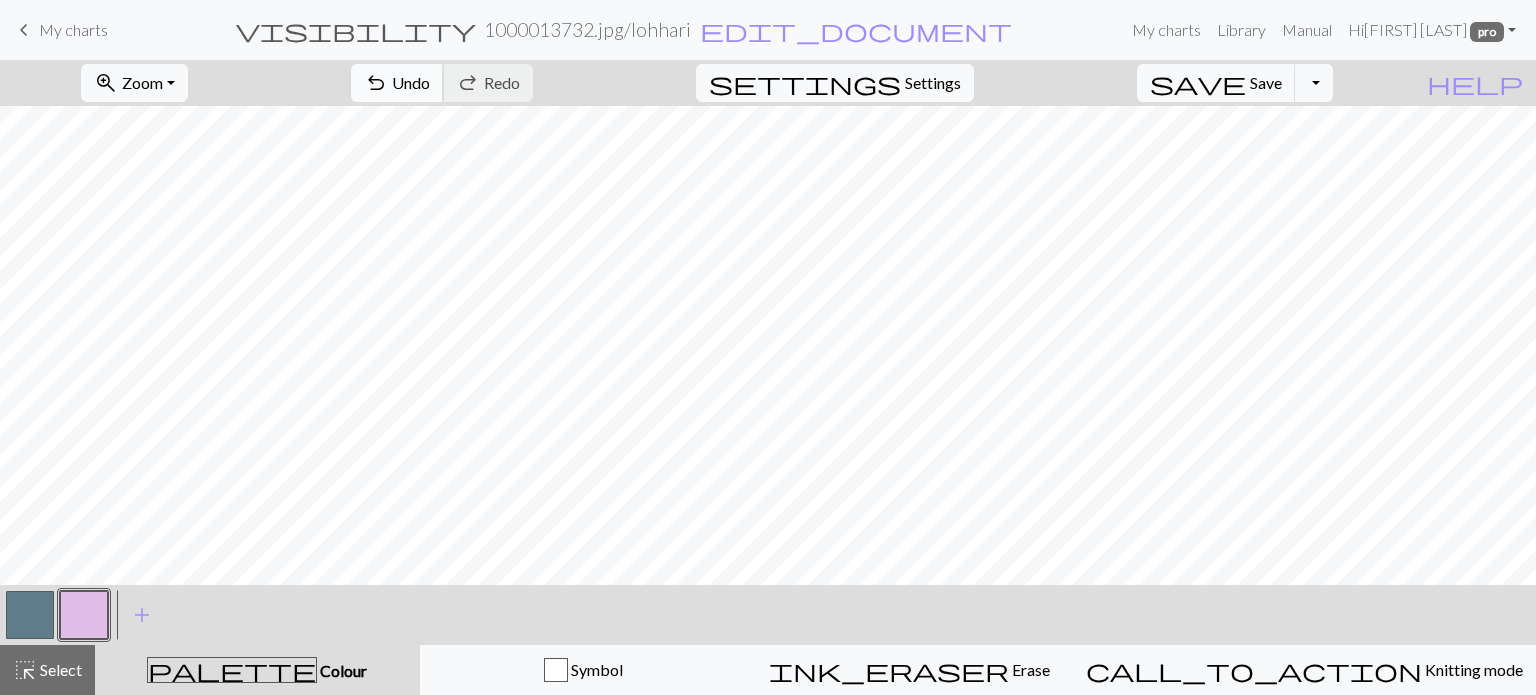 drag, startPoint x: 523, startPoint y: 80, endPoint x: 539, endPoint y: 83, distance: 16.27882 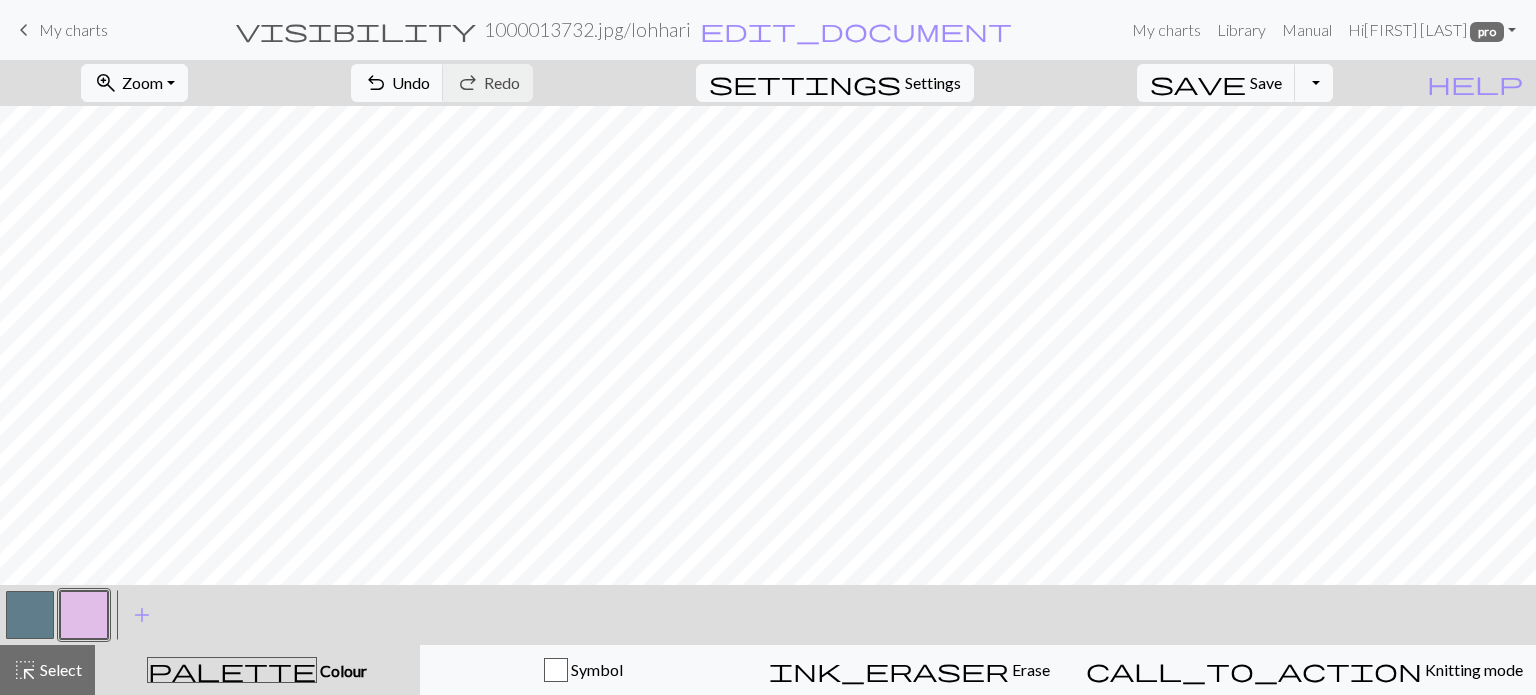 click at bounding box center [30, 615] 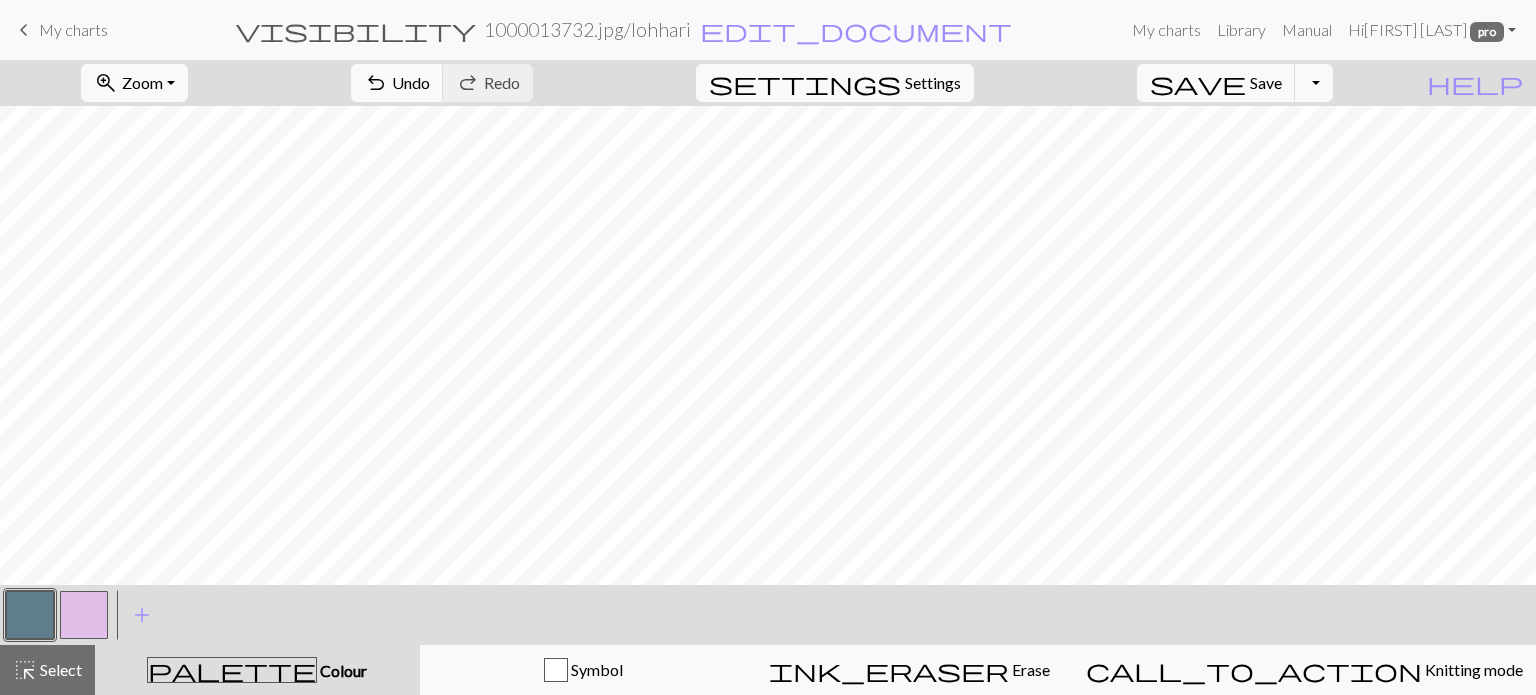 drag, startPoint x: 80, startPoint y: 615, endPoint x: 182, endPoint y: 575, distance: 109.56277 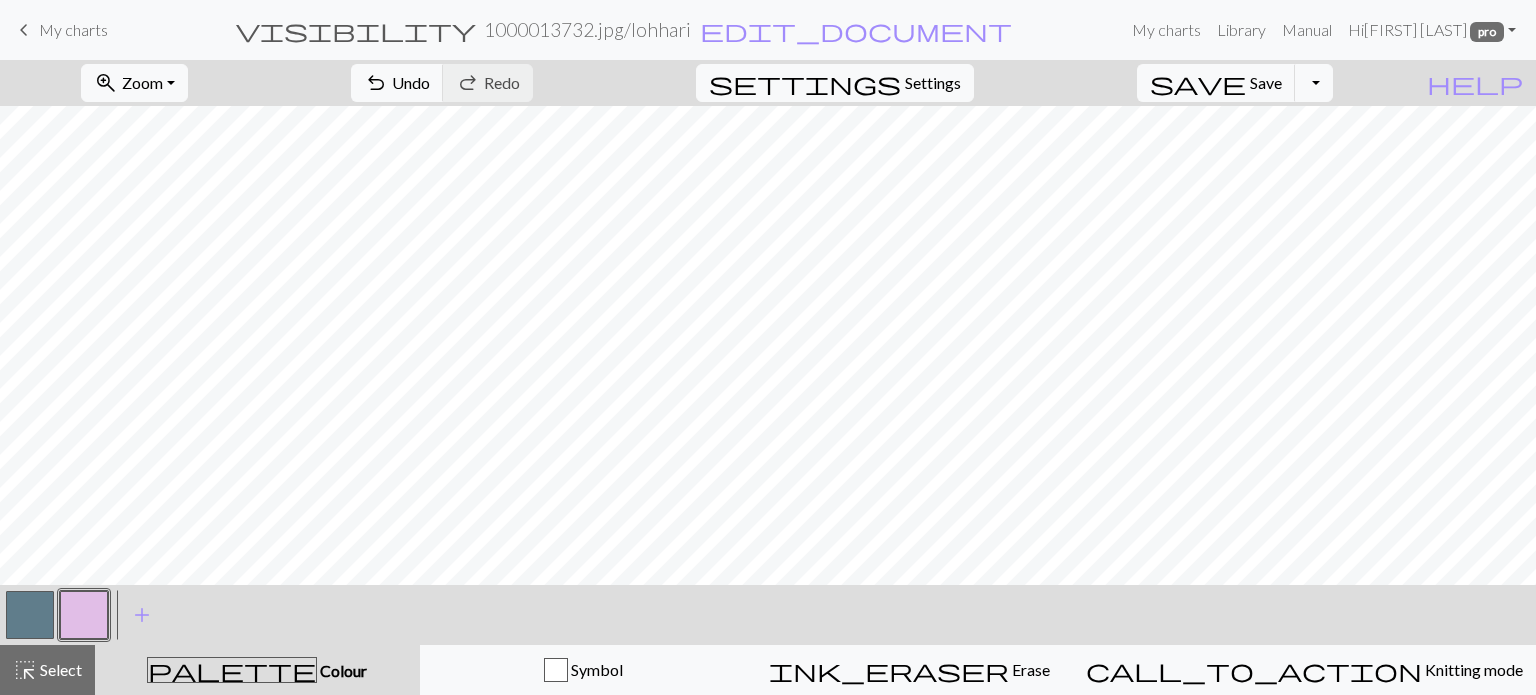 drag, startPoint x: 31, startPoint y: 596, endPoint x: 44, endPoint y: 592, distance: 13.601471 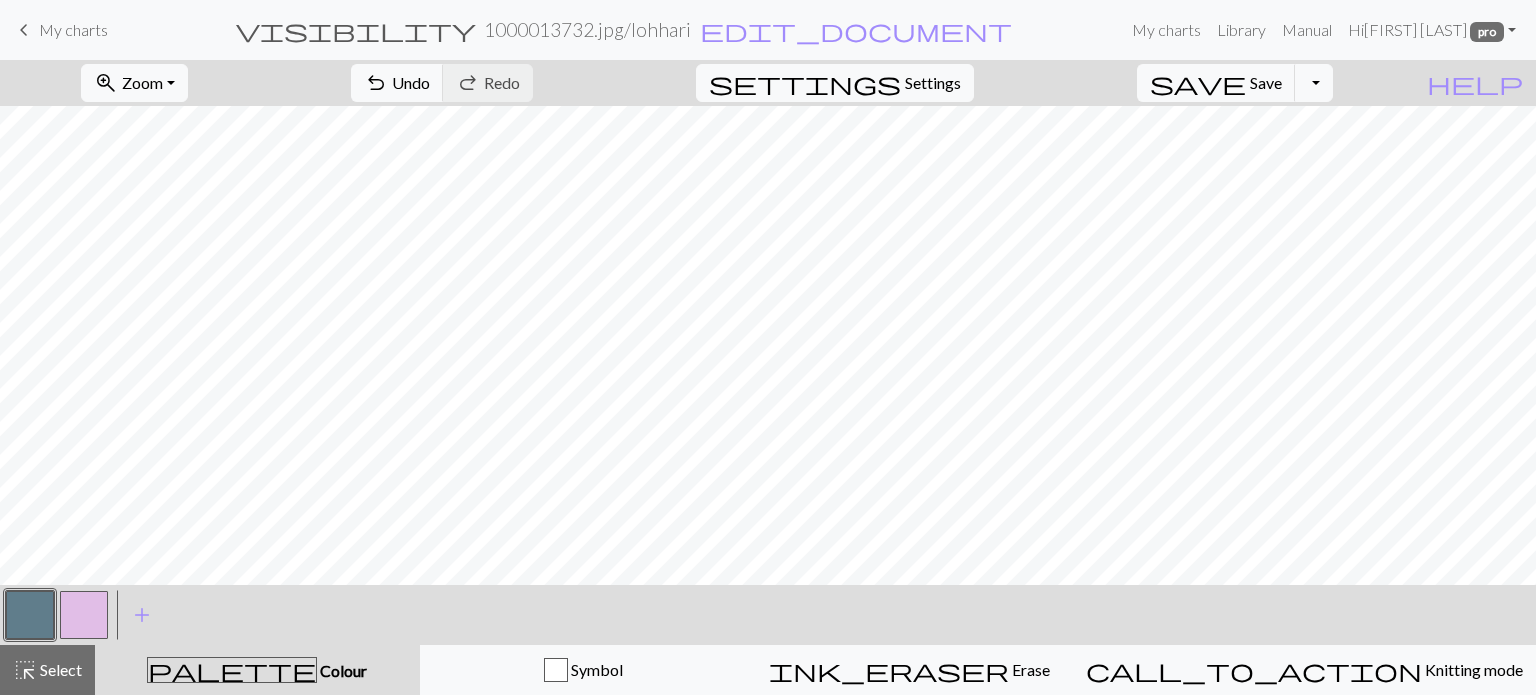 drag, startPoint x: 67, startPoint y: 591, endPoint x: 158, endPoint y: 571, distance: 93.17188 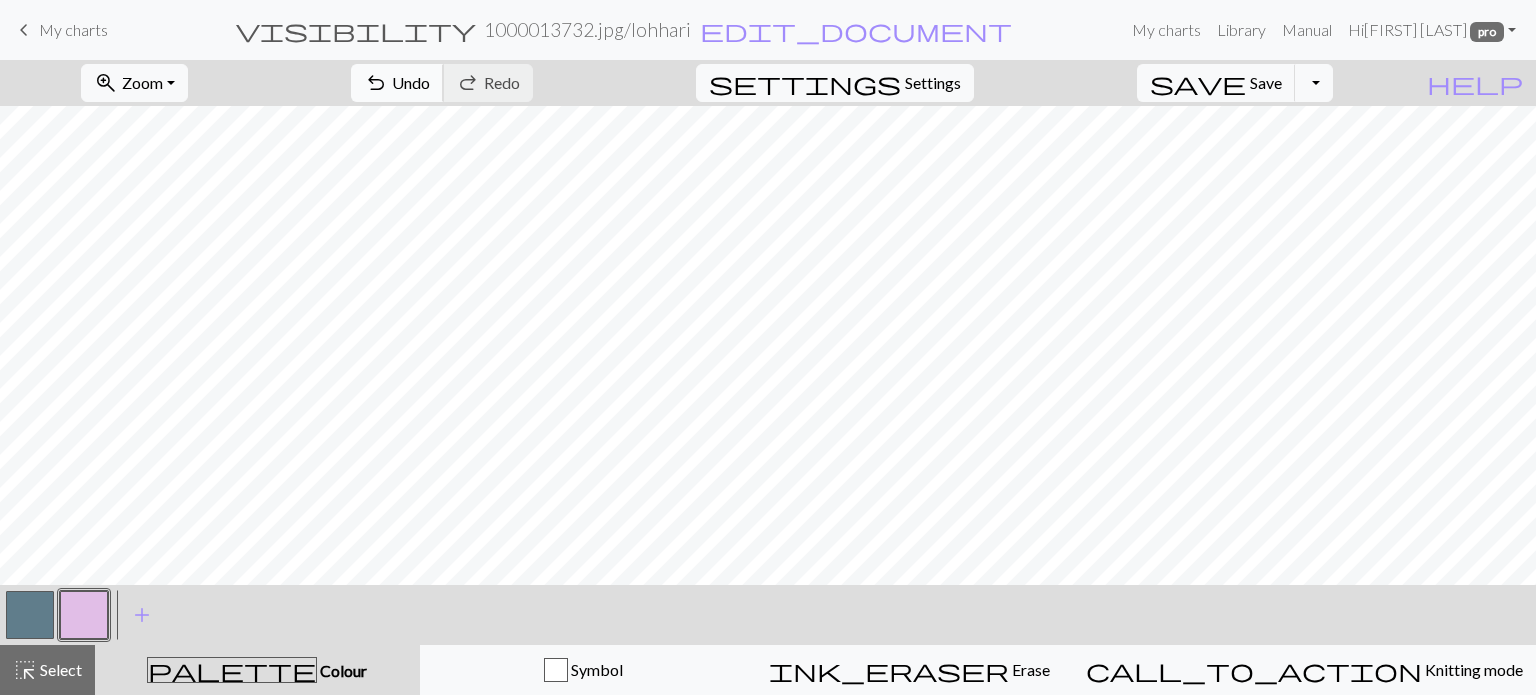 drag, startPoint x: 536, startPoint y: 89, endPoint x: 618, endPoint y: 97, distance: 82.38932 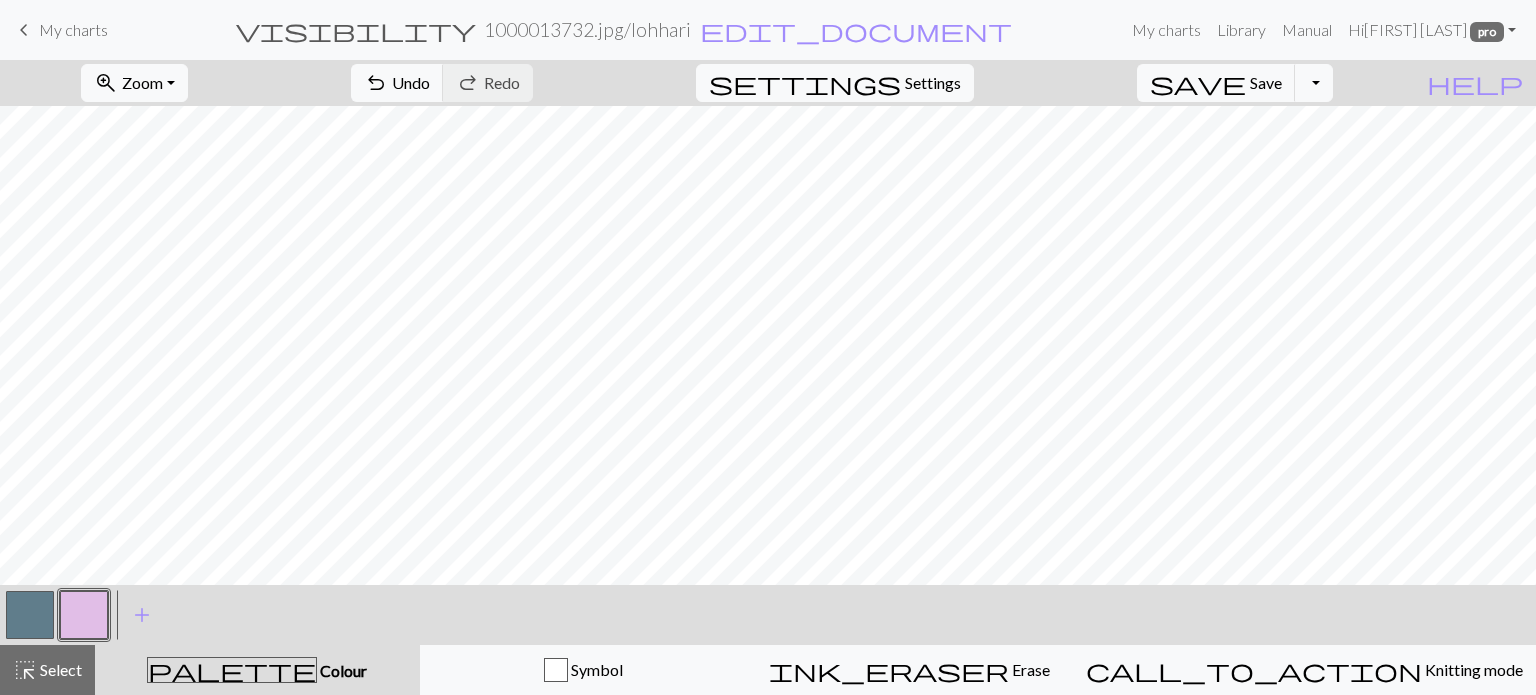 click on "Undo" at bounding box center (411, 82) 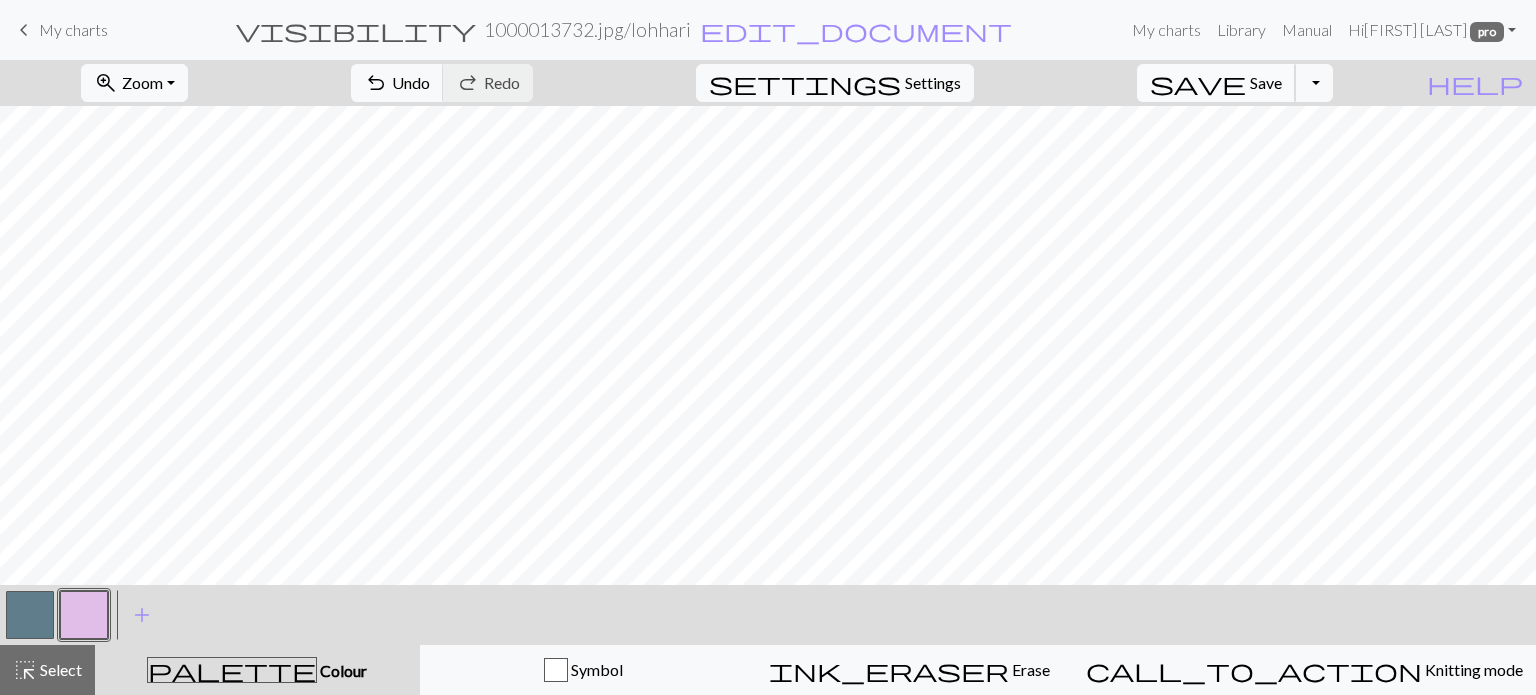 click on "Save" at bounding box center [1266, 82] 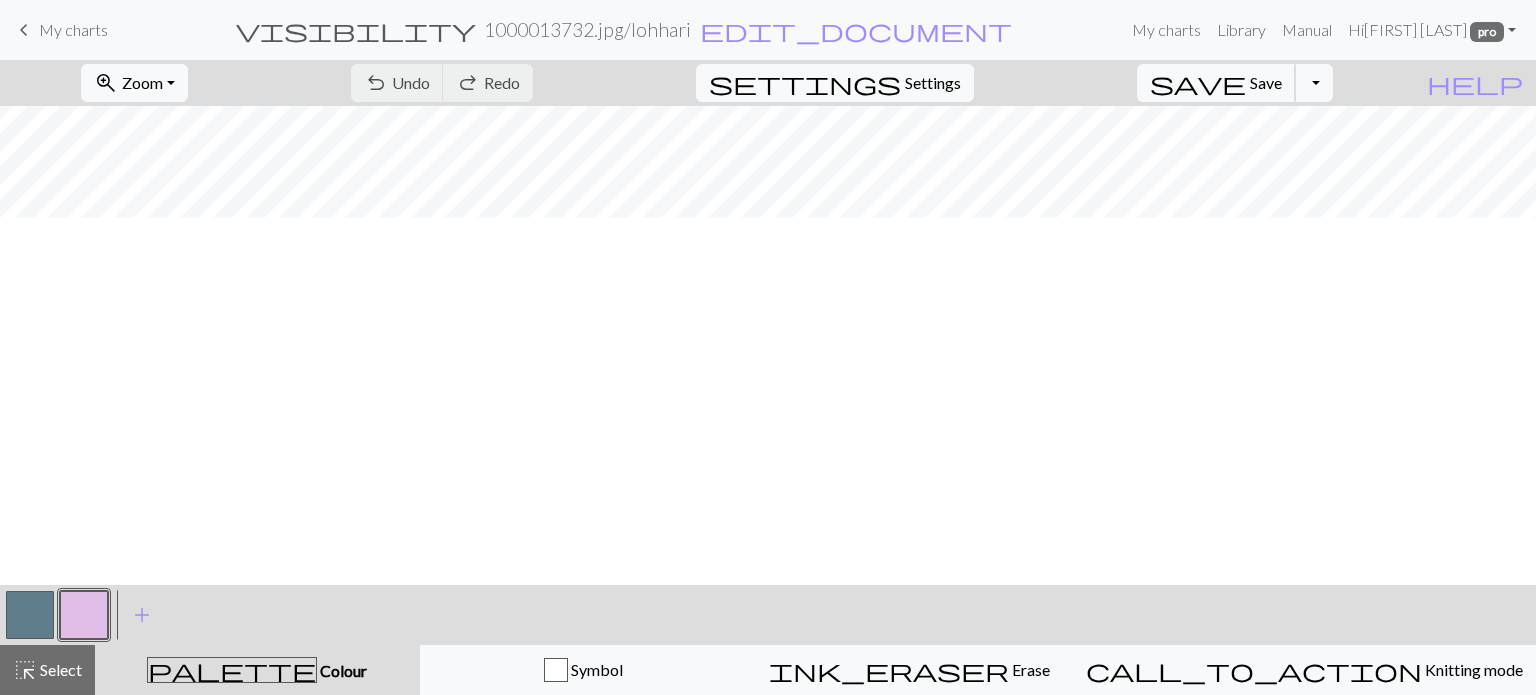scroll, scrollTop: 185, scrollLeft: 0, axis: vertical 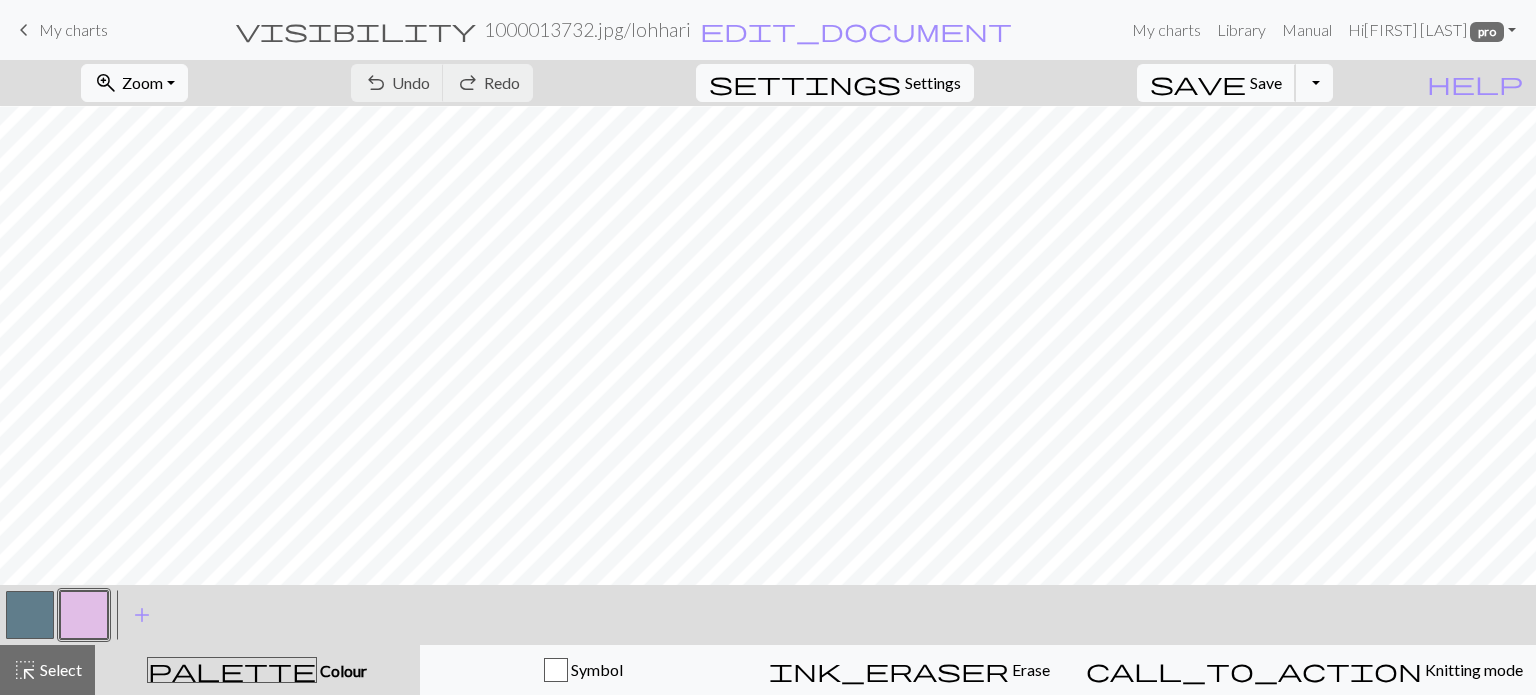 click on "Save" at bounding box center [1266, 82] 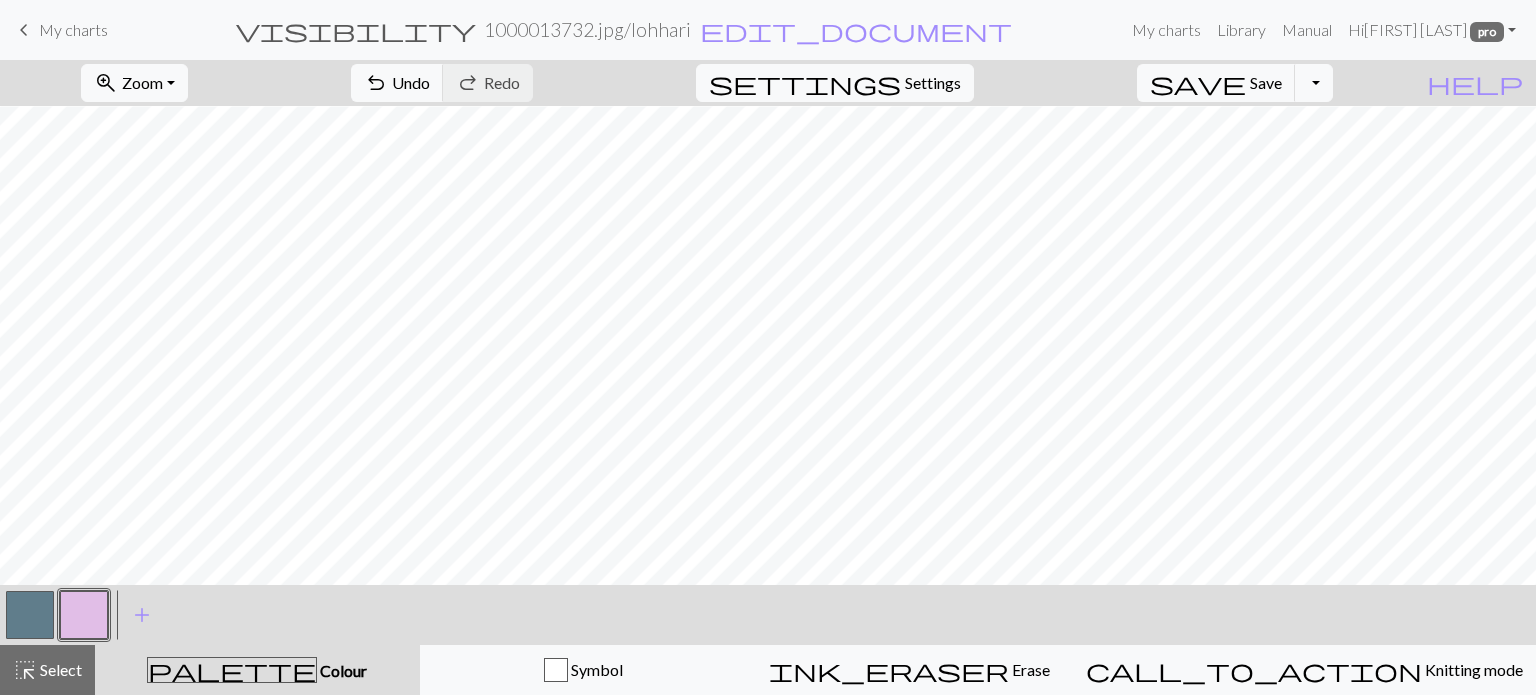 click at bounding box center (30, 615) 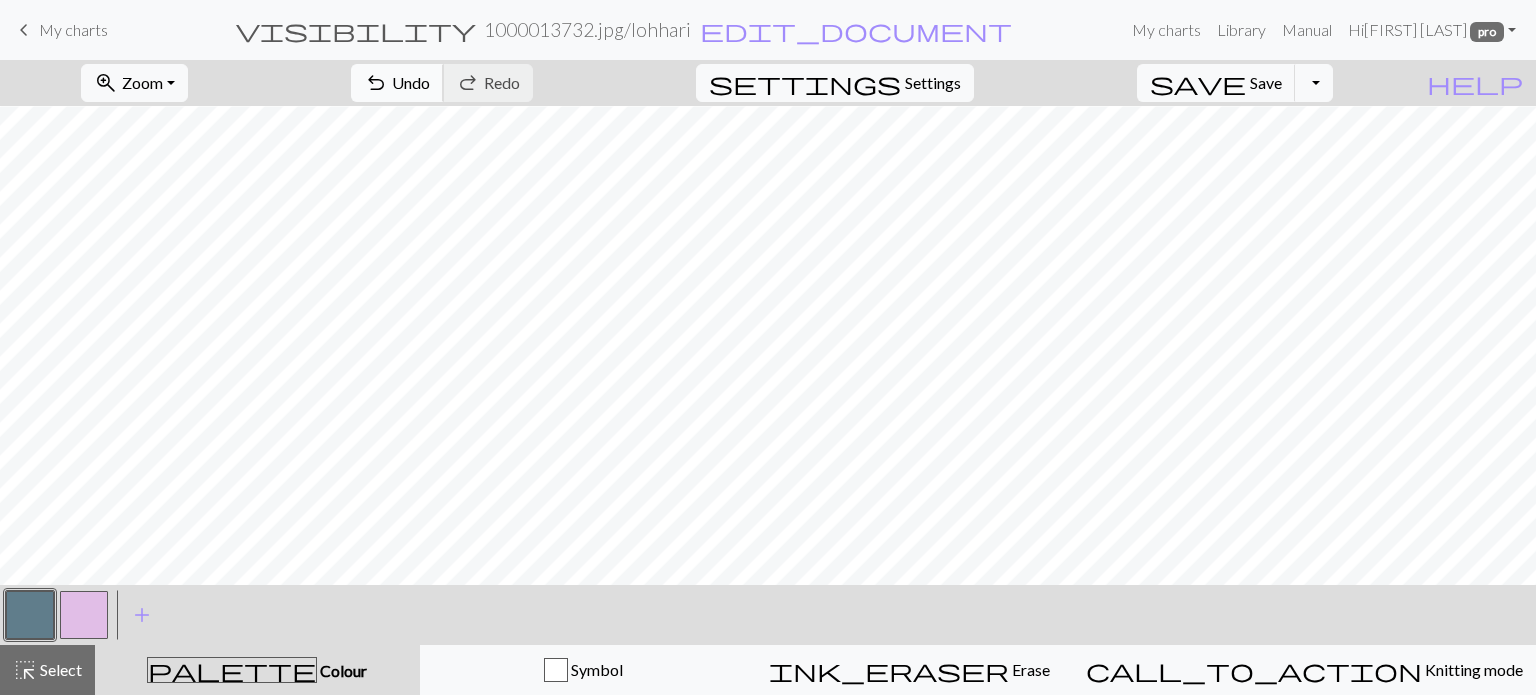 click on "Undo" at bounding box center [411, 82] 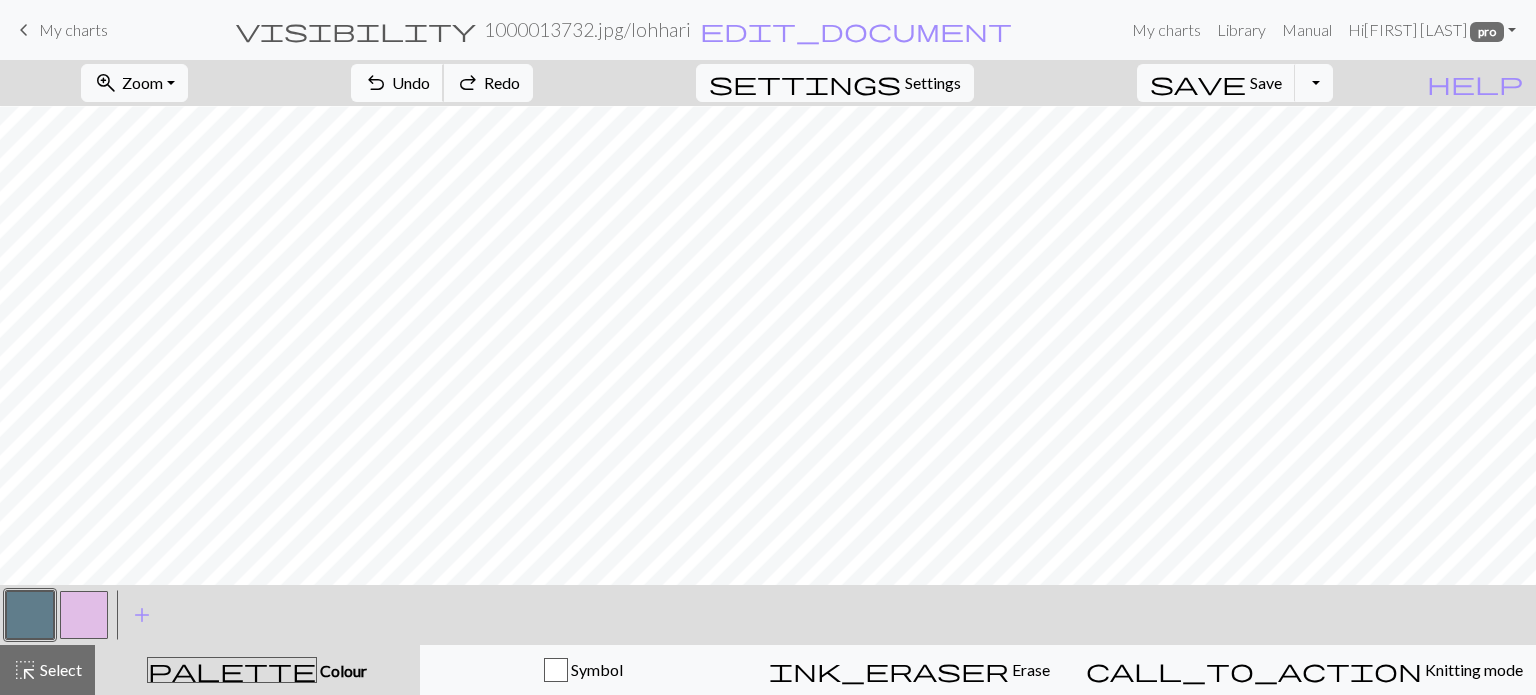 click on "Undo" at bounding box center (411, 82) 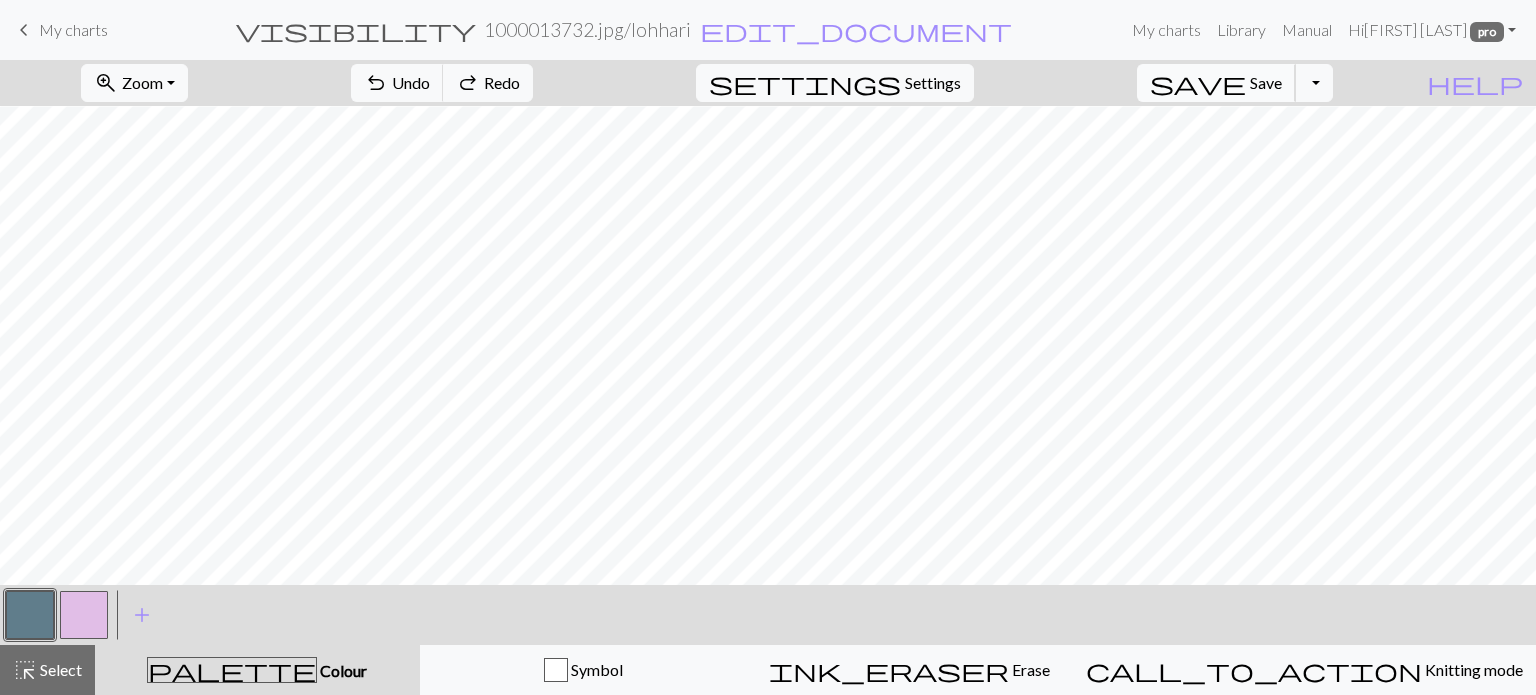 click on "Save" at bounding box center [1266, 82] 